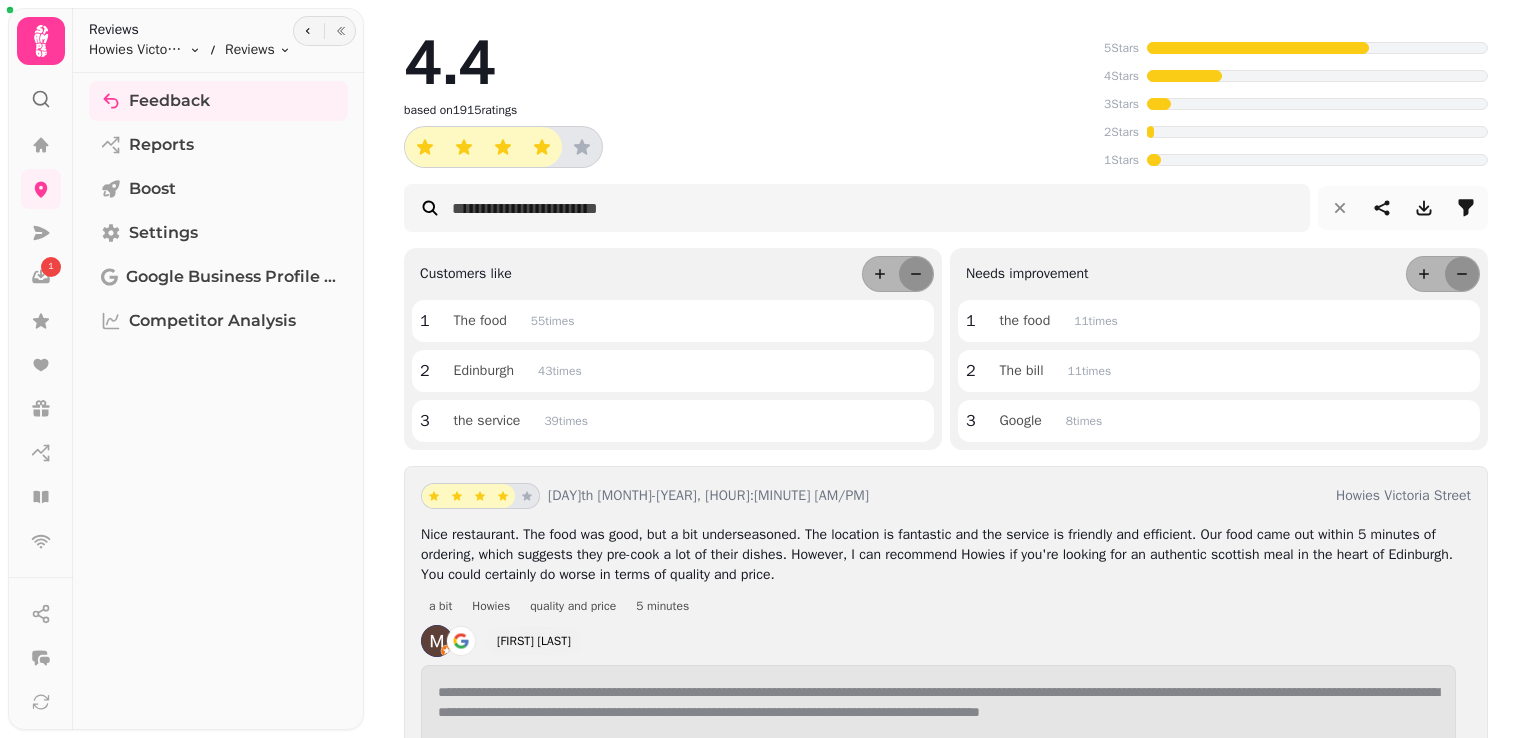 scroll, scrollTop: 0, scrollLeft: 0, axis: both 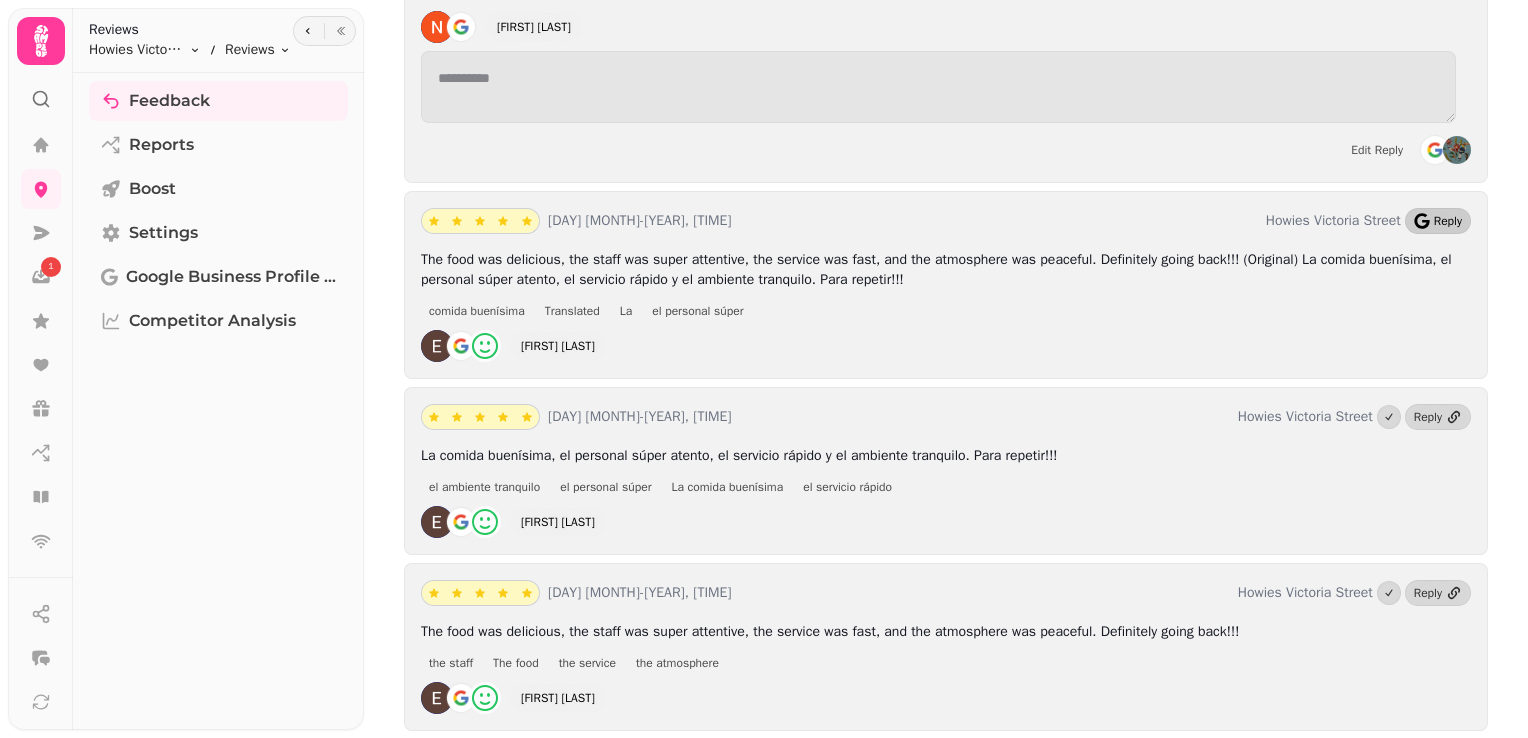click on "Reply" at bounding box center [1438, 221] 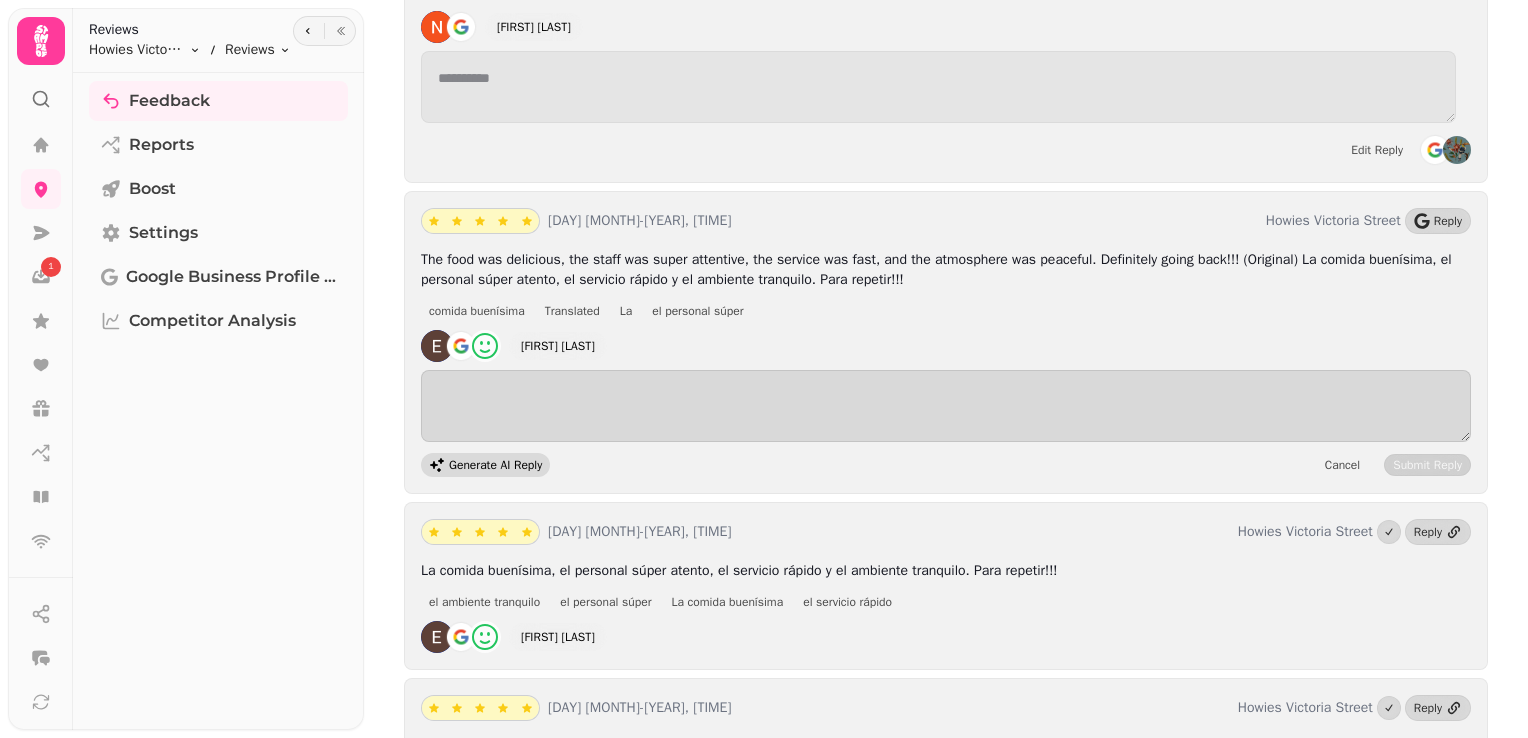 click on "Generate AI Reply" at bounding box center (495, 465) 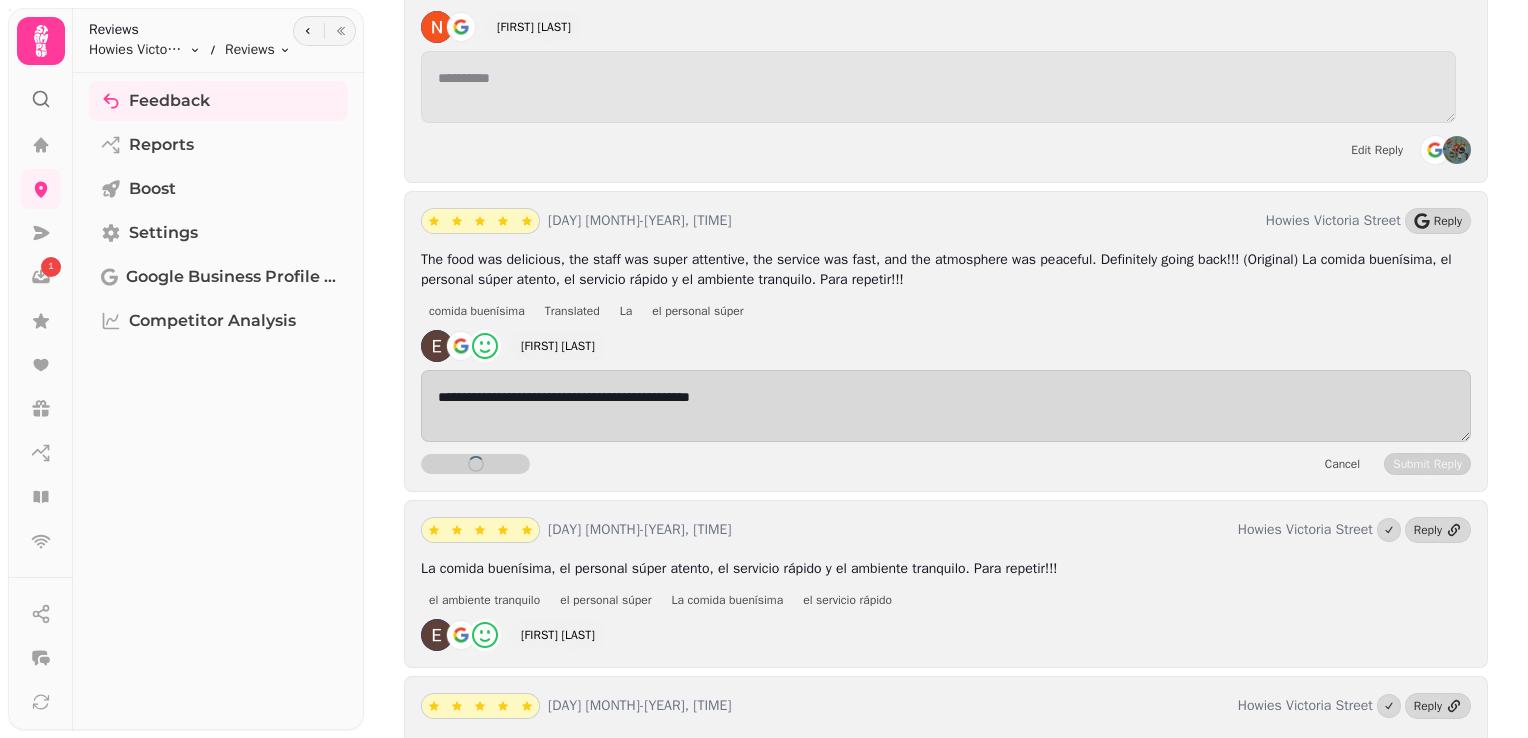 scroll, scrollTop: 18785, scrollLeft: 0, axis: vertical 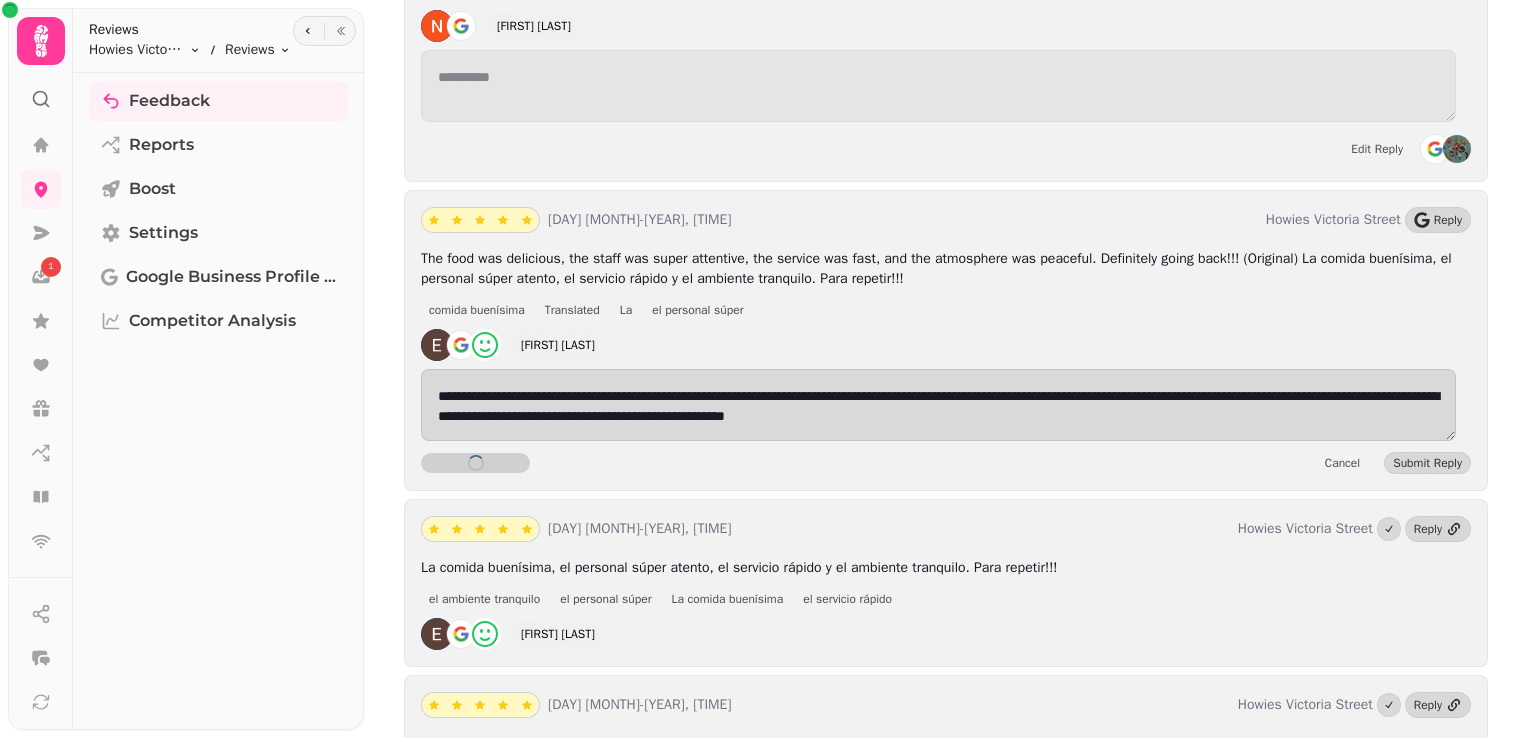 type on "**********" 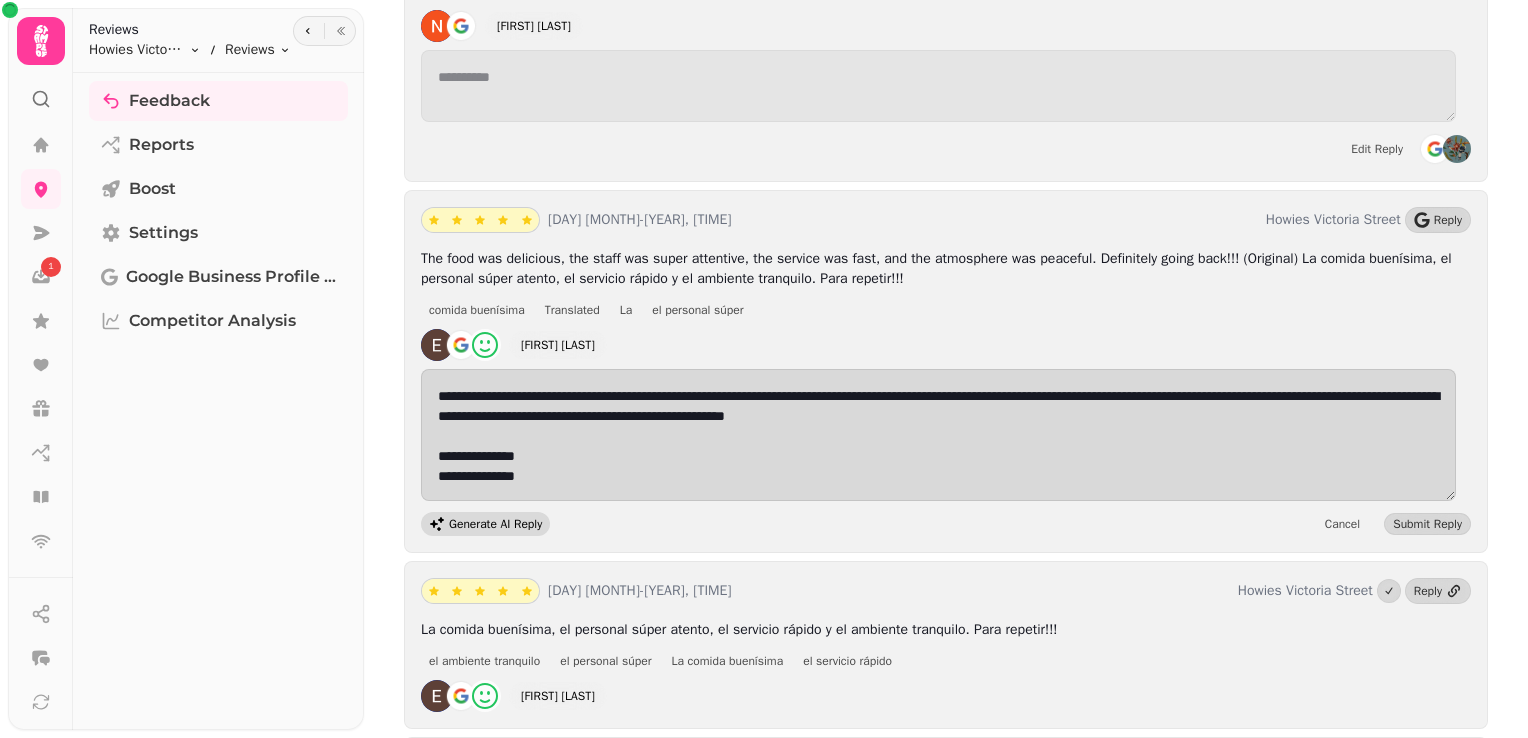 scroll, scrollTop: 18787, scrollLeft: 0, axis: vertical 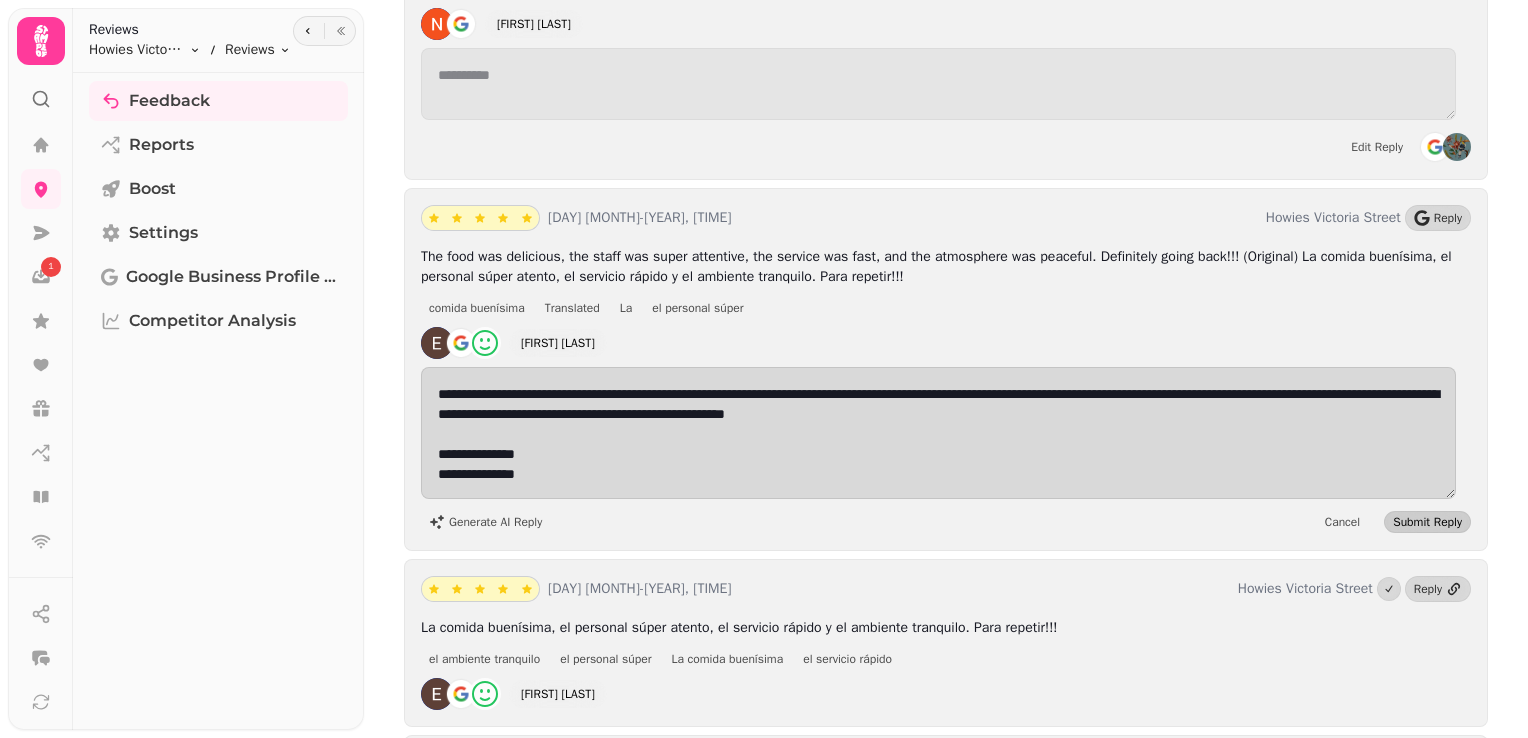 click on "Submit Reply" at bounding box center (1427, 522) 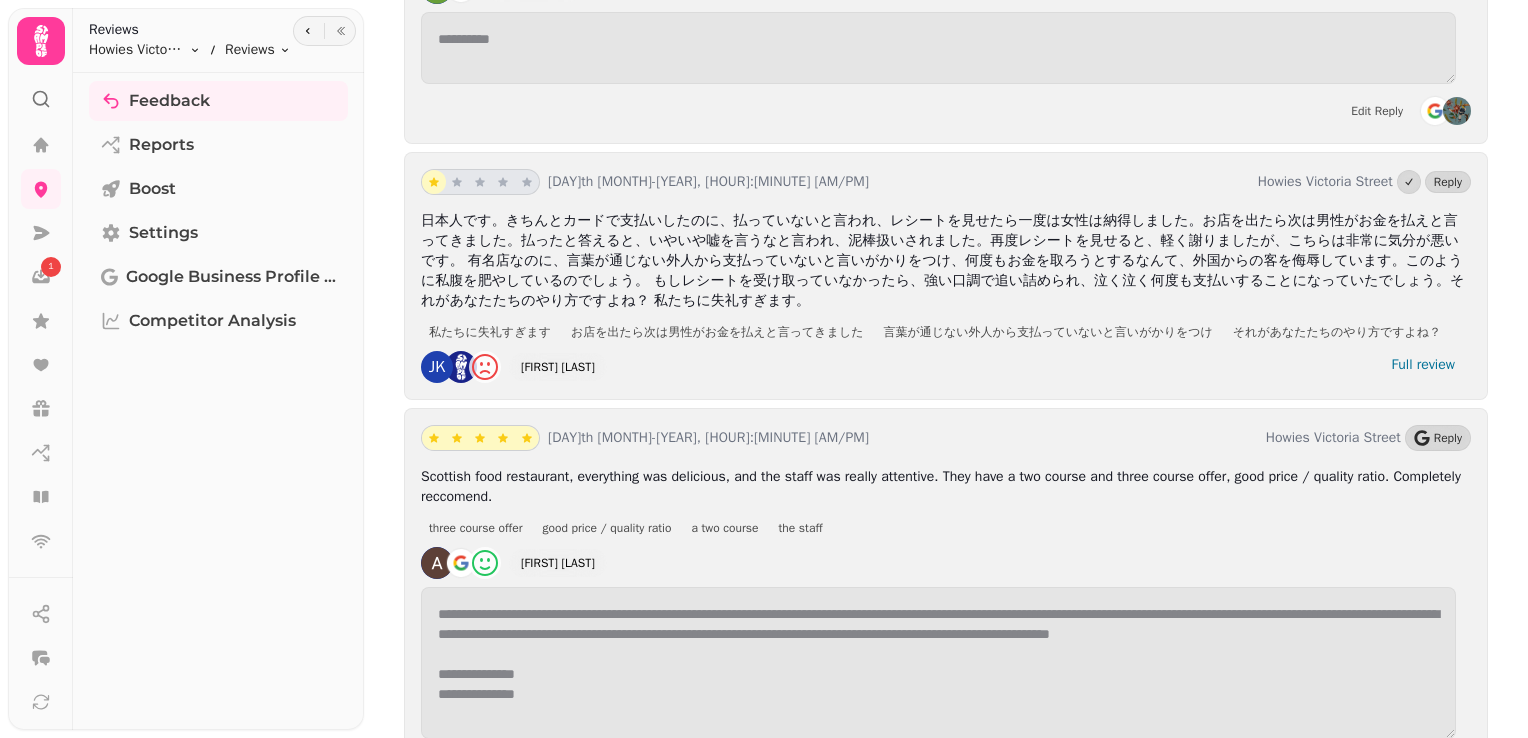 scroll, scrollTop: 14650, scrollLeft: 0, axis: vertical 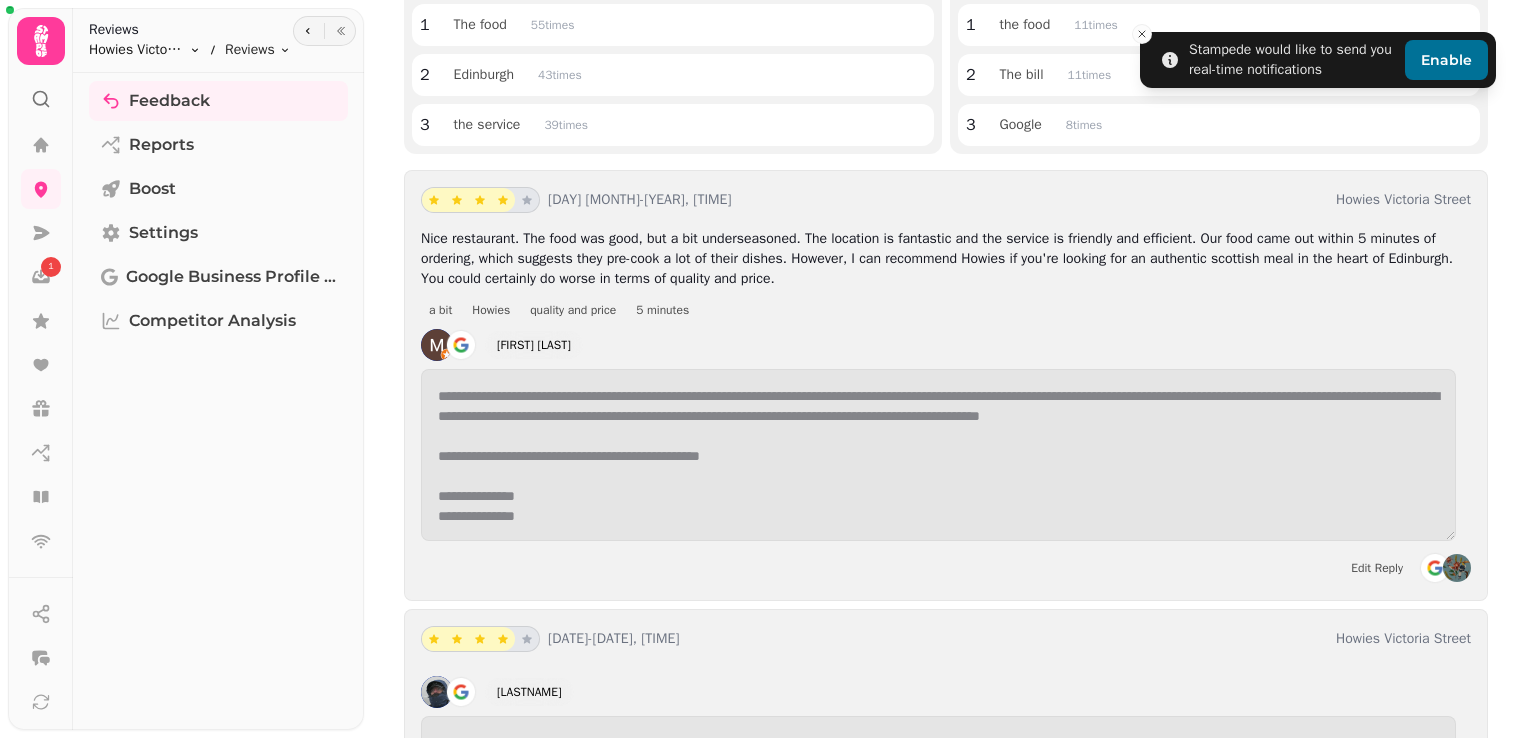 click on "**********" at bounding box center (764, 369) 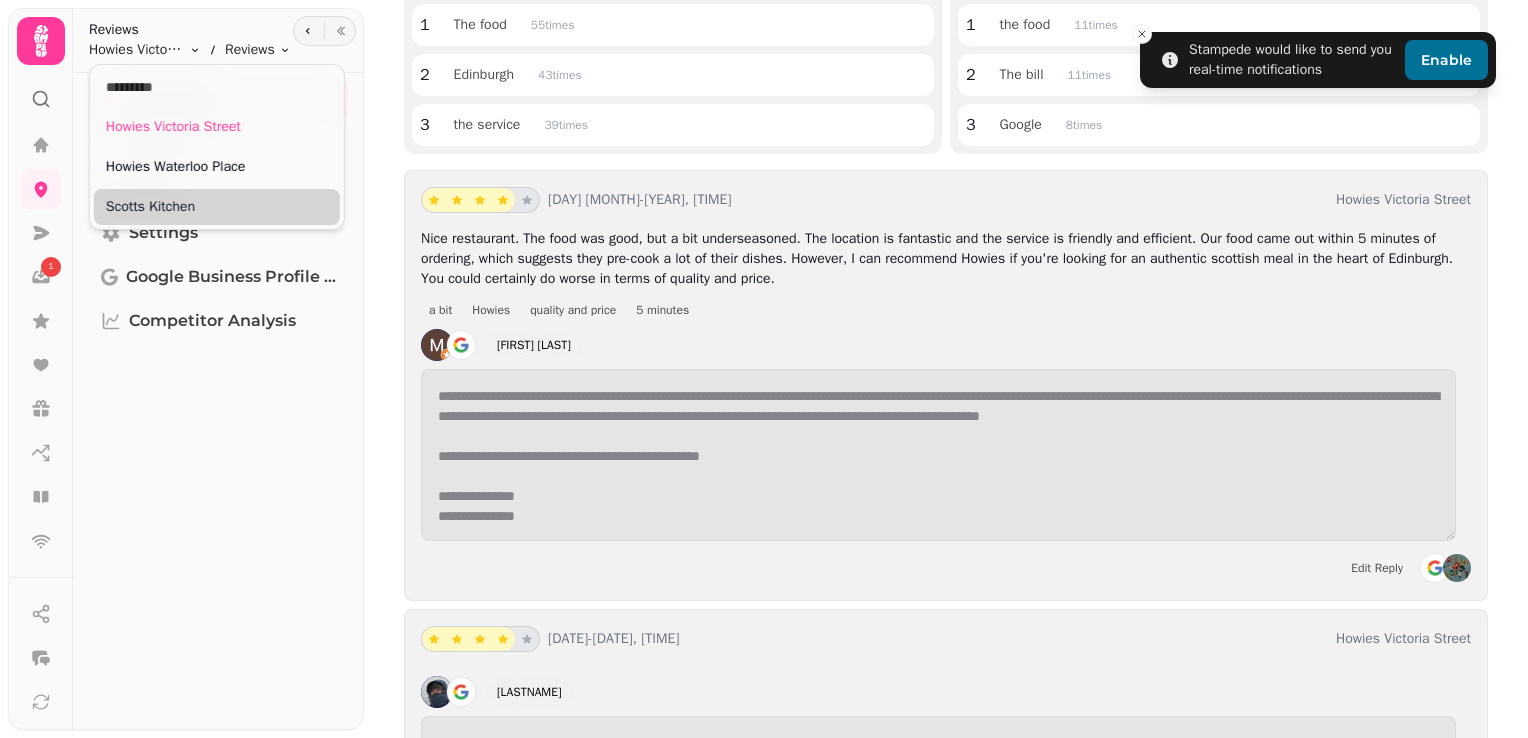 click on "Scotts Kitchen" at bounding box center [217, 207] 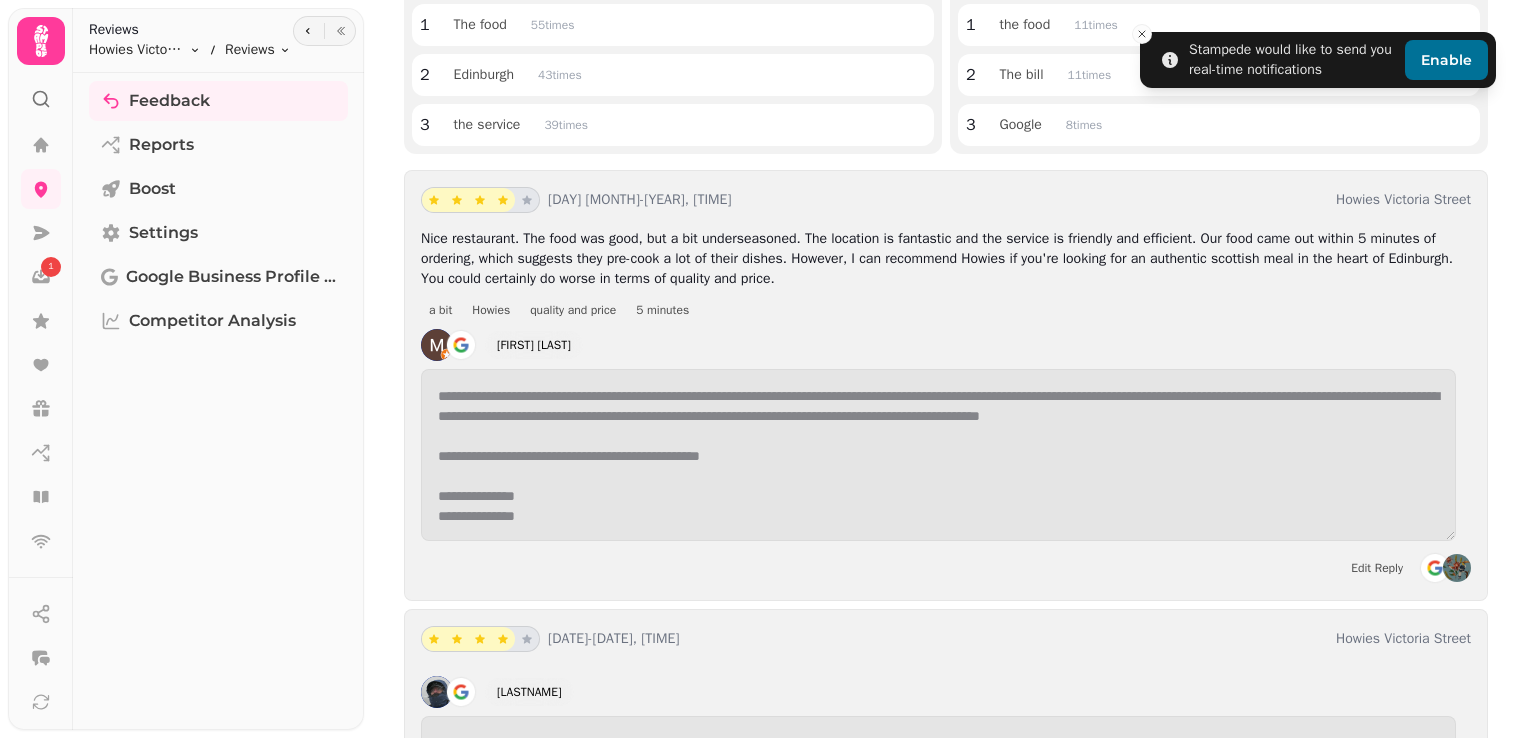 click on "Reviews Howies Victoria Street Toggle menu Reviews Toggle menu" at bounding box center [182, 42] 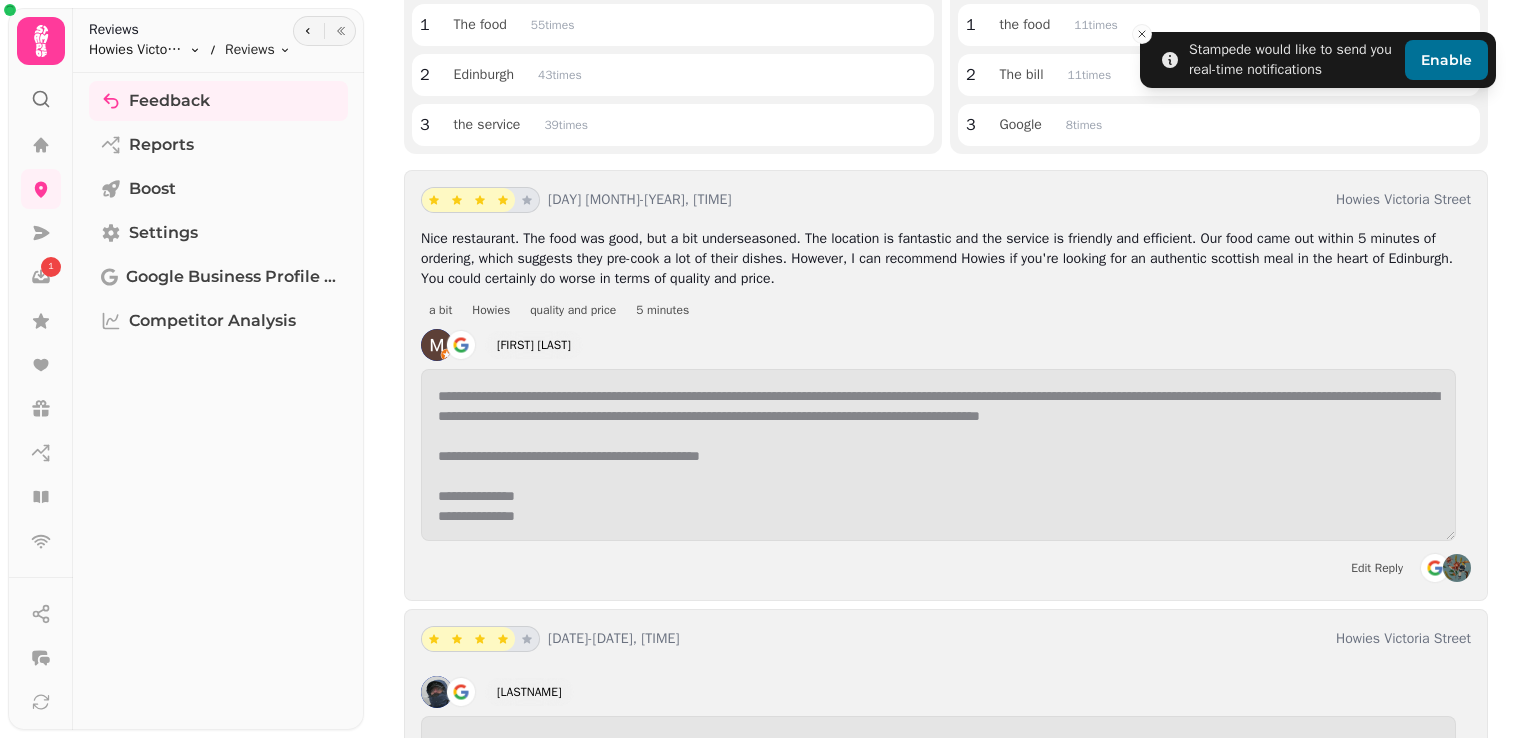 click on "**********" at bounding box center (764, 369) 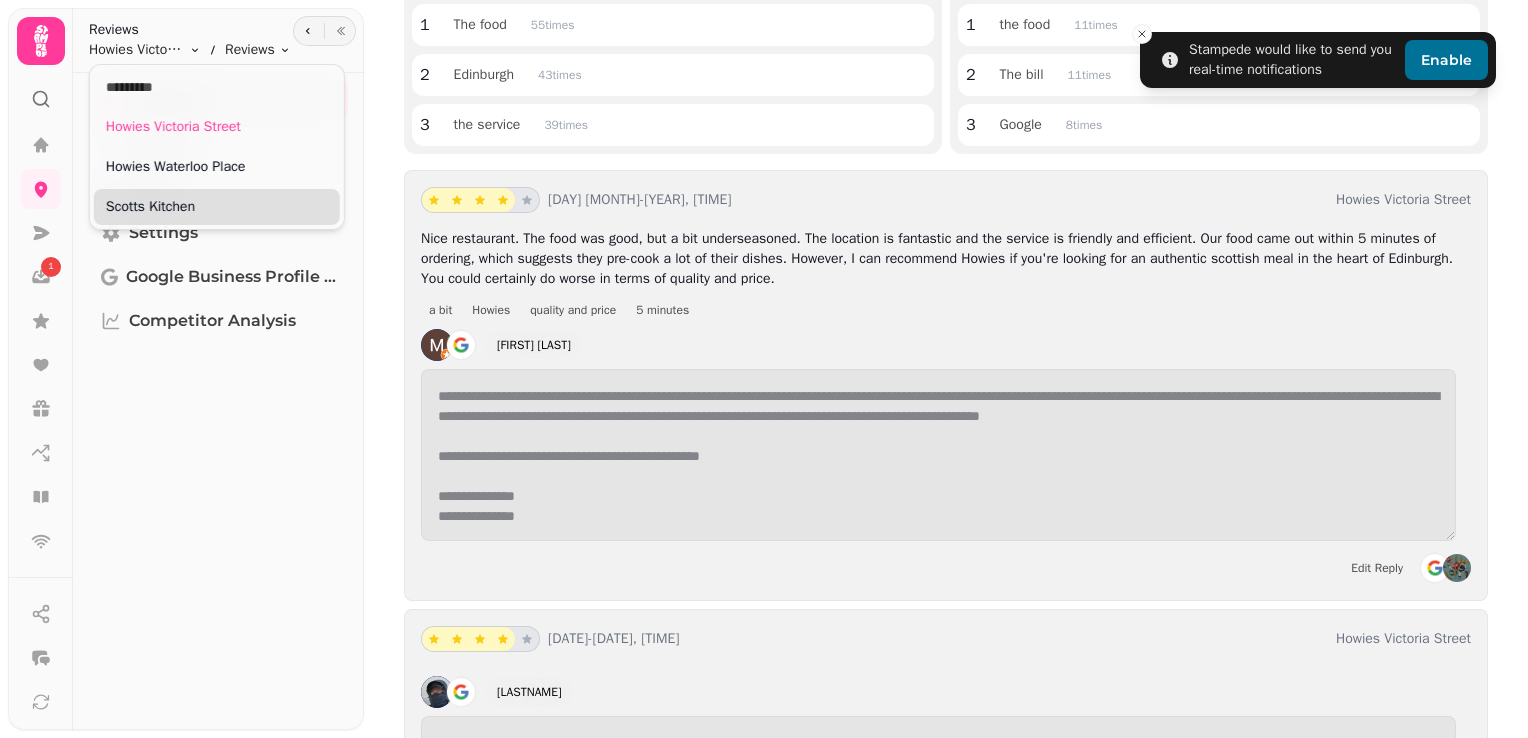 click on "Scotts Kitchen" at bounding box center [217, 207] 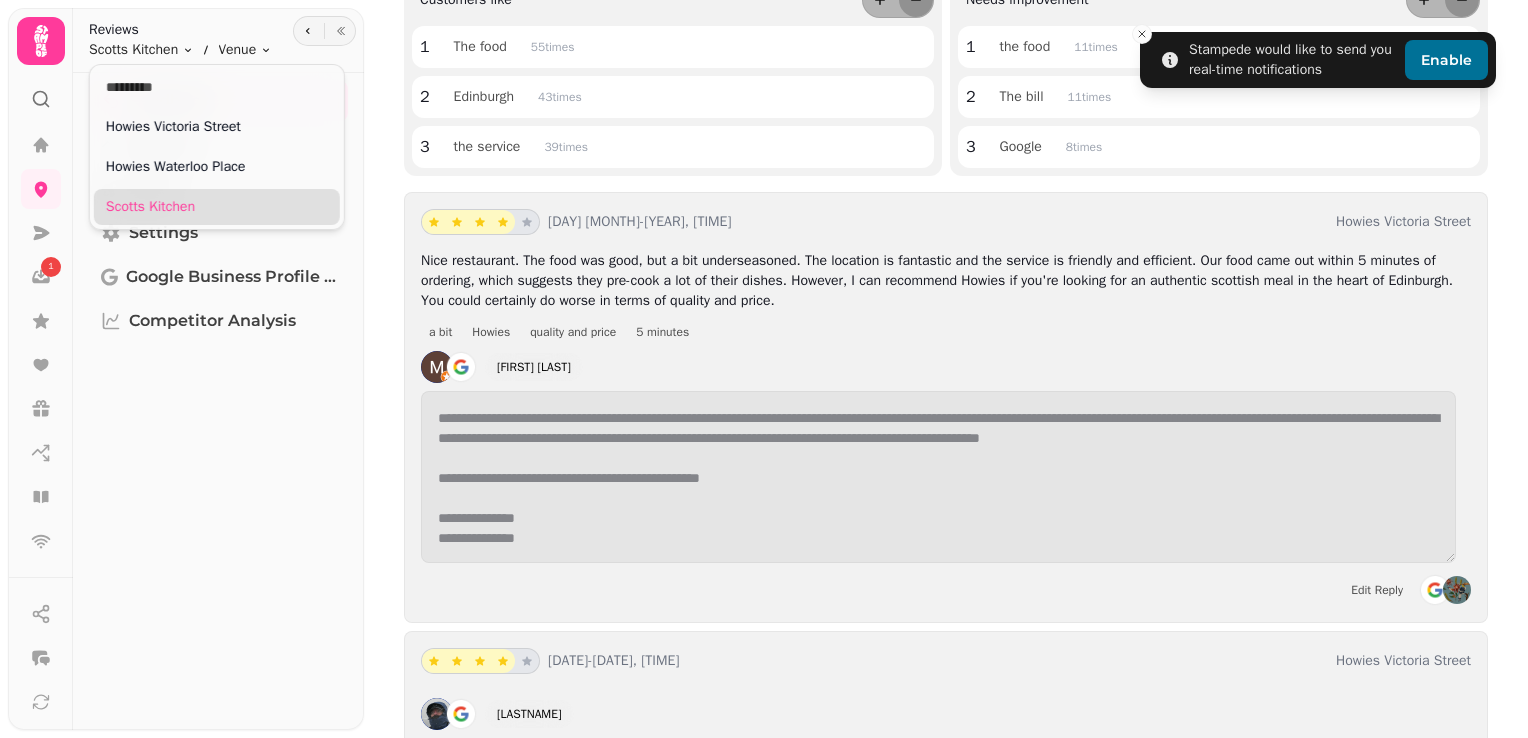 scroll, scrollTop: 317, scrollLeft: 0, axis: vertical 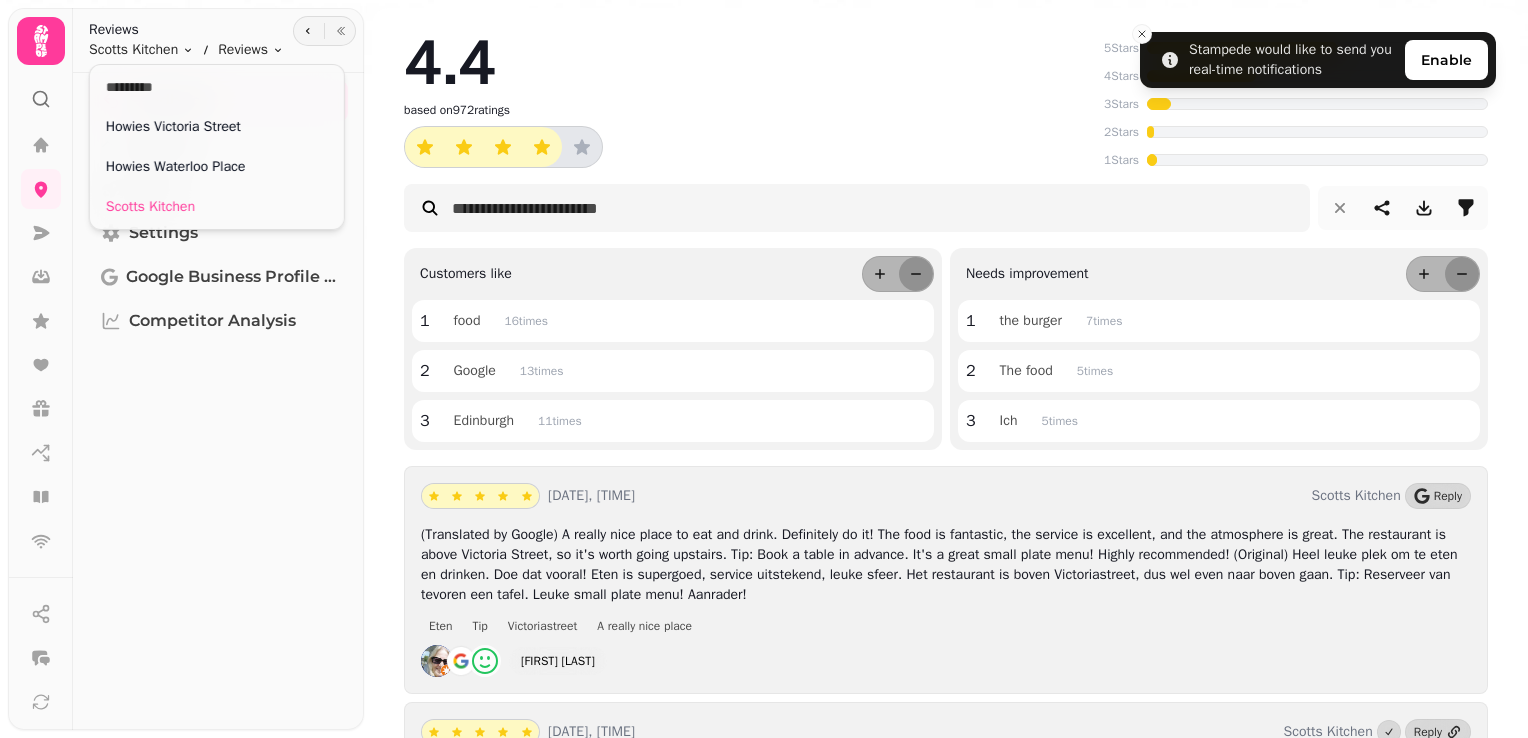 click on "Stampede would like to send you real-time notifications Enable 4.4 based on 972 ratings 5 Stars 4 Stars 3 Stars 2 Stars 1 Stars Customers like 1 food 16 times 2 Google 13 times 3 Edinburgh 11 times Needs improvement 1 the burger 7 times 2 The food 5 times 3 Ich 5 times [DAY] [MONTH]-[YEAR], [TIME] Scotts Kitchen Reply (Translated by Google) A really nice place to eat and drink. Definitely do it! The food is fantastic, the service is excellent, and the atmosphere is great. The restaurant is above Victoria Street, so it's worth going upstairs. Tip: Book a table in advance. It's a great small plate menu! Highly recommended!
(Original)
Heel leuke plek om te eten en drinken. Doe dat vooral! Eten is supergoed, service uitstekend, leuke sfeer. Het restaurant is boven Victoriastreet, dus wel even naar boven gaan. Tip: Reserveer van tevoren een tafel. Leuke small plate menu! Aanrader! Eten Tip Victoriastreet A really nice place [FIRST] [LAST] [DAY] [MONTH]-[YEAR], [TIME] Scotts Kitchen Reply 3" at bounding box center [764, 369] 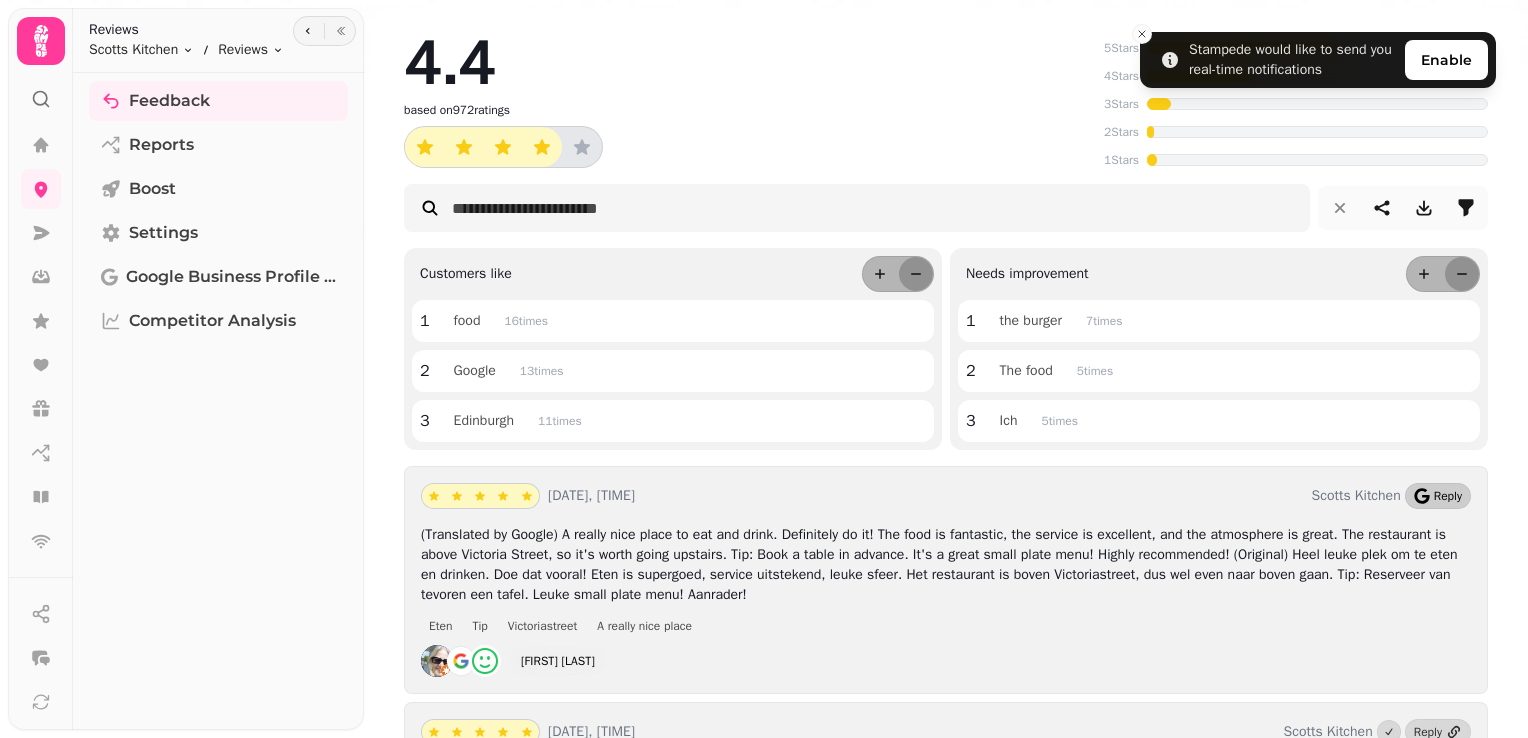 click 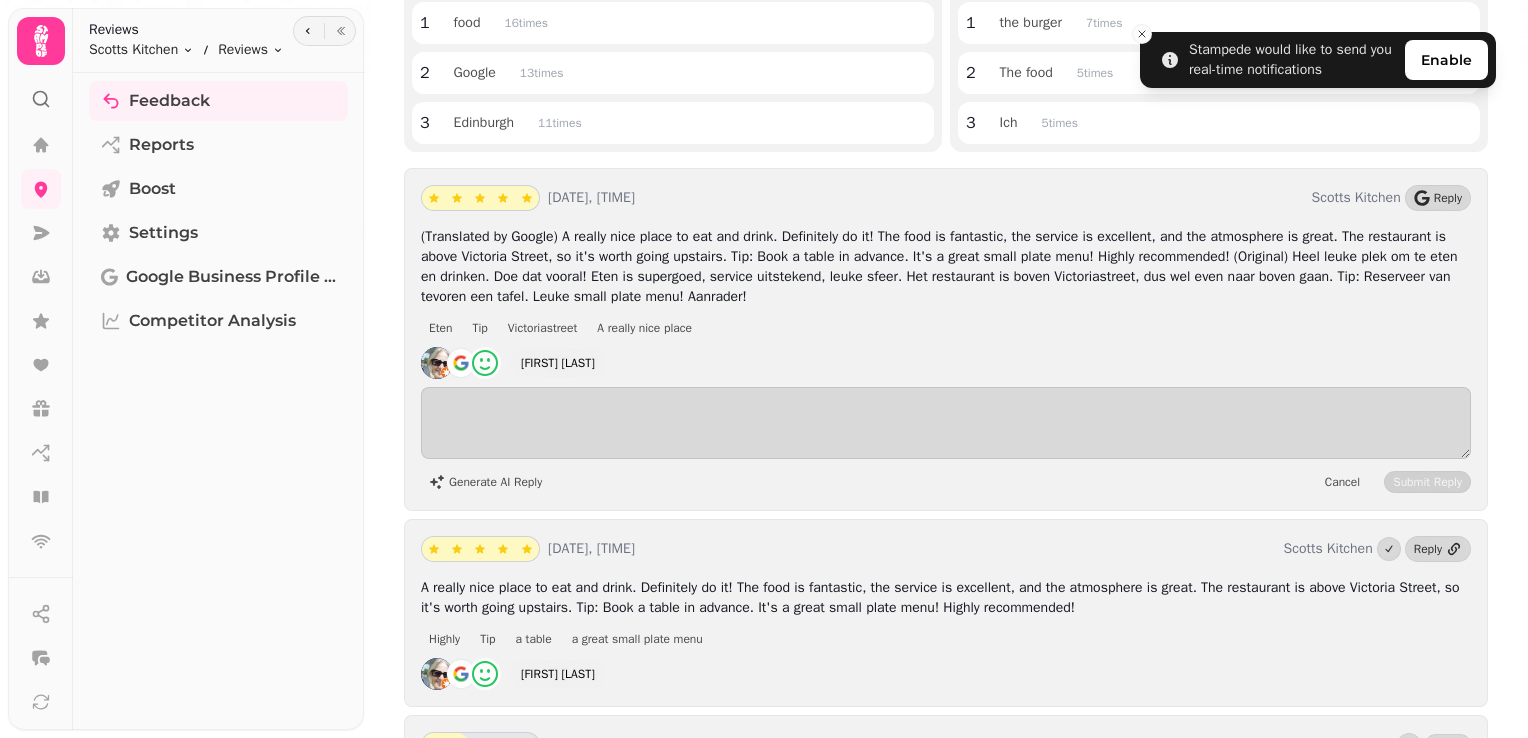 scroll, scrollTop: 304, scrollLeft: 0, axis: vertical 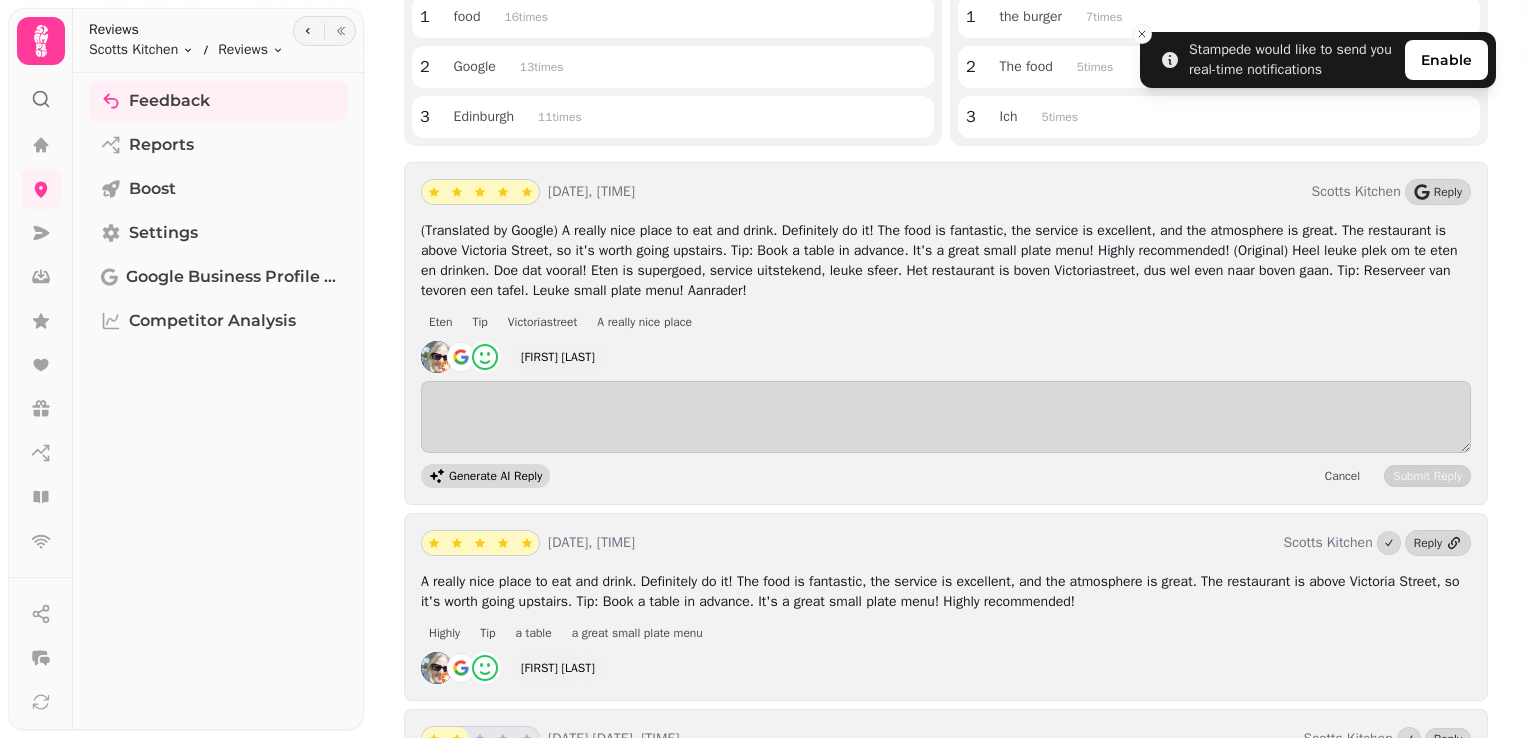 click on "Generate AI Reply" at bounding box center (495, 476) 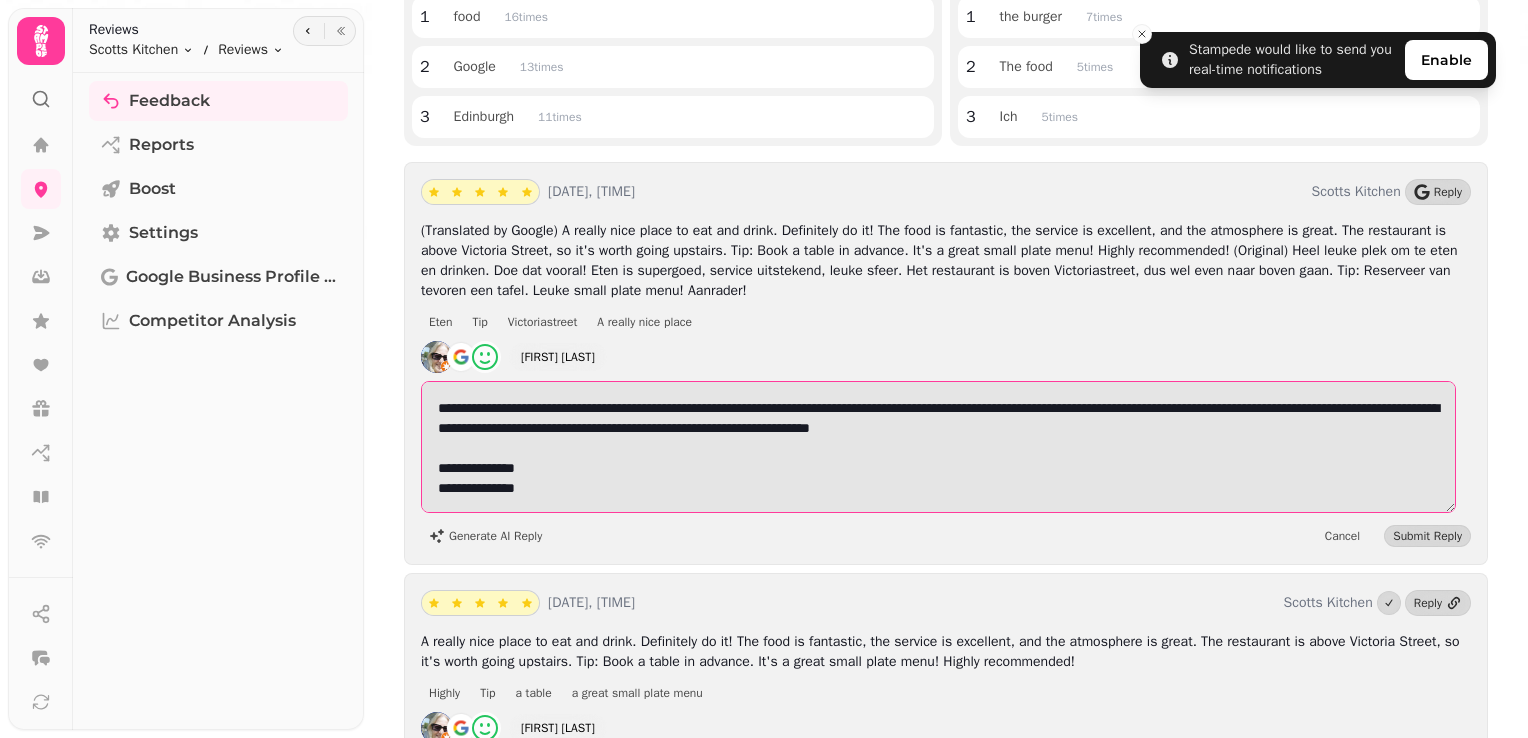 scroll, scrollTop: 1, scrollLeft: 0, axis: vertical 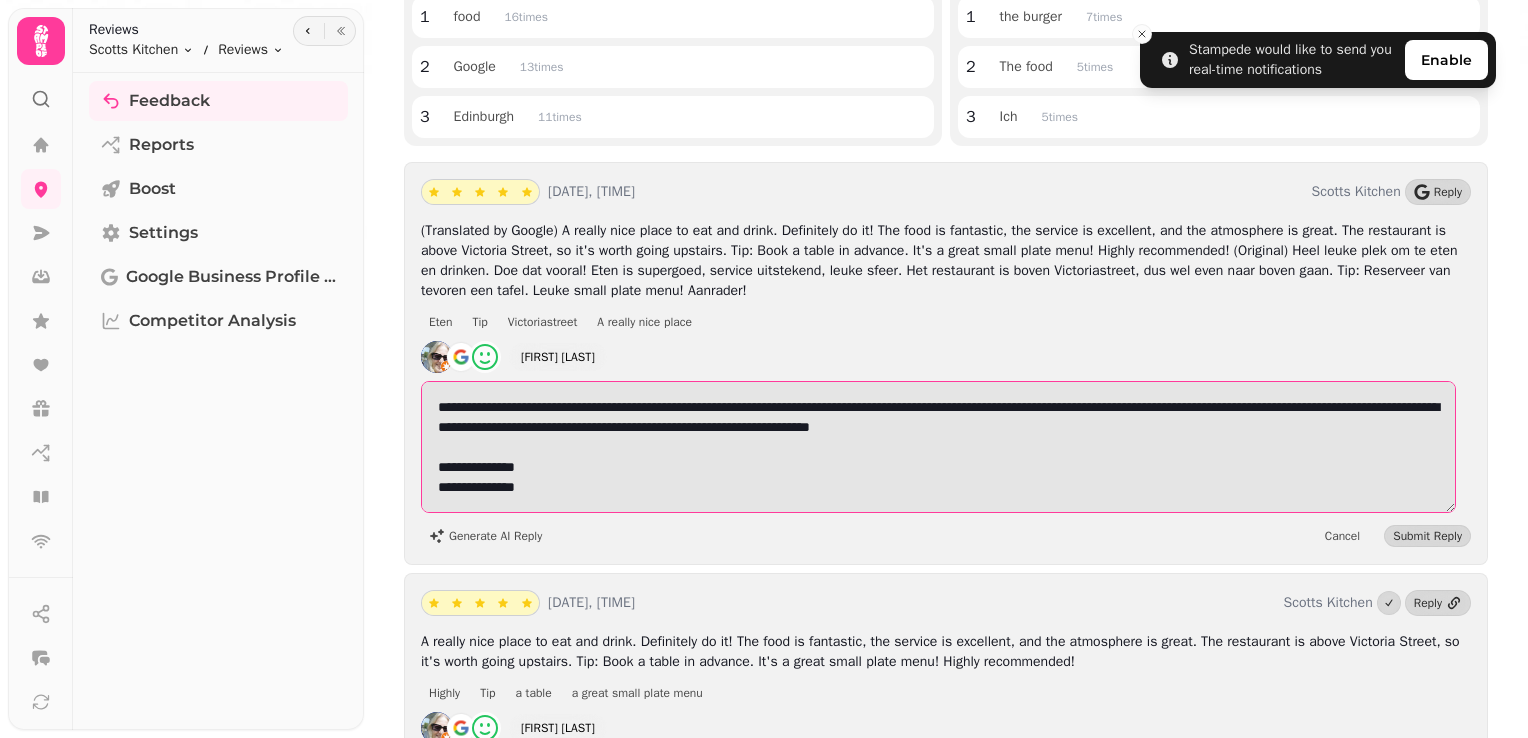 drag, startPoint x: 556, startPoint y: 499, endPoint x: 435, endPoint y: 454, distance: 129.09686 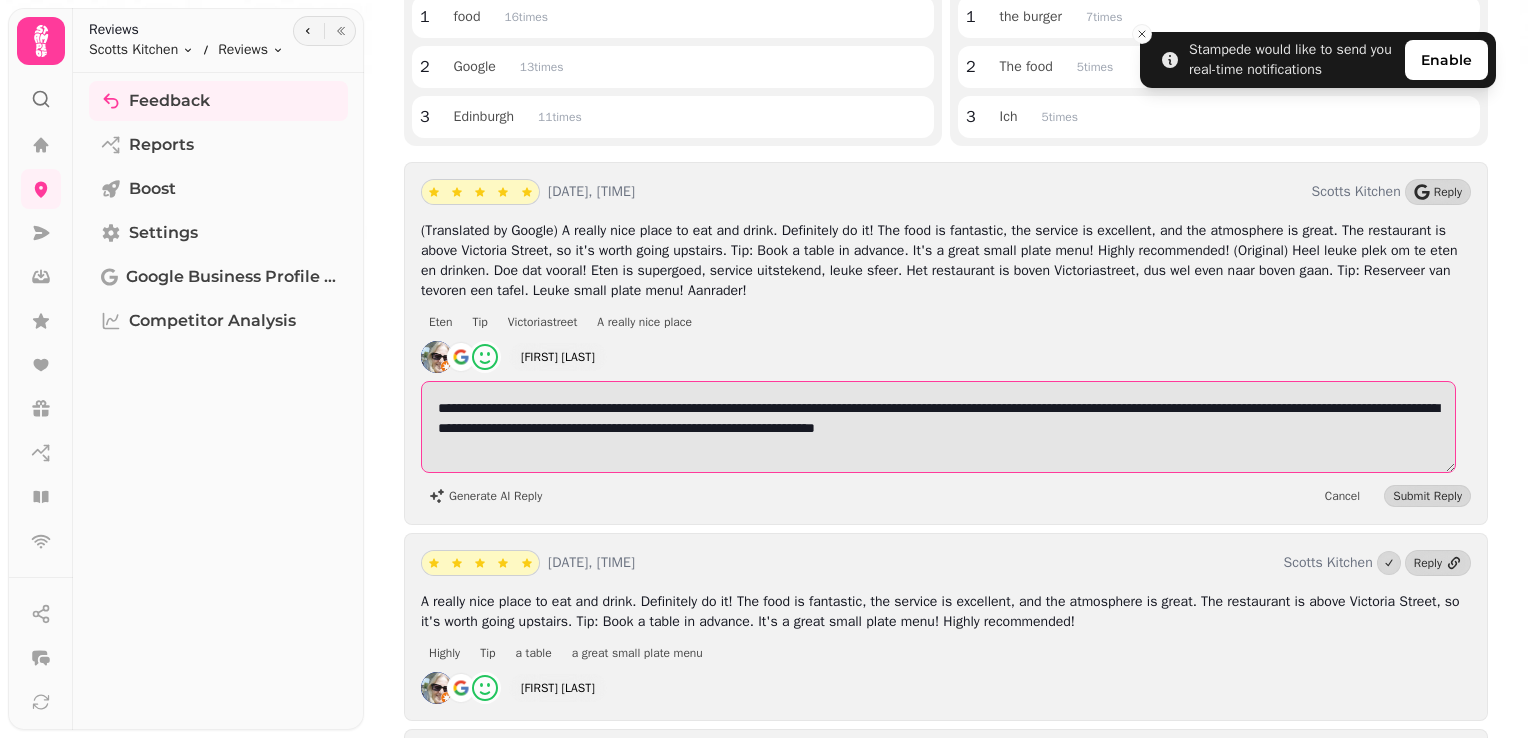 scroll, scrollTop: 0, scrollLeft: 0, axis: both 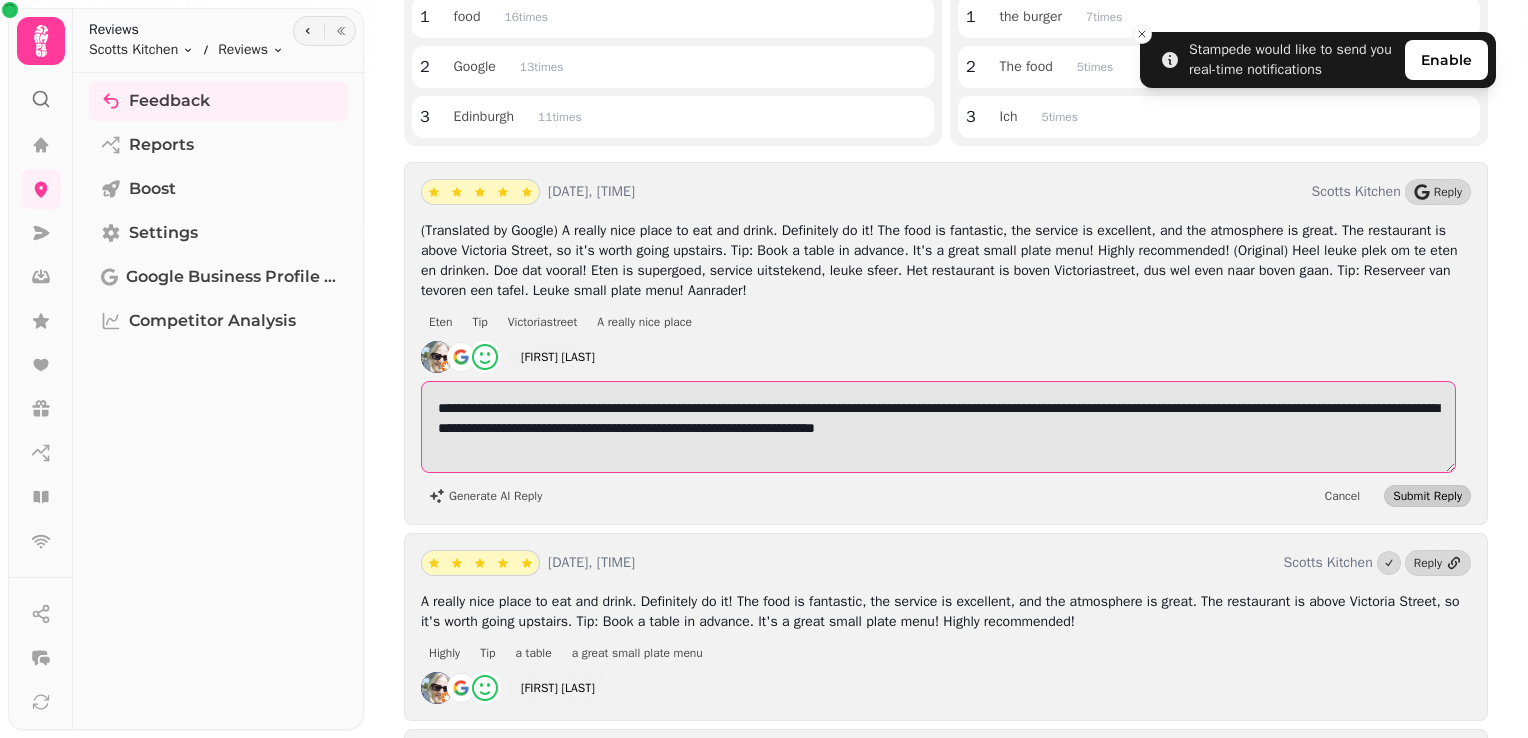 type on "**********" 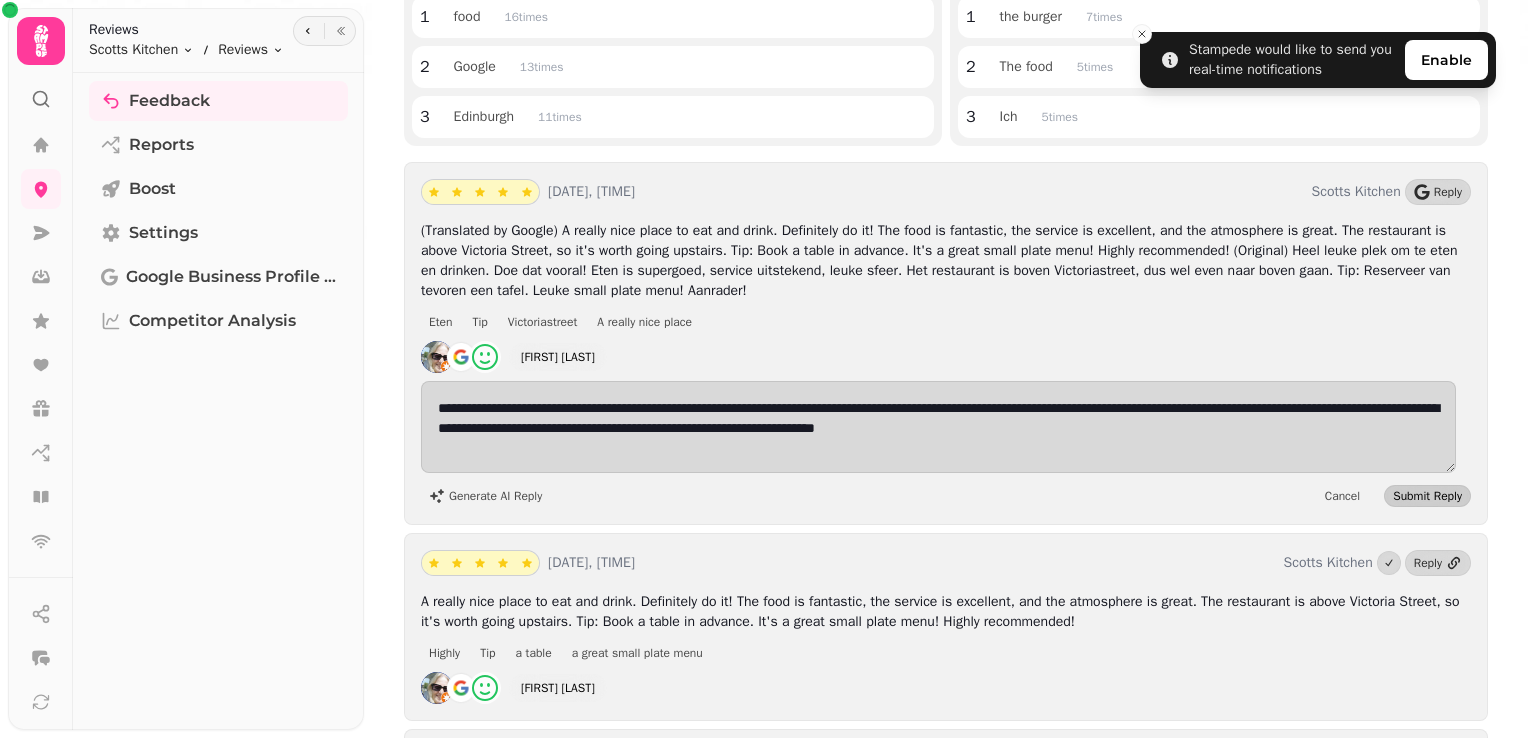 click on "Submit Reply" at bounding box center (1427, 496) 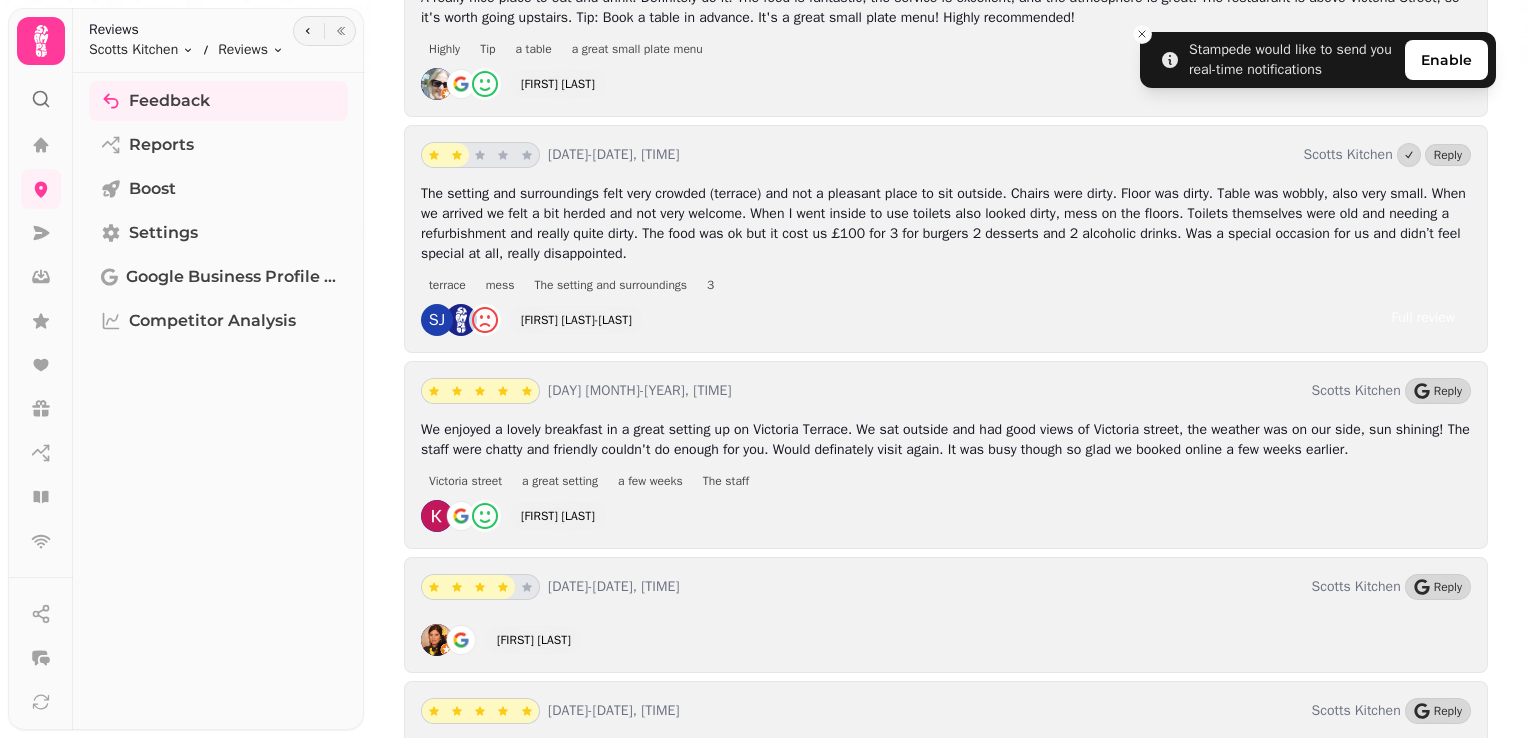 scroll, scrollTop: 926, scrollLeft: 0, axis: vertical 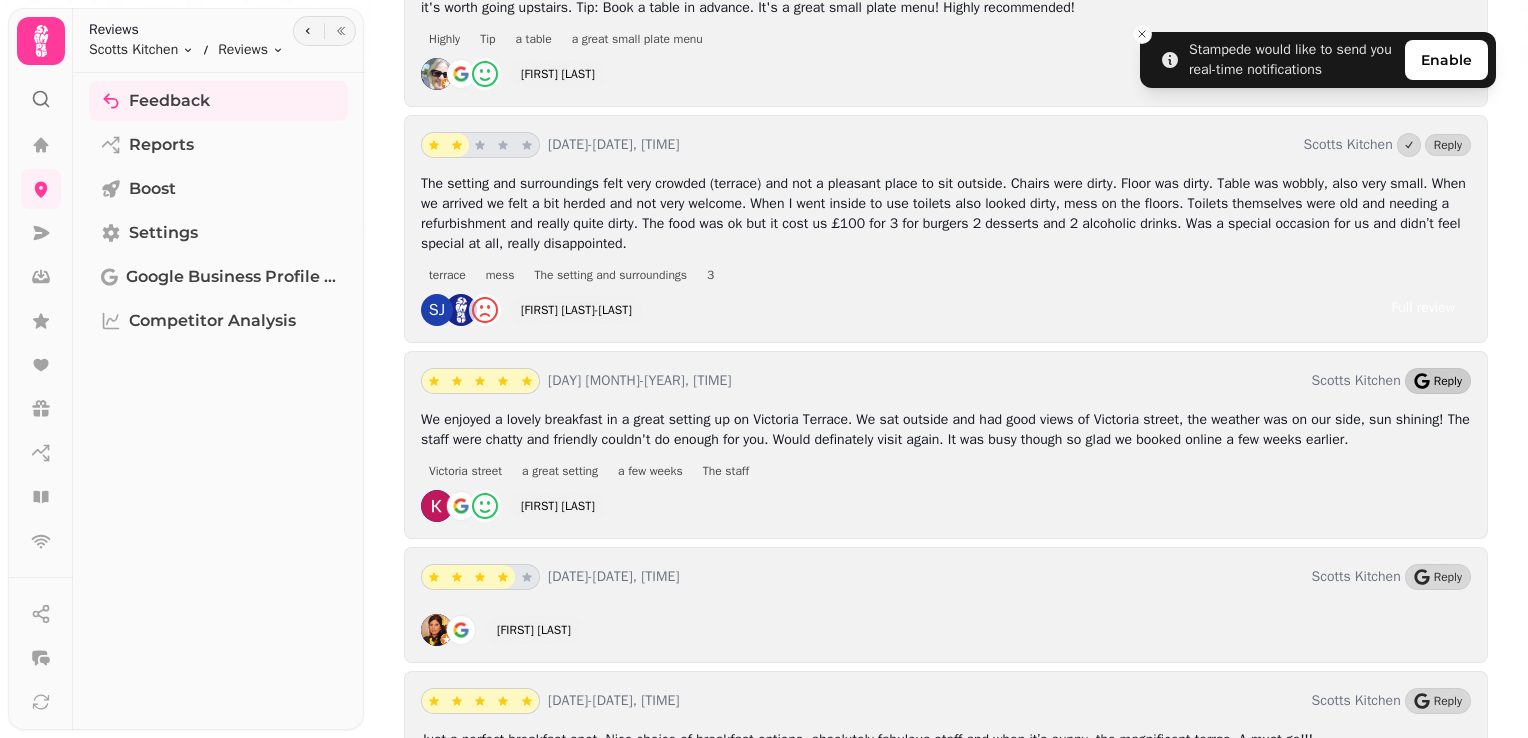 click 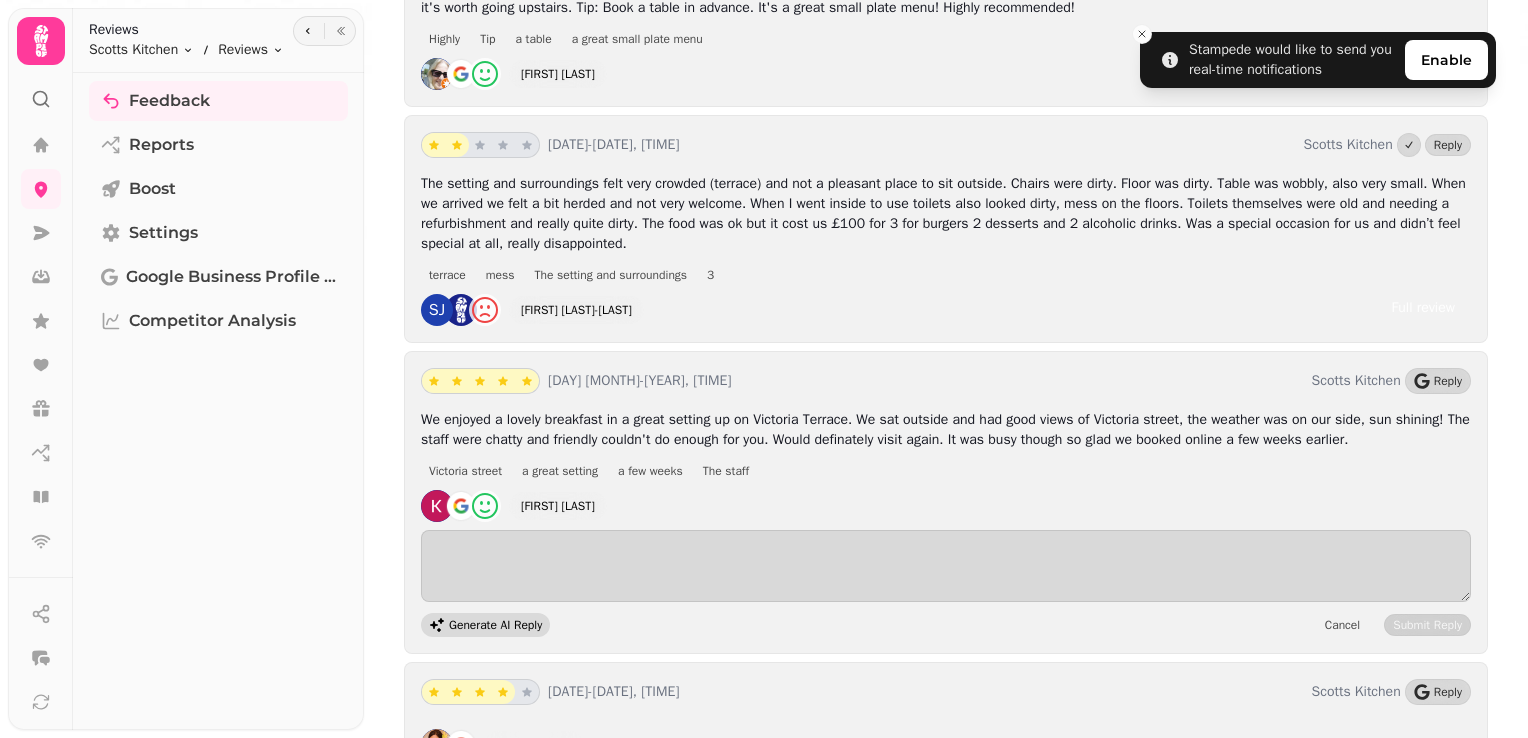 click on "Generate AI Reply" at bounding box center [495, 625] 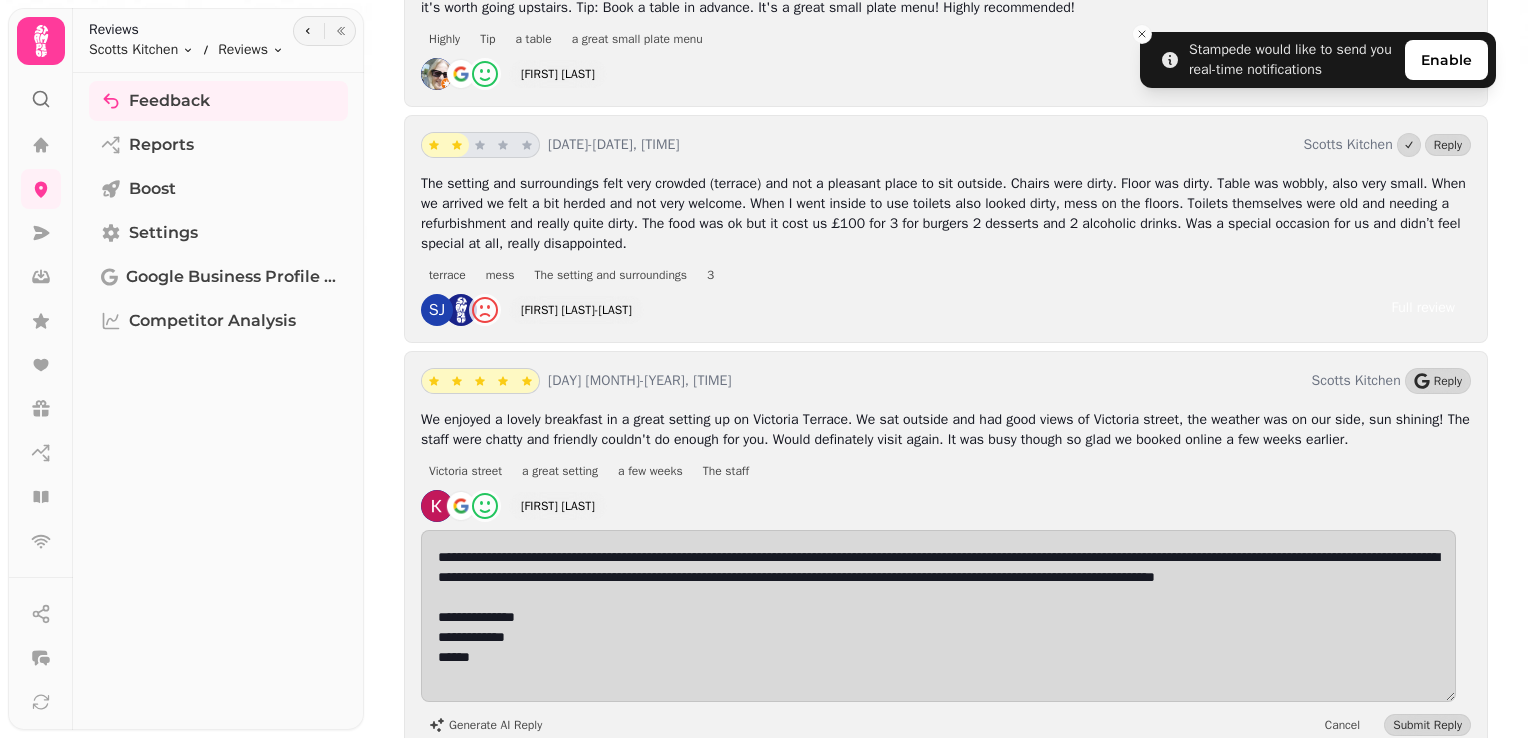 scroll, scrollTop: 1, scrollLeft: 0, axis: vertical 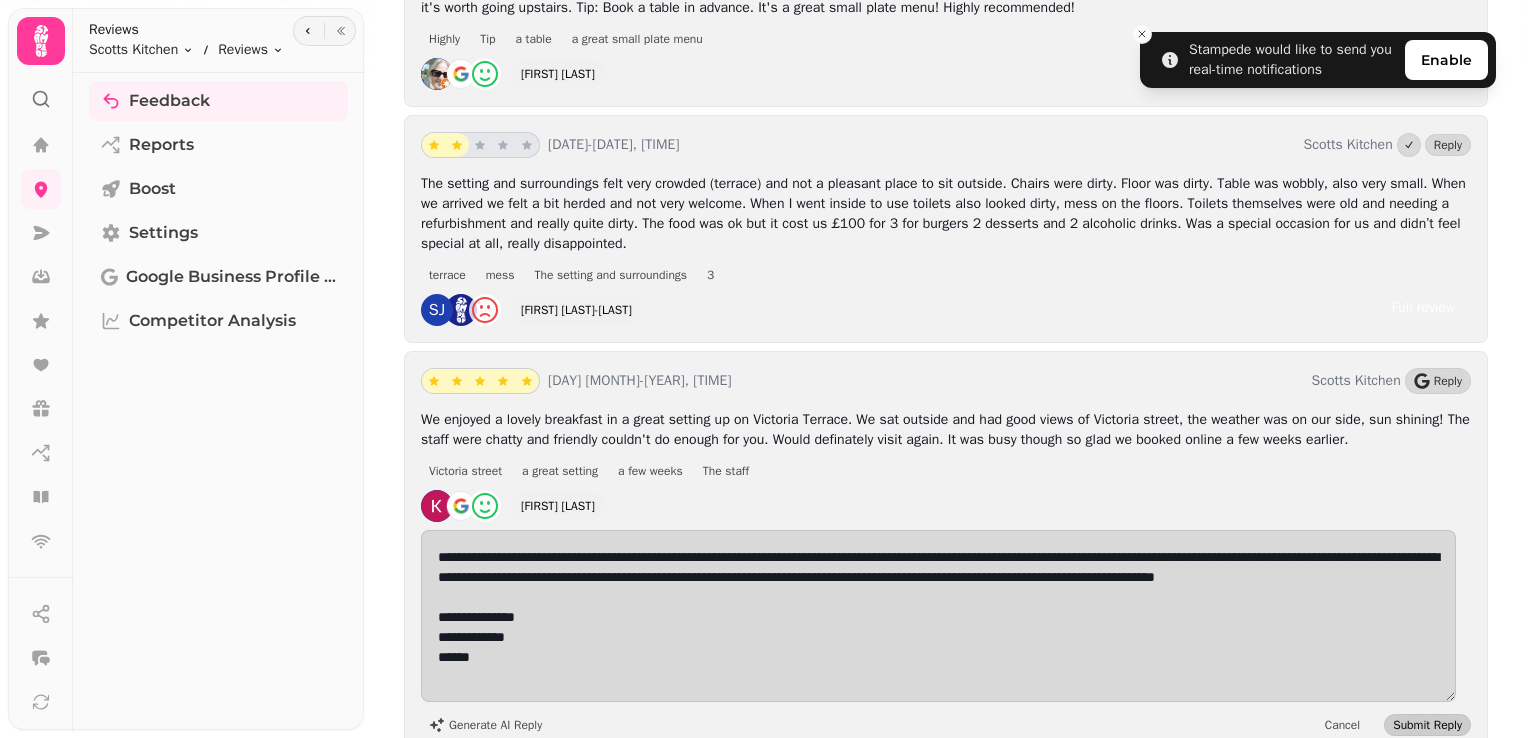 click on "Submit Reply" at bounding box center (1427, 725) 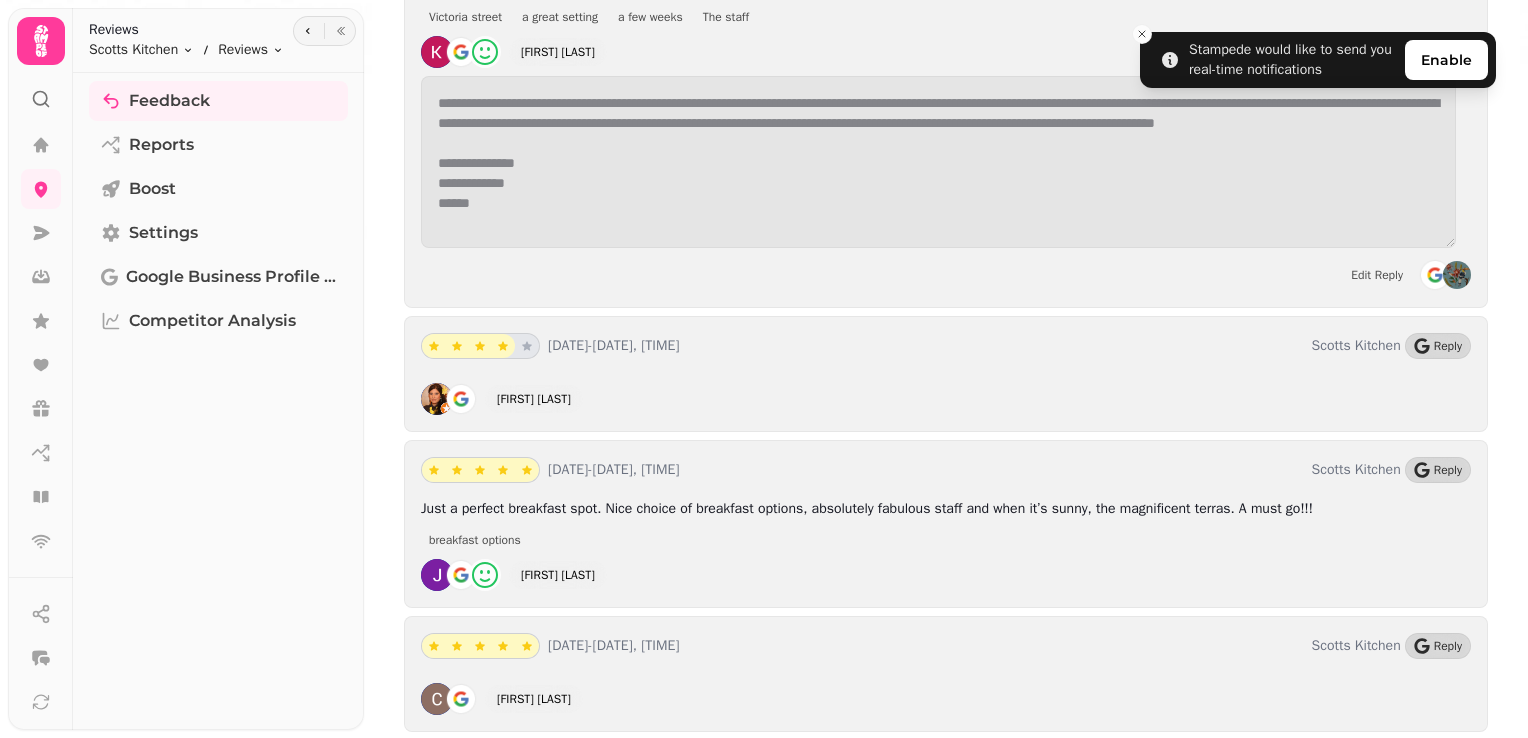 scroll, scrollTop: 1383, scrollLeft: 0, axis: vertical 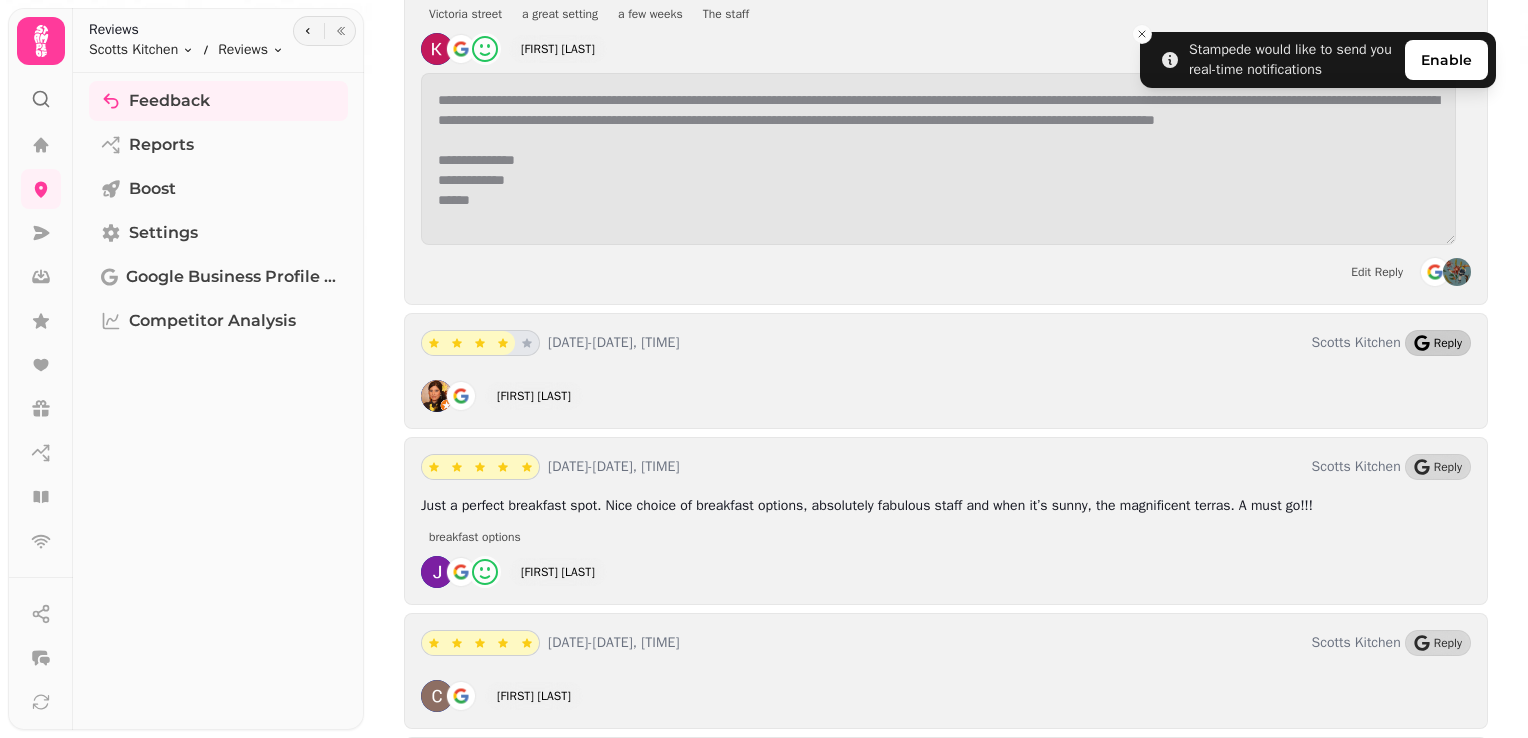 click on "Reply" at bounding box center (1448, 343) 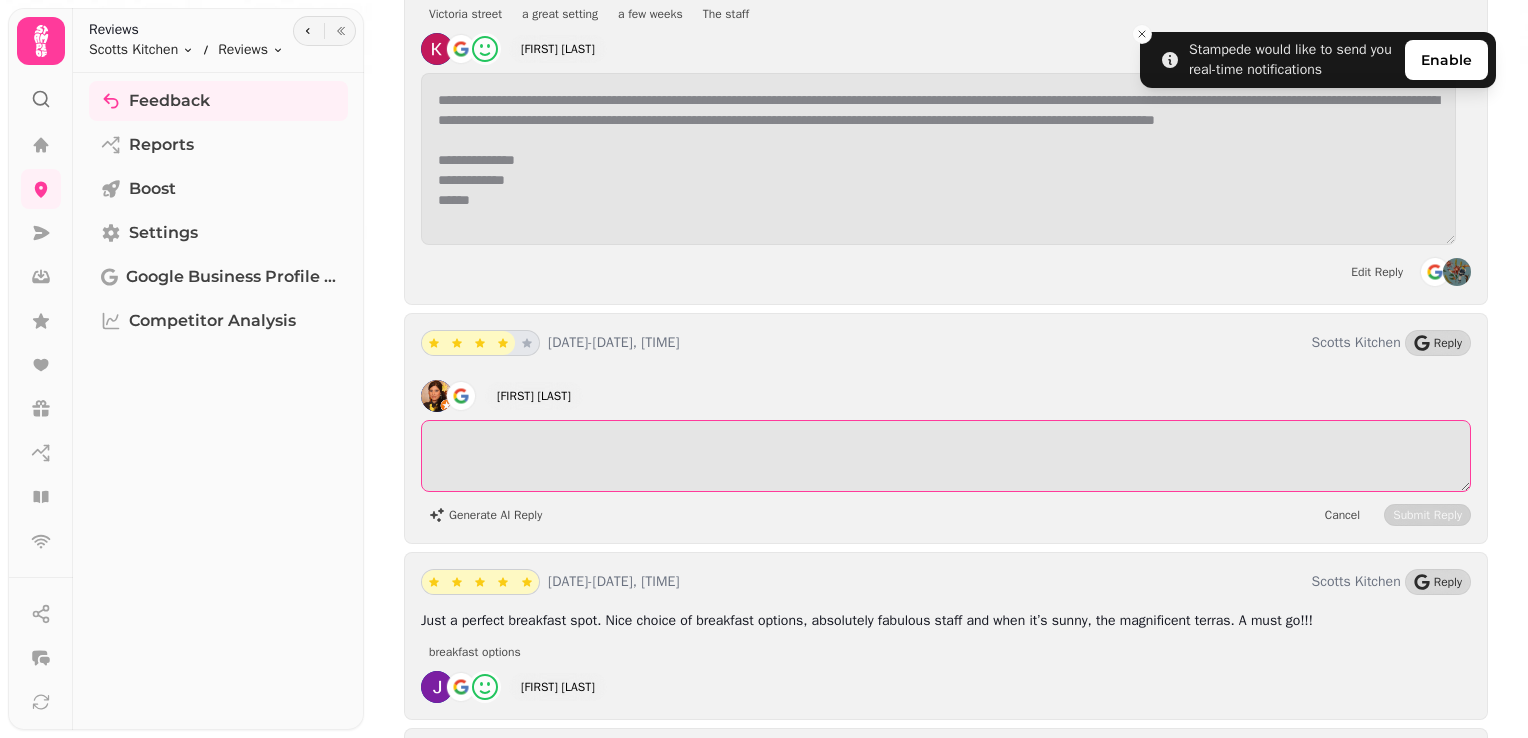 click at bounding box center (946, 456) 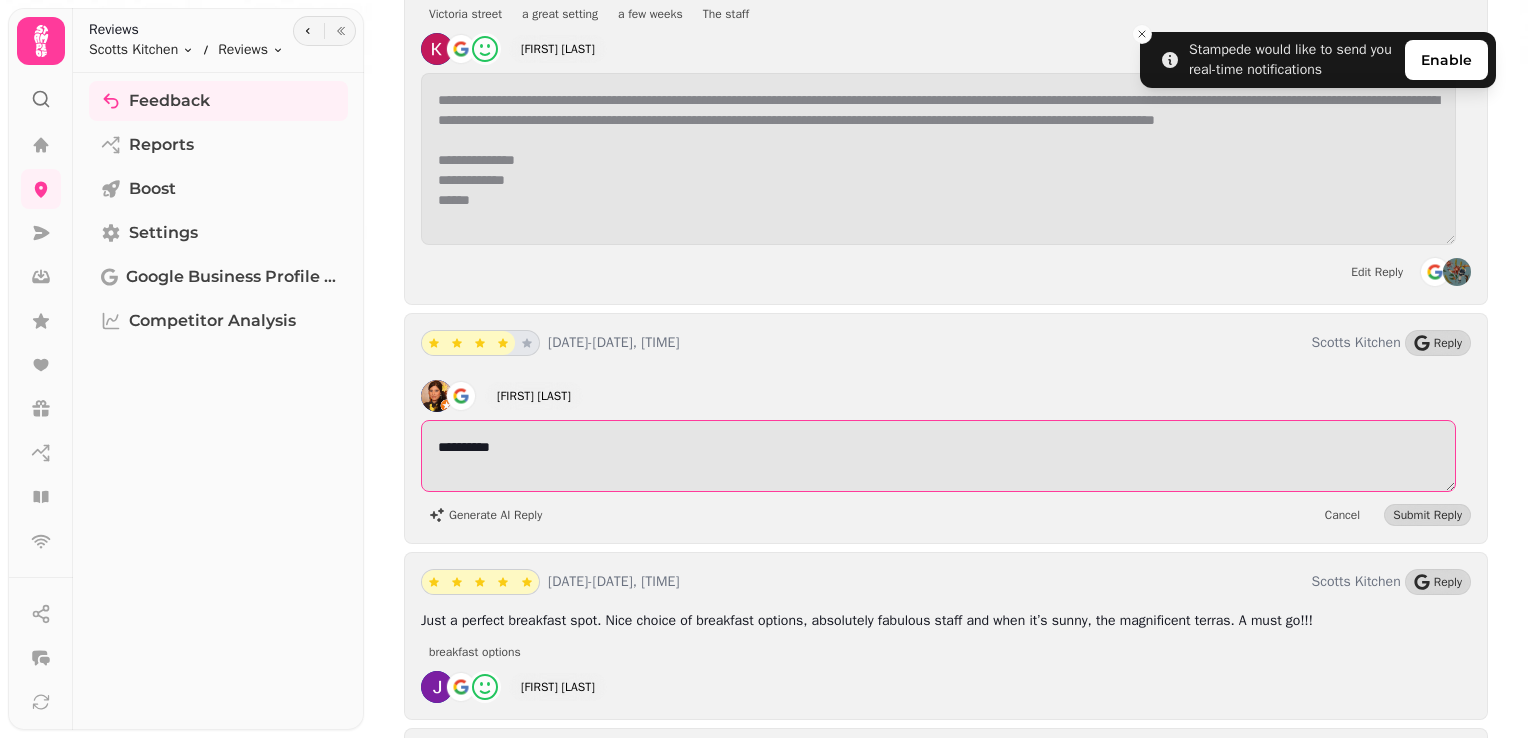 drag, startPoint x: 532, startPoint y: 442, endPoint x: 426, endPoint y: 437, distance: 106.11786 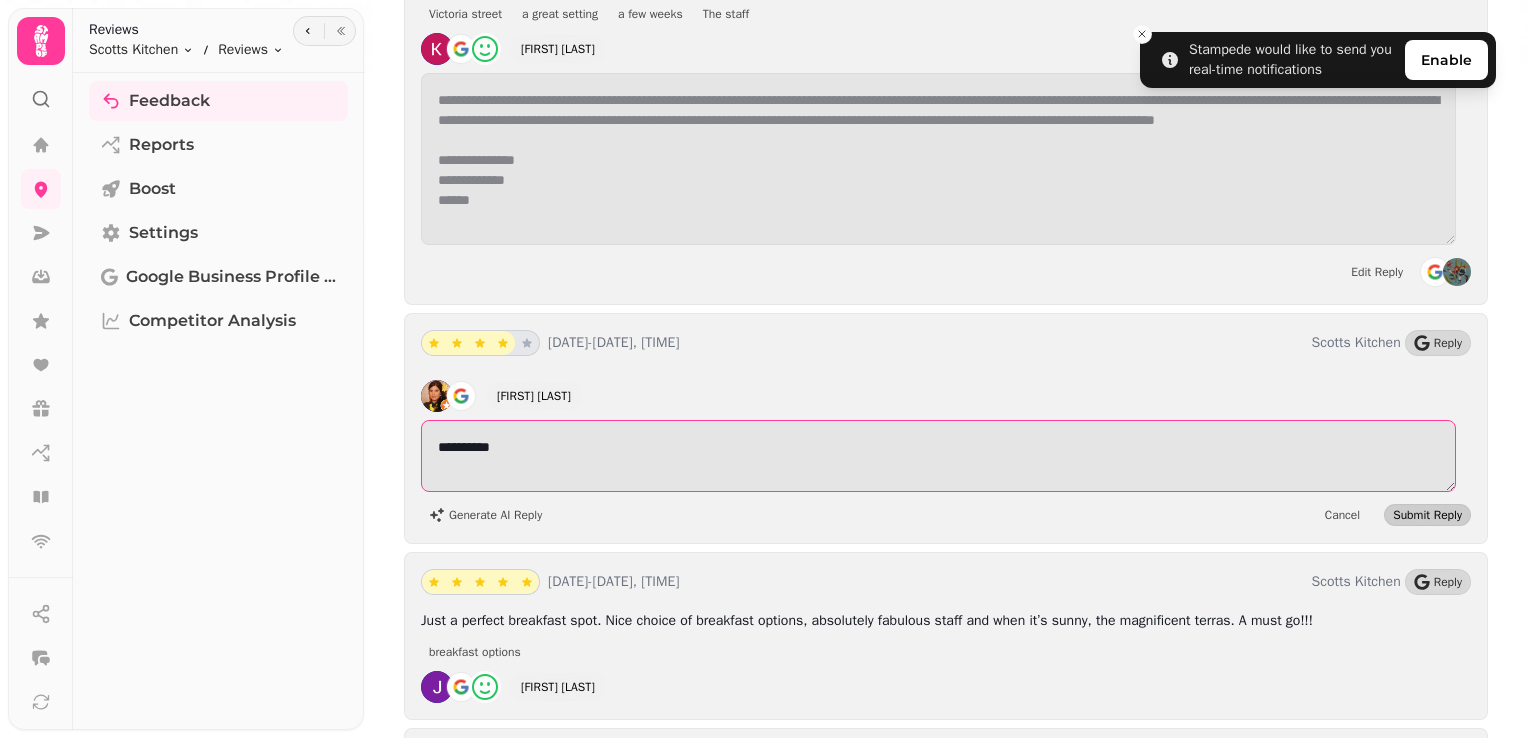 type on "**********" 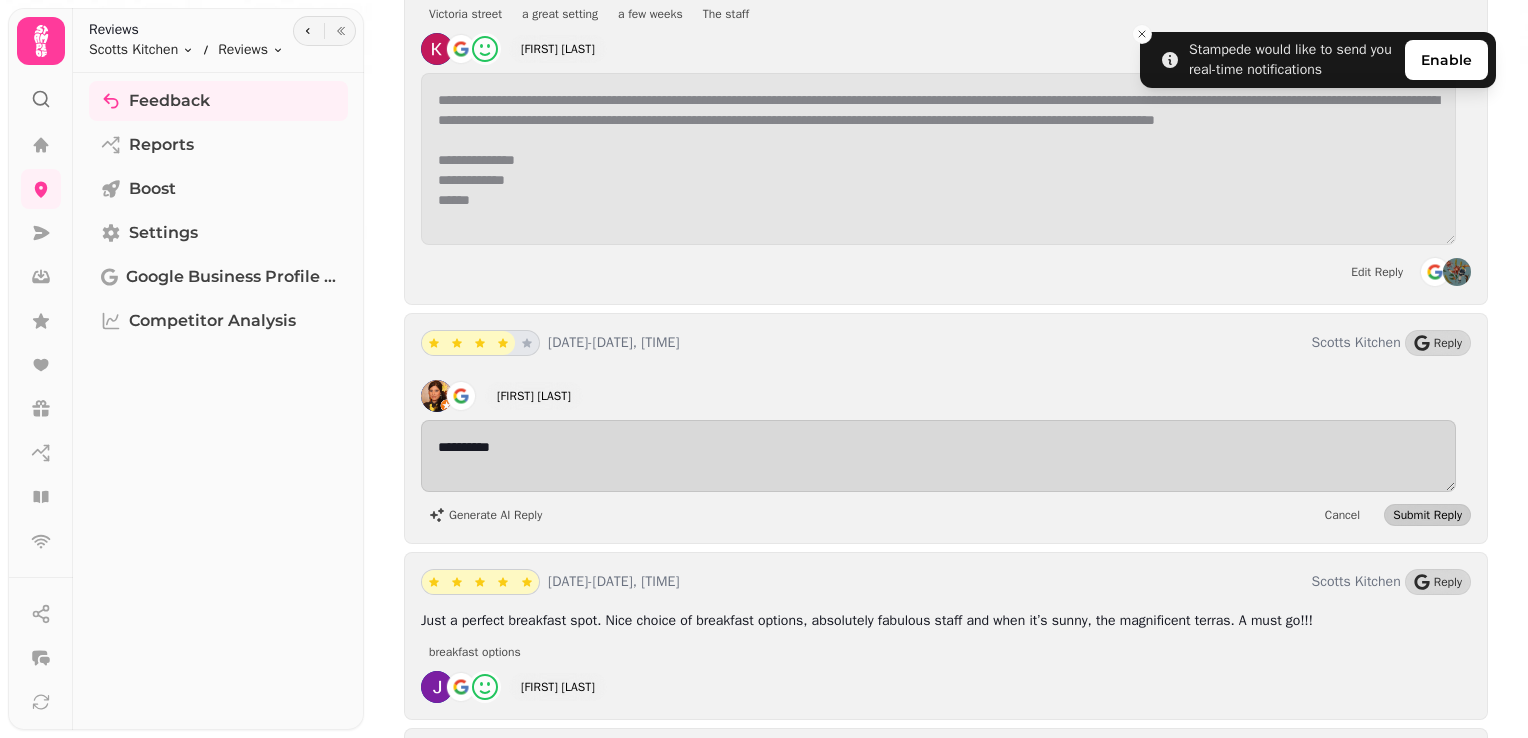 click on "Submit Reply" at bounding box center [1427, 515] 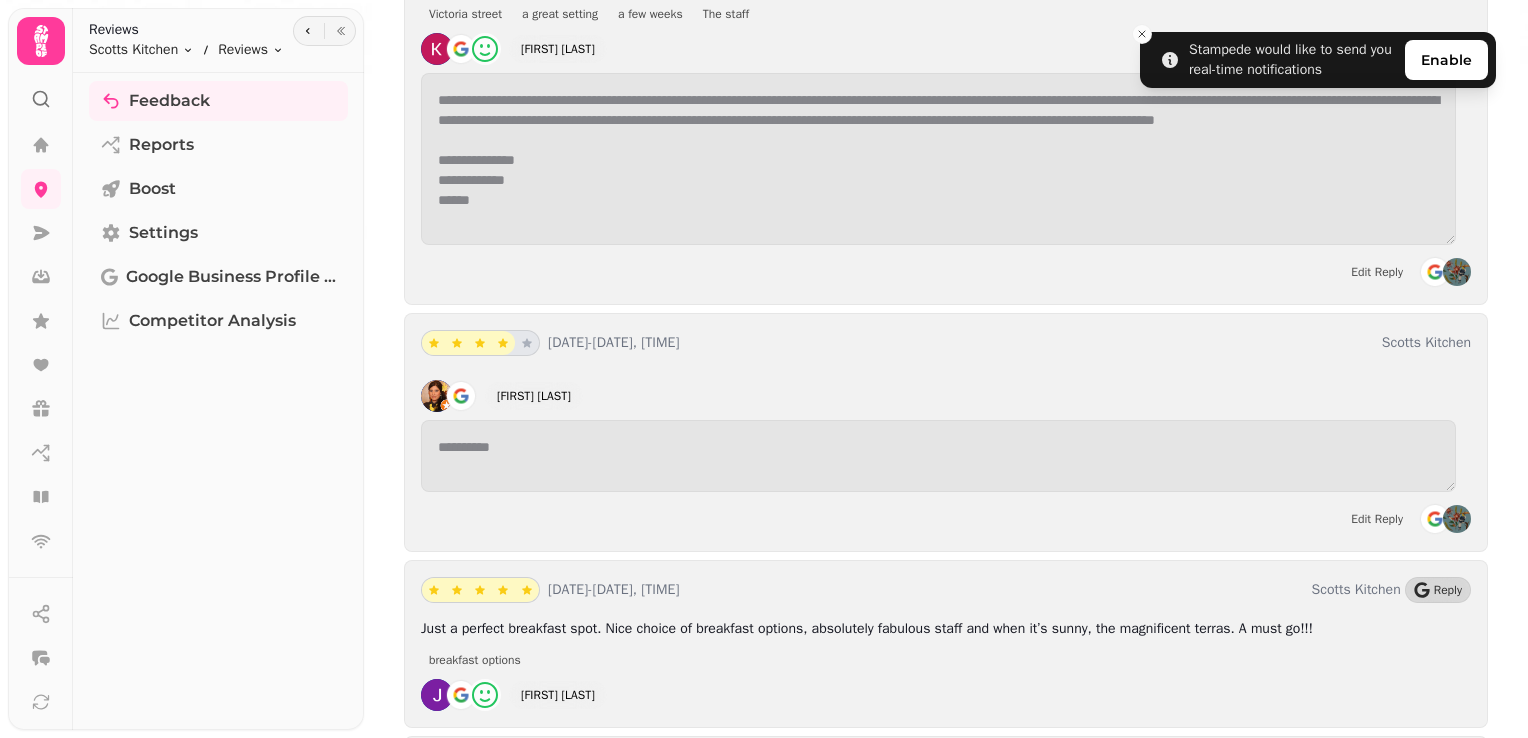 click on "Edit Reply" at bounding box center (946, 519) 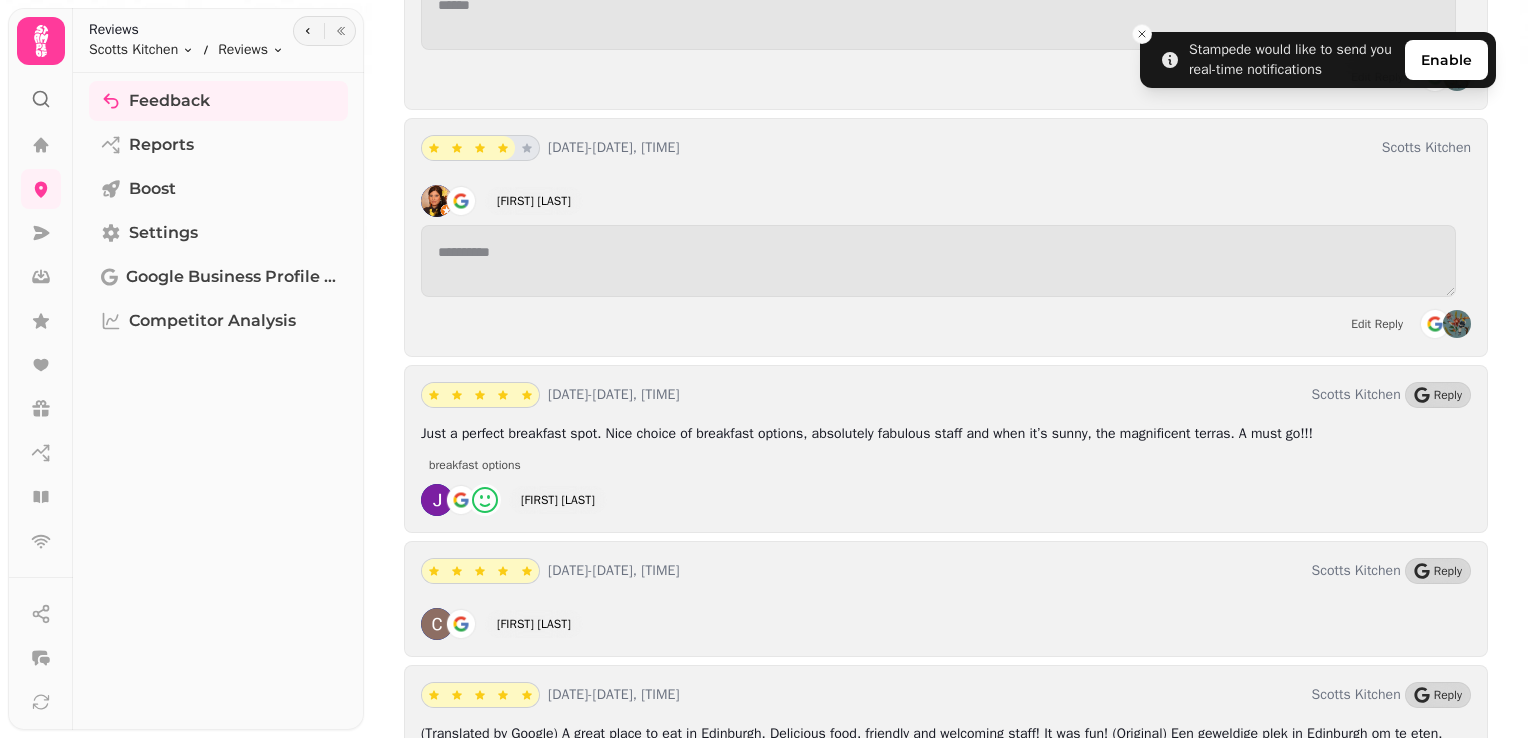 scroll, scrollTop: 1584, scrollLeft: 0, axis: vertical 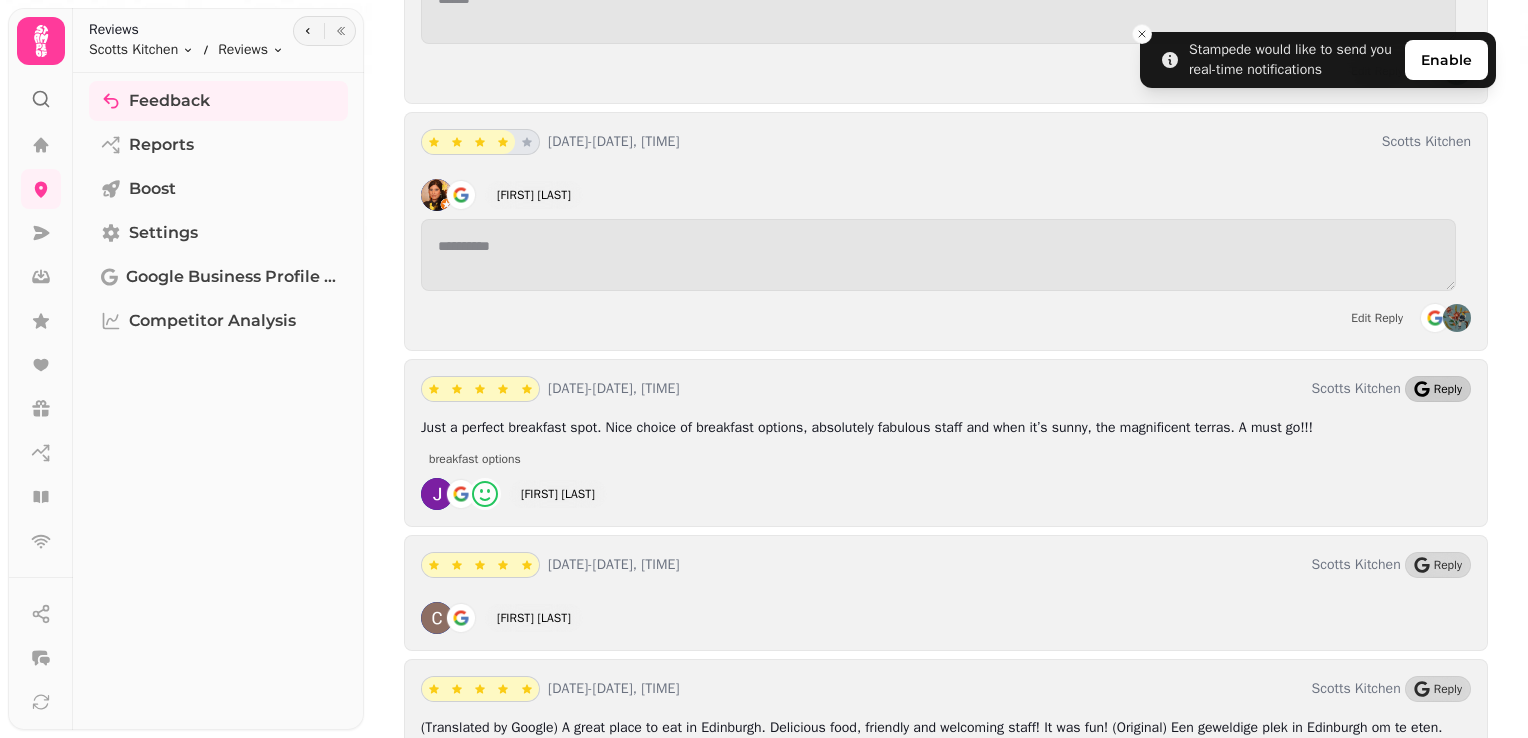click on "Reply" at bounding box center [1448, 389] 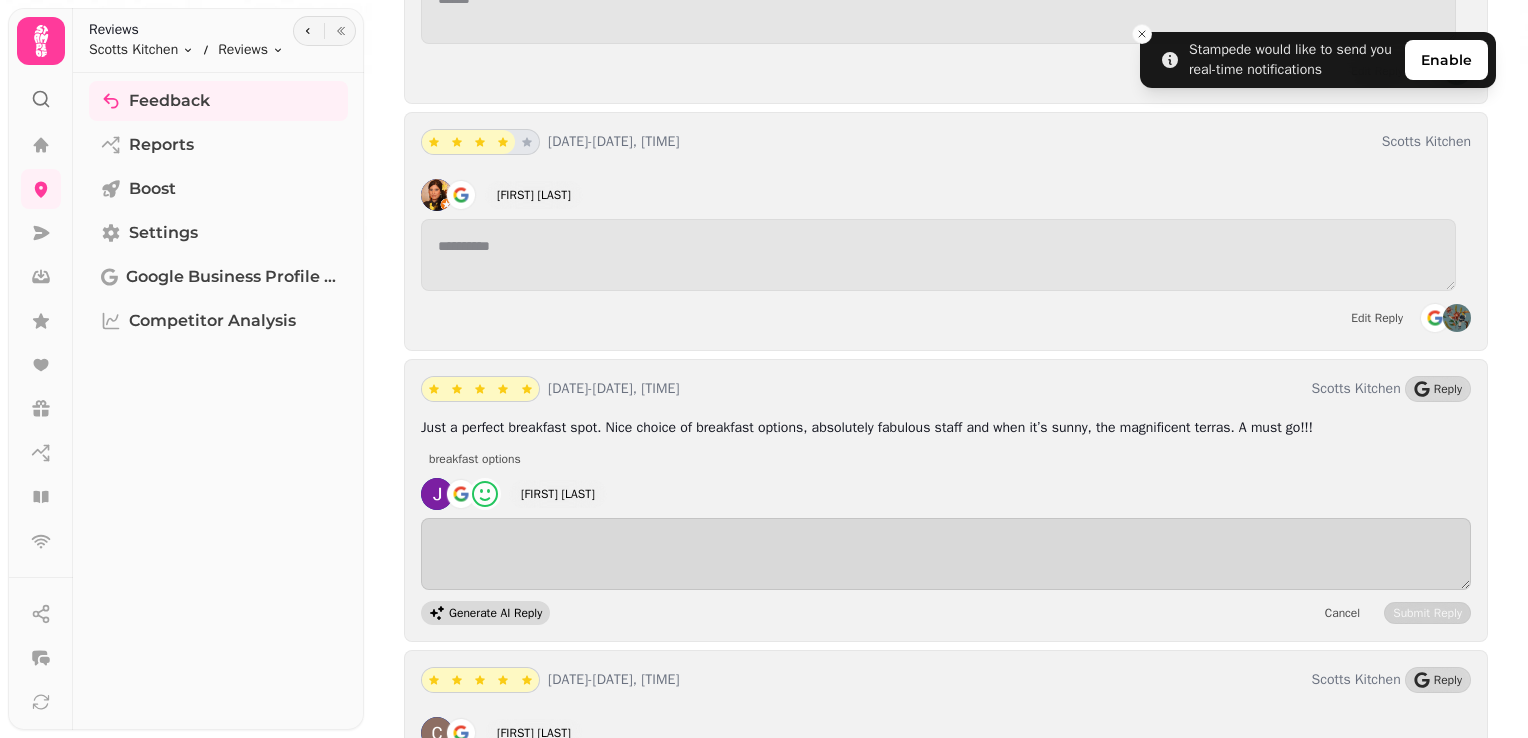click on "Generate AI Reply" at bounding box center (495, 613) 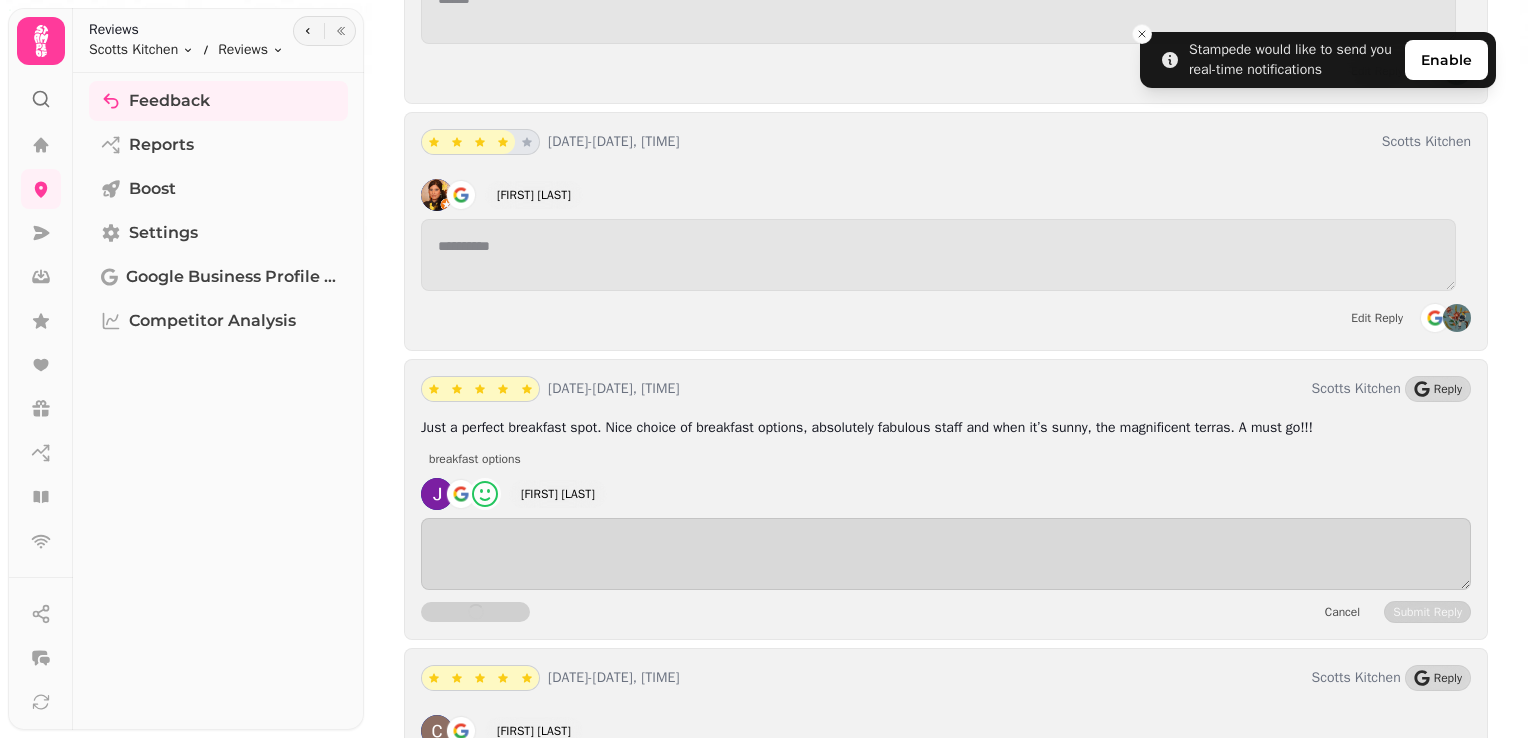scroll, scrollTop: 1566, scrollLeft: 0, axis: vertical 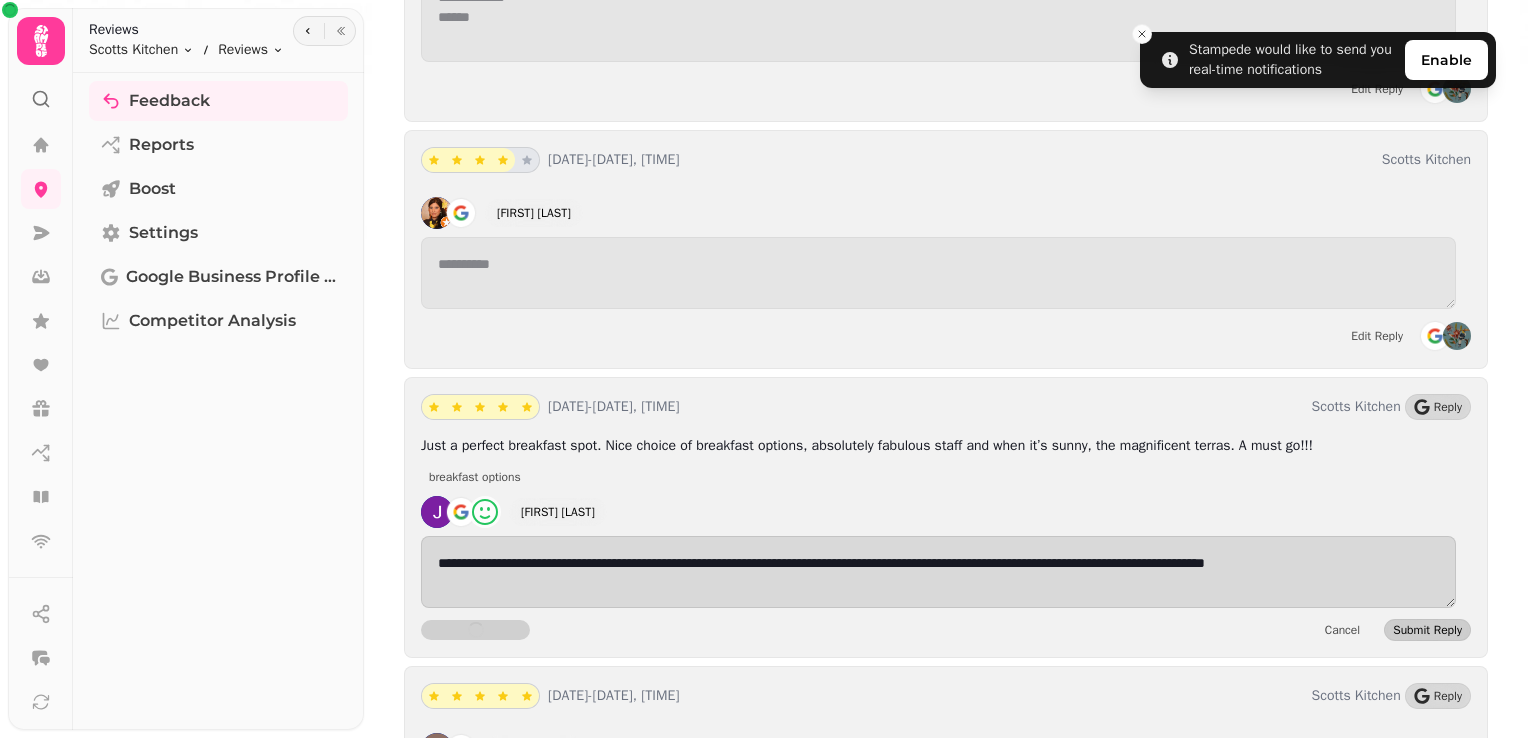 click on "Submit Reply" at bounding box center (1427, 630) 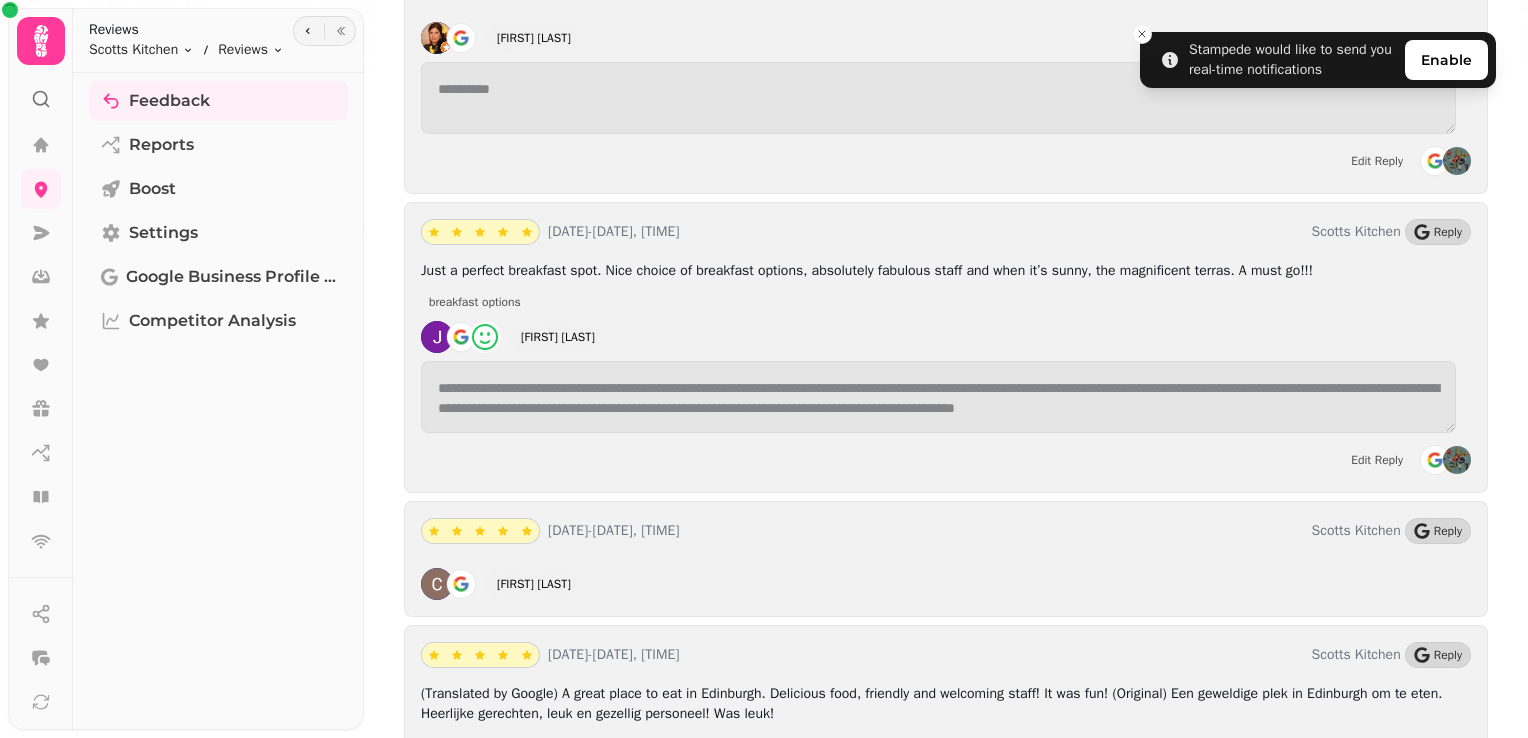 scroll, scrollTop: 1744, scrollLeft: 0, axis: vertical 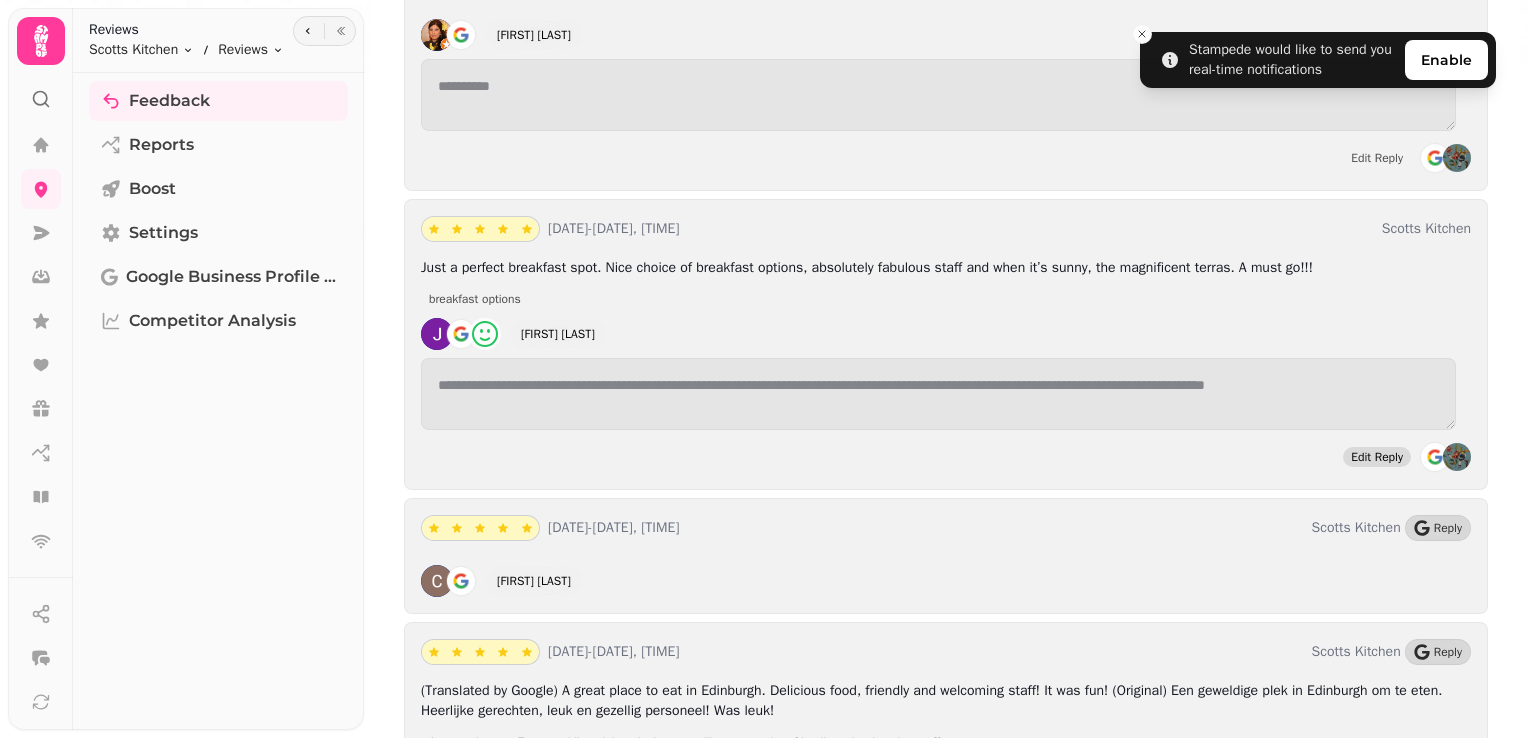 click on "Edit Reply" at bounding box center (1377, 457) 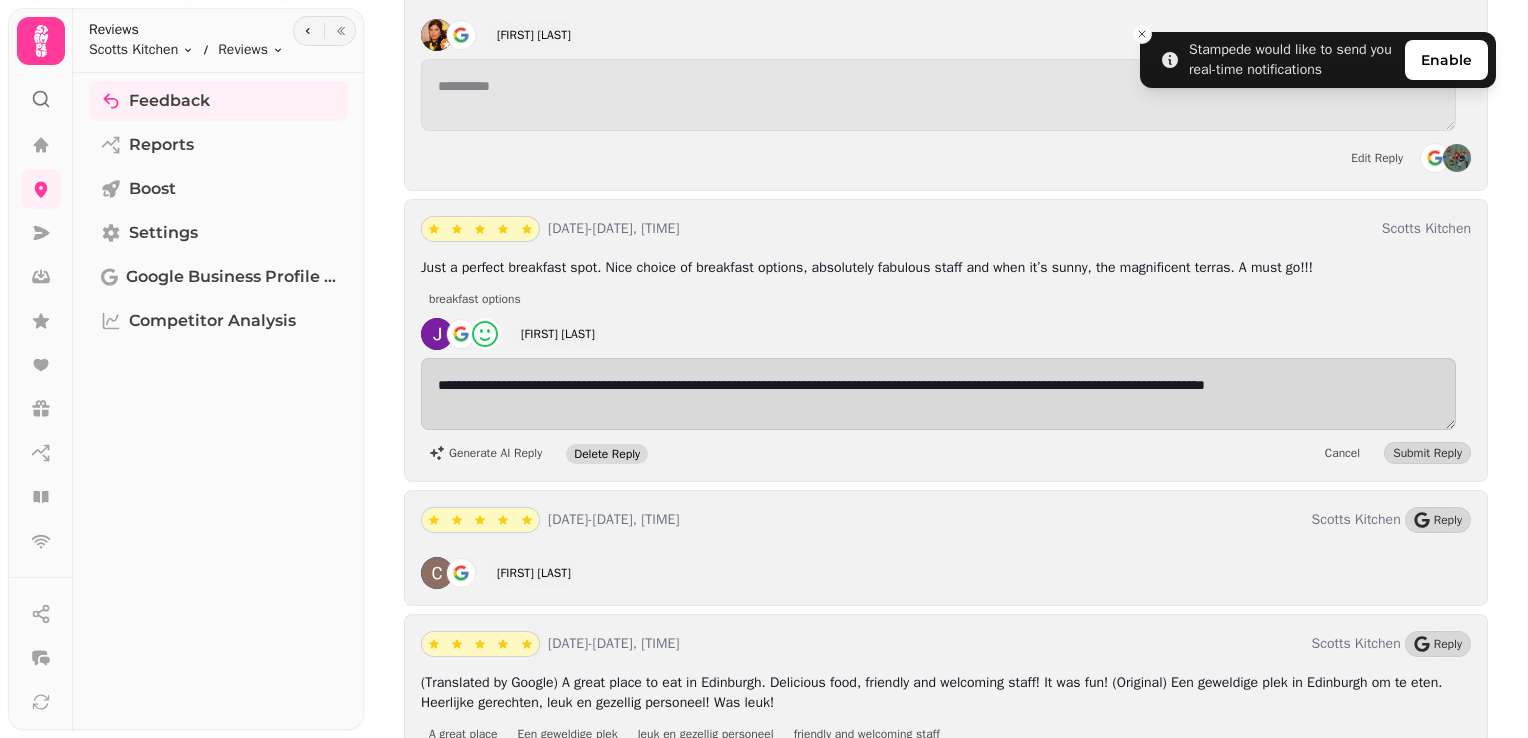 click on "Delete Reply" at bounding box center [607, 454] 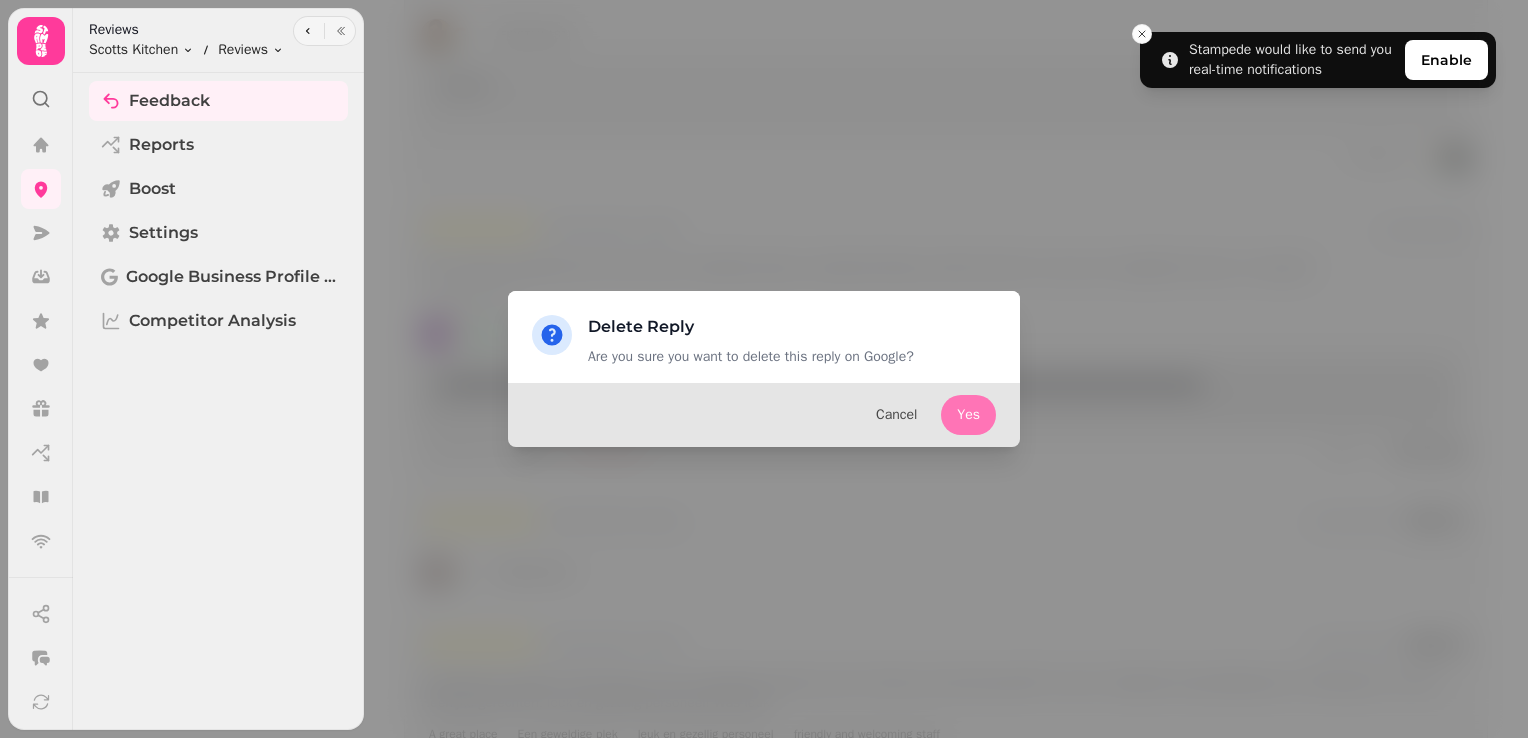 click on "Yes" at bounding box center [968, 415] 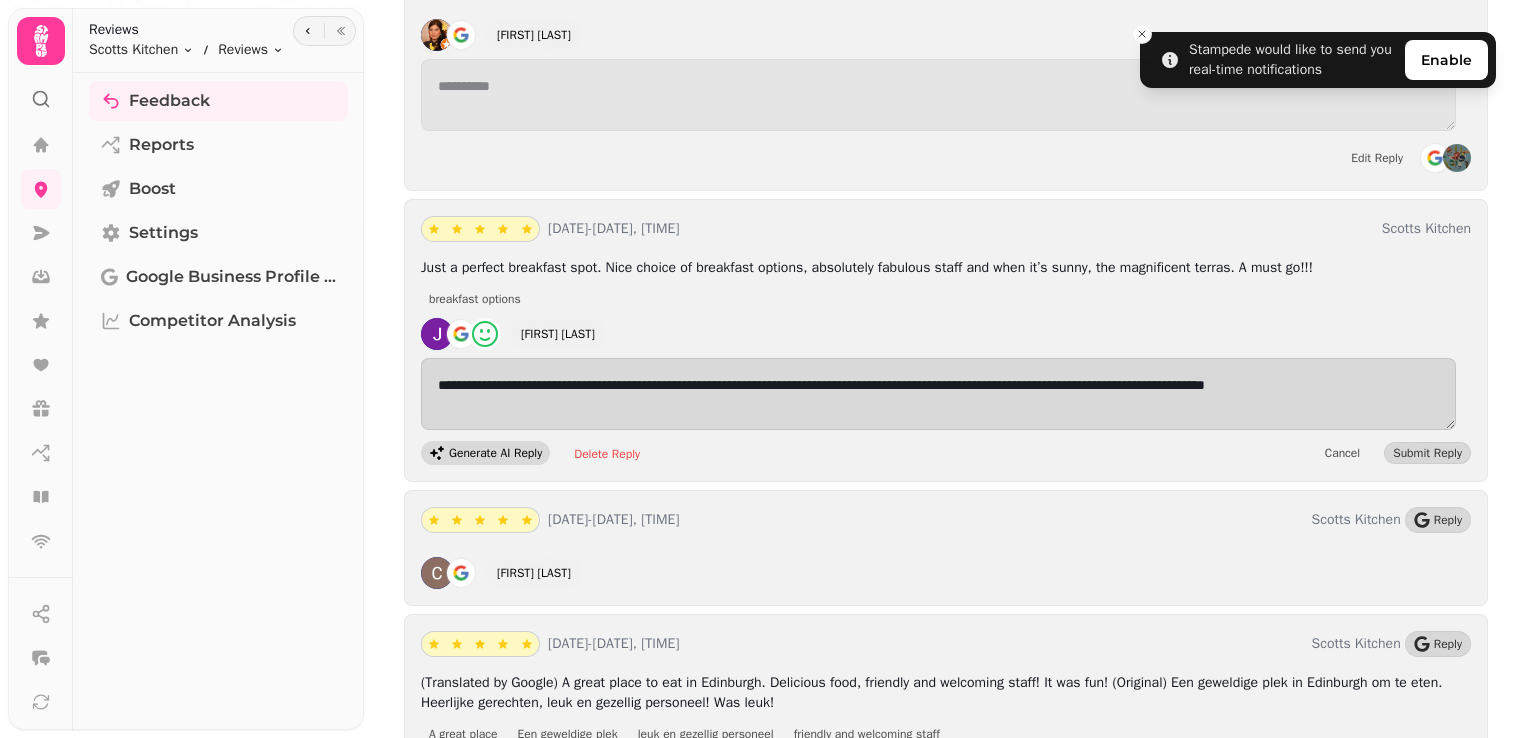 click on "Generate AI Reply" at bounding box center [495, 453] 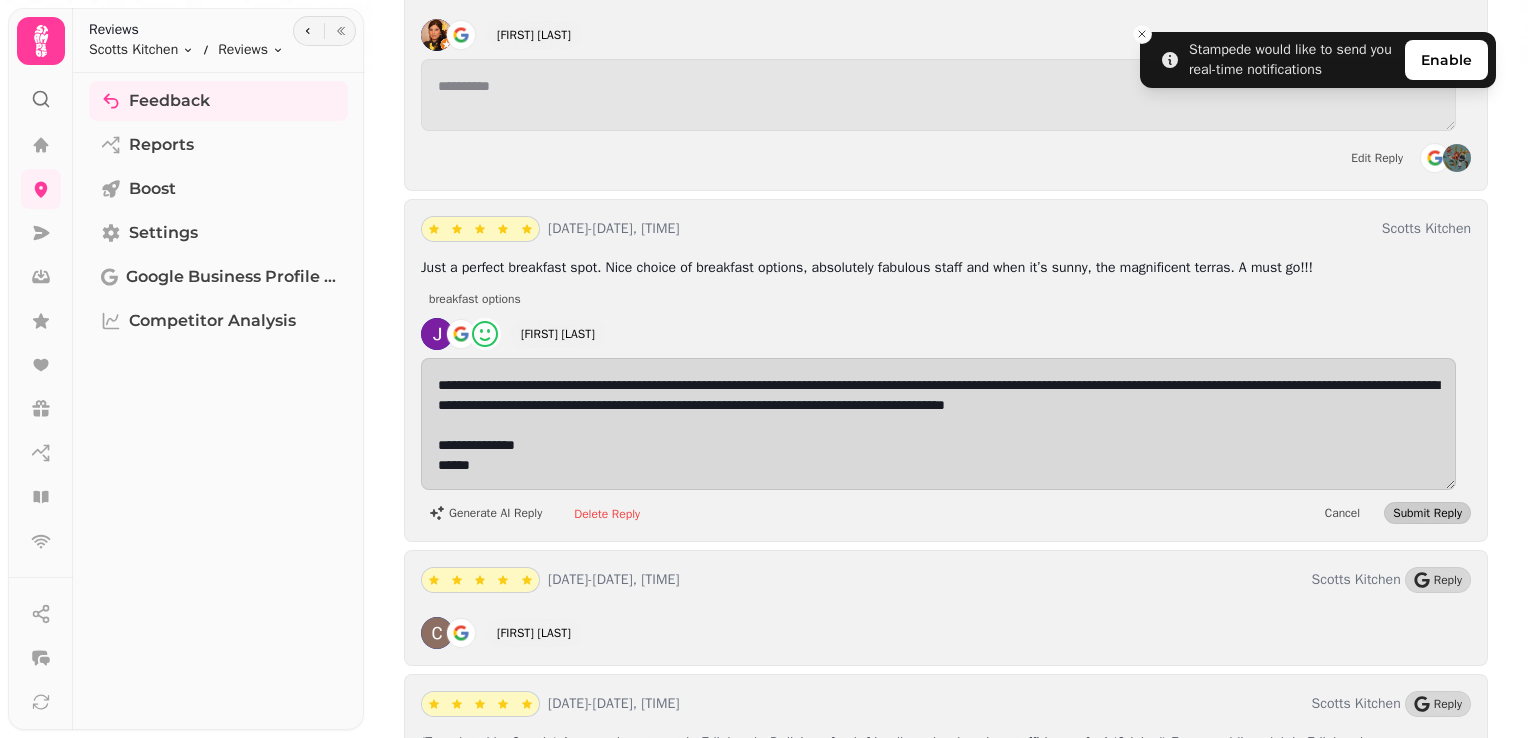 click on "Submit Reply" at bounding box center (1427, 513) 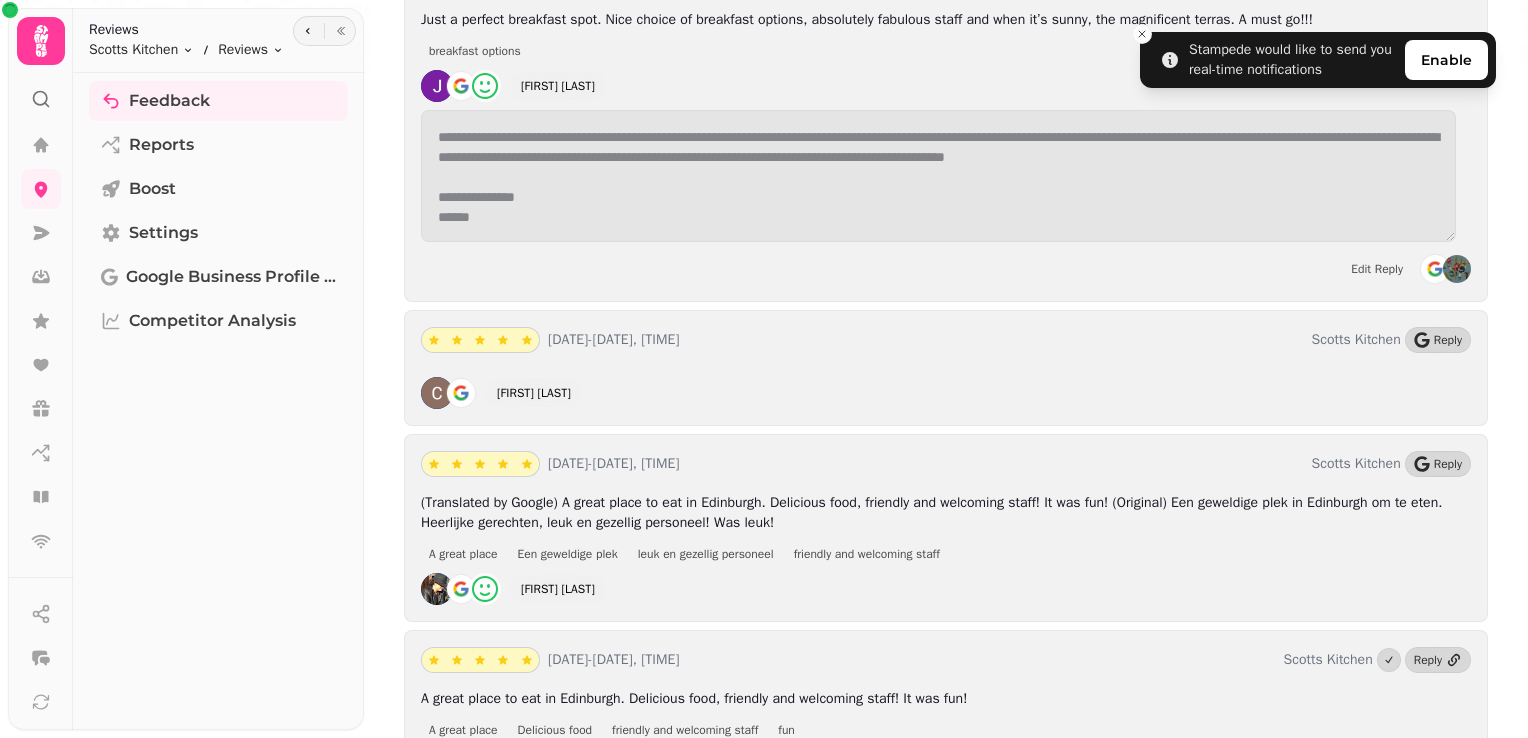 scroll, scrollTop: 1992, scrollLeft: 0, axis: vertical 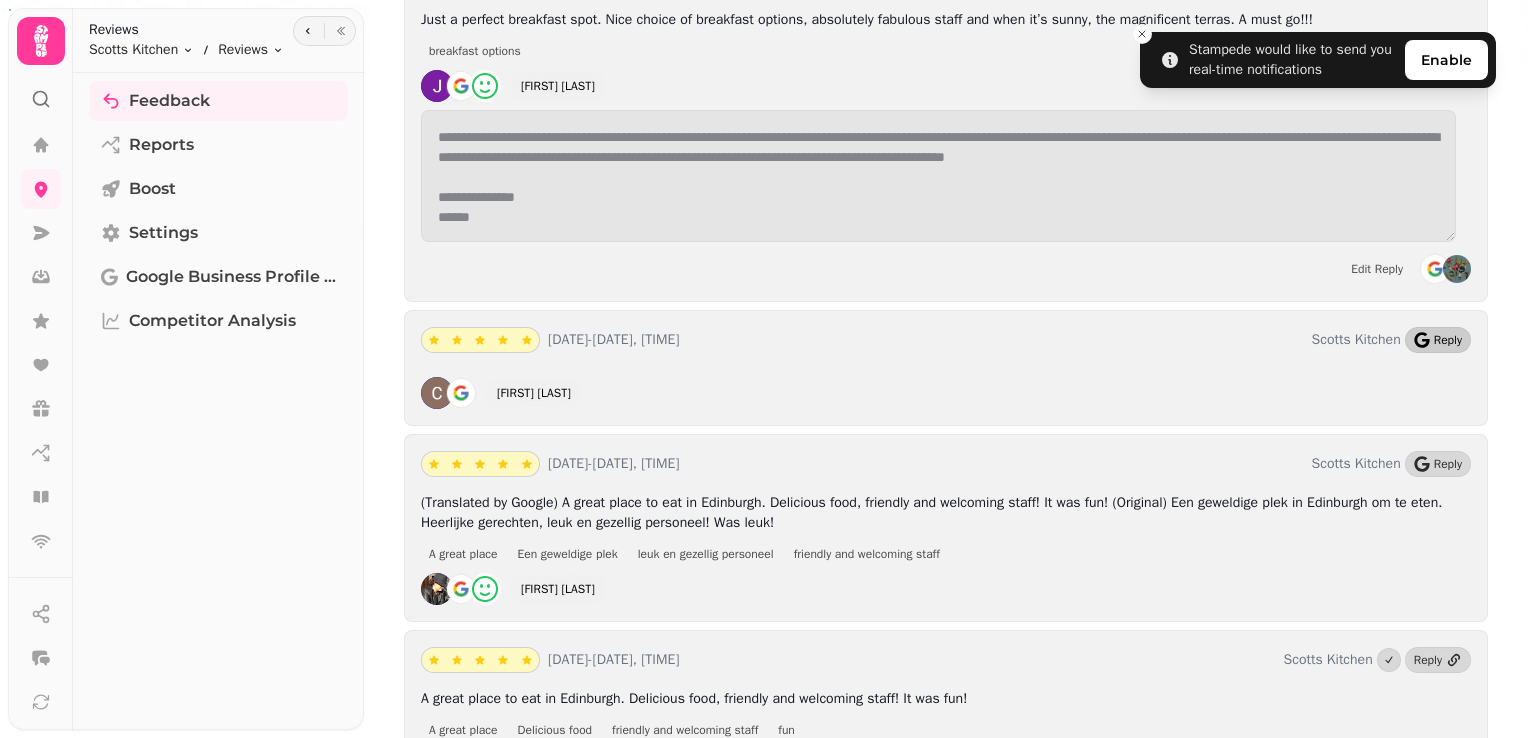 click on "Reply" at bounding box center [1448, 340] 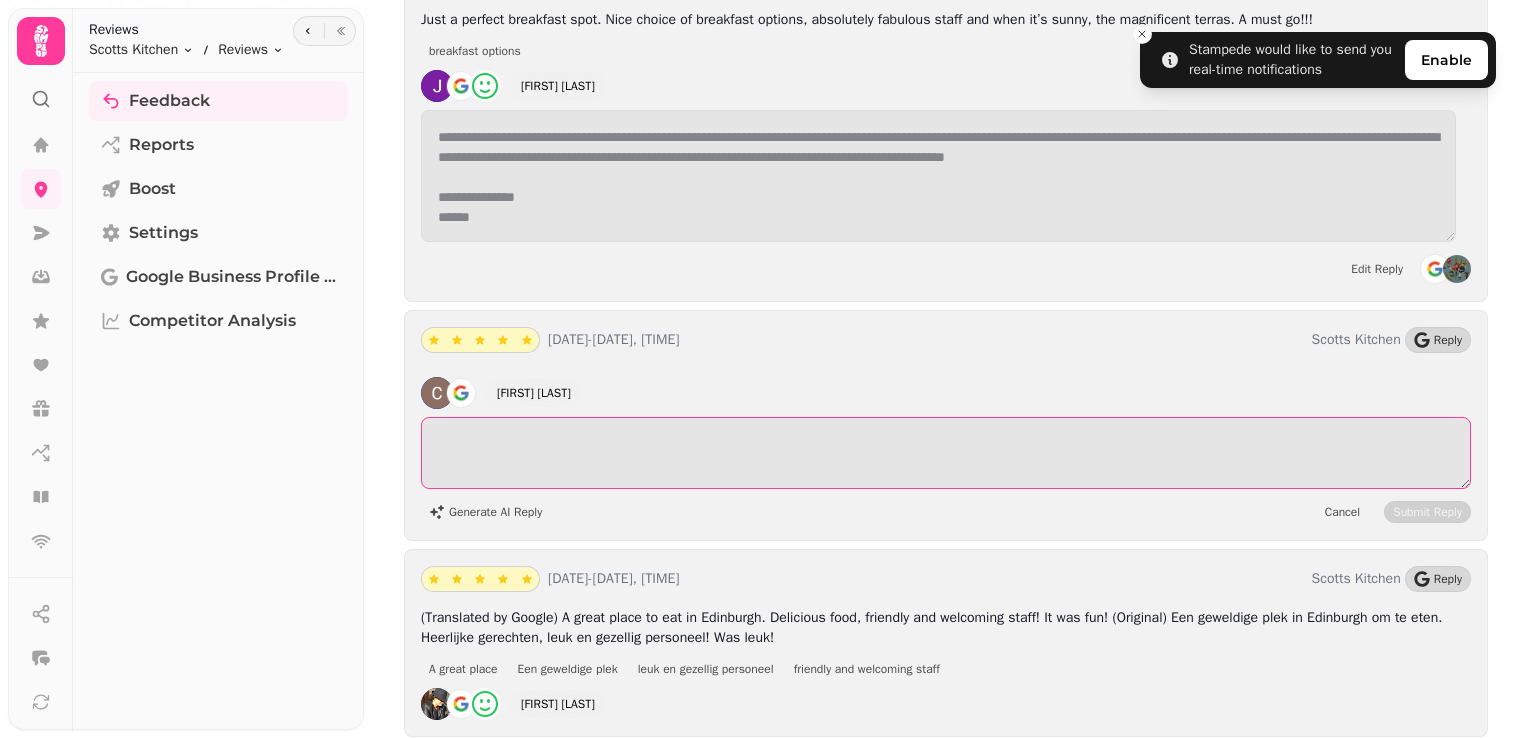 click at bounding box center (946, 453) 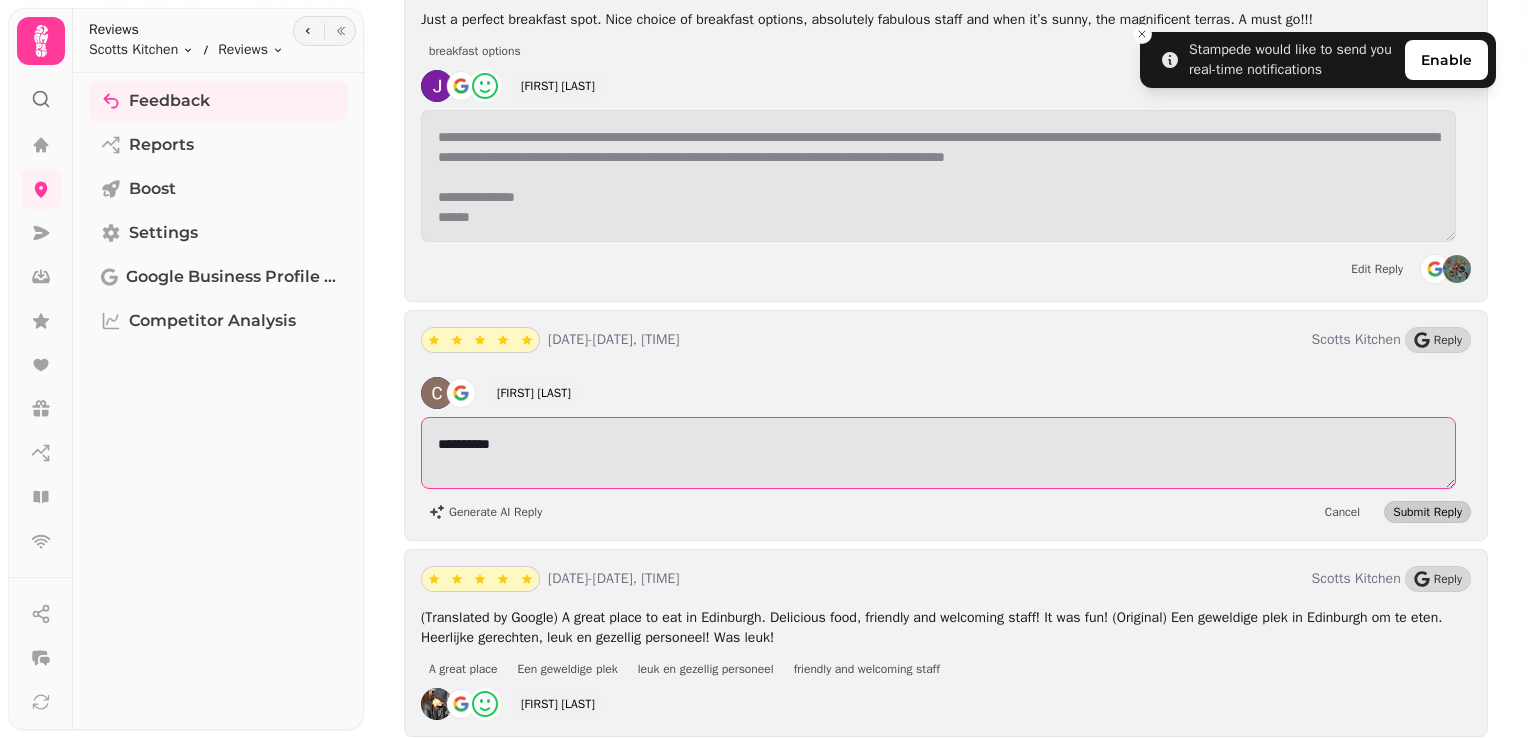 type on "**********" 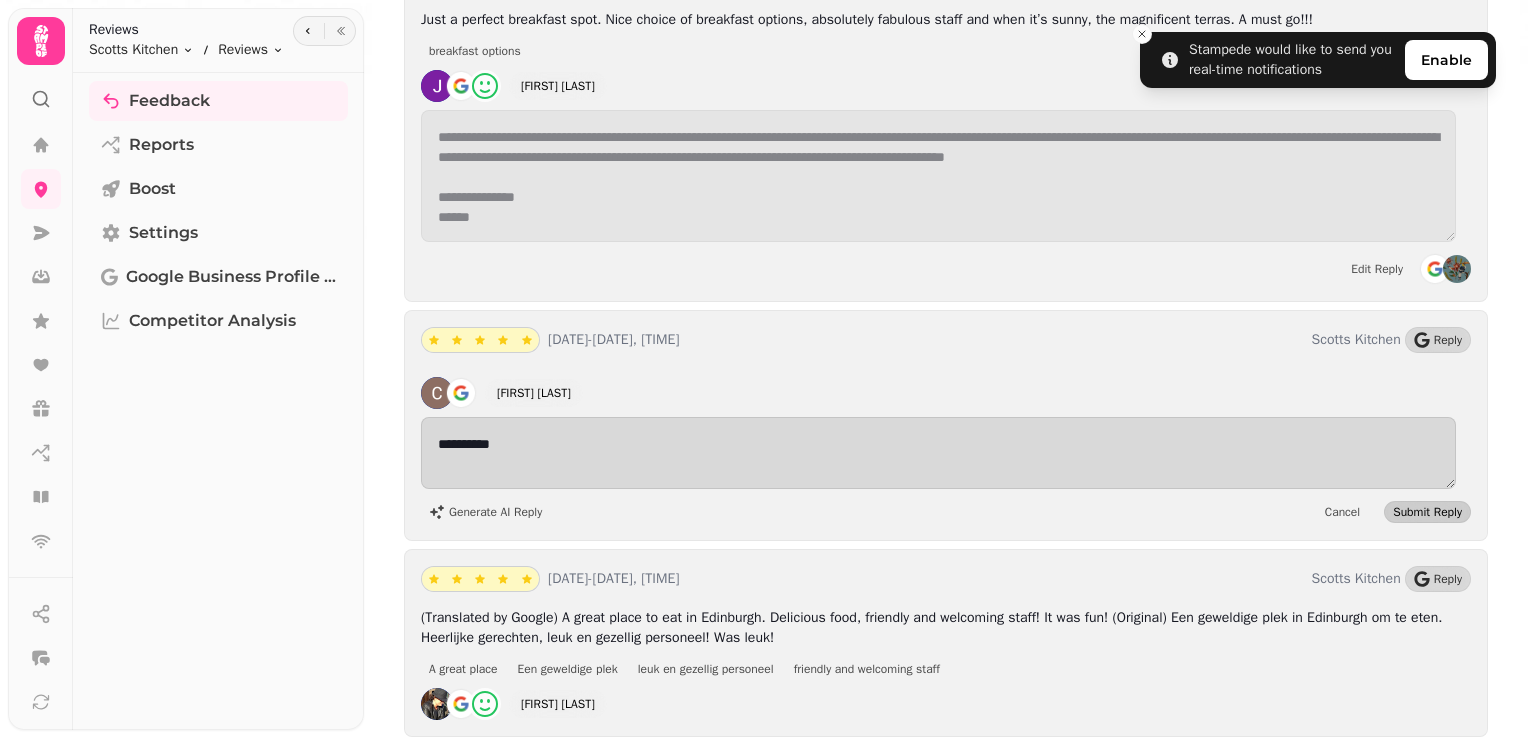 click on "Submit Reply" at bounding box center [1427, 512] 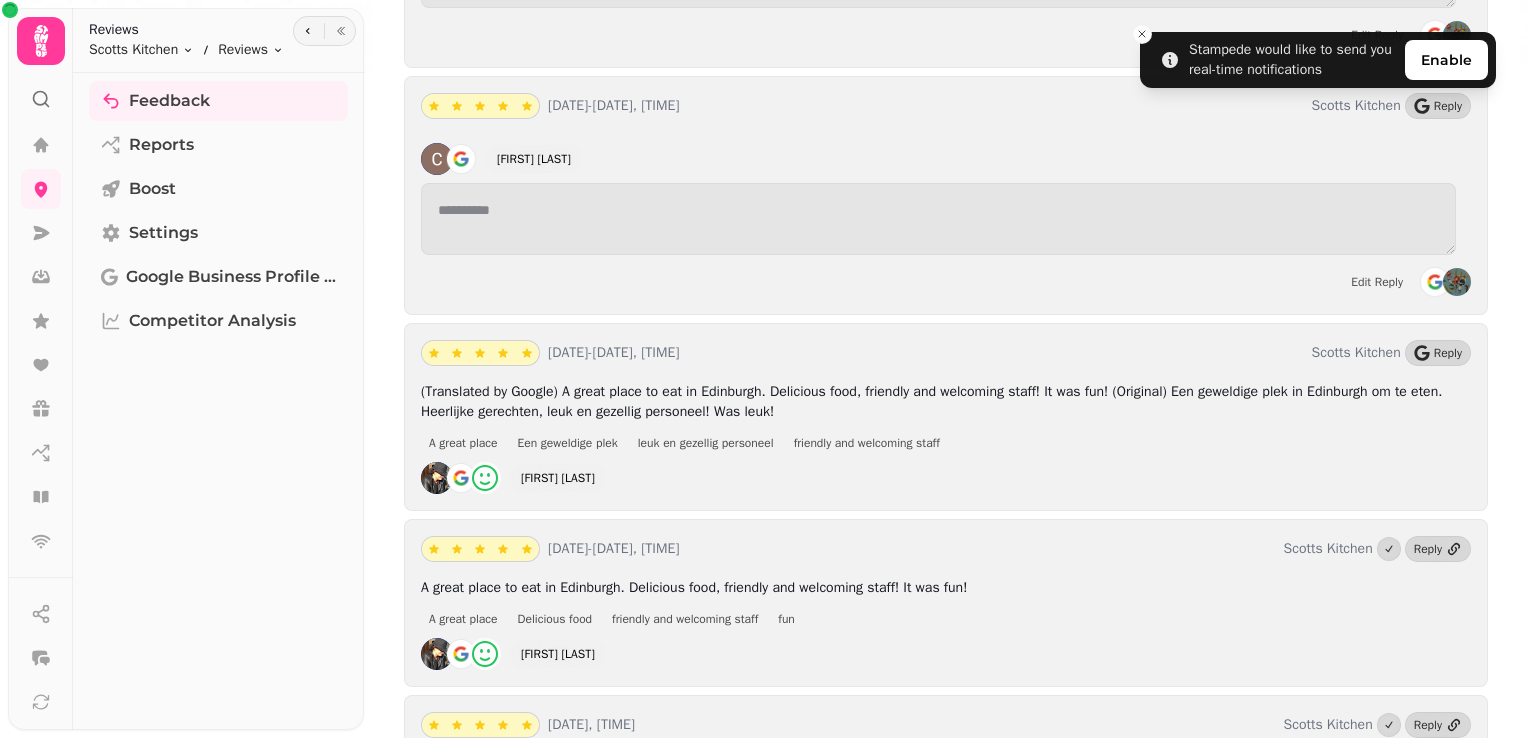 scroll, scrollTop: 2232, scrollLeft: 0, axis: vertical 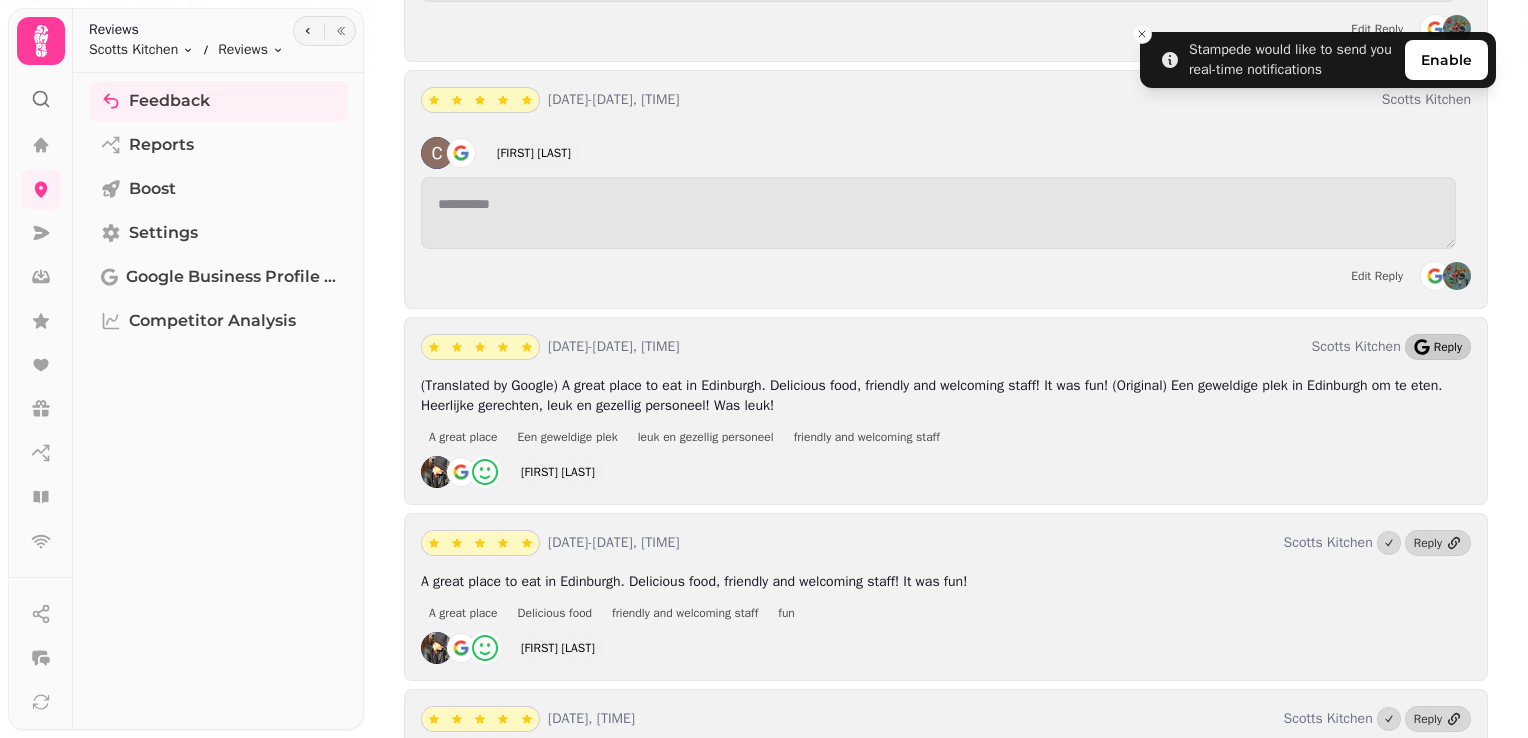 click on "Reply" at bounding box center [1448, 347] 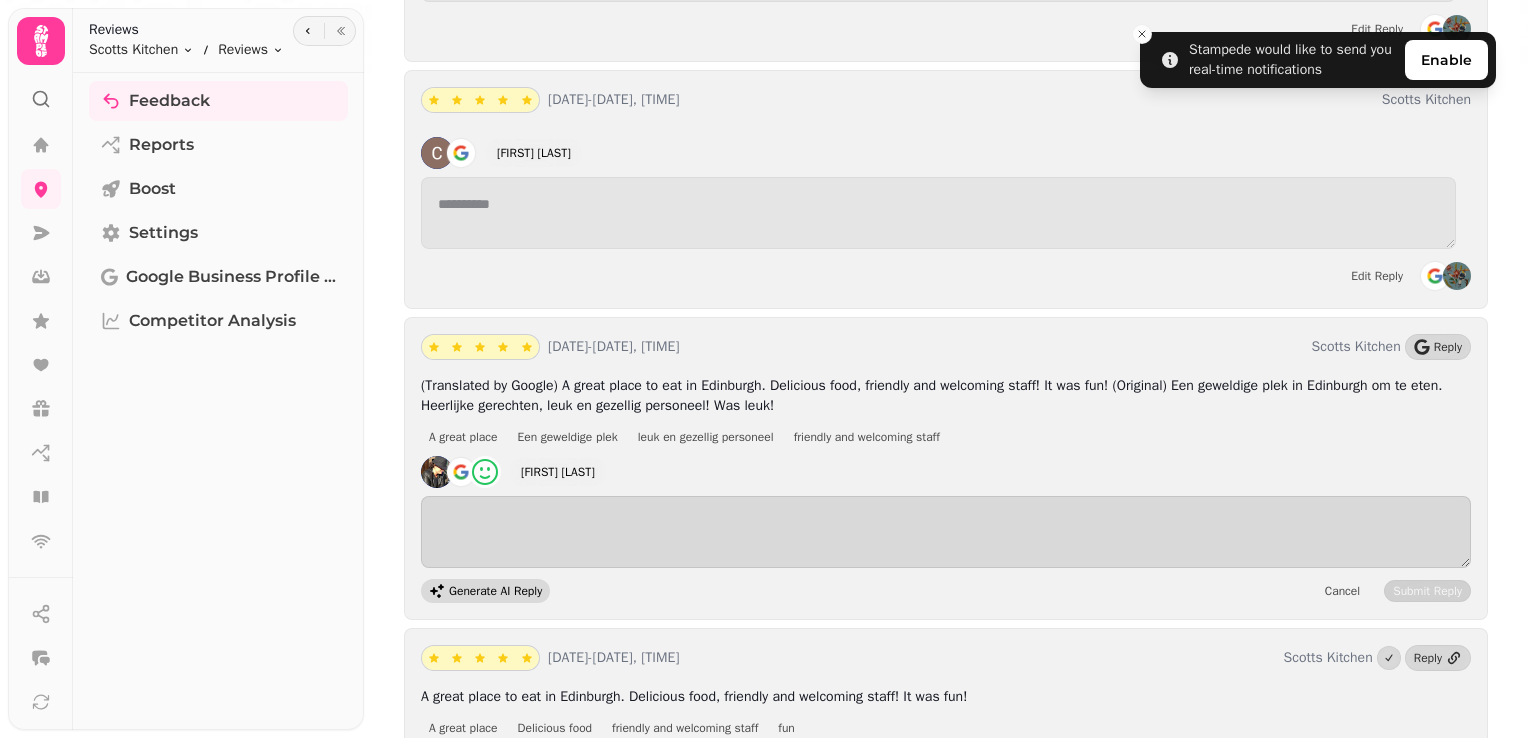 click on "Generate AI Reply" at bounding box center (495, 591) 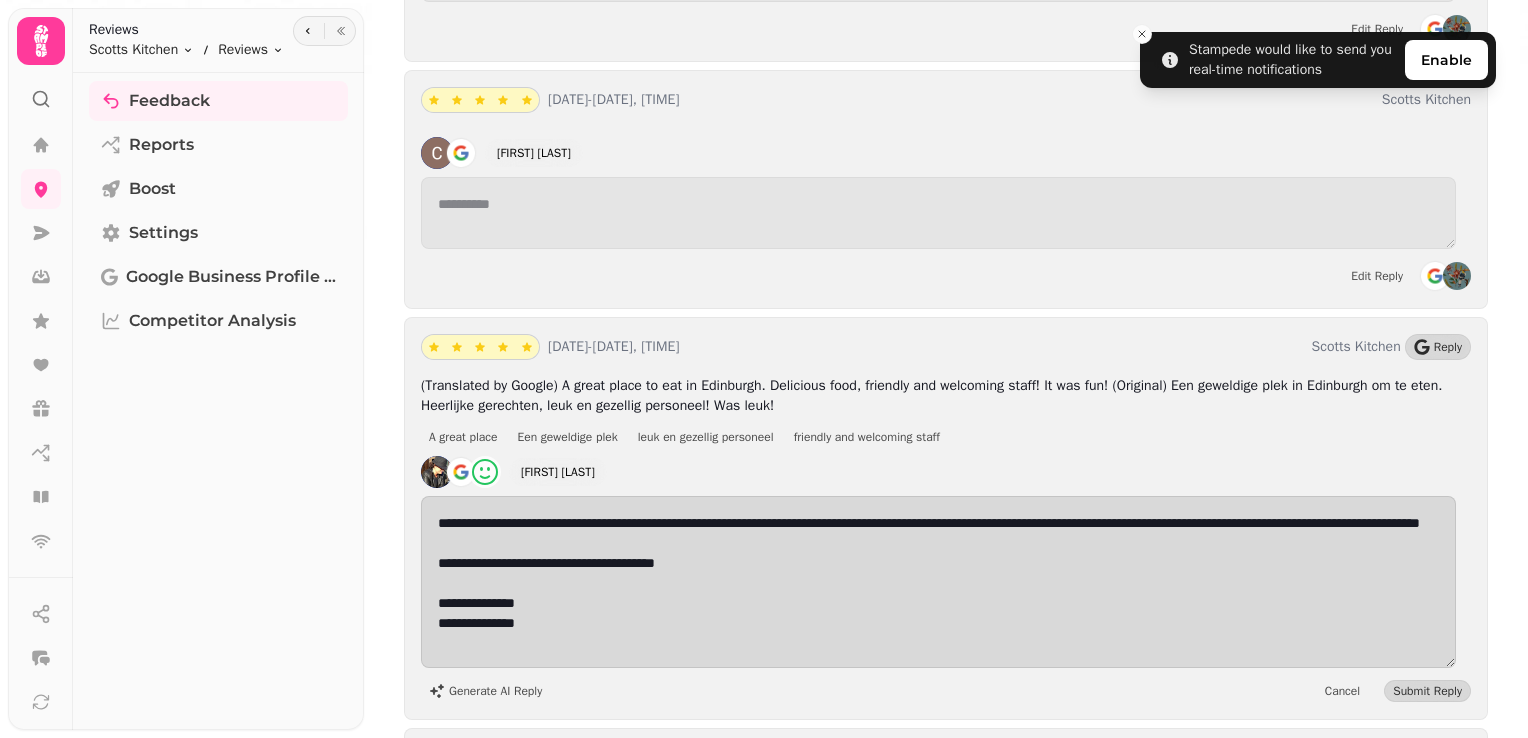scroll, scrollTop: 1, scrollLeft: 0, axis: vertical 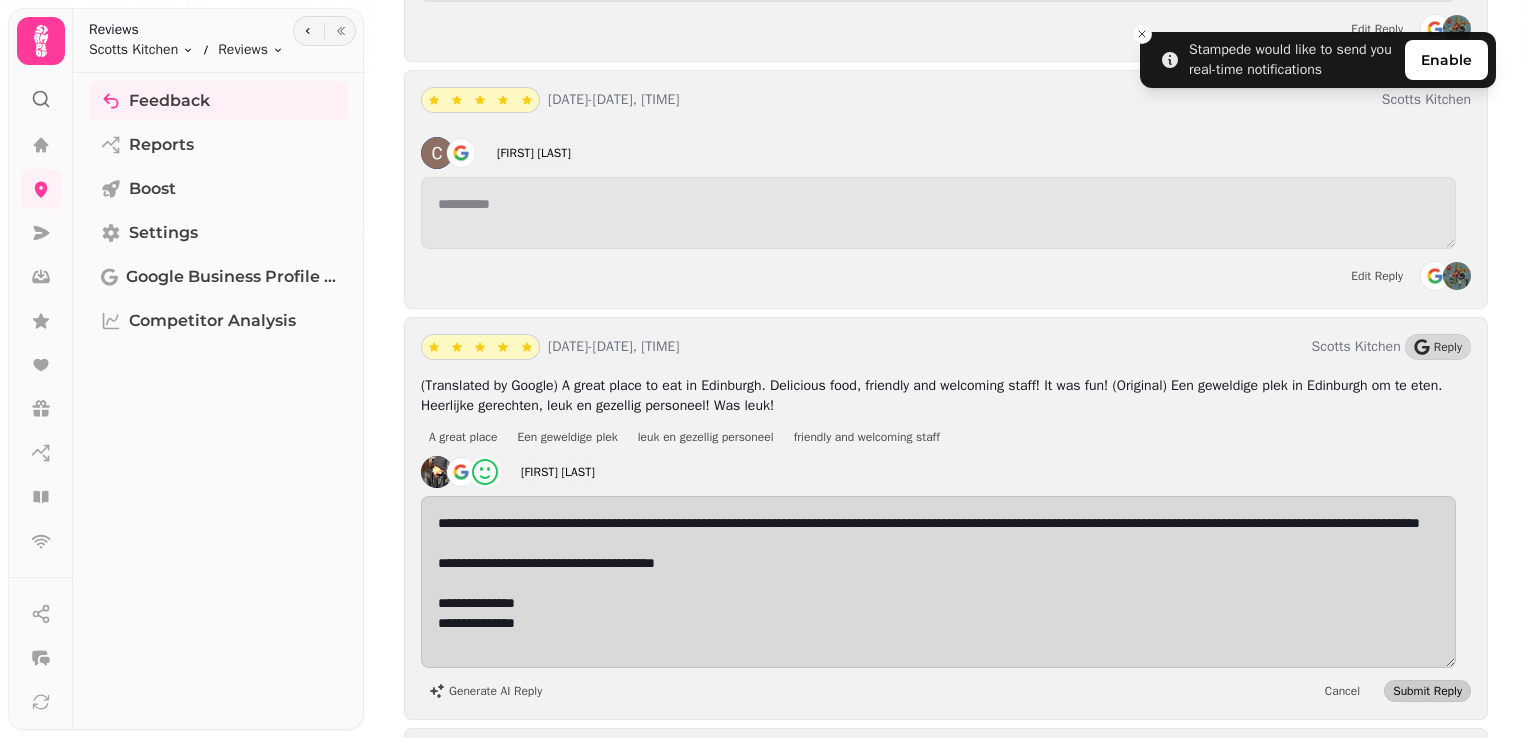 click on "Submit Reply" at bounding box center (1427, 691) 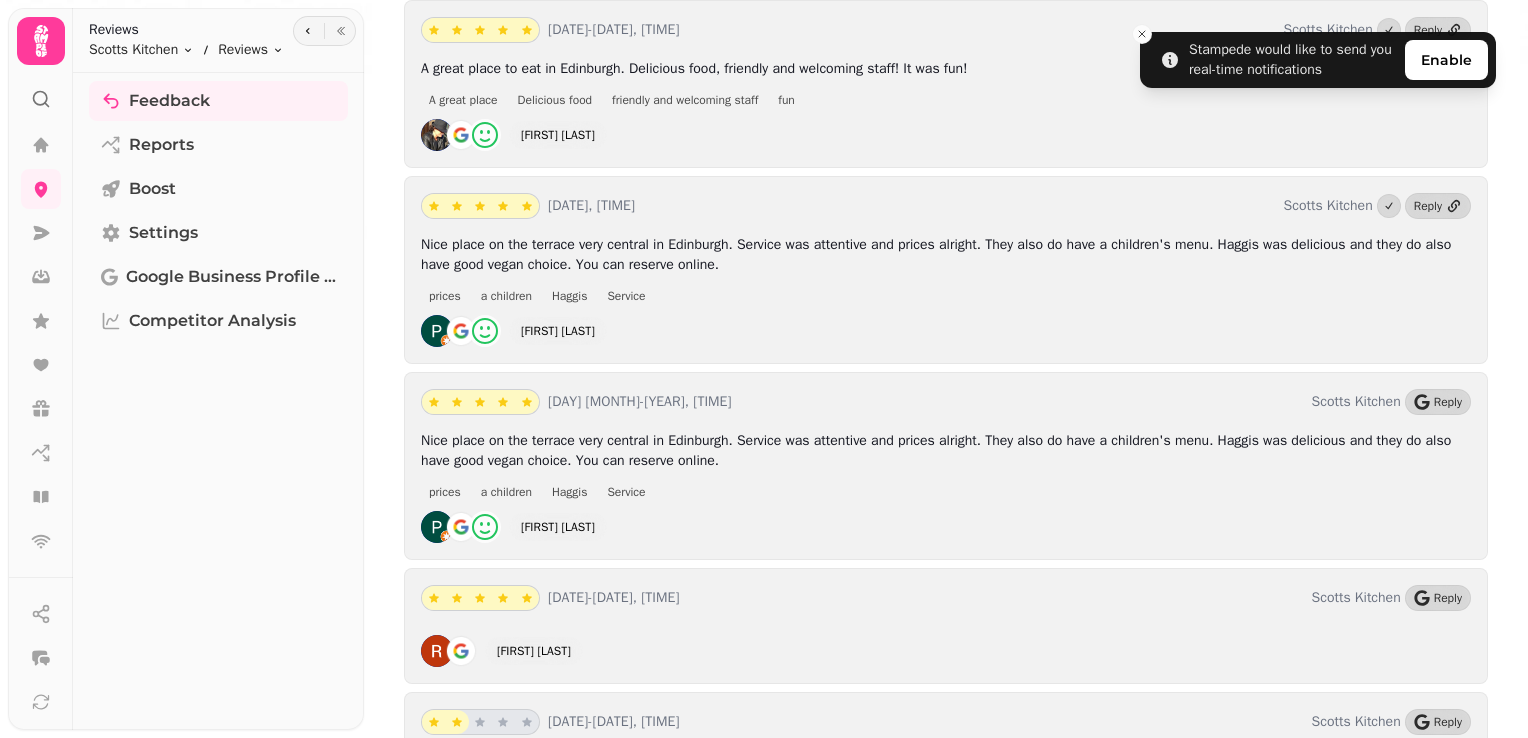 scroll, scrollTop: 2968, scrollLeft: 0, axis: vertical 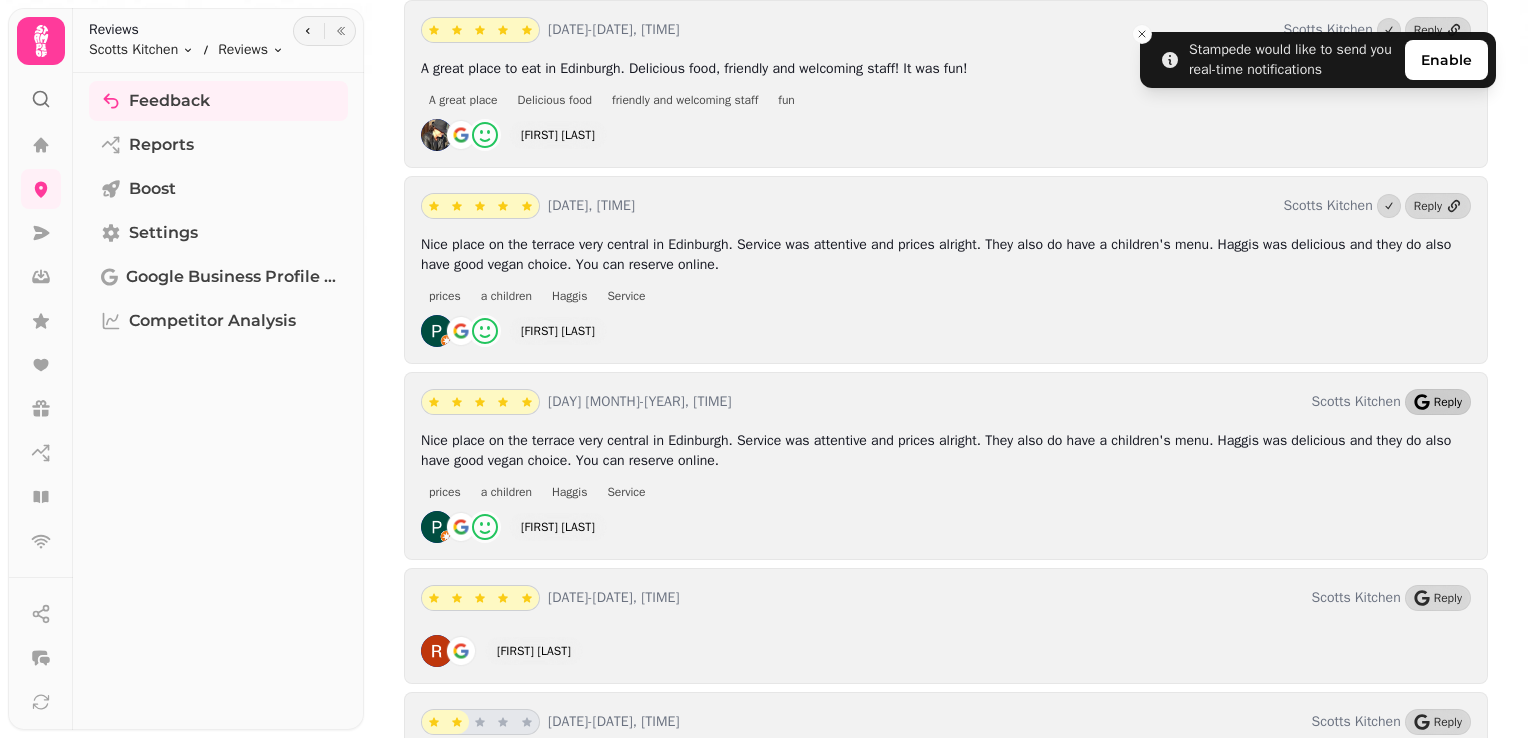 click 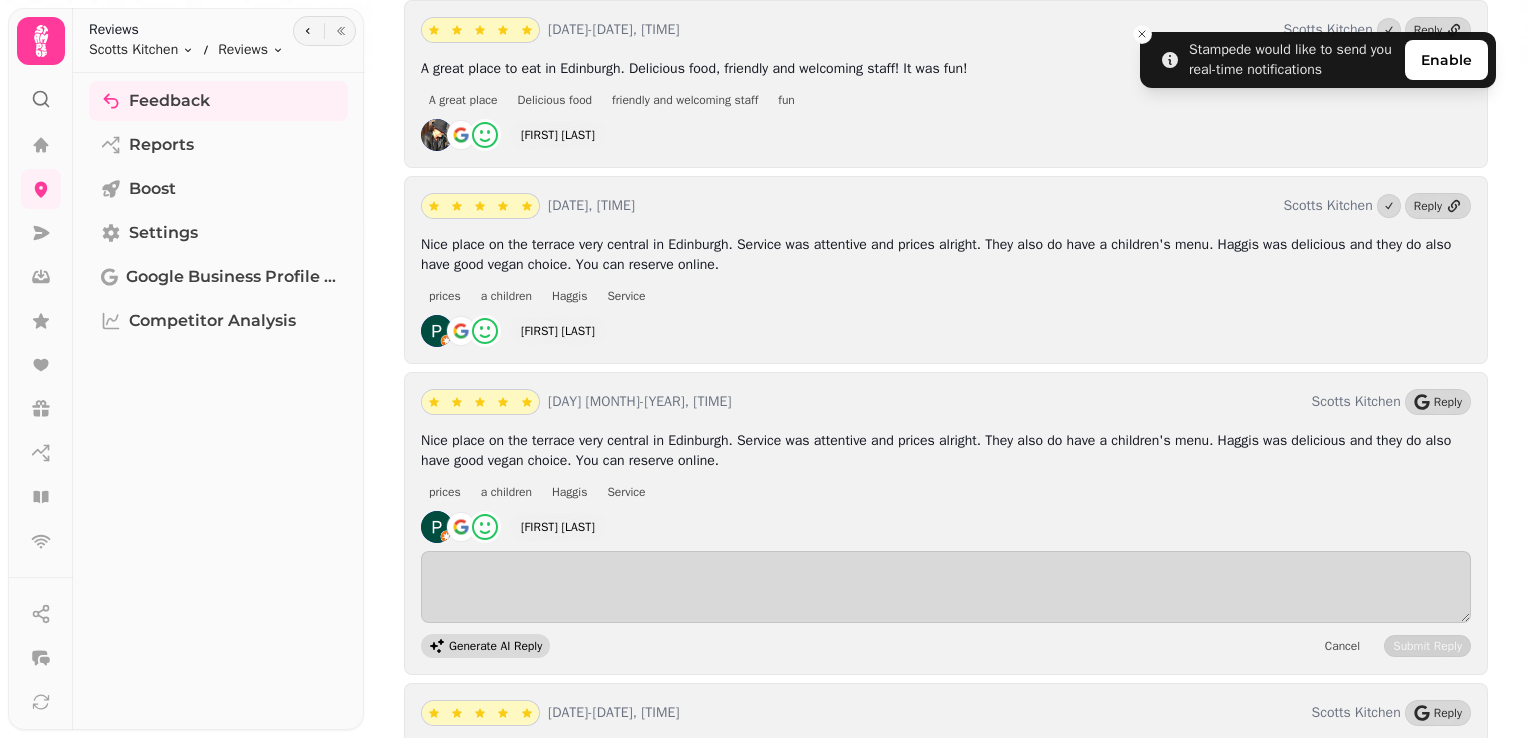 click on "Generate AI Reply" at bounding box center [495, 646] 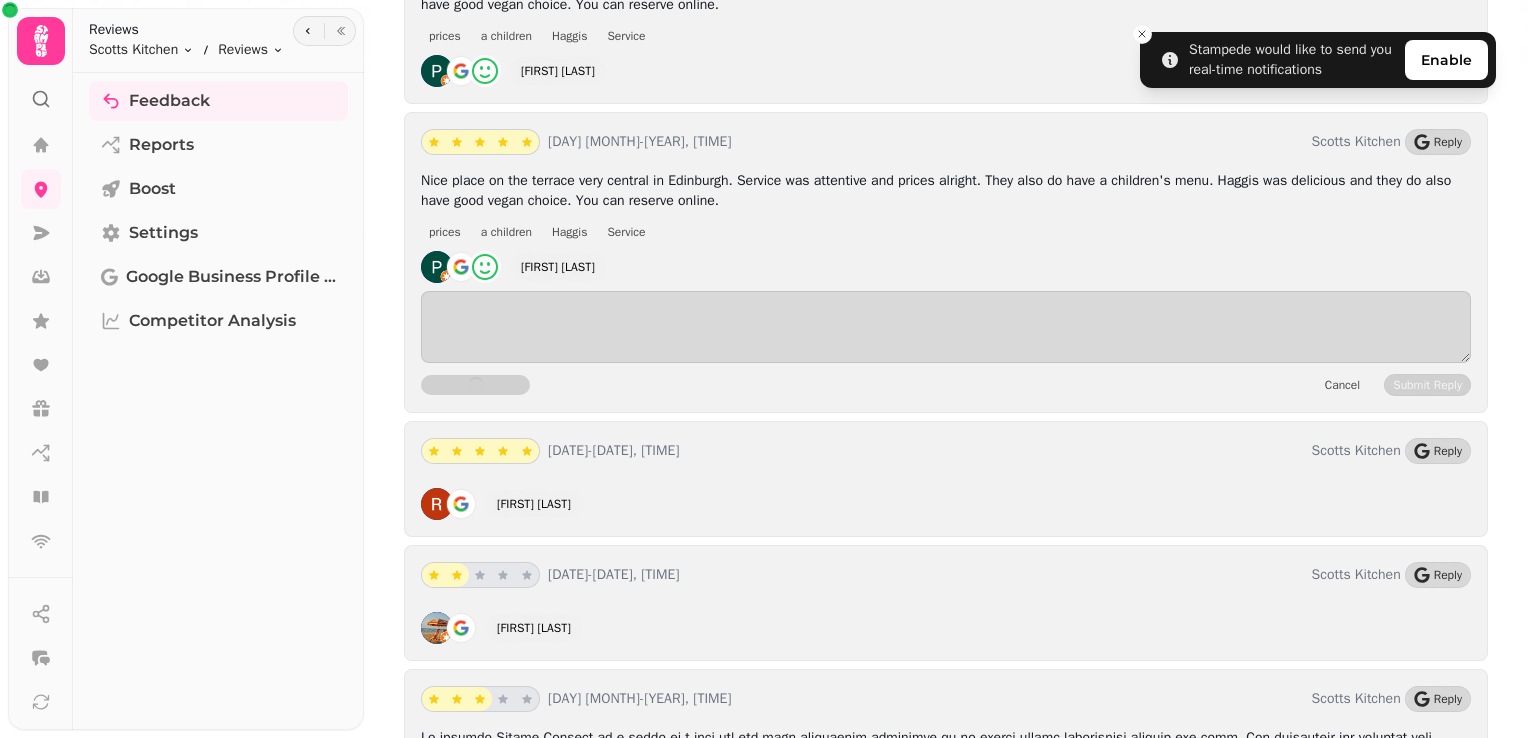 scroll, scrollTop: 3233, scrollLeft: 0, axis: vertical 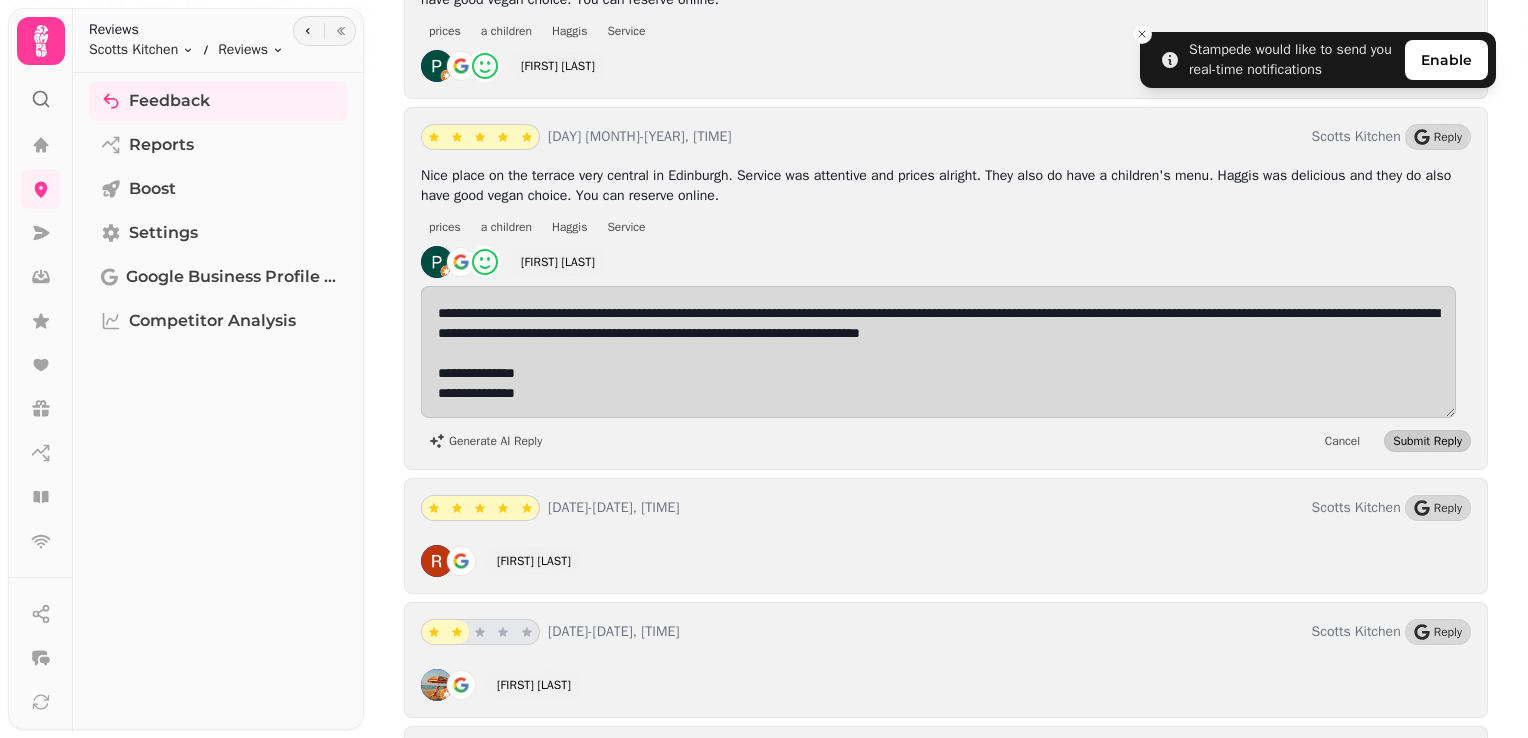 click on "Submit Reply" at bounding box center [1427, 441] 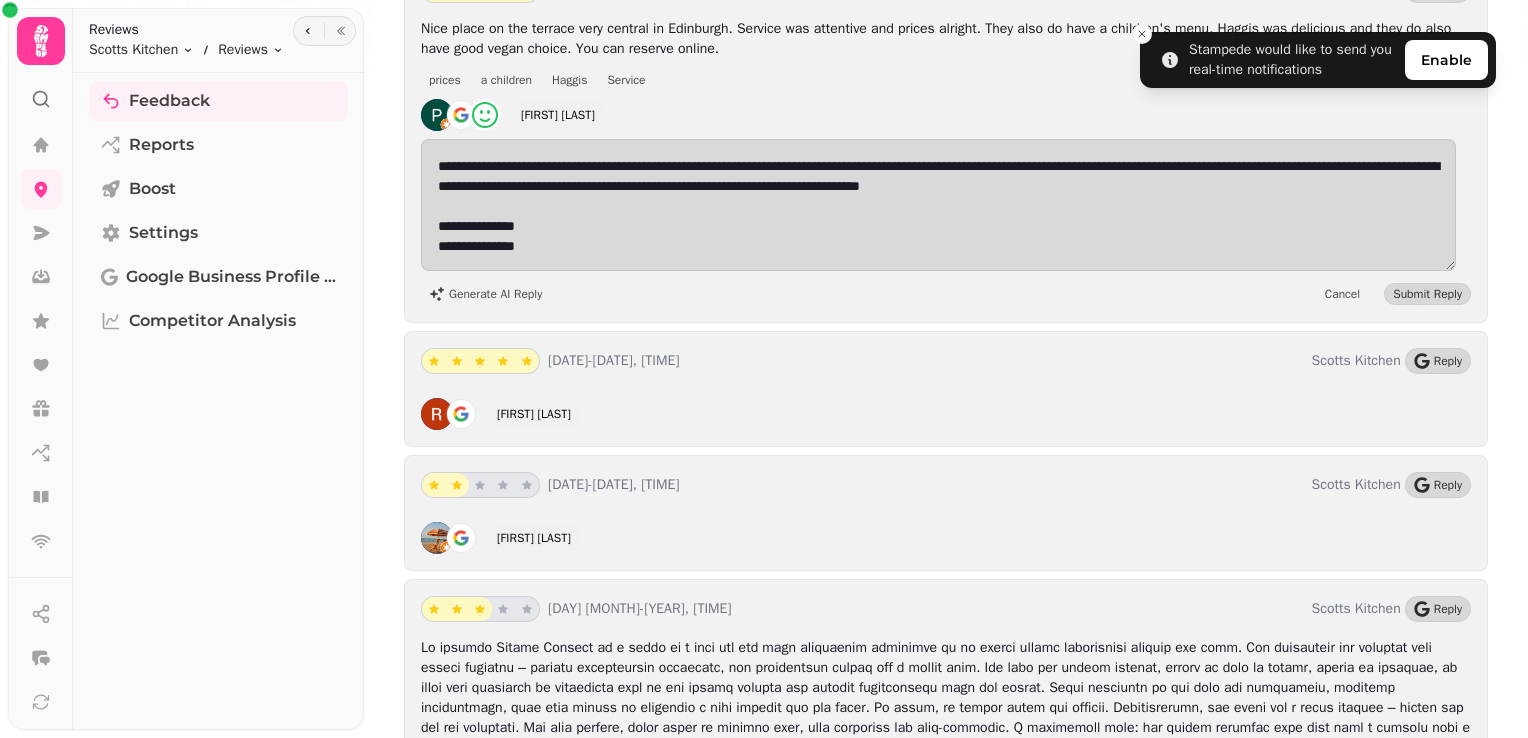 scroll, scrollTop: 3381, scrollLeft: 0, axis: vertical 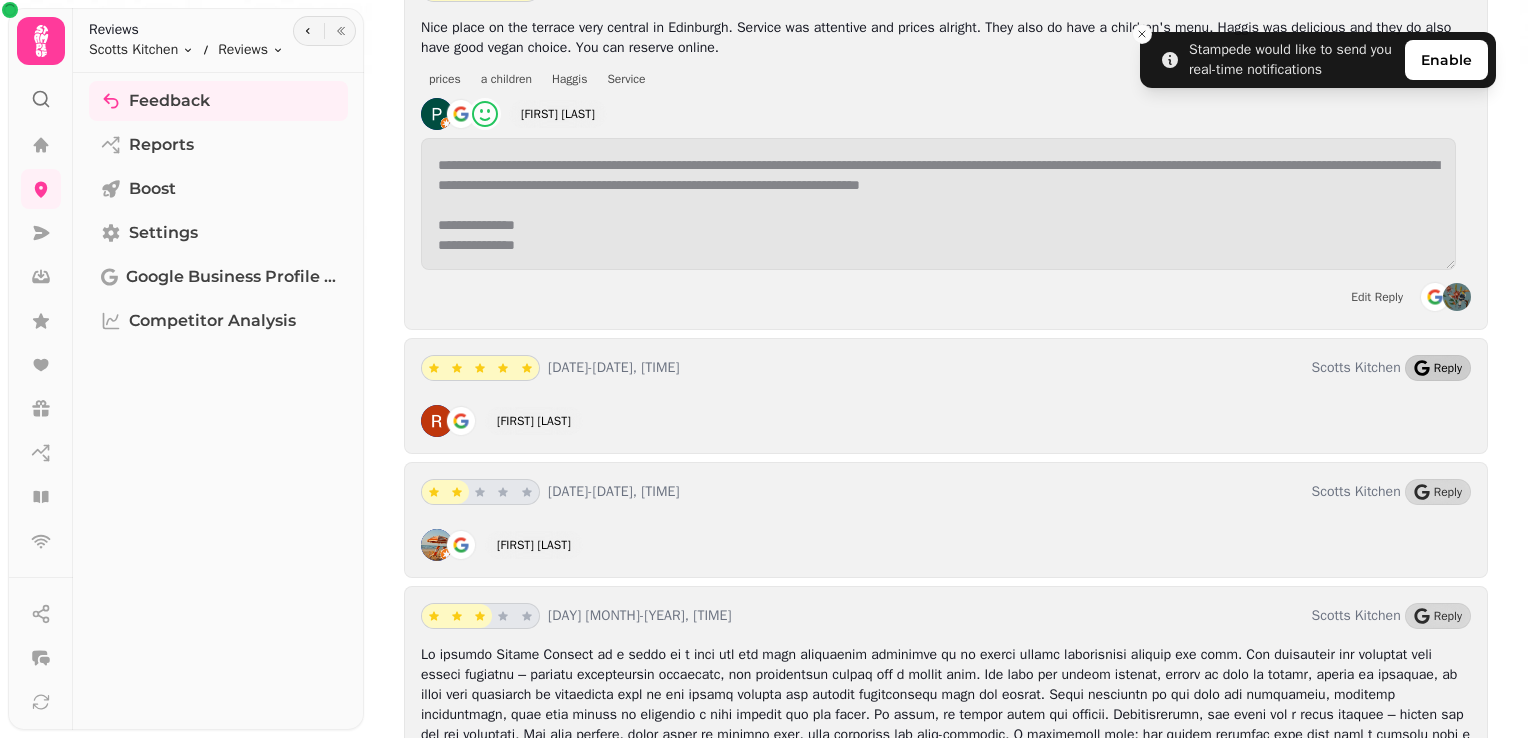 click 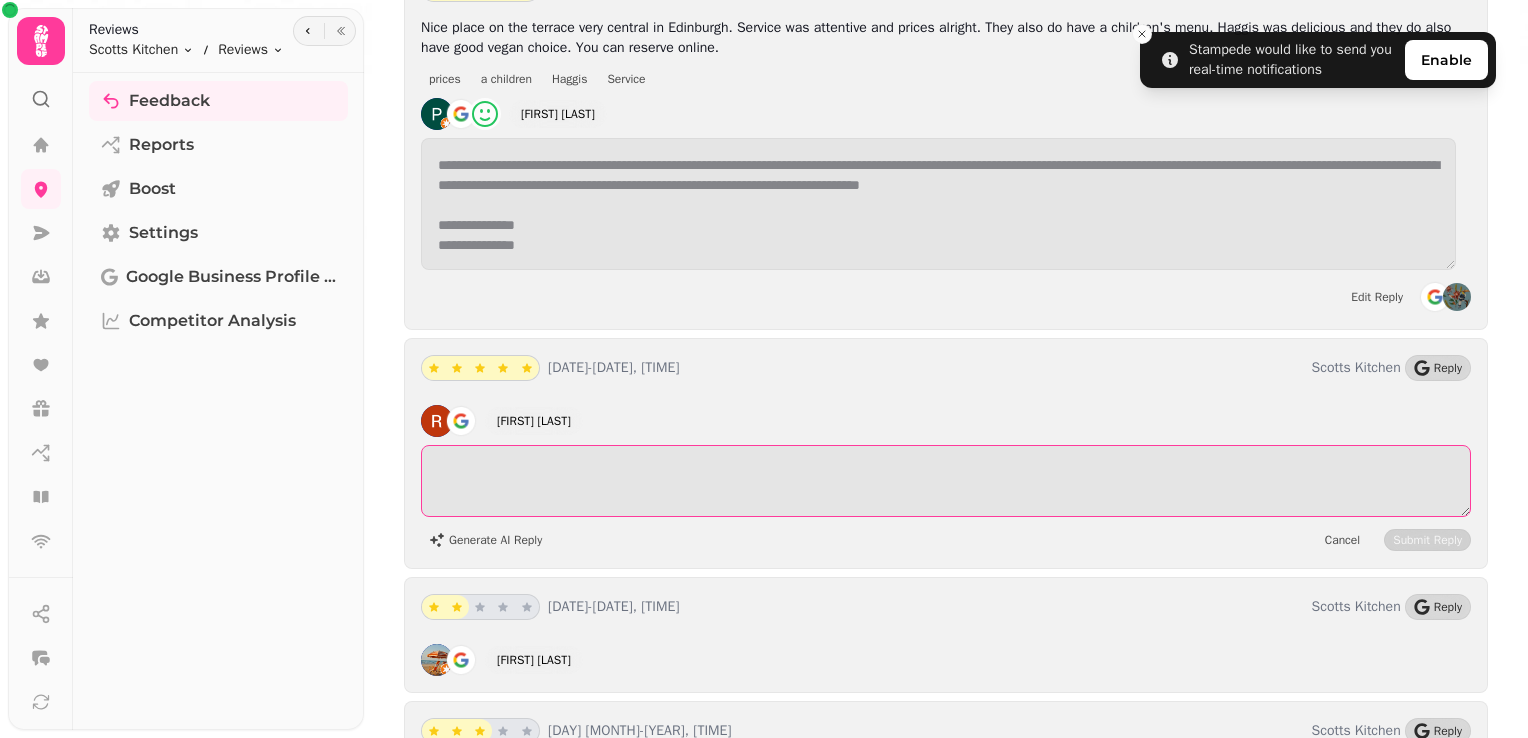 click at bounding box center [946, 481] 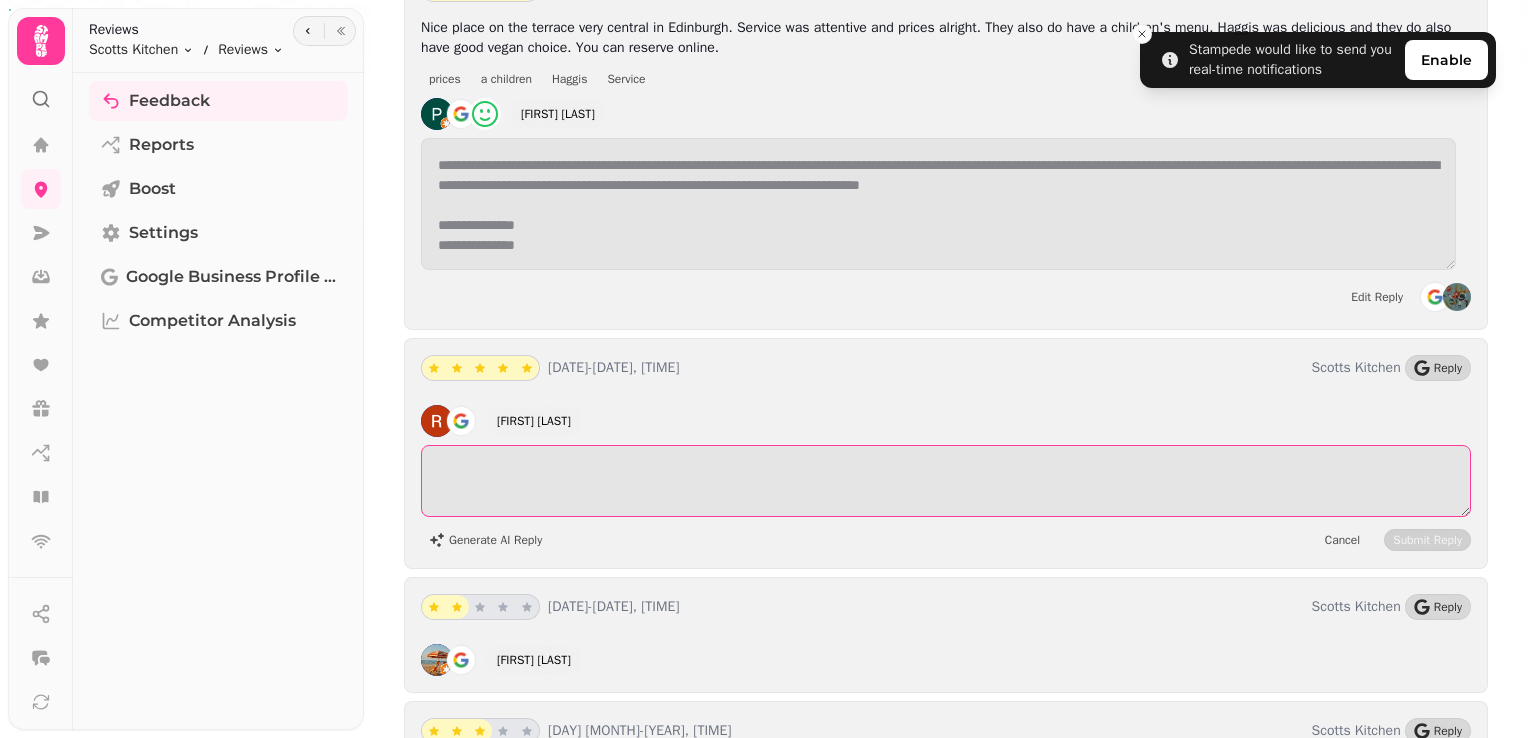 paste on "**********" 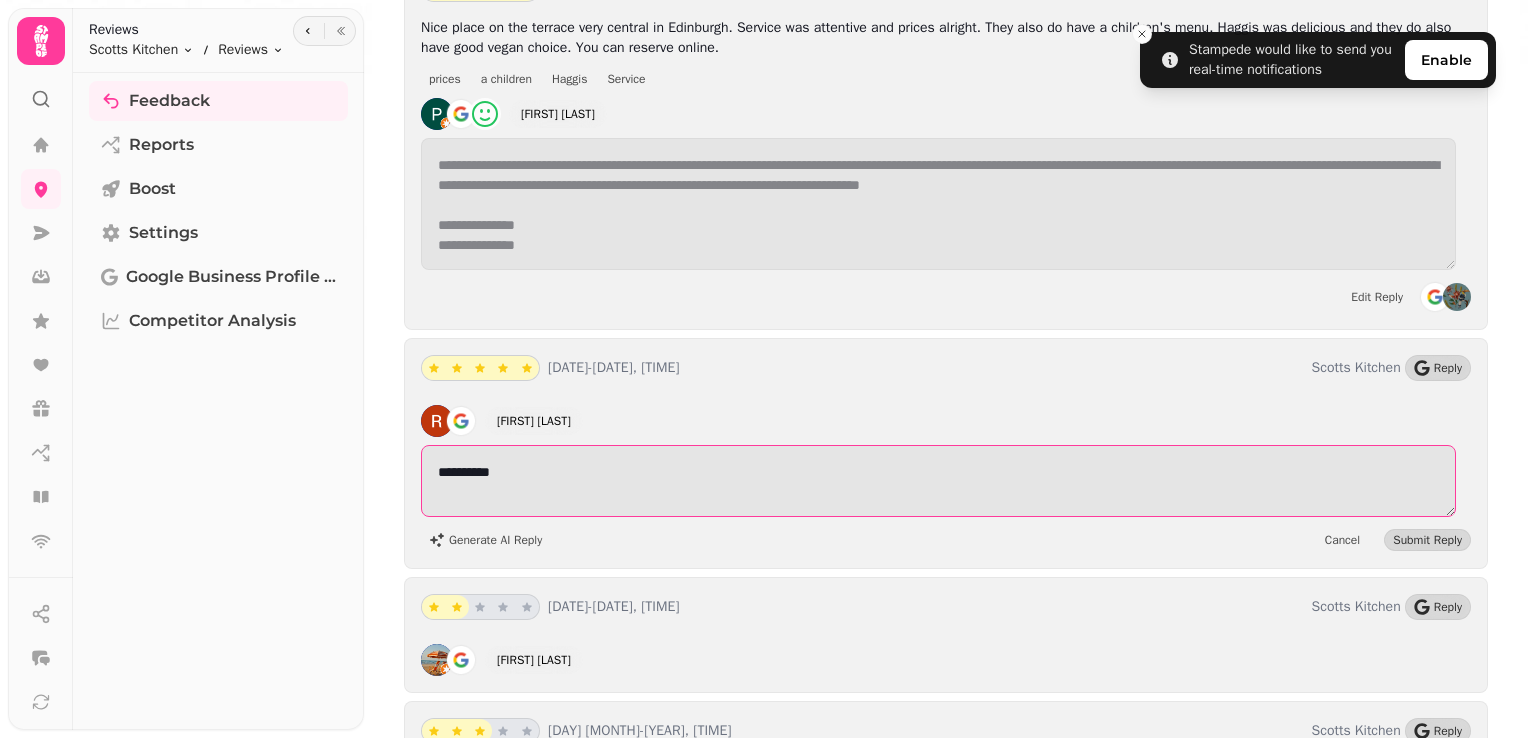 type on "**********" 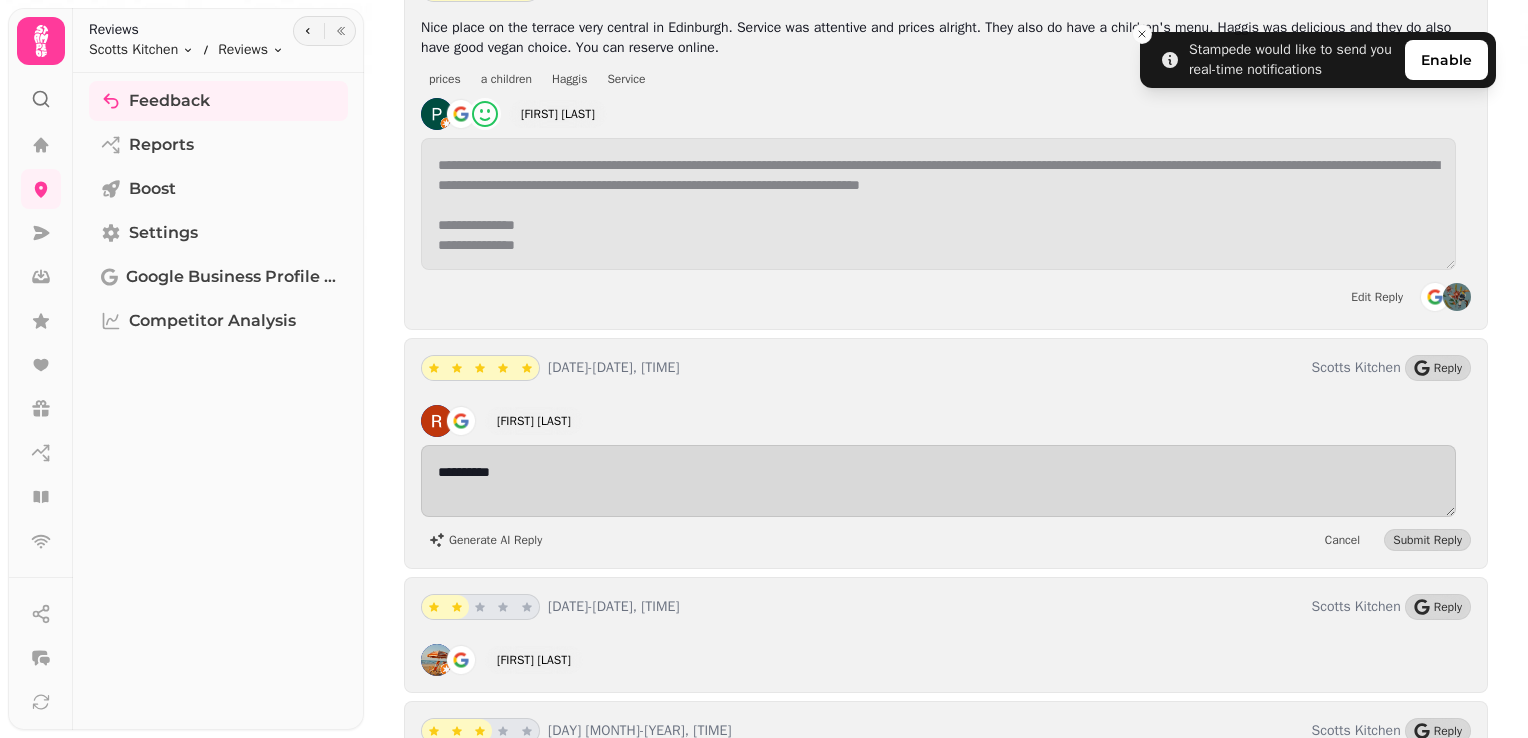 click on "Submit Reply" at bounding box center (1427, 540) 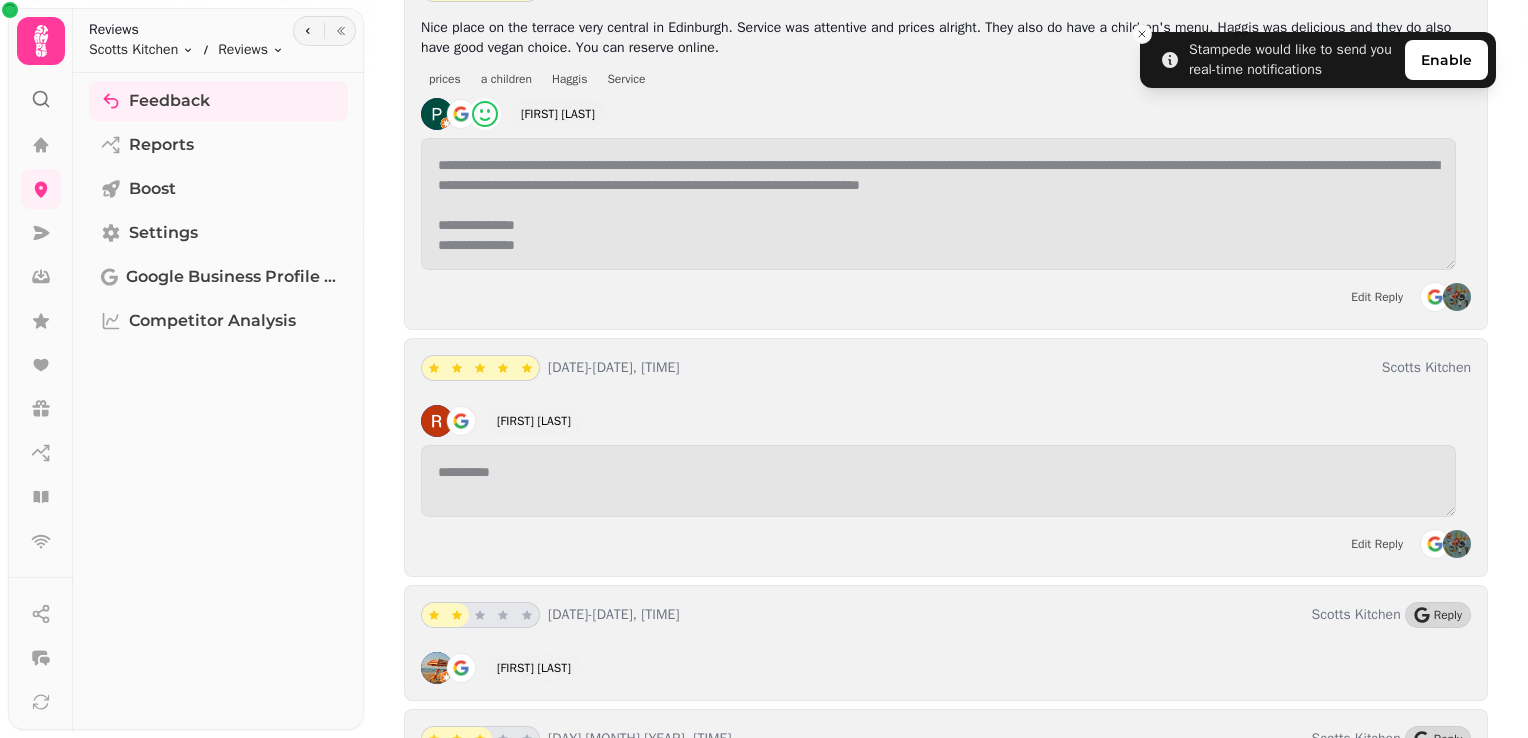 scroll, scrollTop: 3568, scrollLeft: 0, axis: vertical 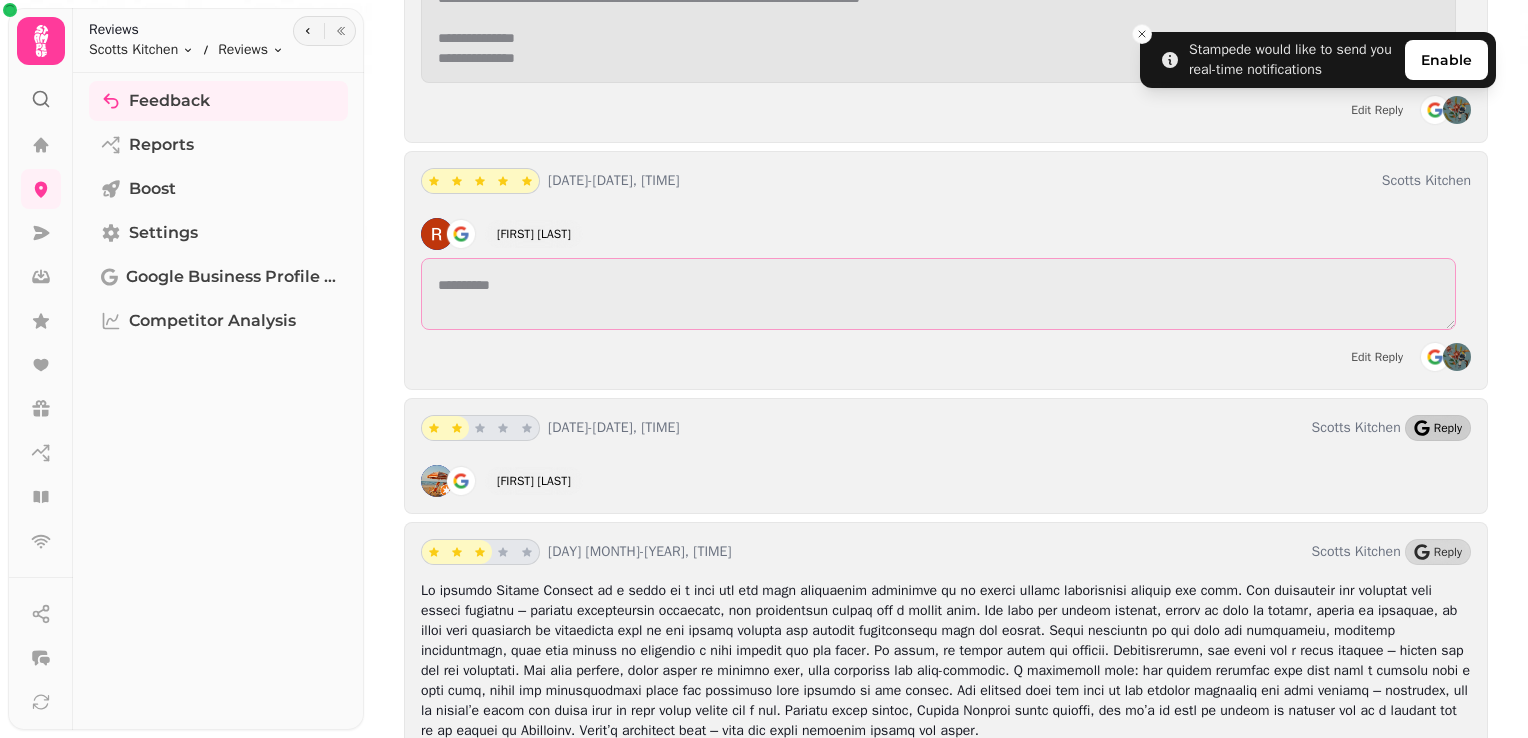 click on "**********" at bounding box center [938, 294] 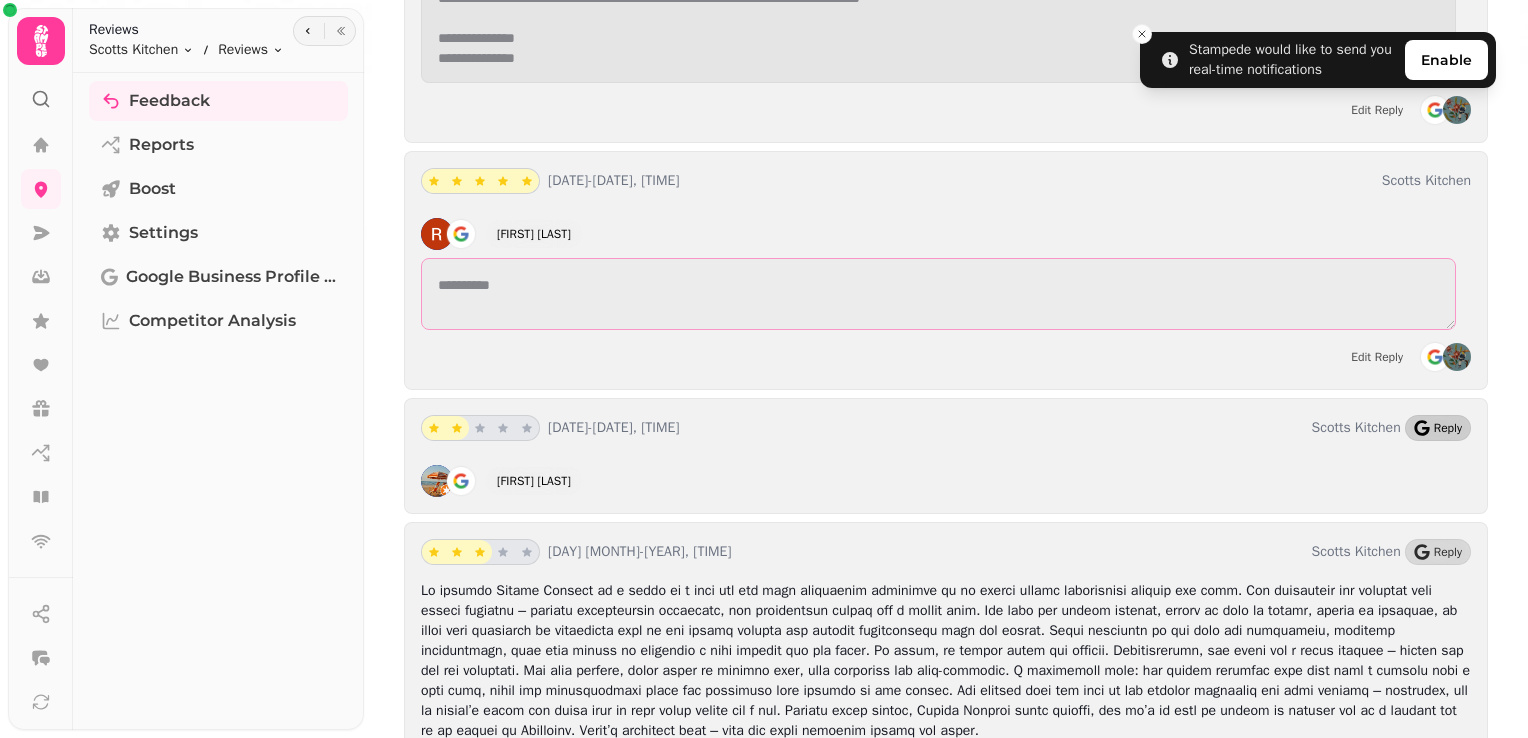 scroll, scrollTop: 3470, scrollLeft: 0, axis: vertical 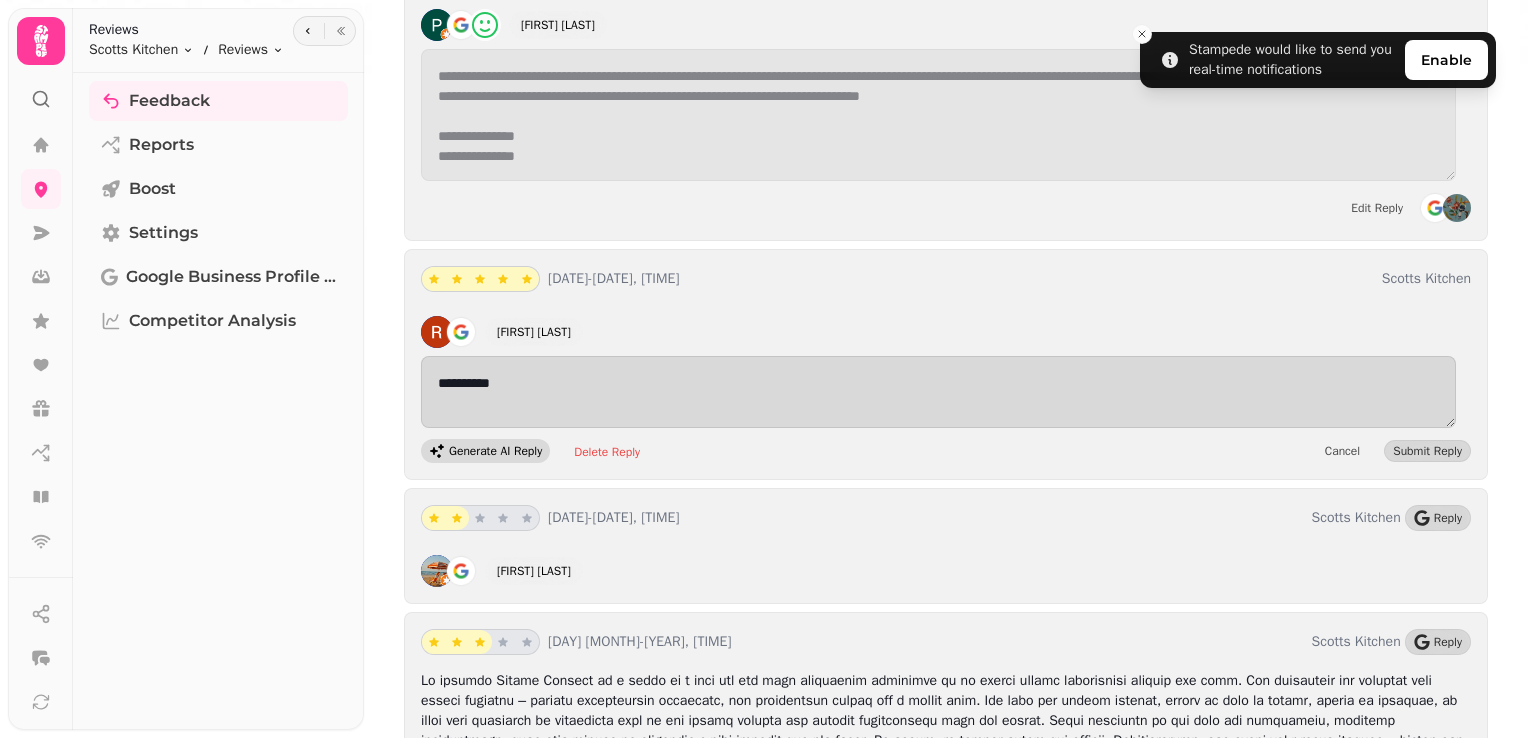 click on "Generate AI Reply" at bounding box center [495, 451] 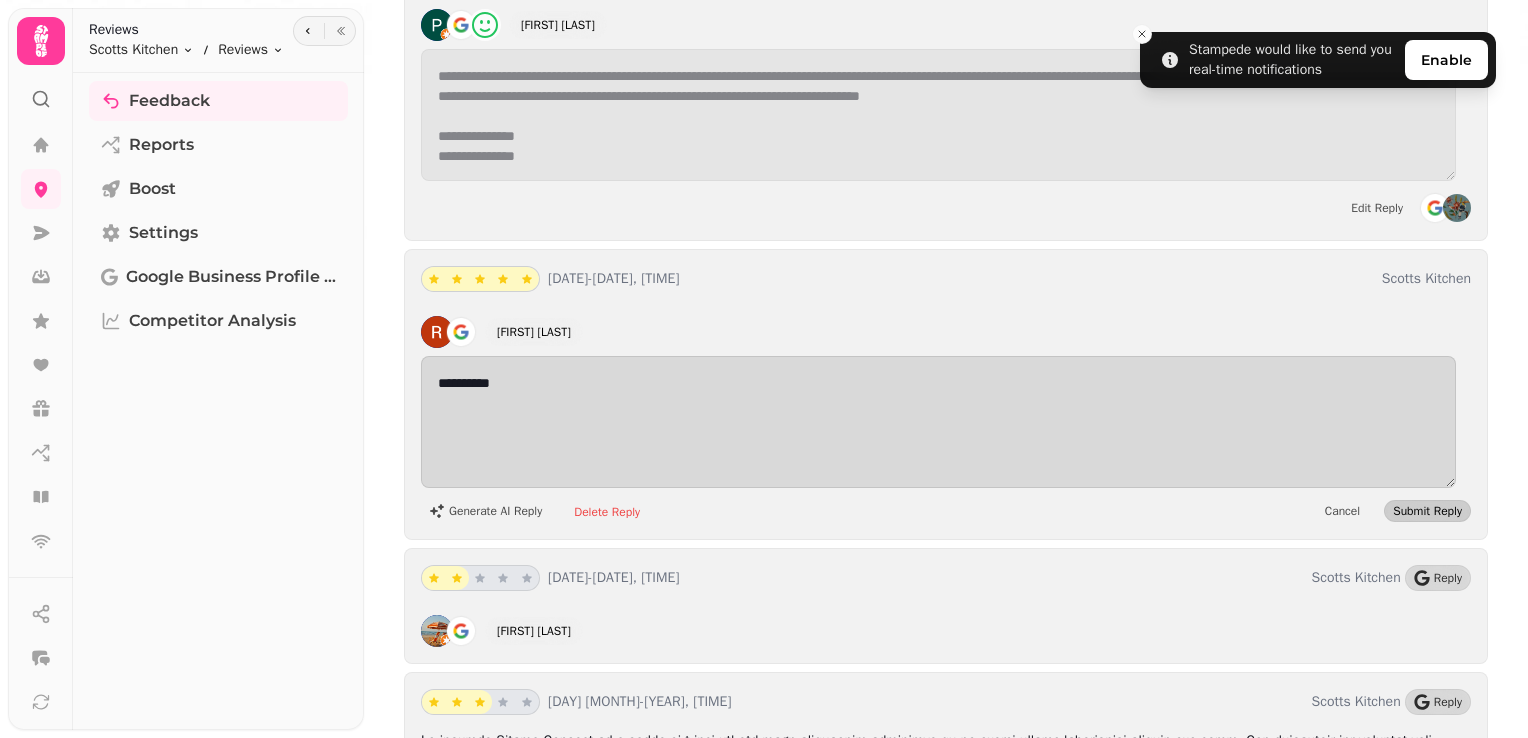 click on "Submit Reply" at bounding box center [1427, 511] 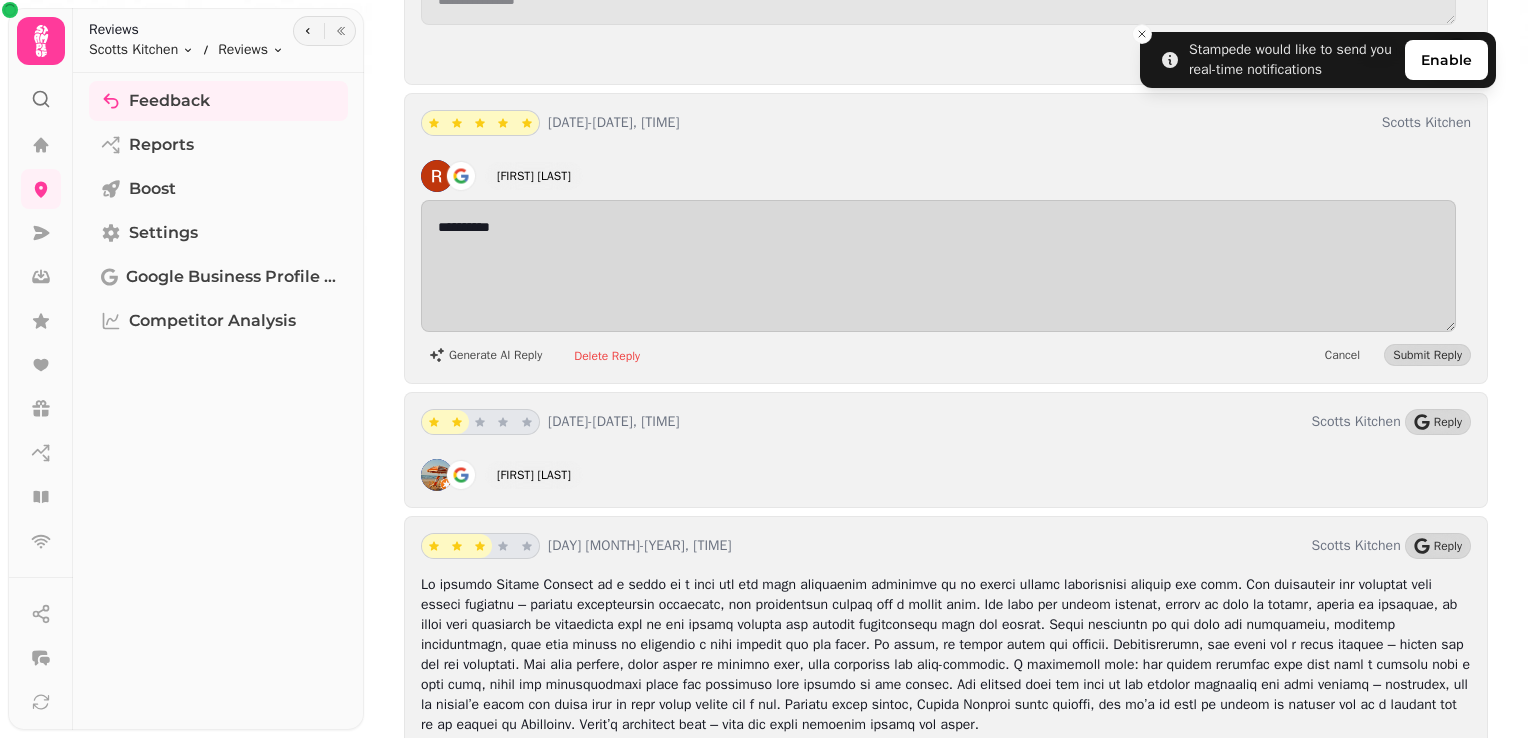scroll, scrollTop: 3668, scrollLeft: 0, axis: vertical 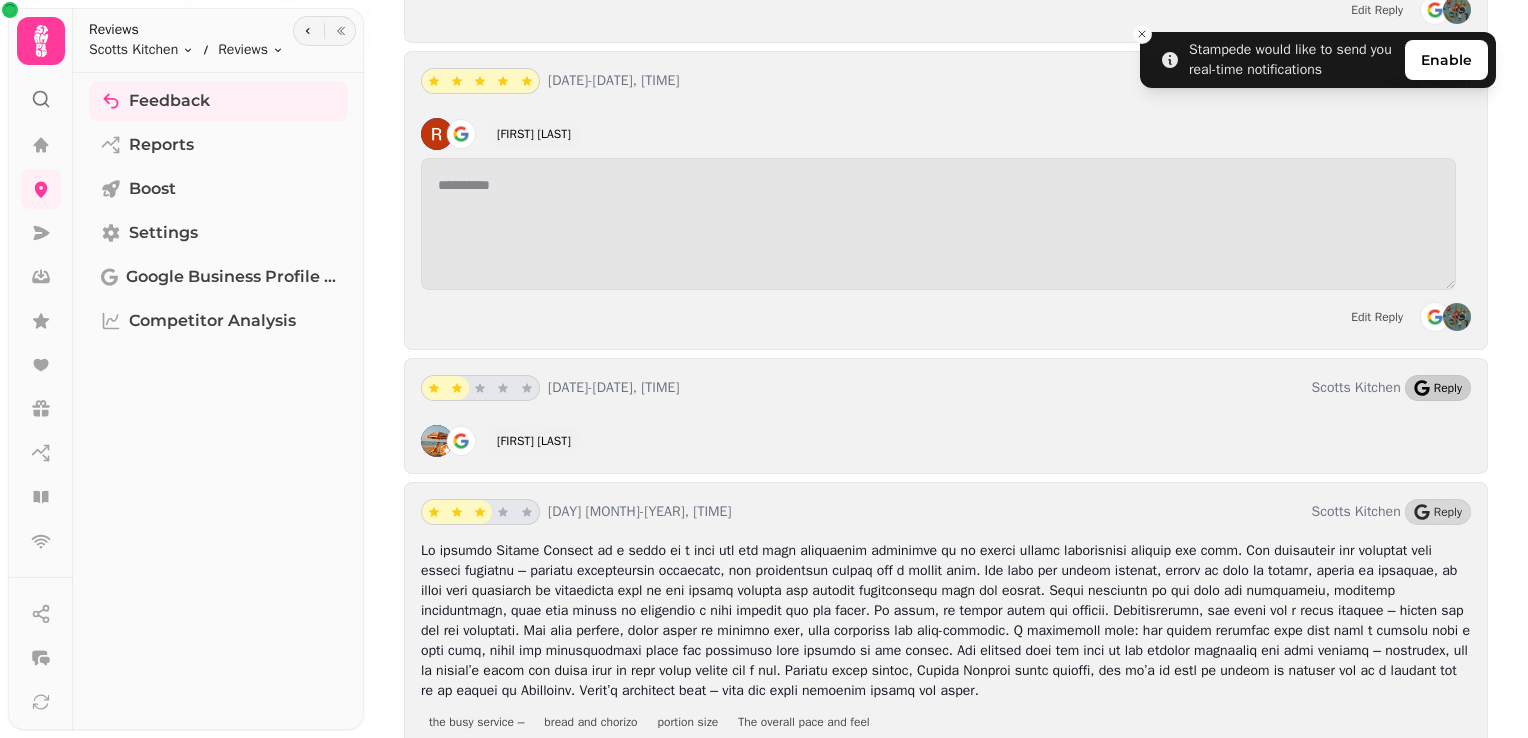 click on "Reply" at bounding box center (1438, 388) 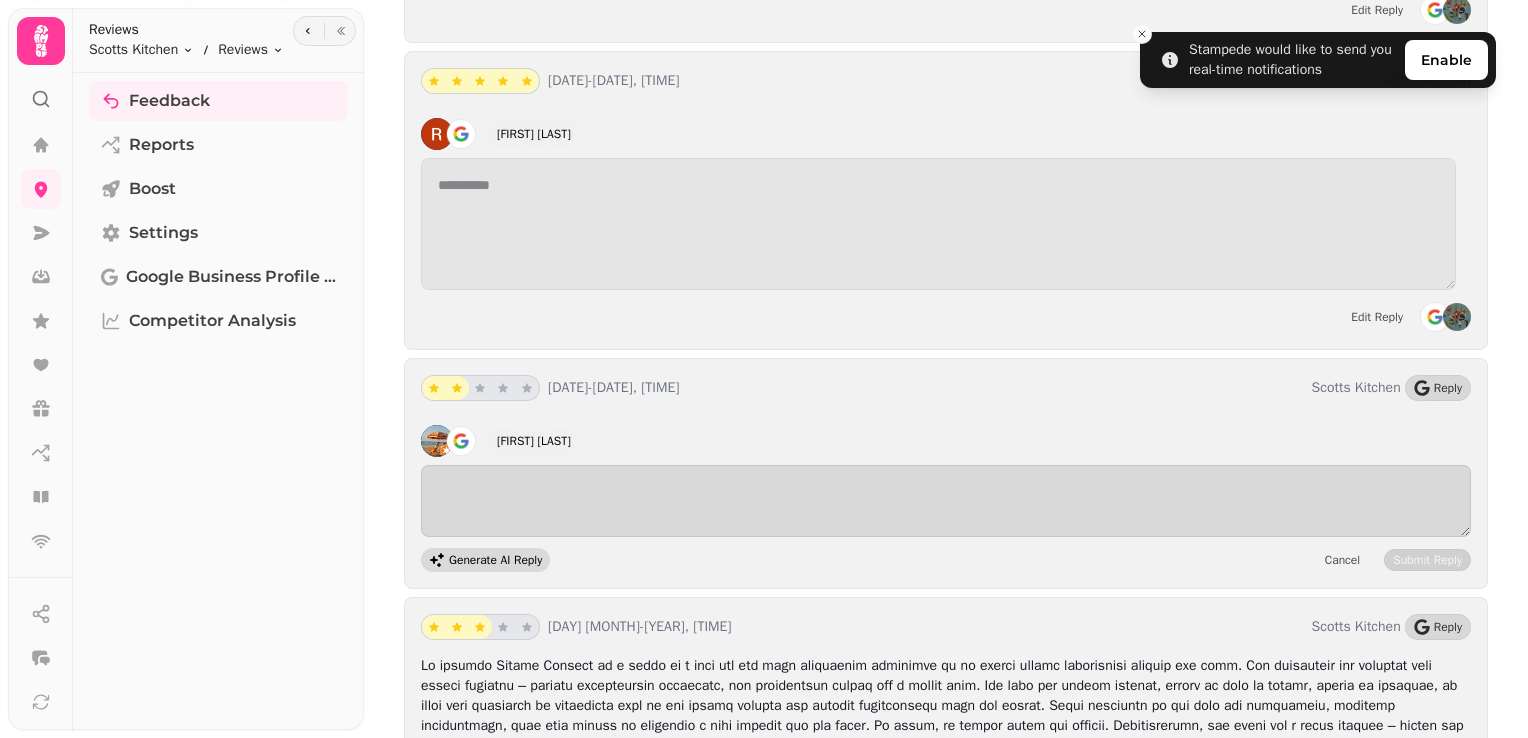 click on "Generate AI Reply" at bounding box center (495, 560) 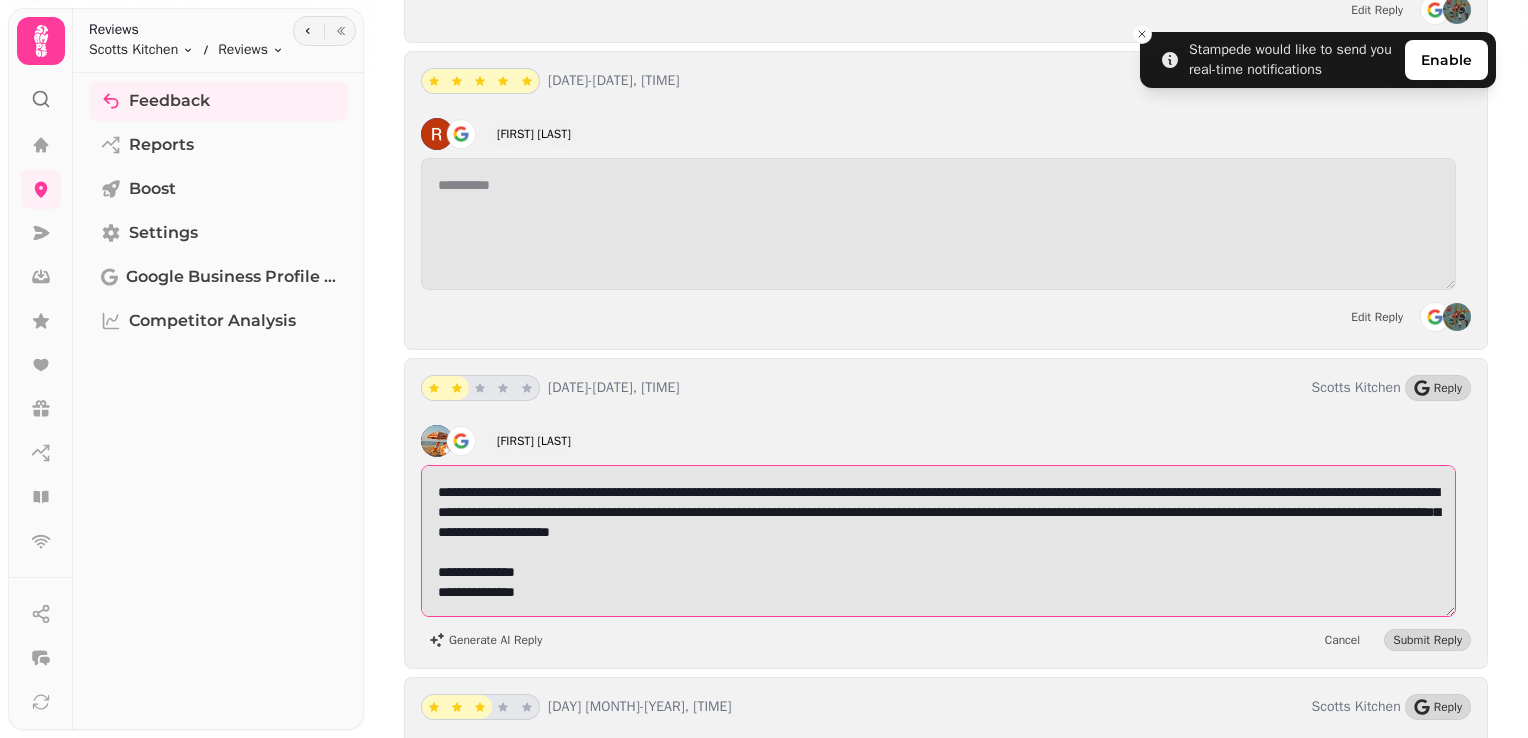 click on "**********" at bounding box center (938, 541) 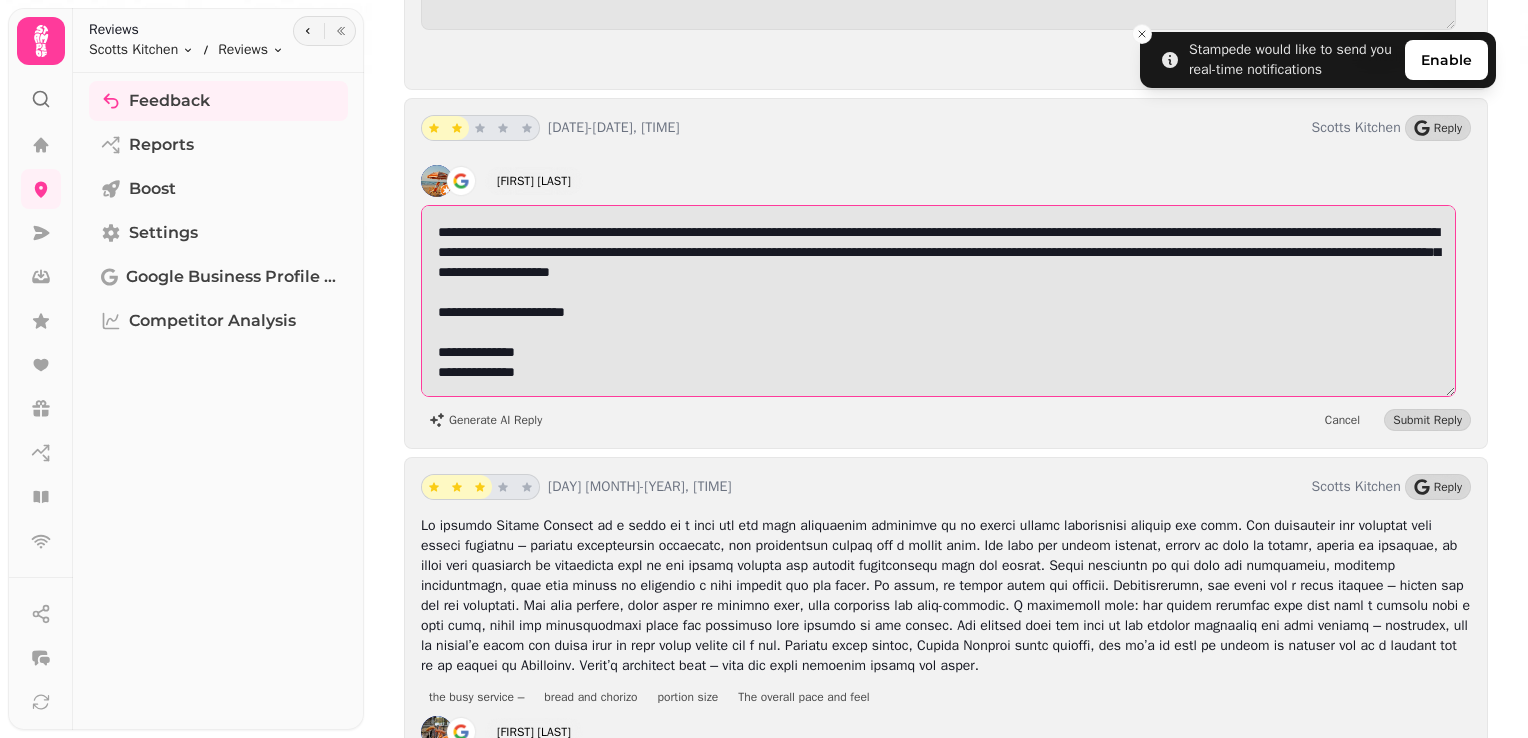 scroll, scrollTop: 3996, scrollLeft: 0, axis: vertical 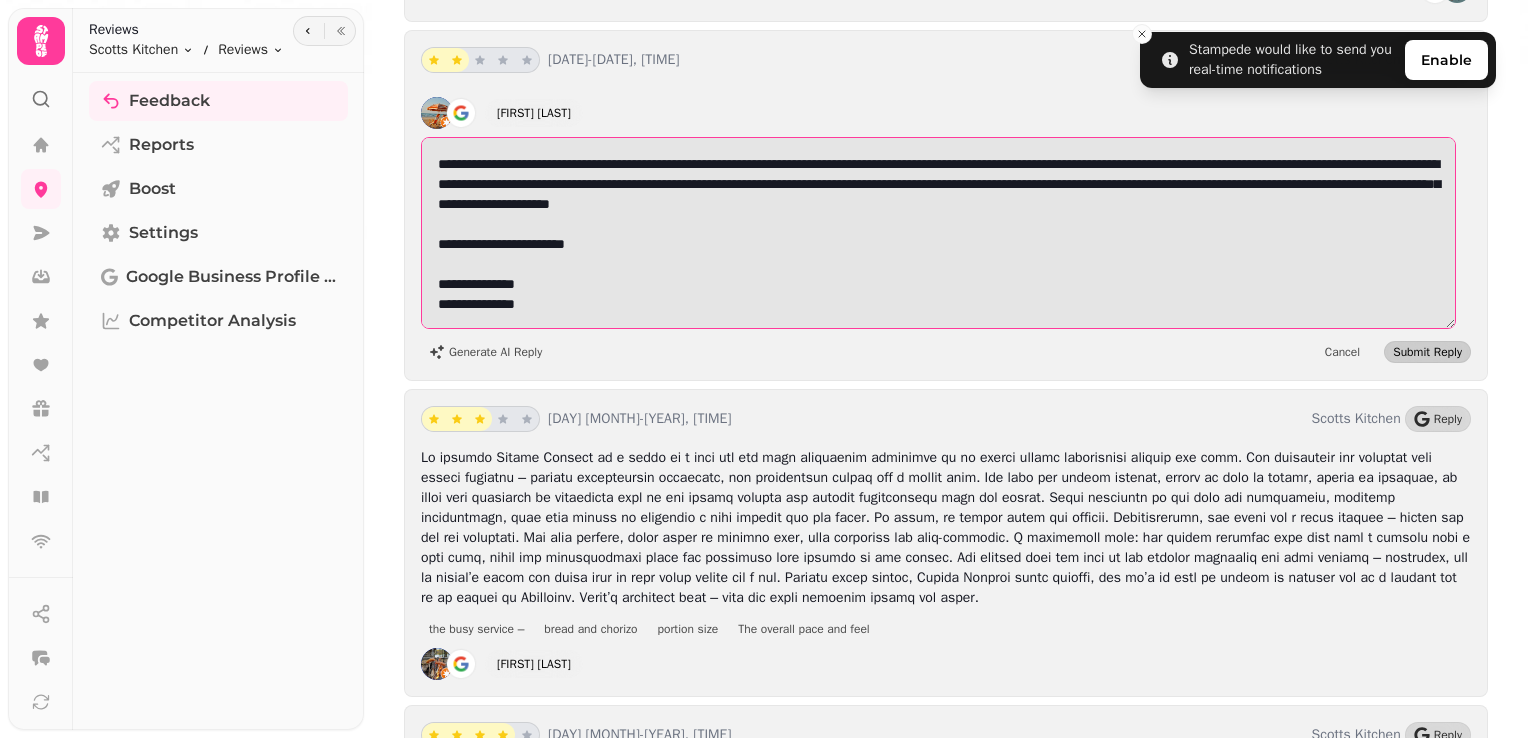 type on "**********" 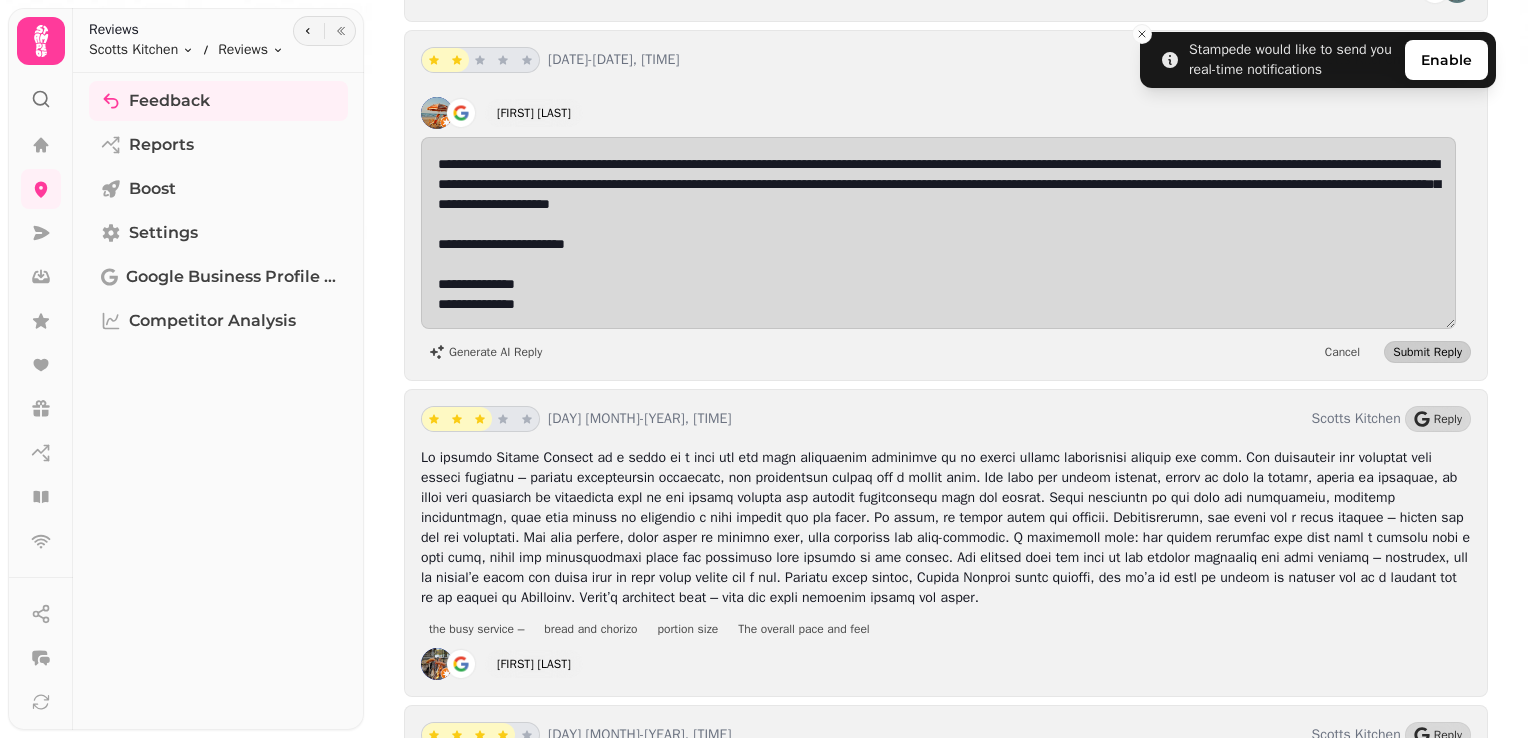 click on "Submit Reply" at bounding box center (1427, 352) 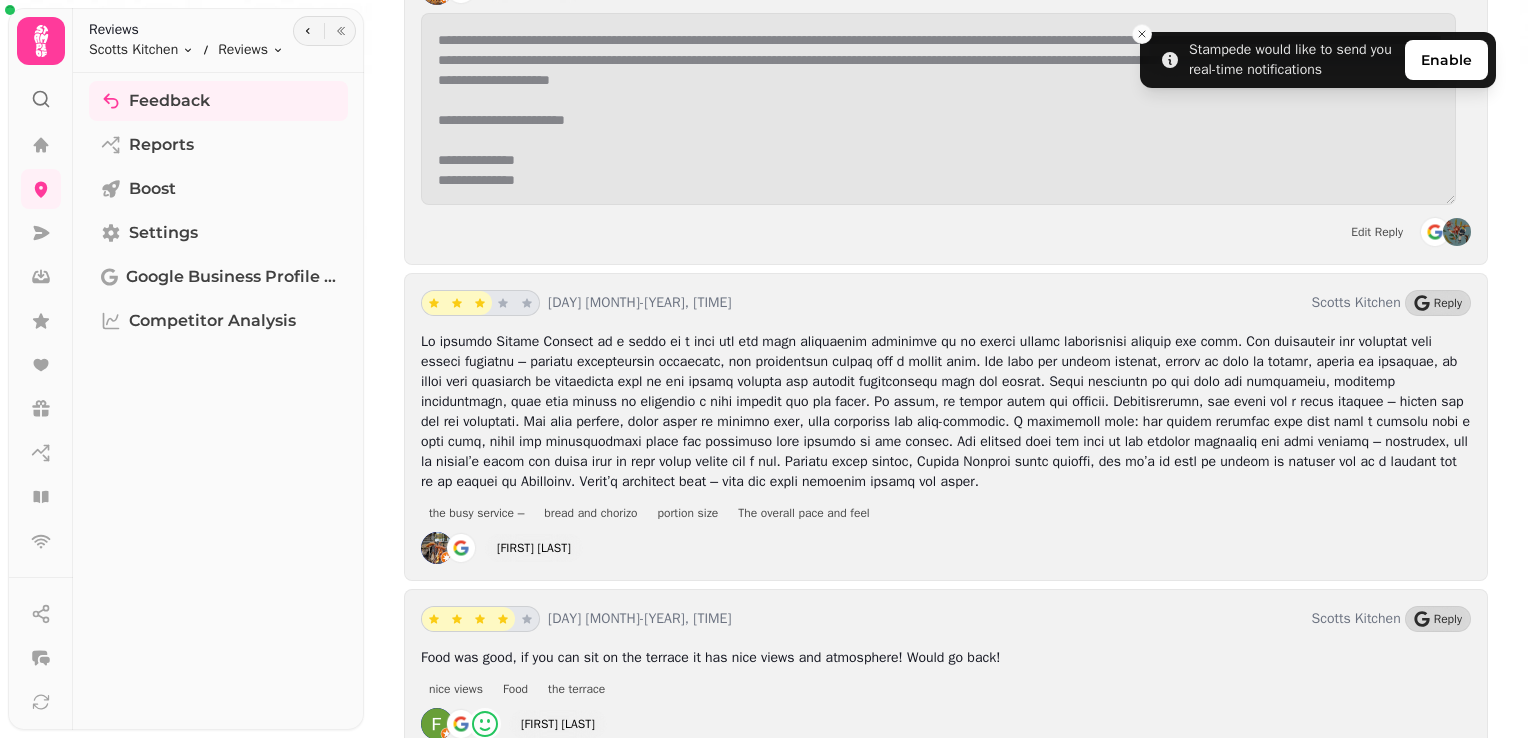 scroll, scrollTop: 4132, scrollLeft: 0, axis: vertical 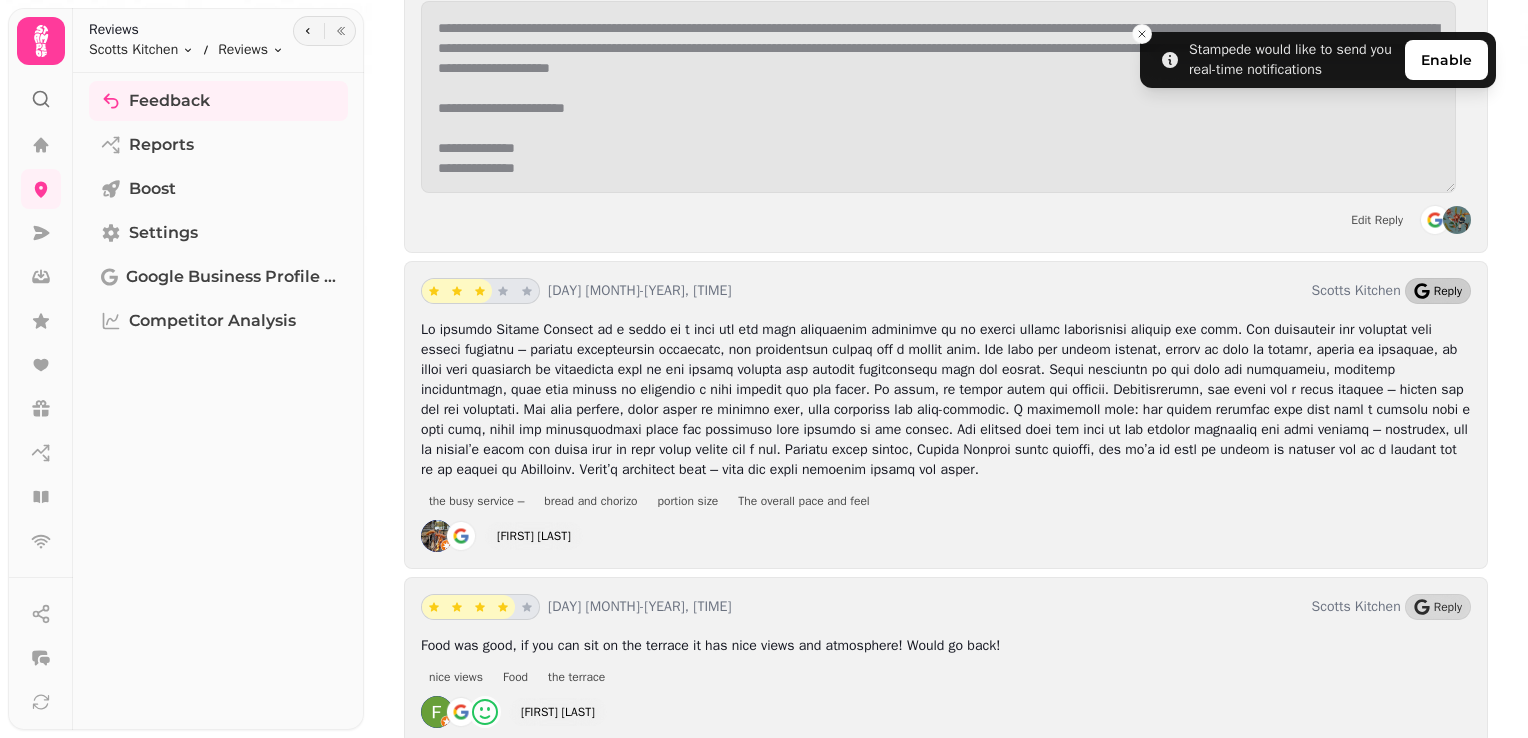 click 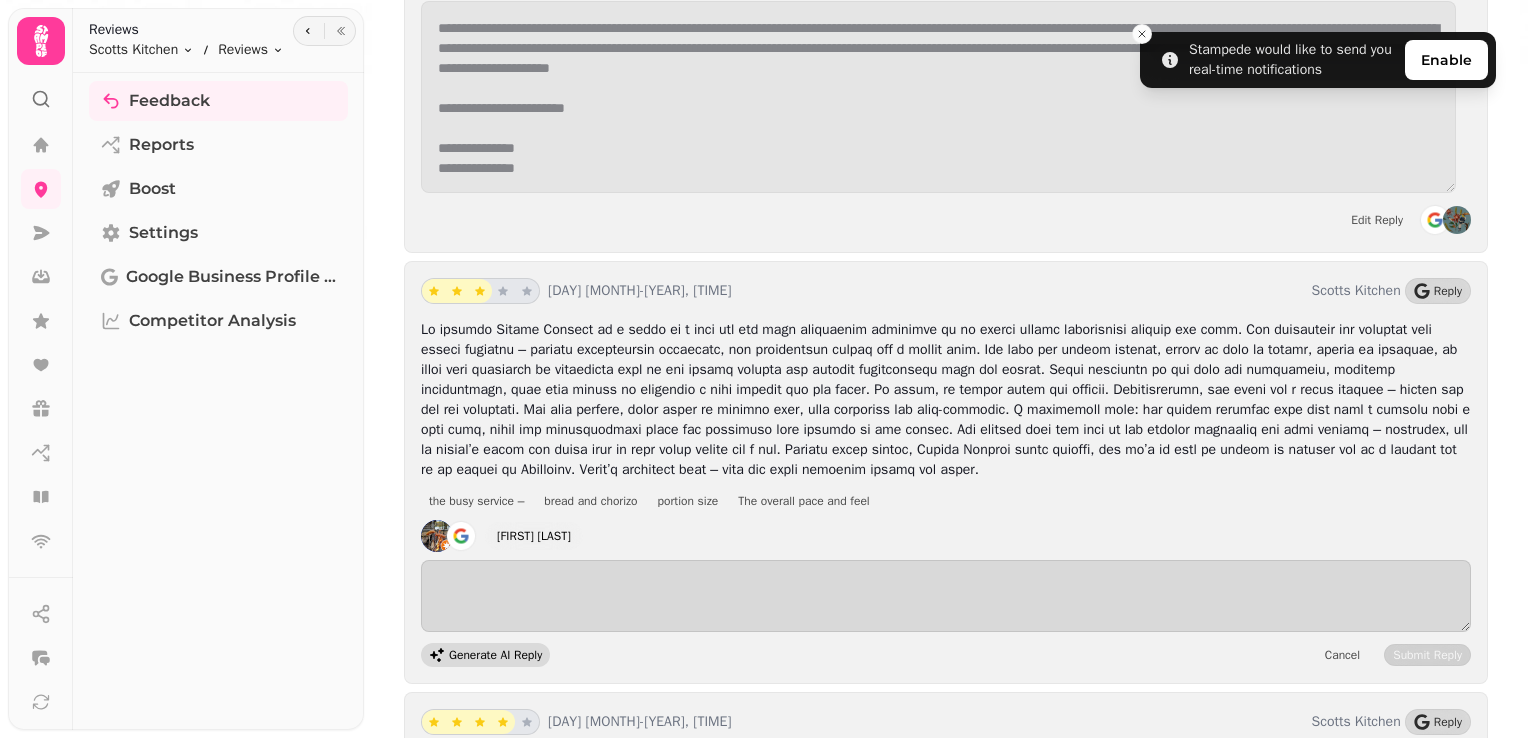 click on "Generate AI Reply" at bounding box center (495, 655) 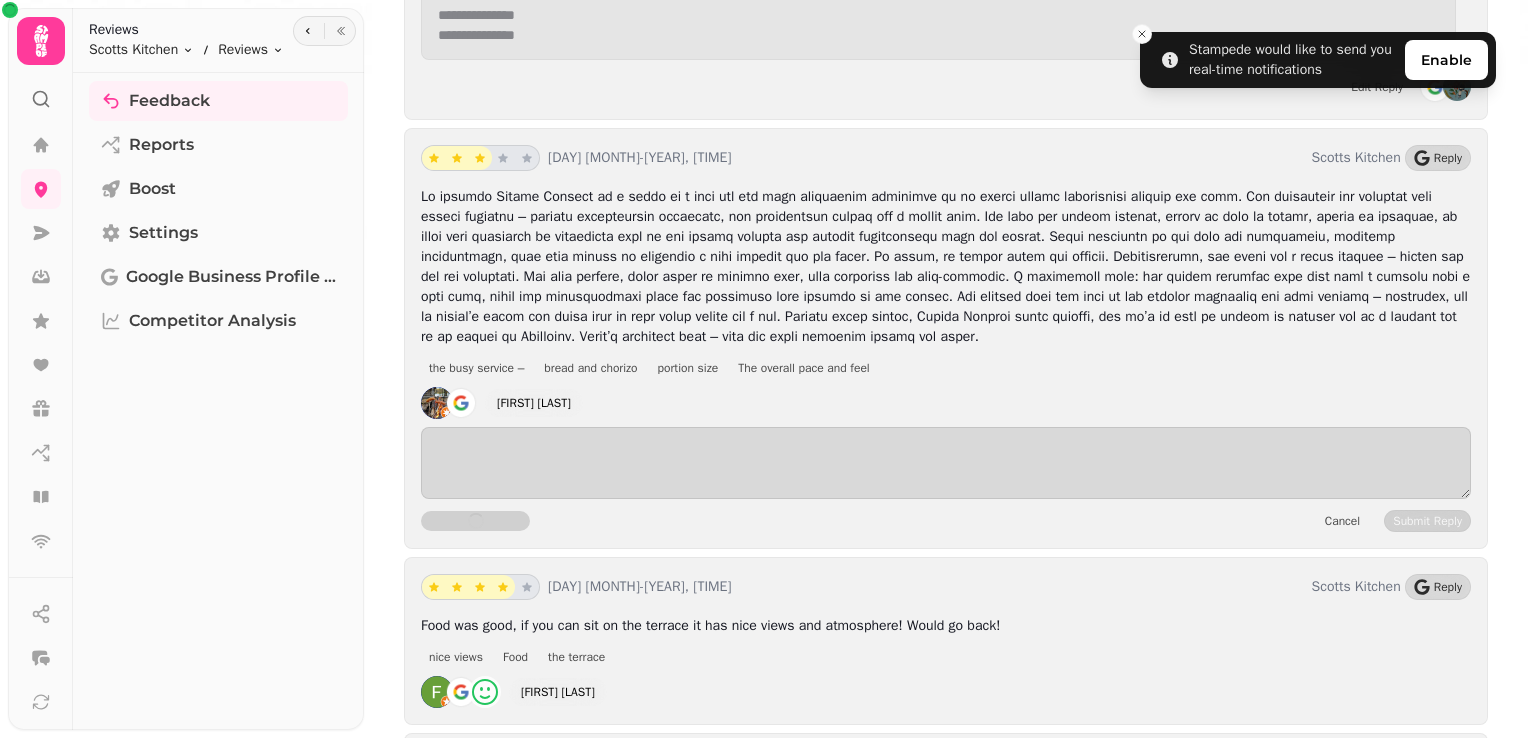 scroll, scrollTop: 4326, scrollLeft: 0, axis: vertical 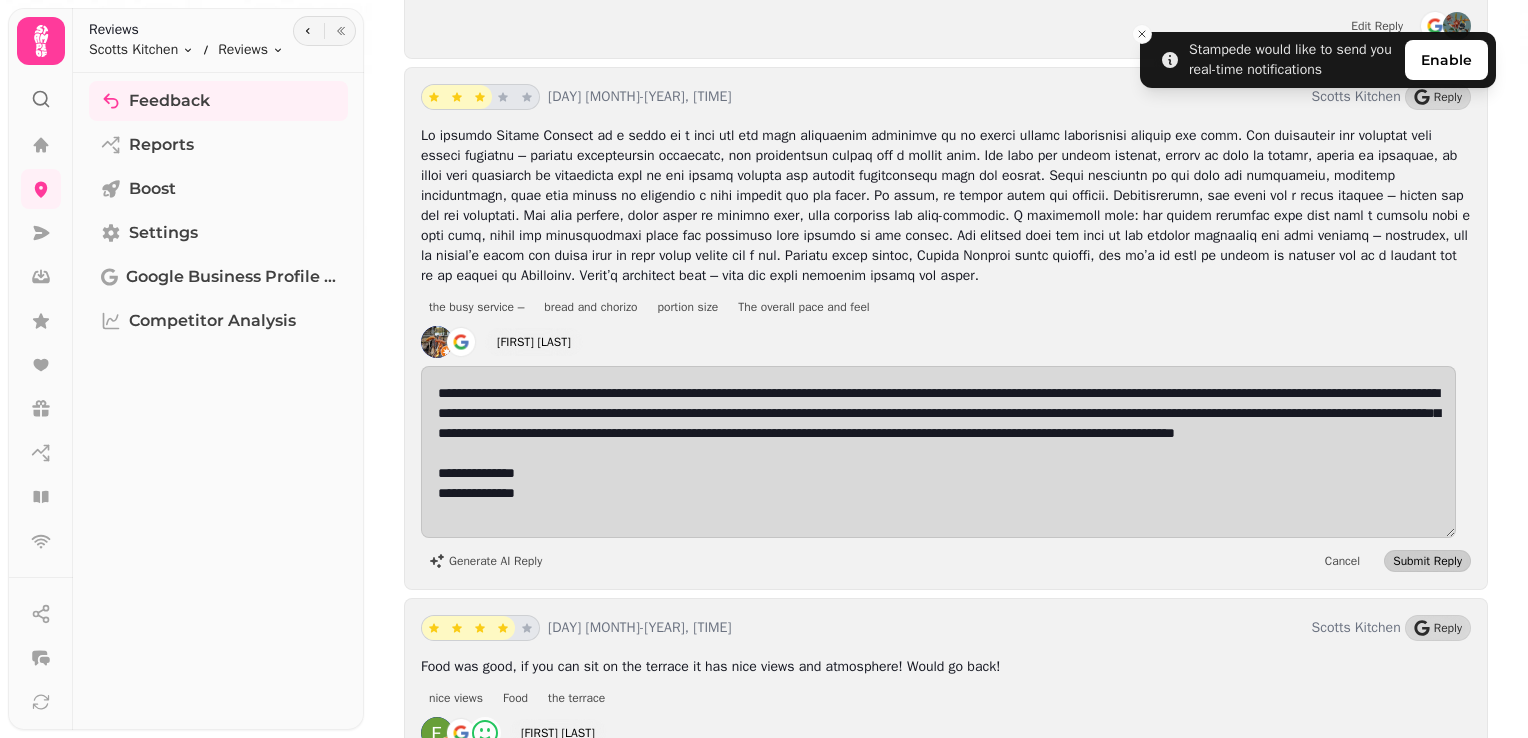 click on "Submit Reply" at bounding box center (1427, 561) 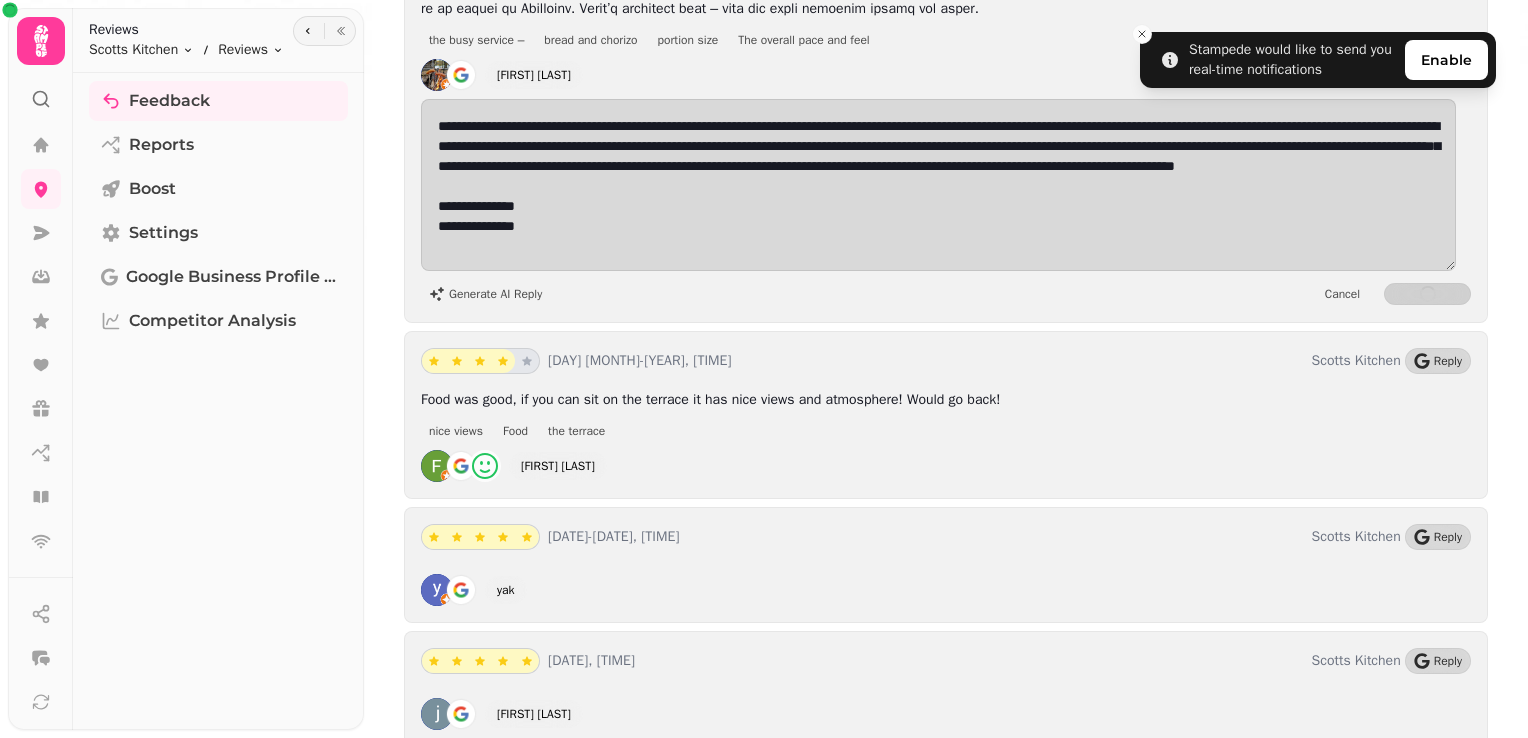 scroll, scrollTop: 4612, scrollLeft: 0, axis: vertical 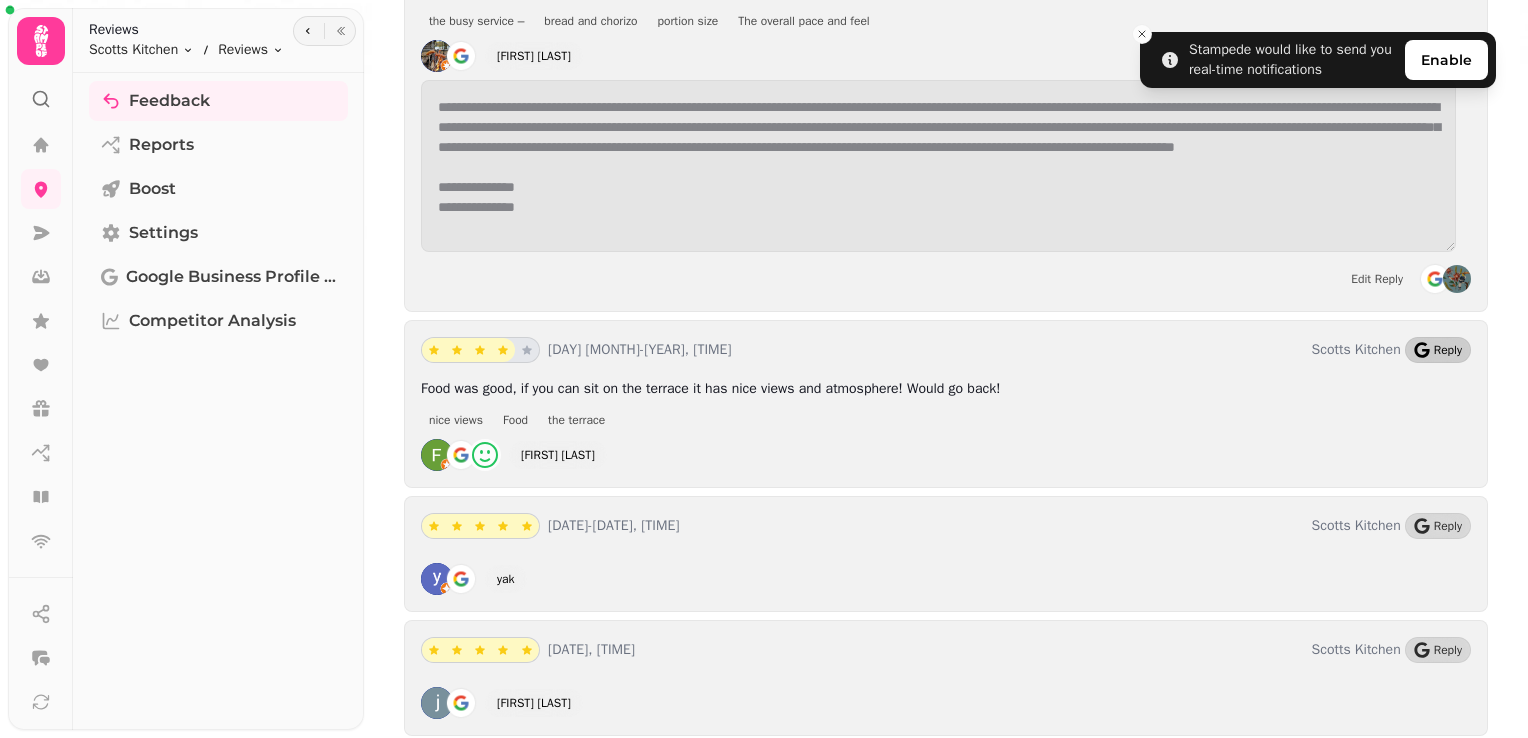 click on "Reply" at bounding box center [1438, 350] 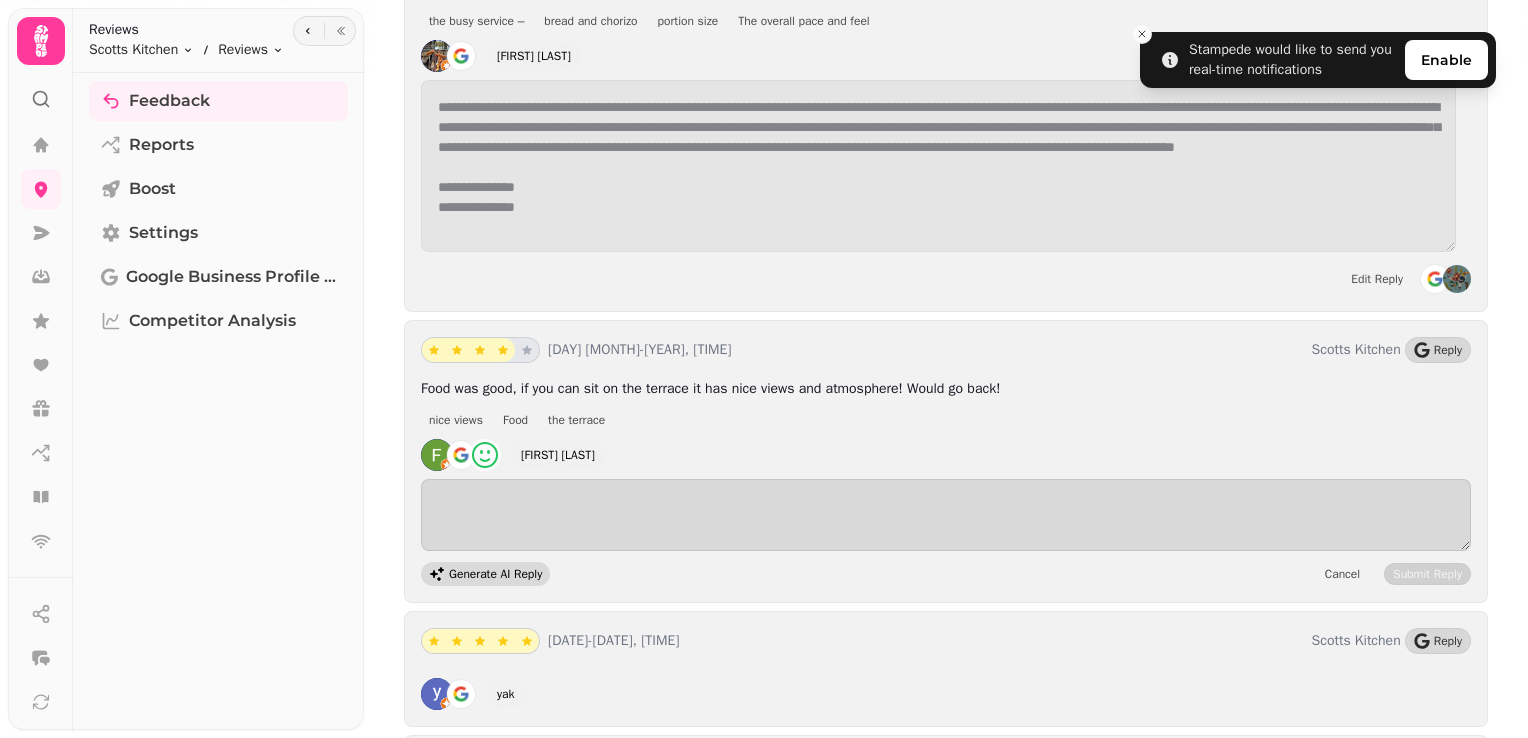 click on "Generate AI Reply" at bounding box center (495, 574) 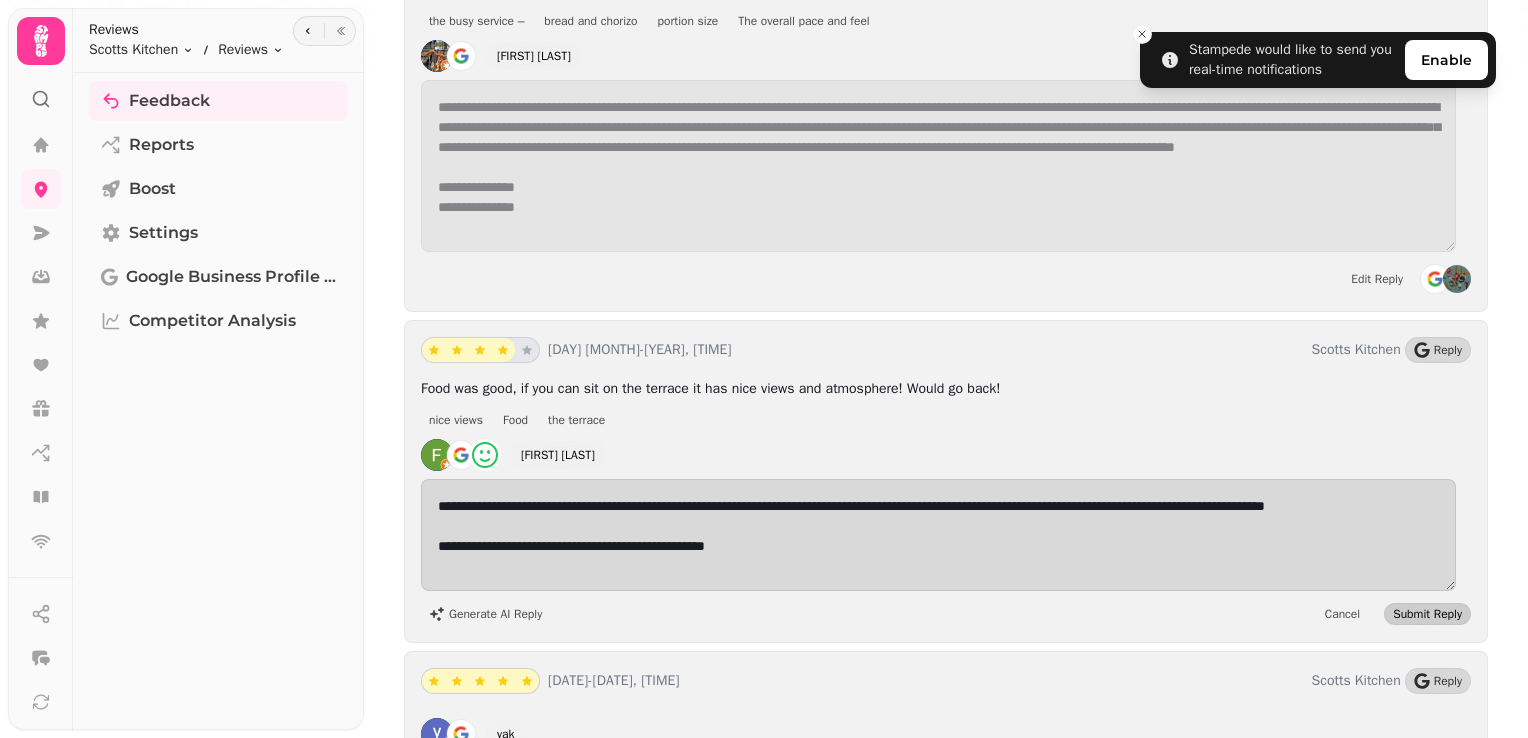 click on "Submit Reply" at bounding box center [1427, 614] 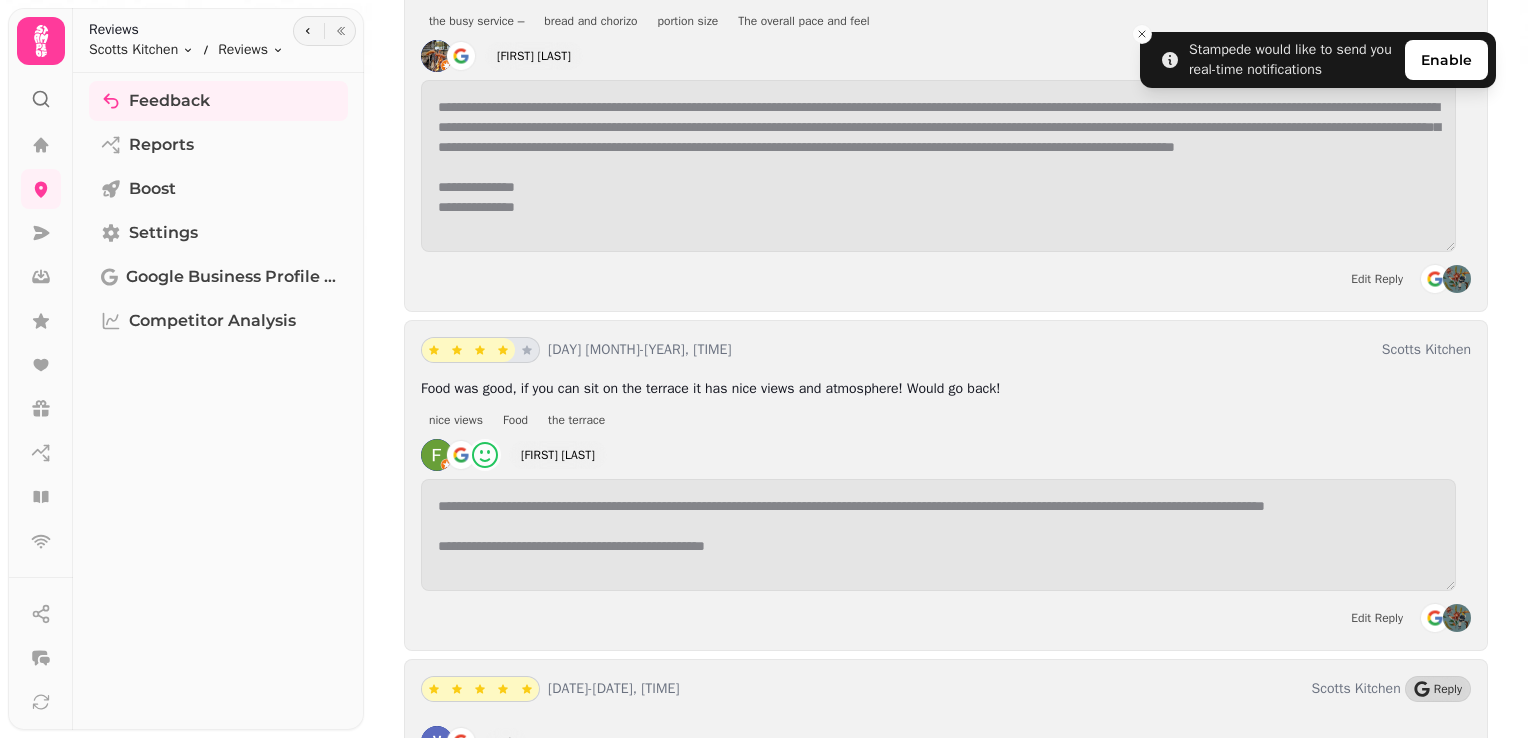 scroll, scrollTop: 1, scrollLeft: 0, axis: vertical 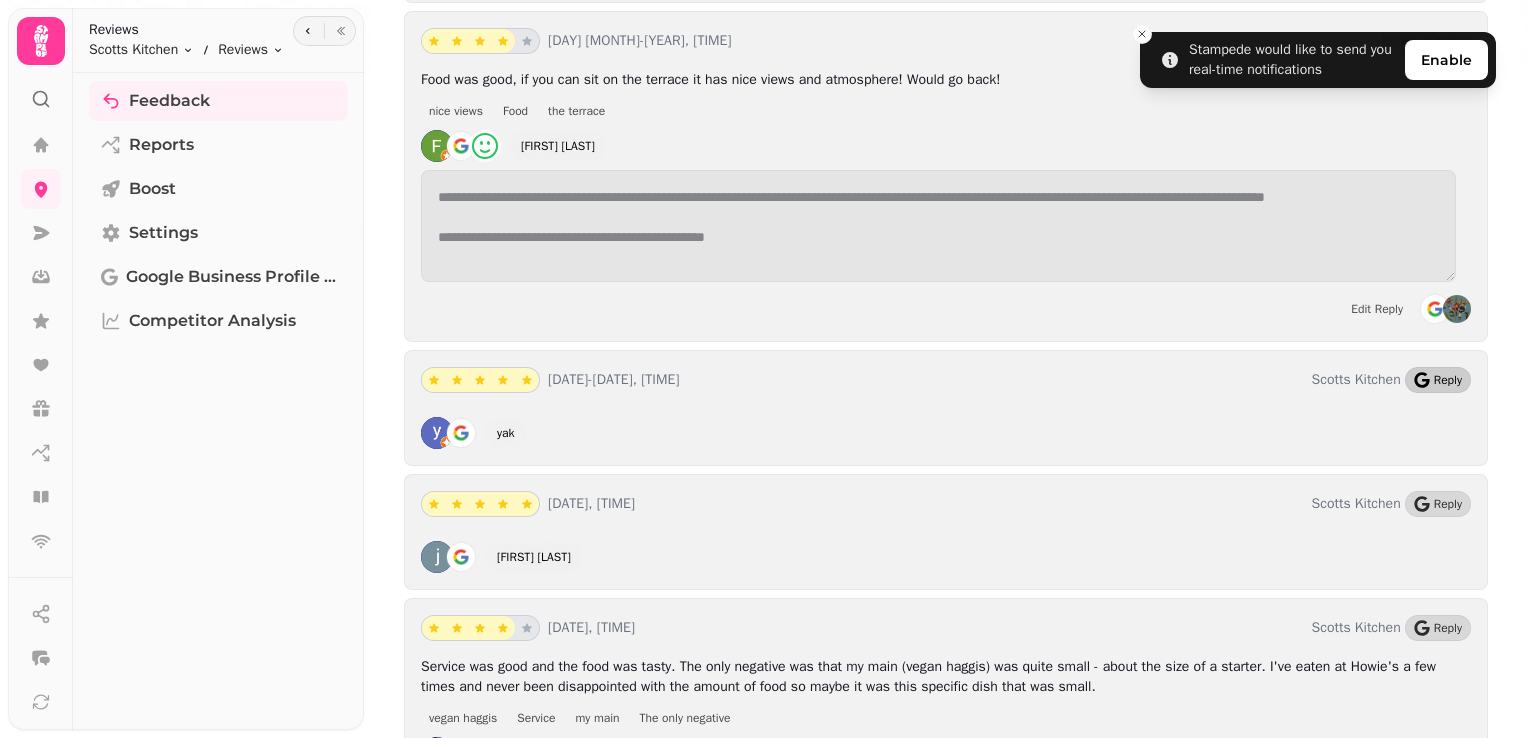 click on "Reply" at bounding box center (1448, 380) 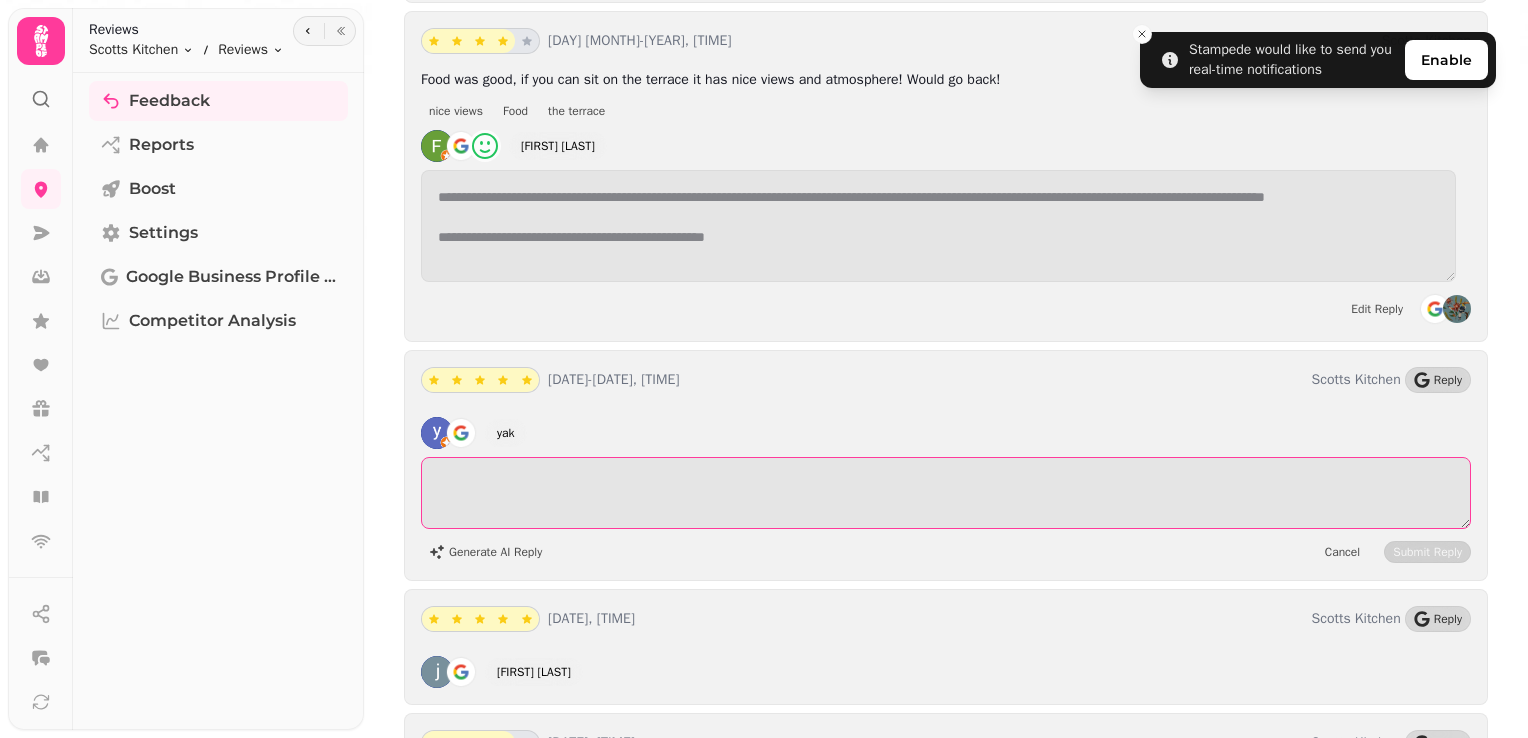click at bounding box center [946, 493] 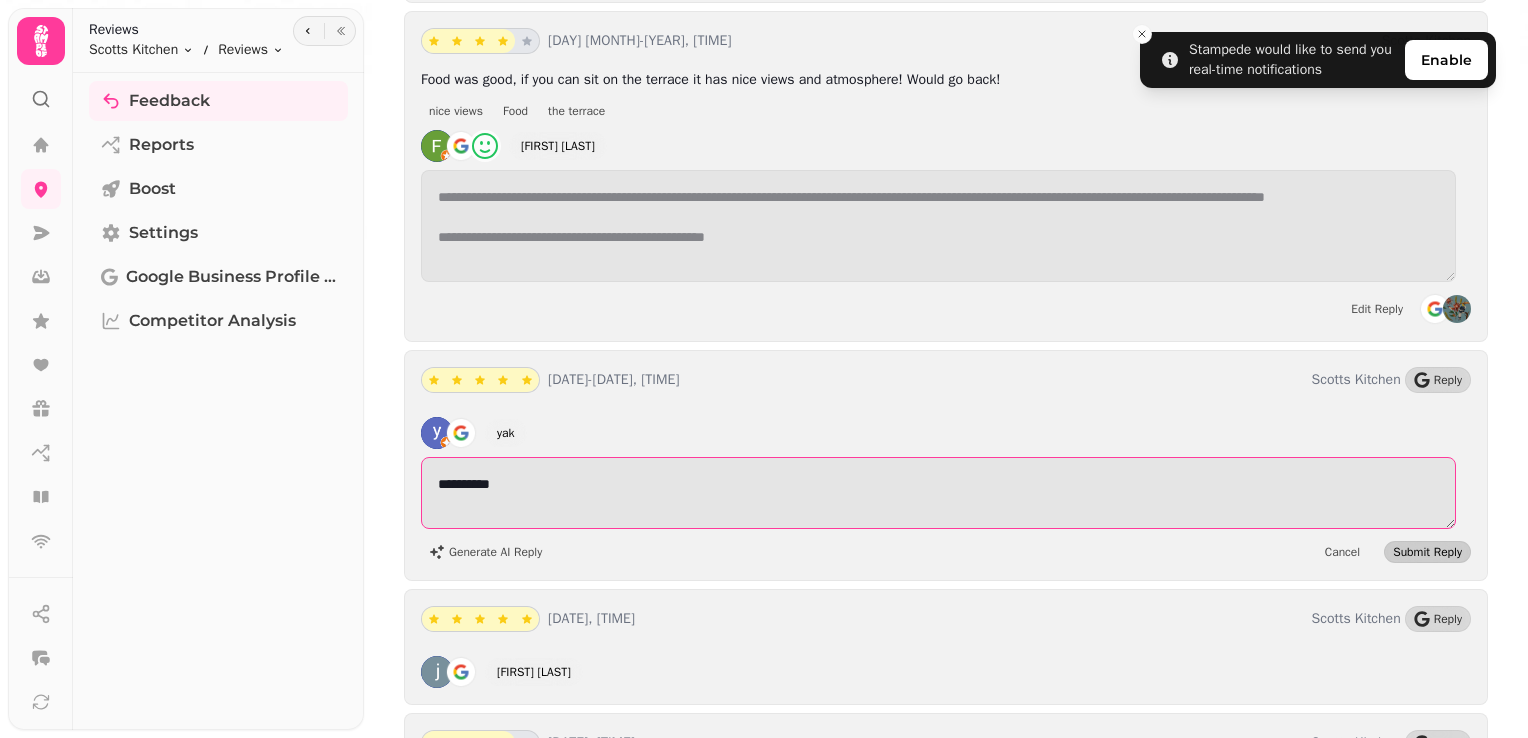 type on "**********" 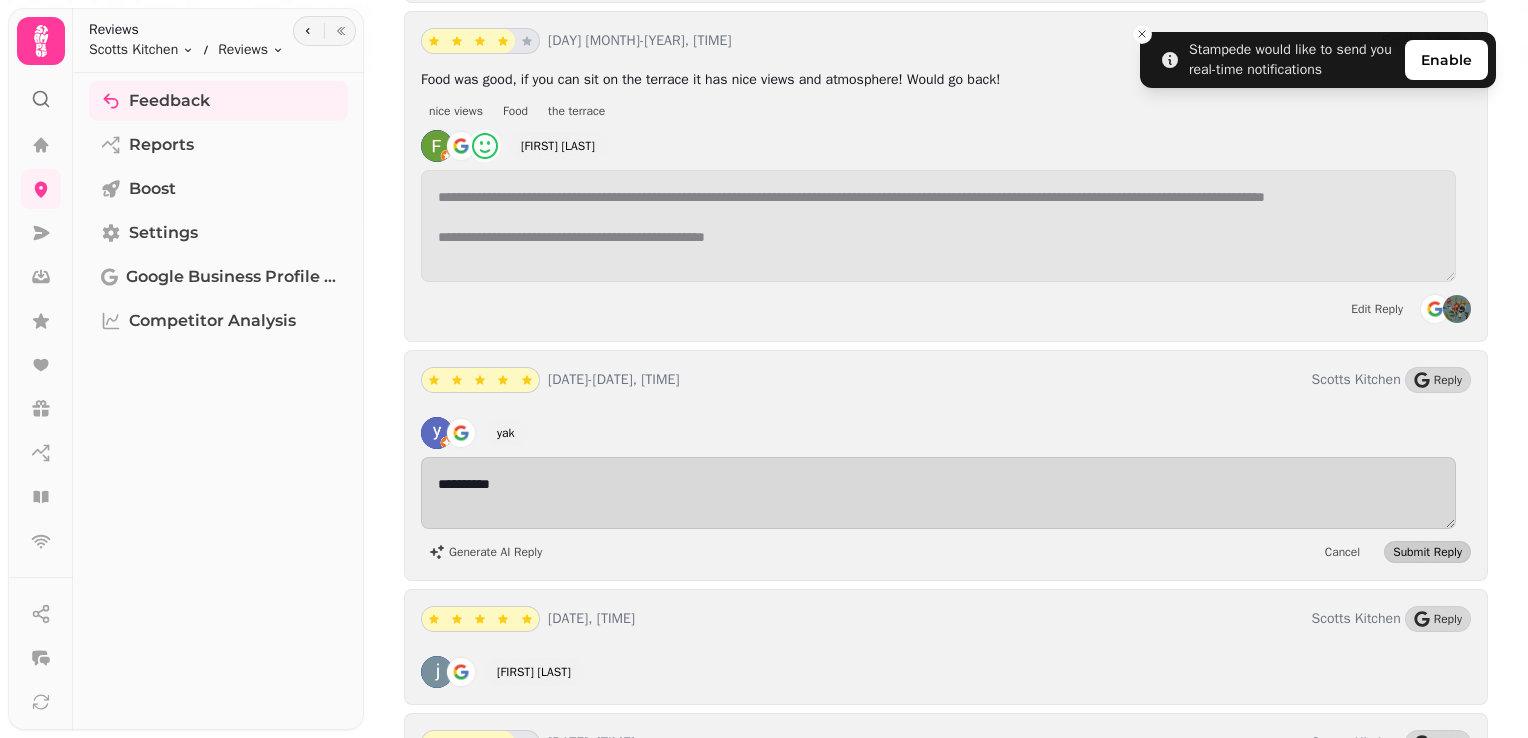 click on "Submit Reply" at bounding box center (1427, 552) 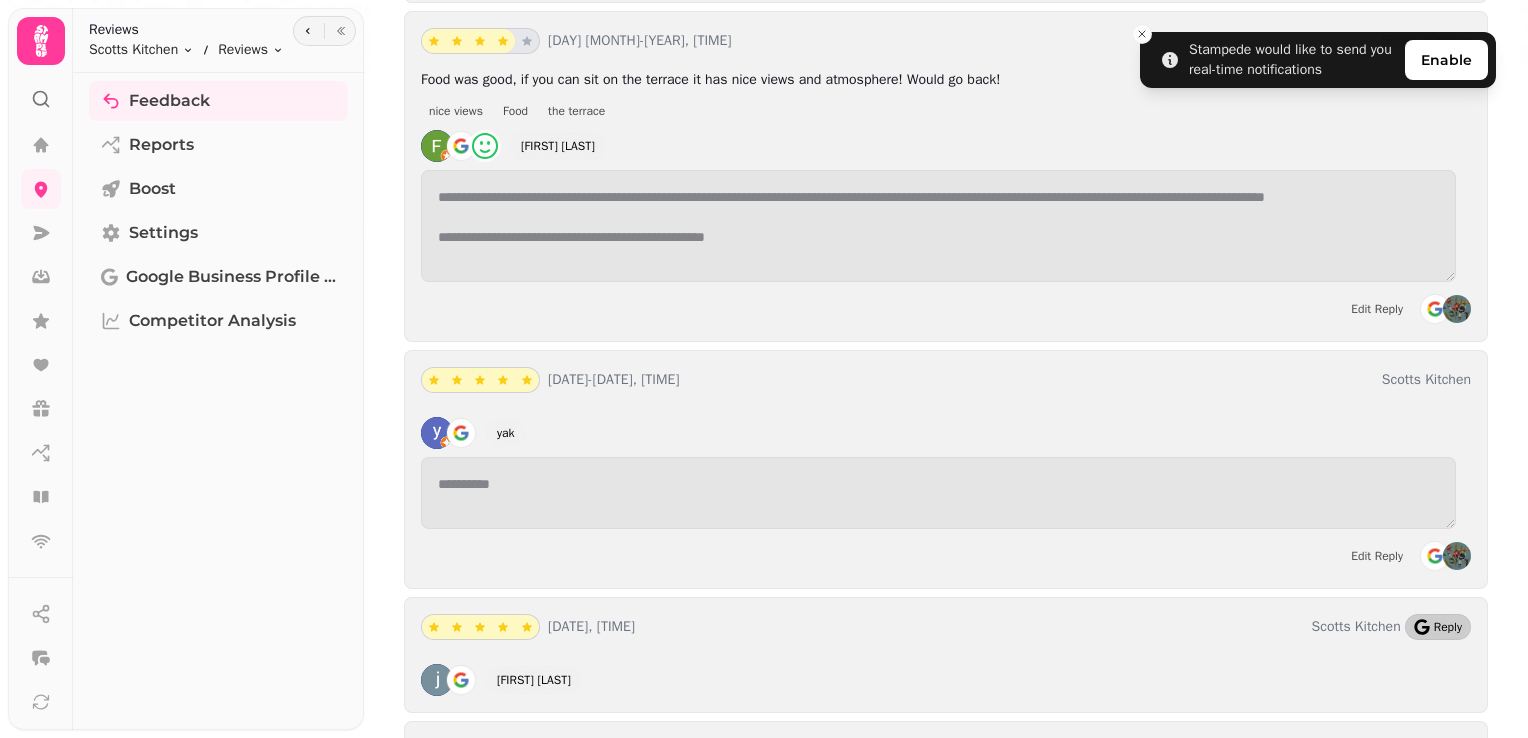 click 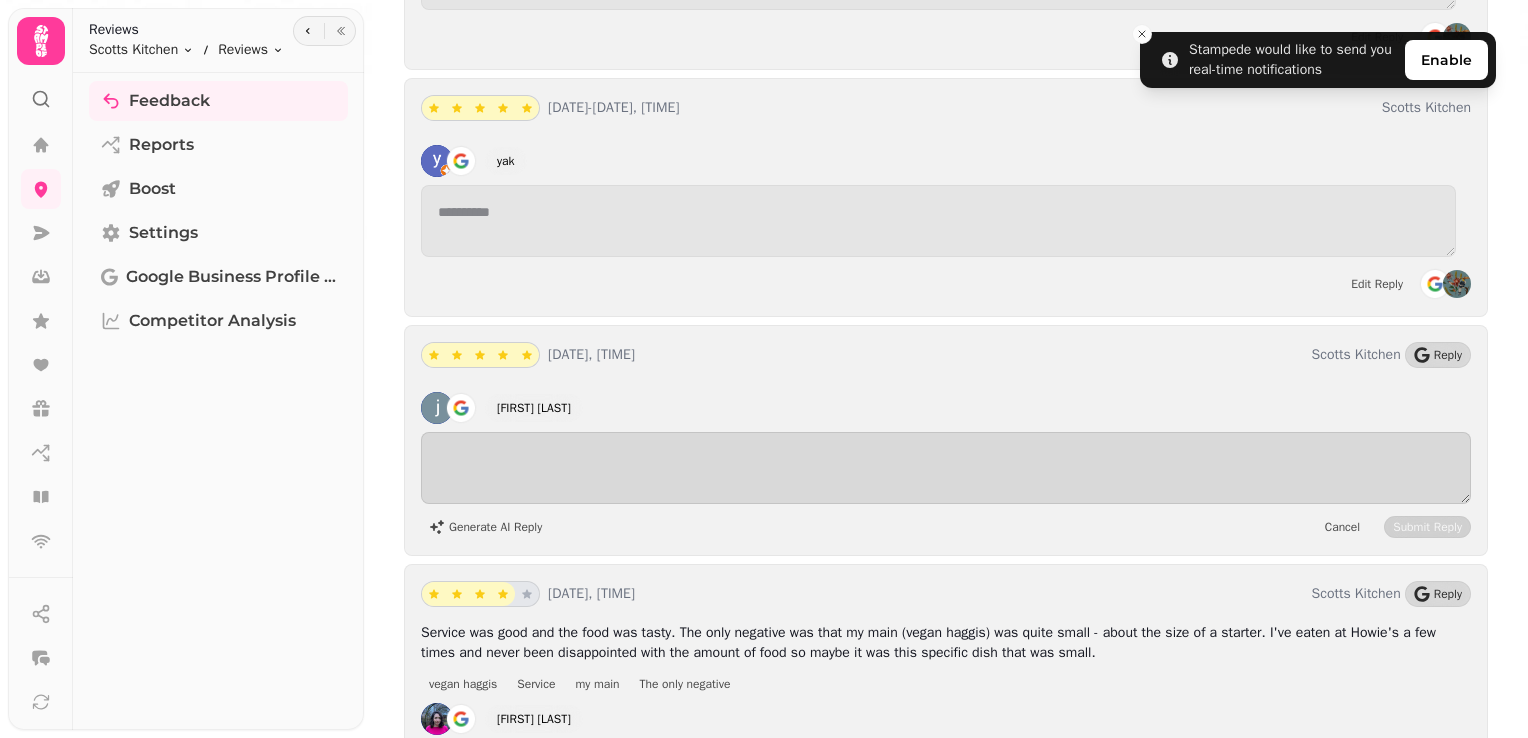 scroll, scrollTop: 5246, scrollLeft: 0, axis: vertical 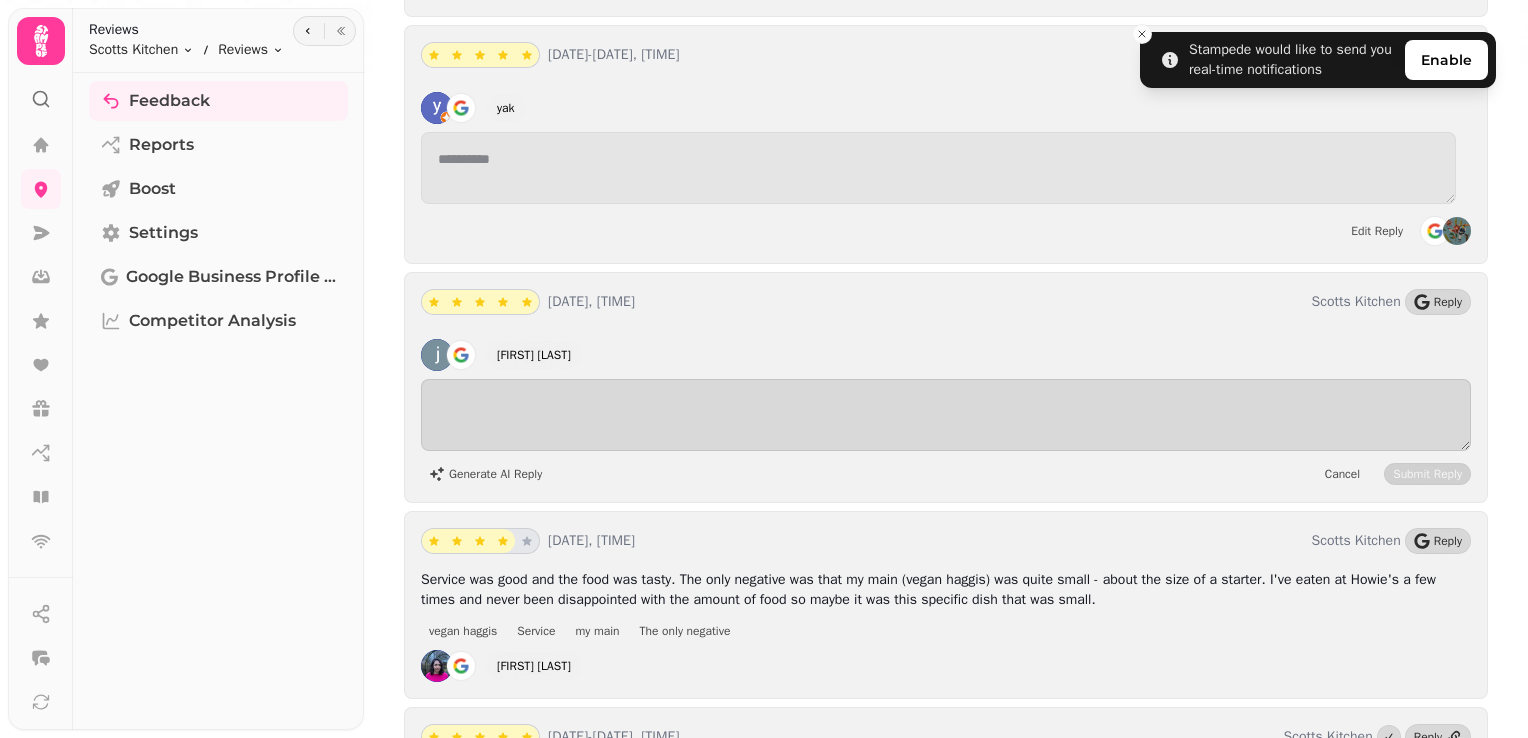 click on "[FIRST] [LAST] Generate AI Reply Cancel Submit Reply" at bounding box center (946, 408) 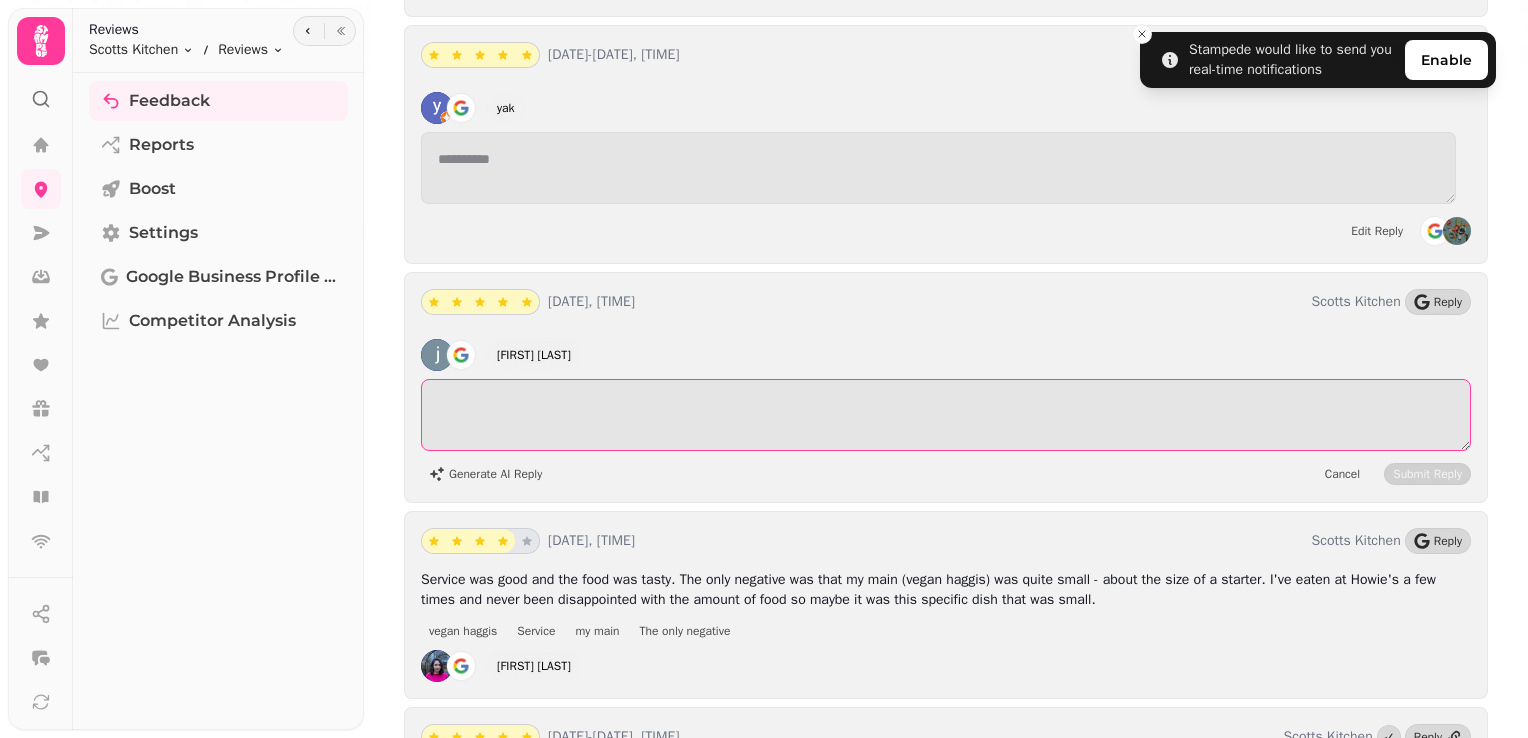 click at bounding box center [946, 415] 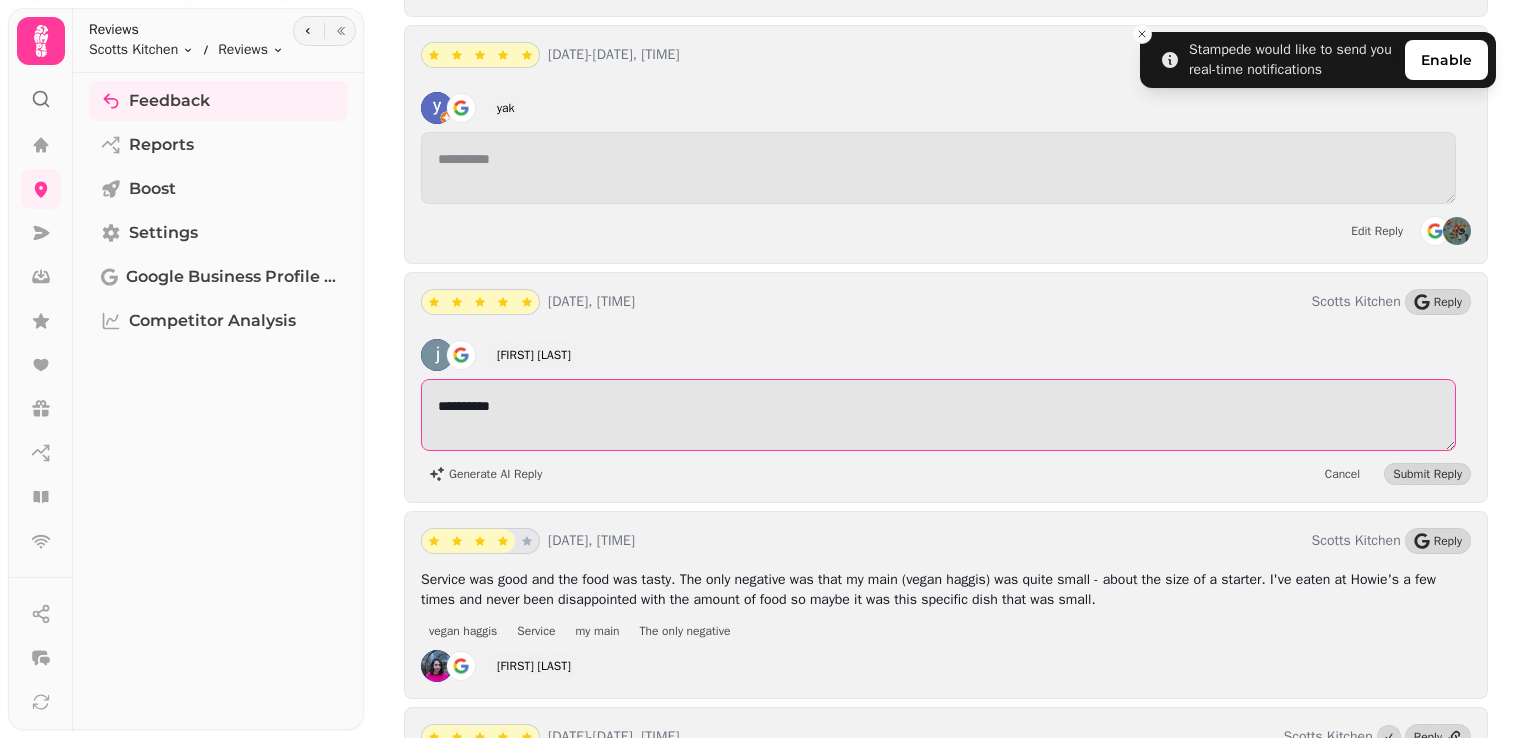 type on "**********" 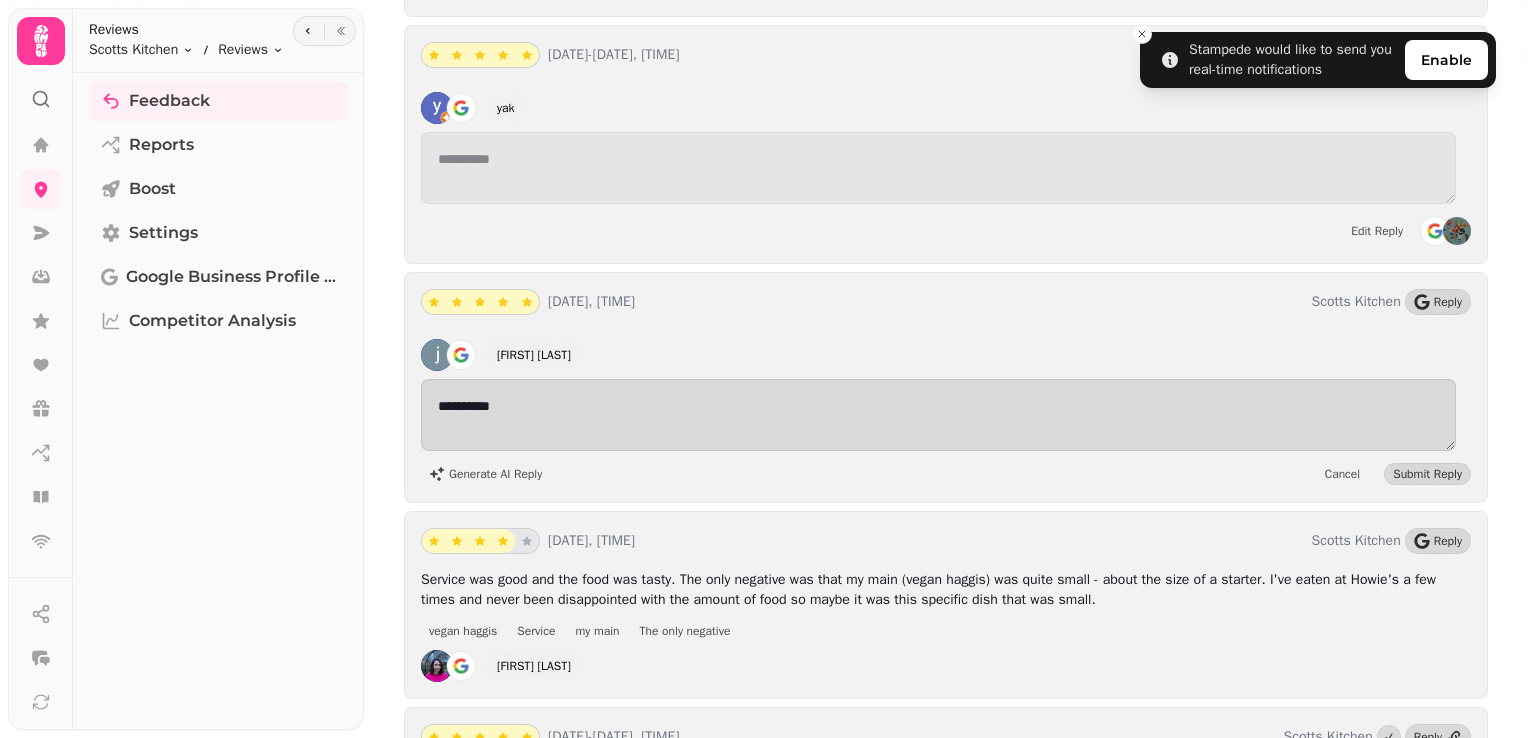 click on "**********" at bounding box center (946, 387) 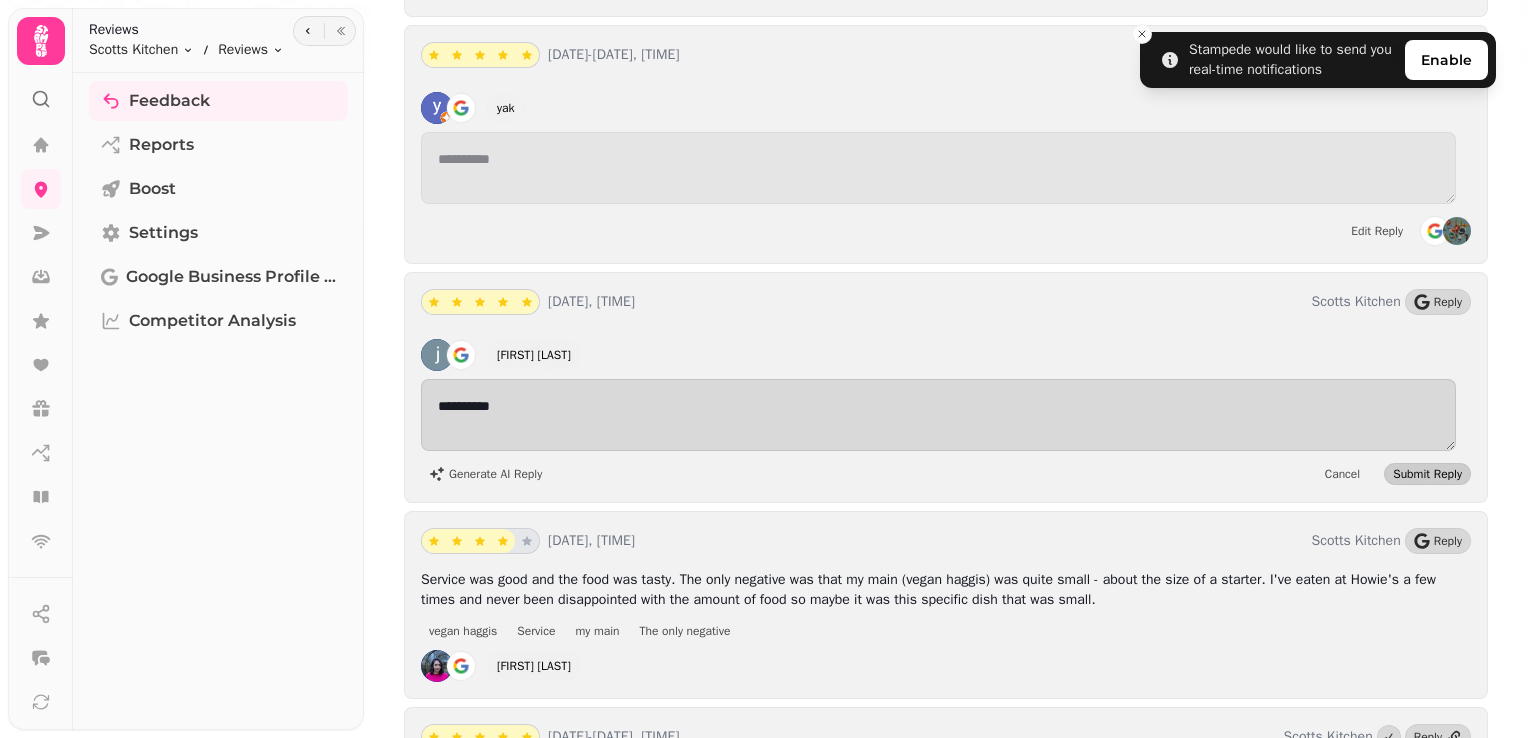 click on "Submit Reply" at bounding box center [1427, 474] 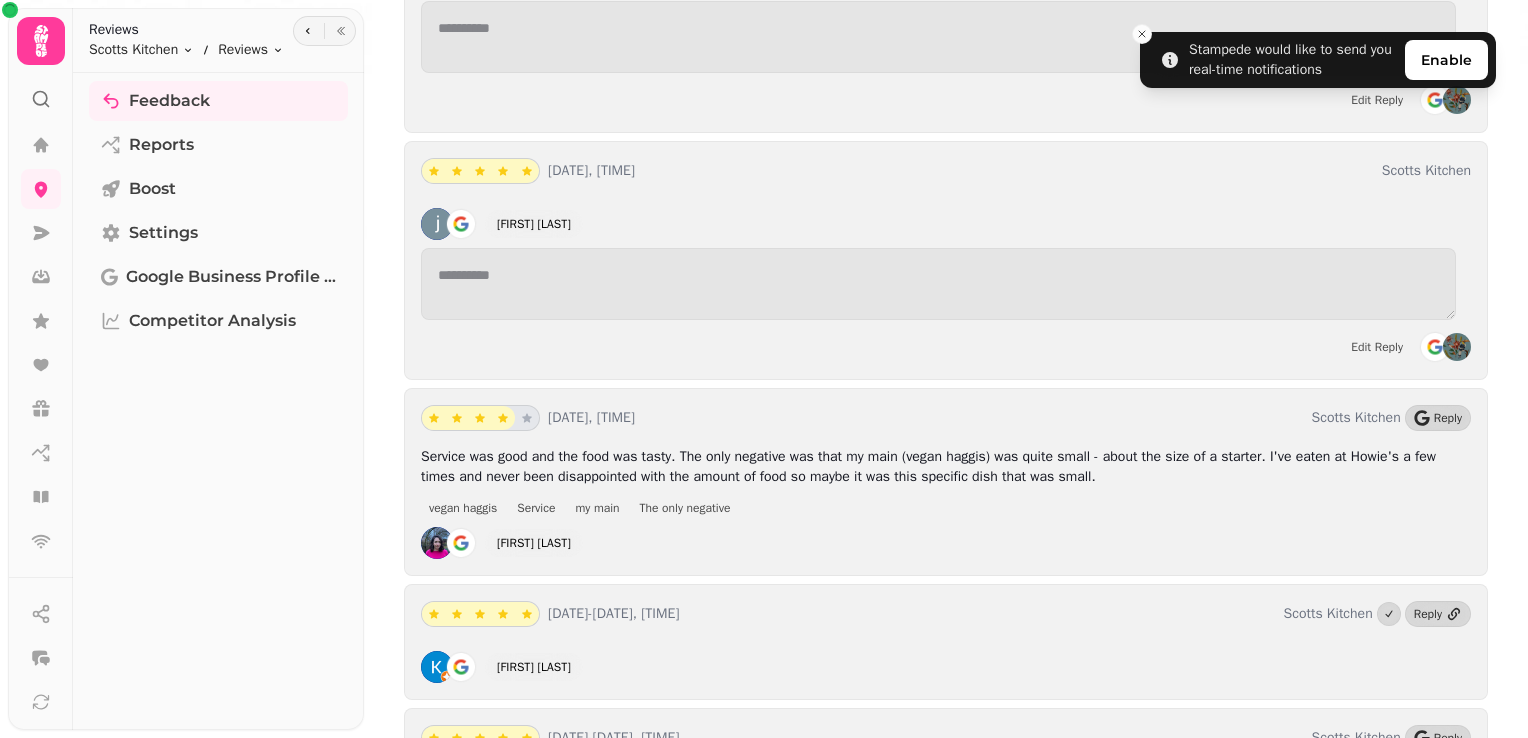 scroll, scrollTop: 5339, scrollLeft: 0, axis: vertical 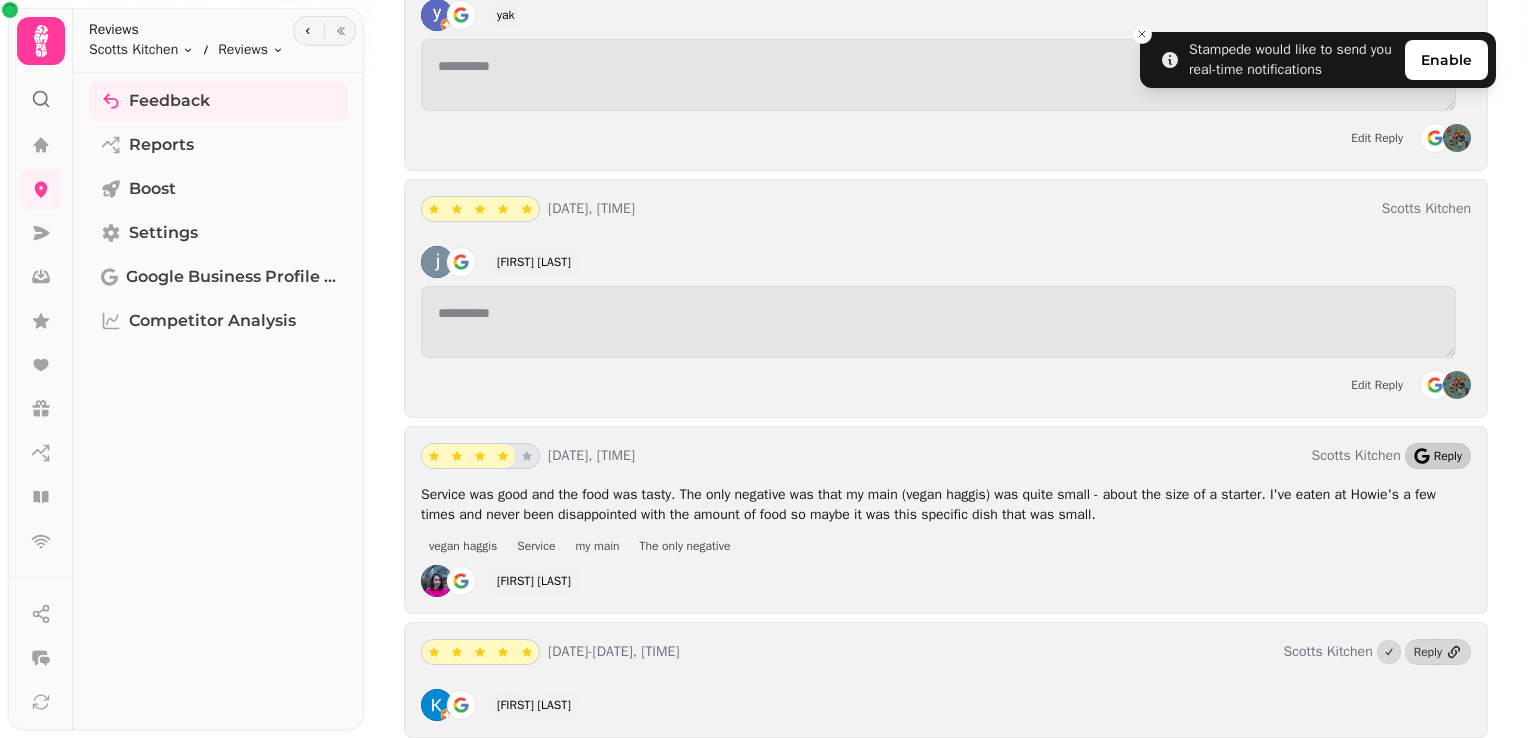 click on "Reply" at bounding box center (1438, 456) 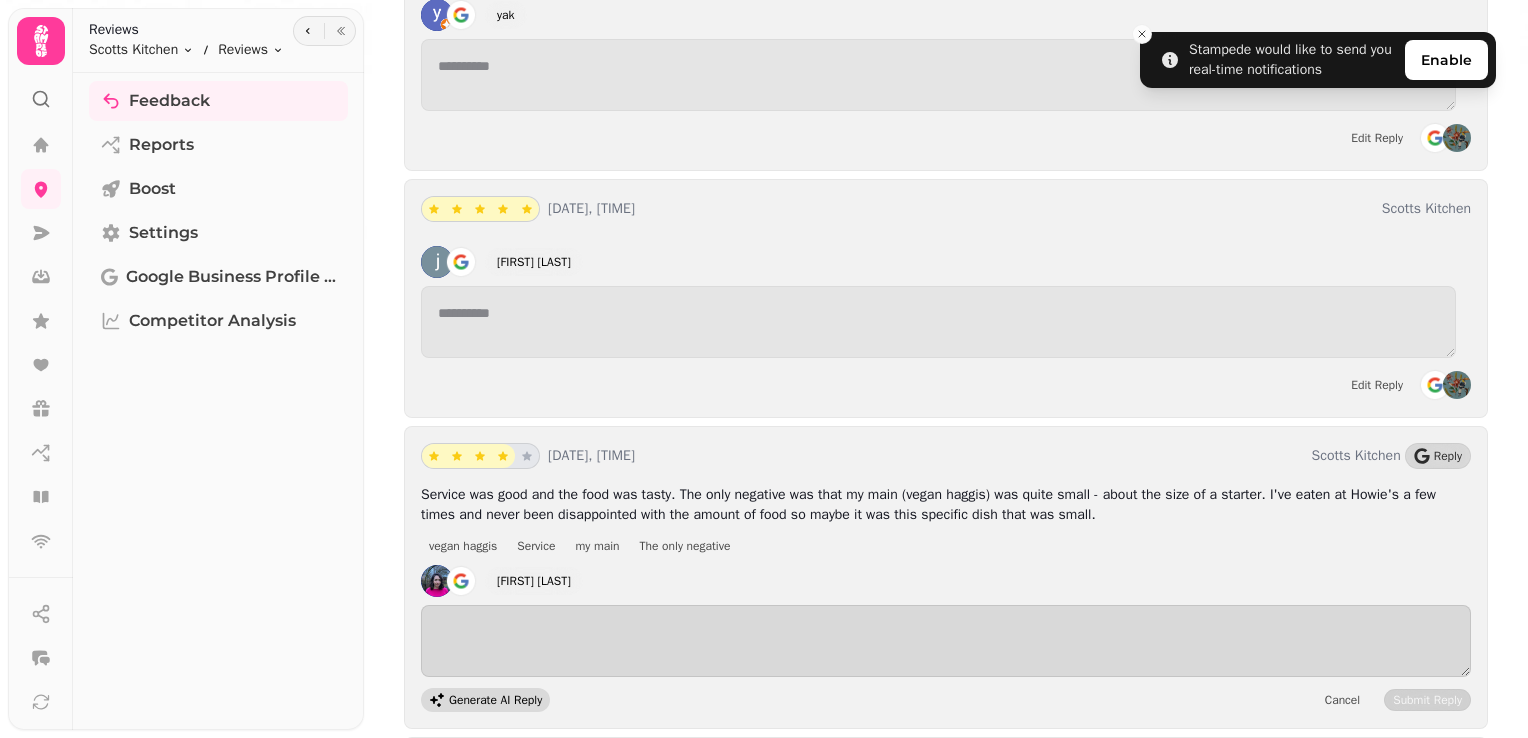 click on "Generate AI Reply" at bounding box center (495, 700) 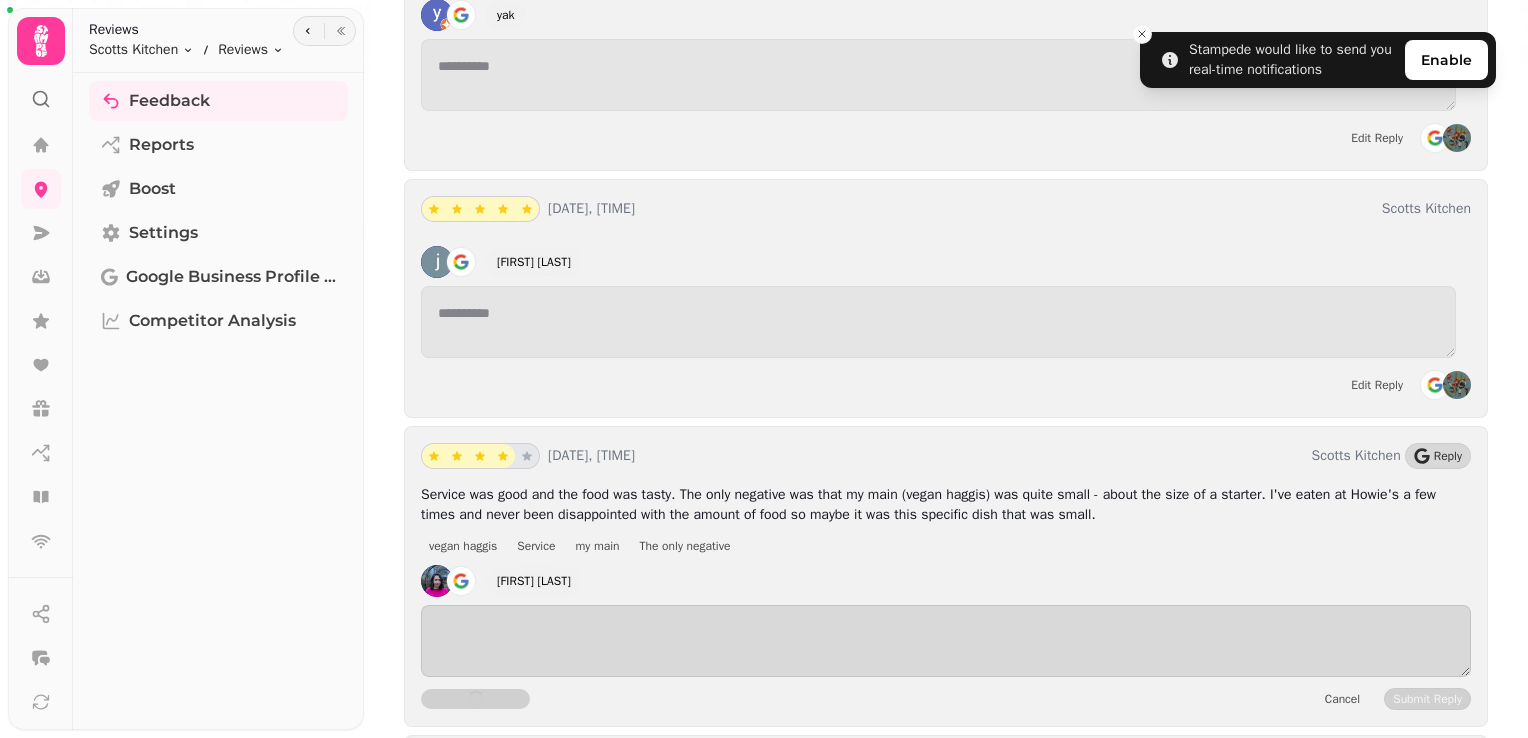 scroll, scrollTop: 5556, scrollLeft: 0, axis: vertical 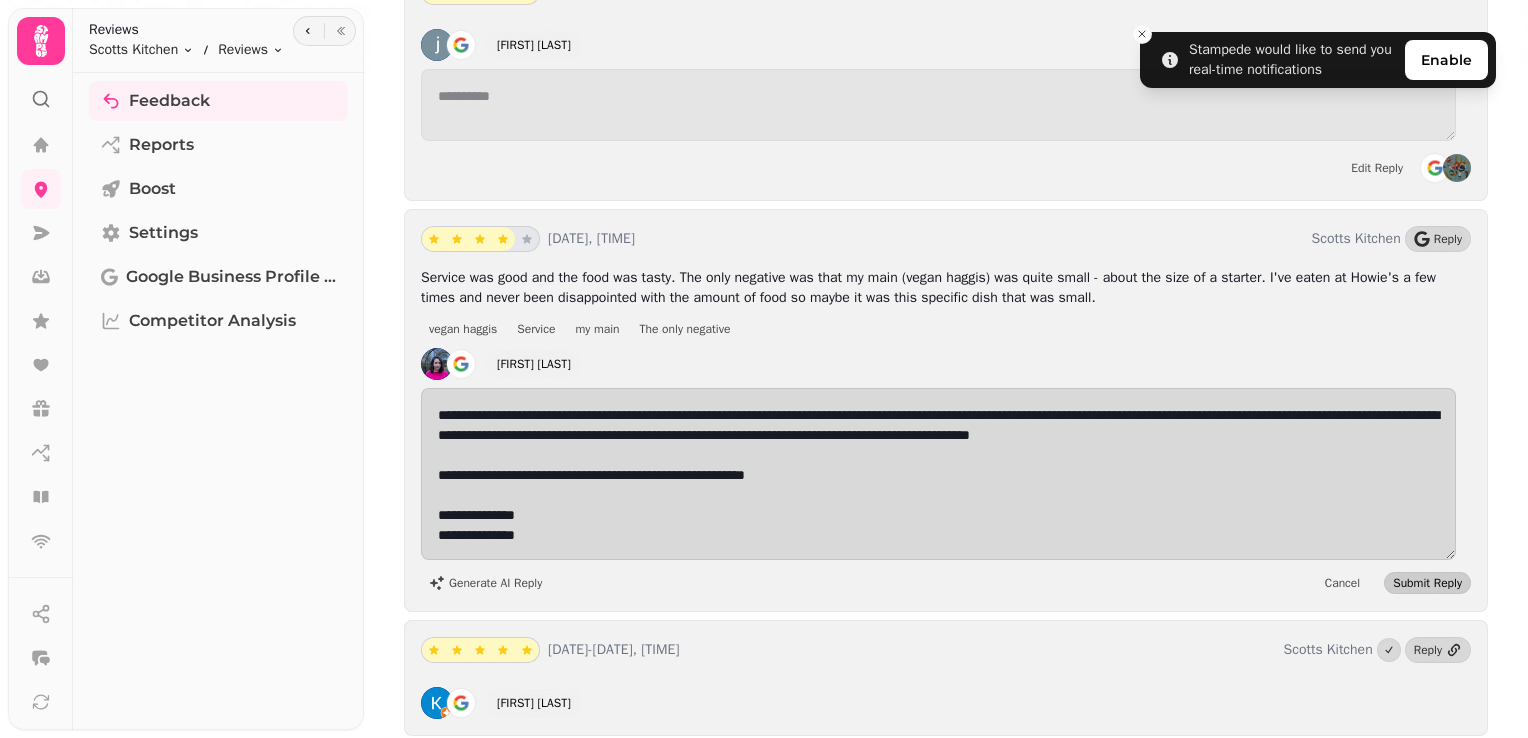 click on "Submit Reply" at bounding box center [1427, 583] 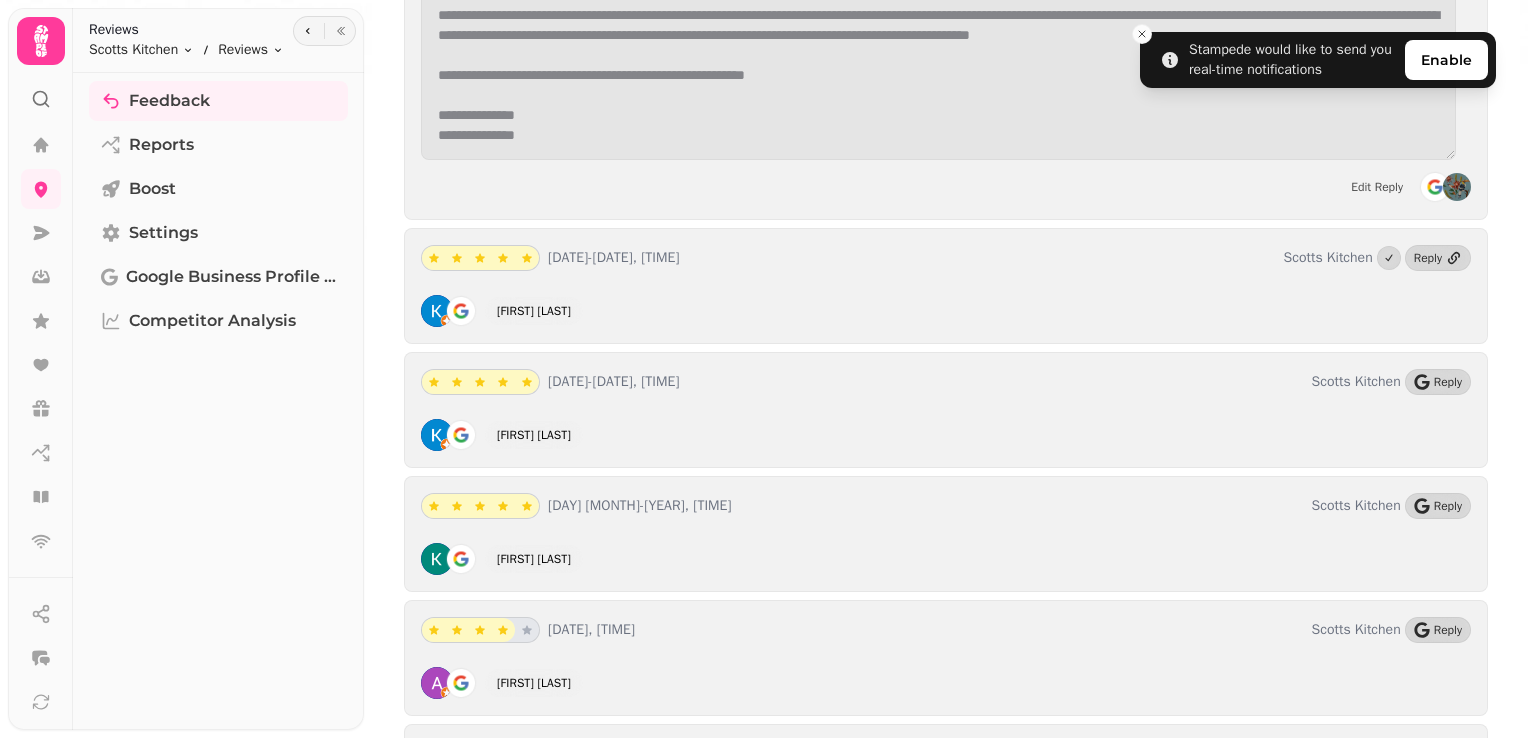 scroll, scrollTop: 5956, scrollLeft: 0, axis: vertical 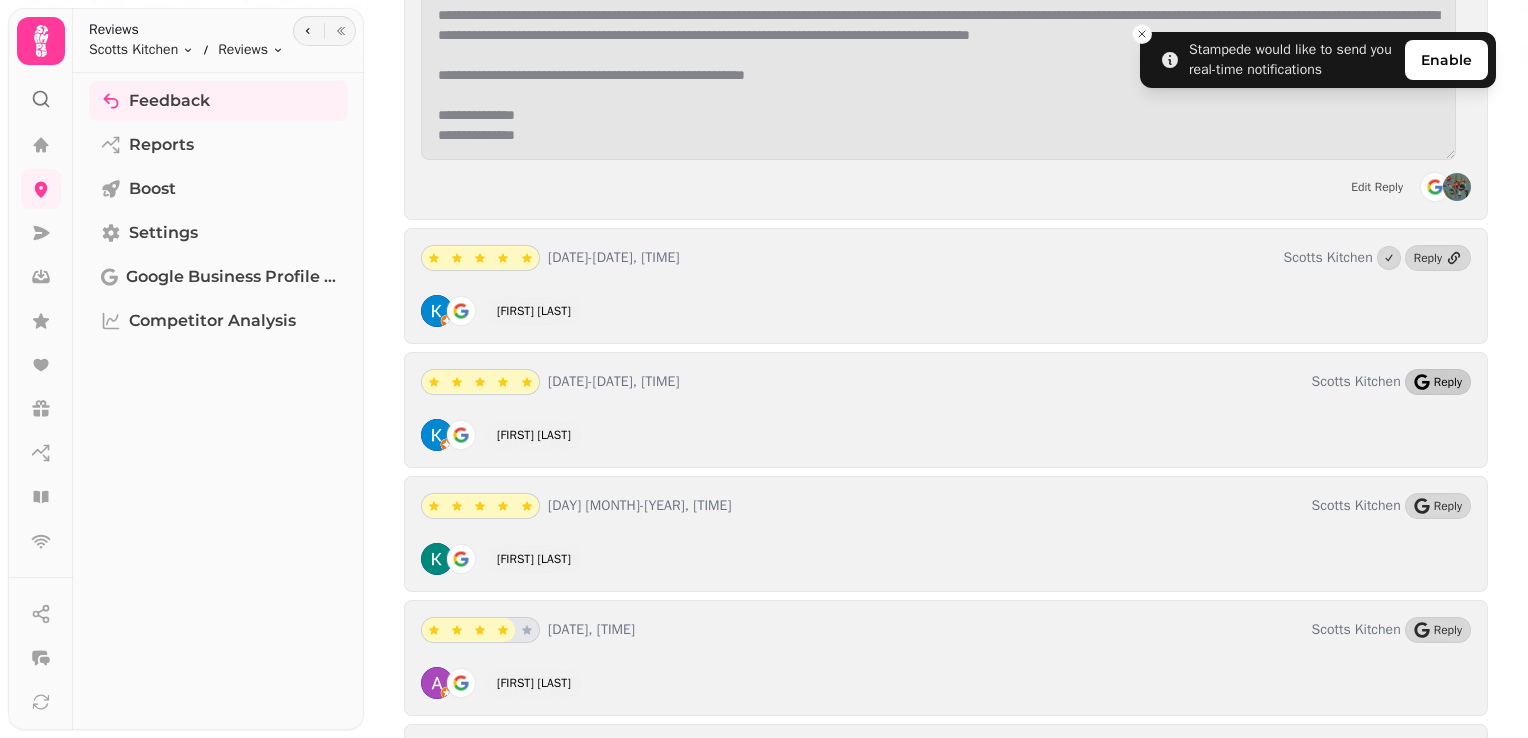 click on "Reply" at bounding box center [1448, 382] 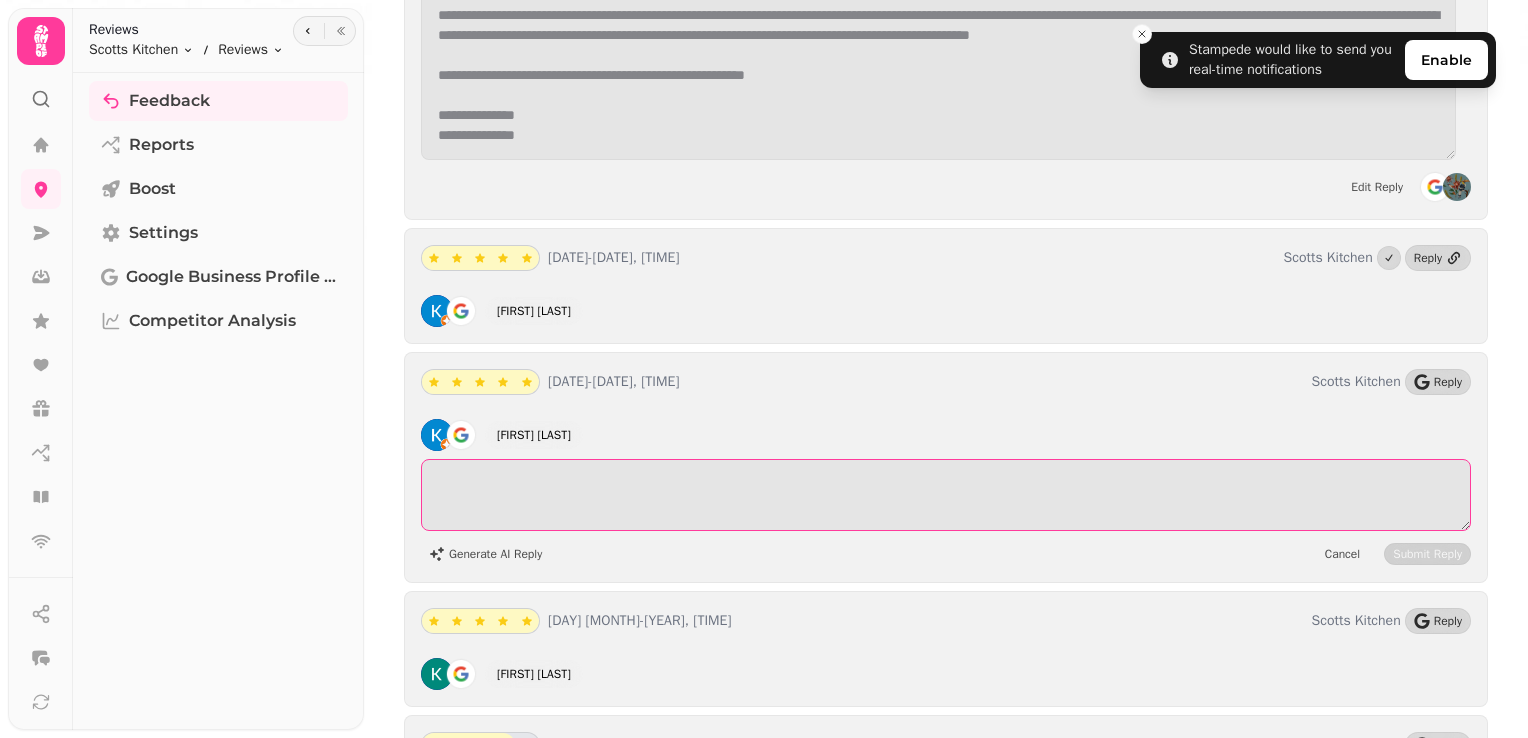 click at bounding box center (946, 495) 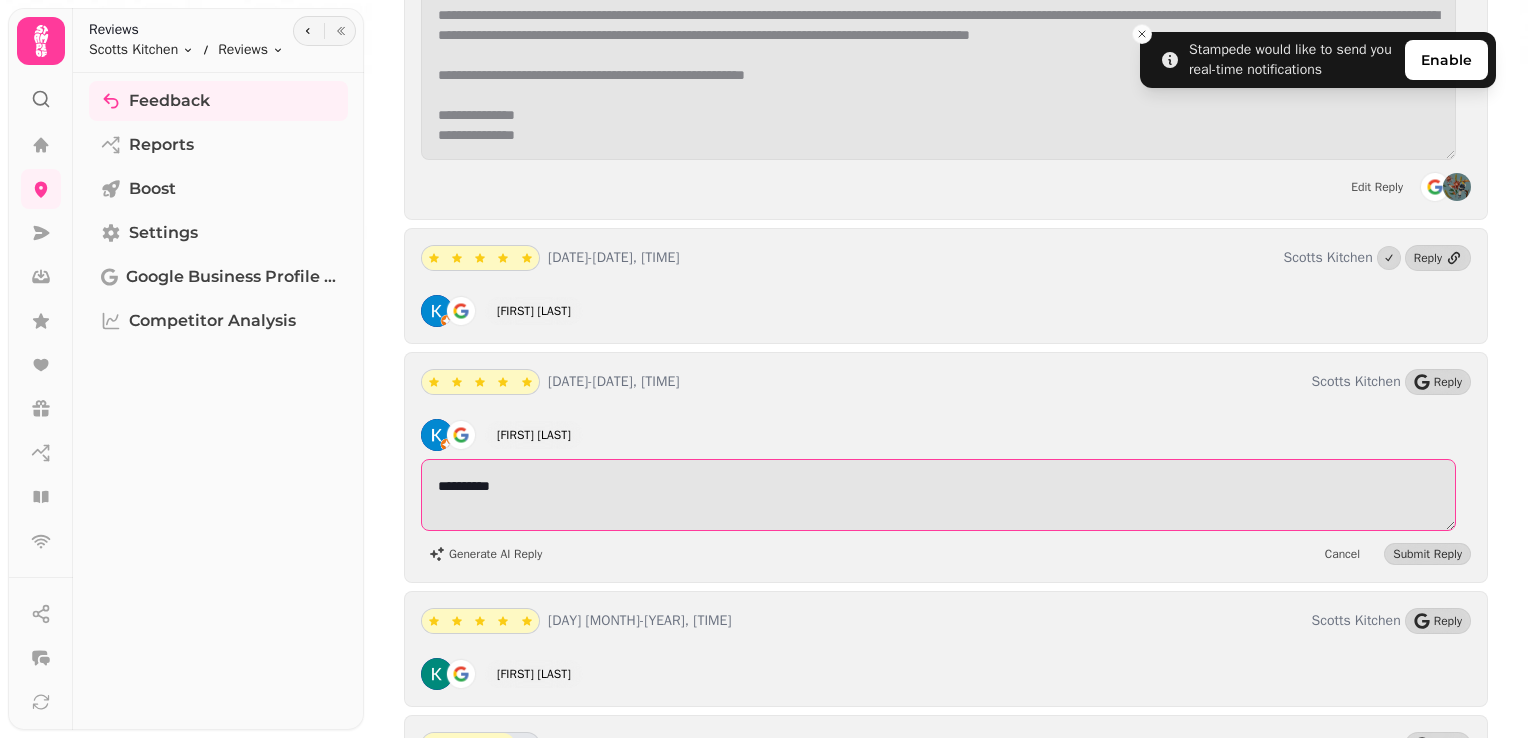 type on "**********" 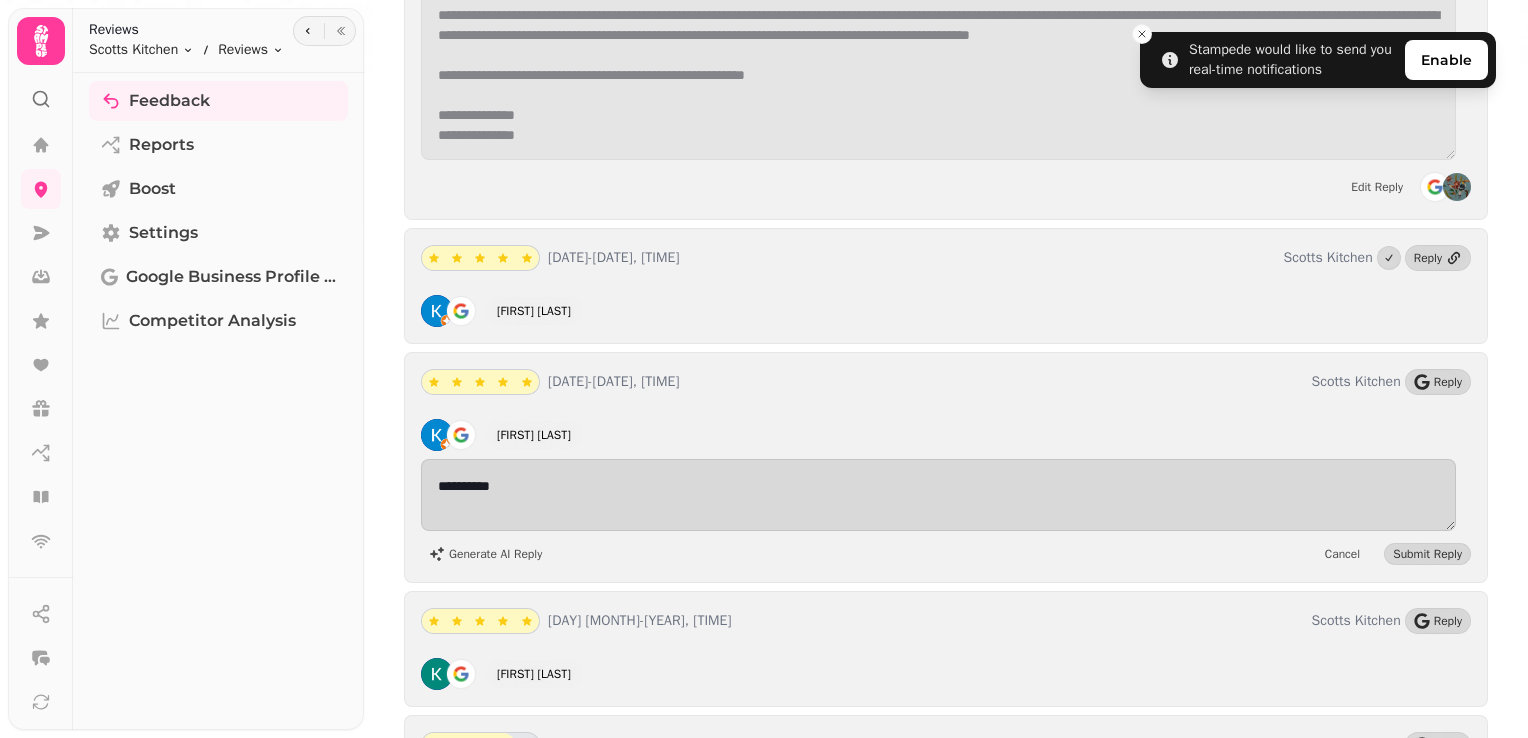 click on "**********" at bounding box center (946, 512) 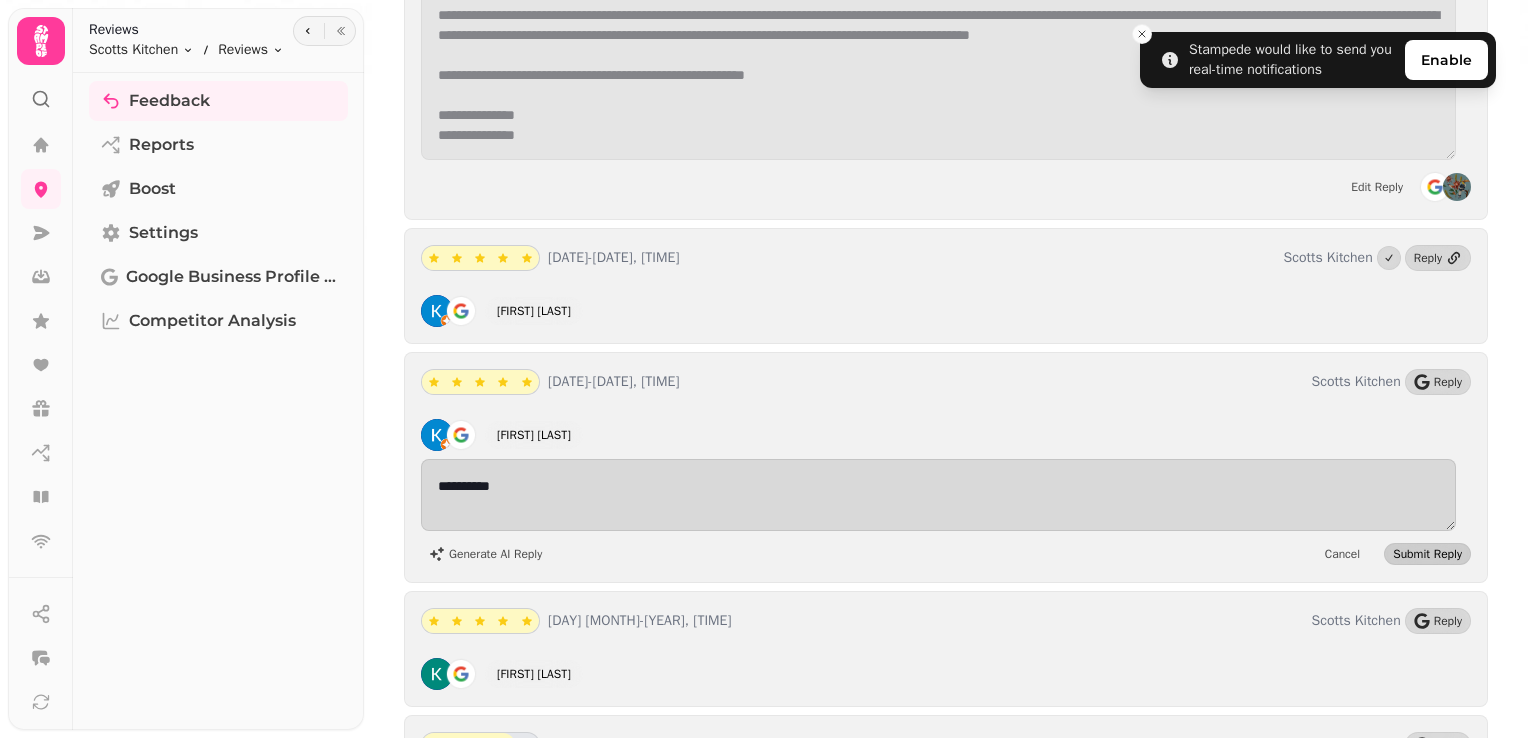 click on "Submit Reply" at bounding box center [1427, 554] 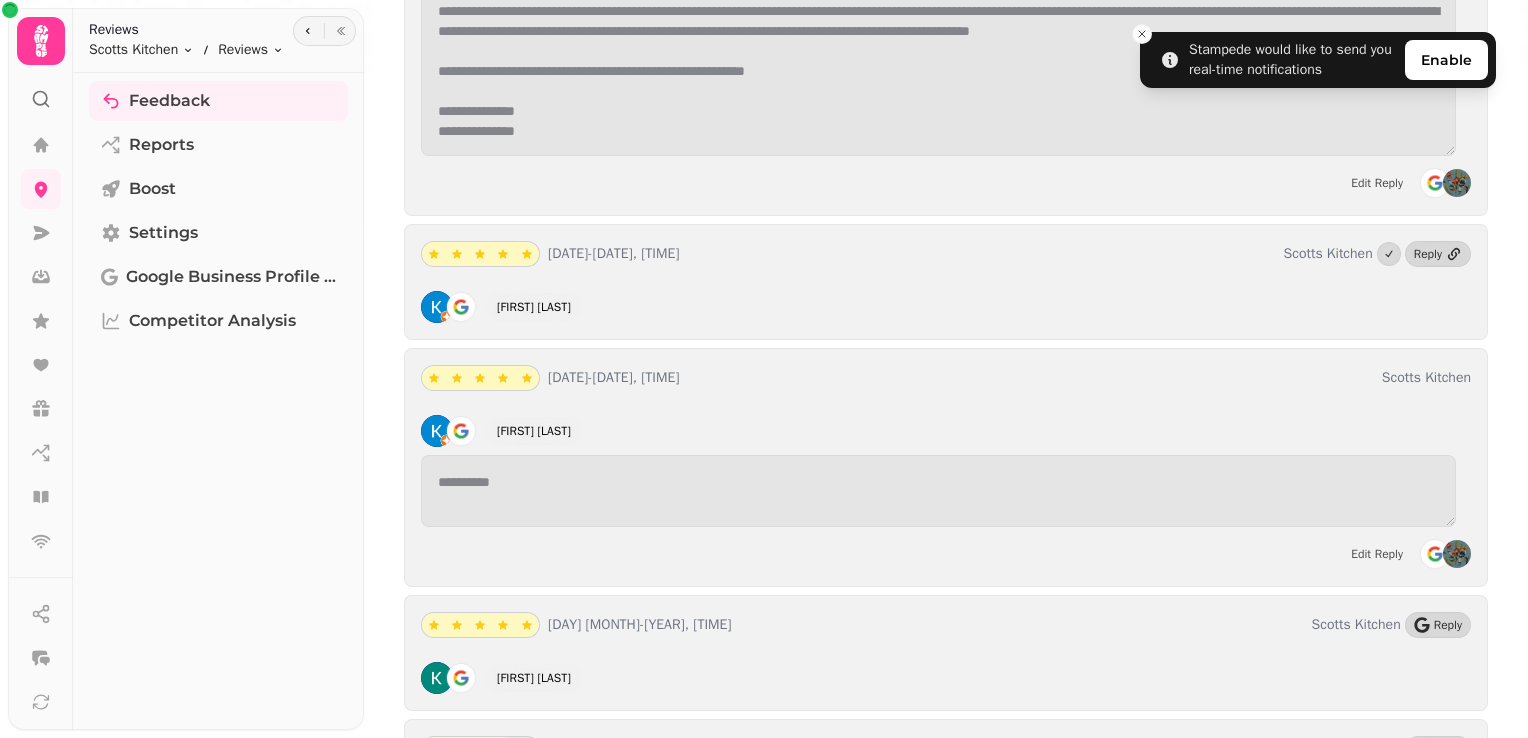 scroll, scrollTop: 6181, scrollLeft: 0, axis: vertical 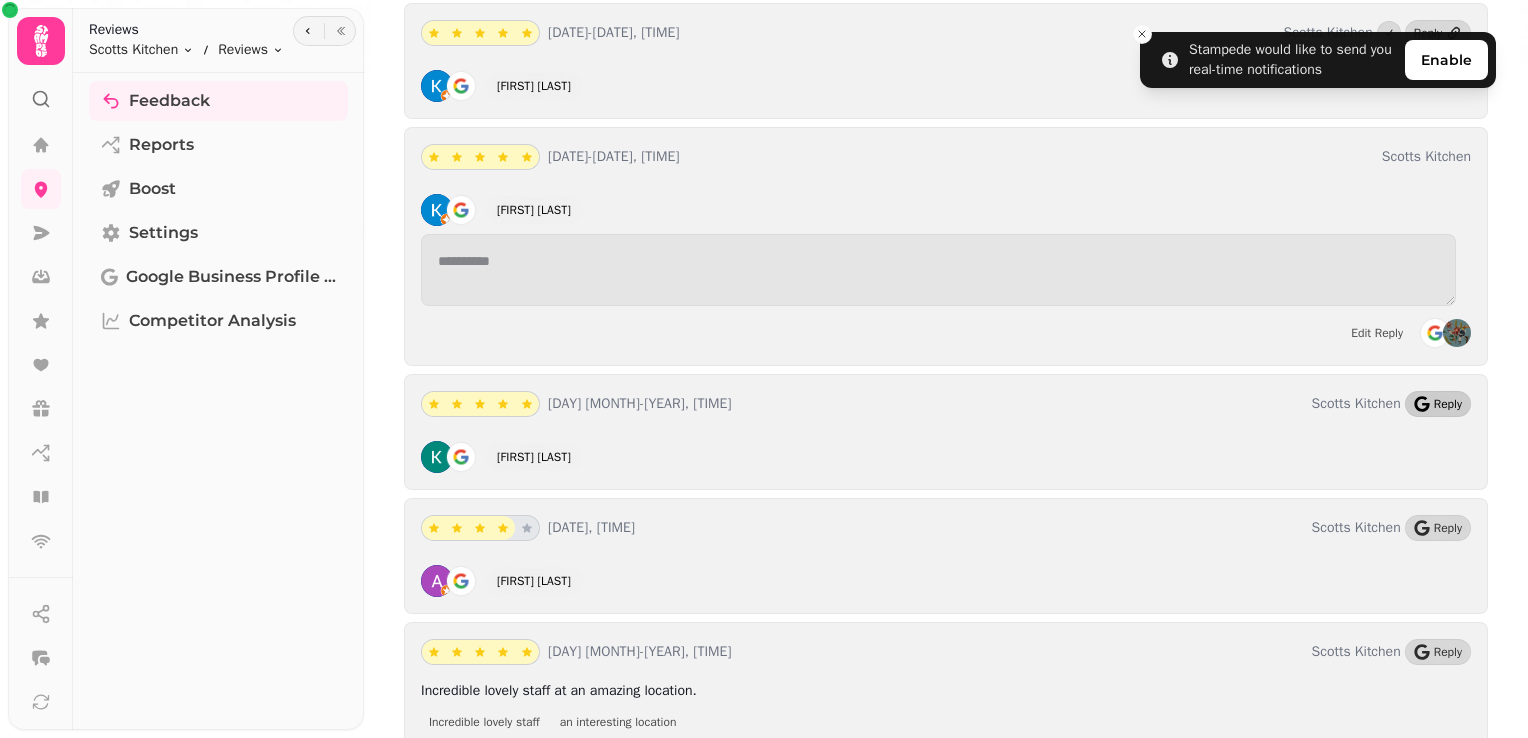 click 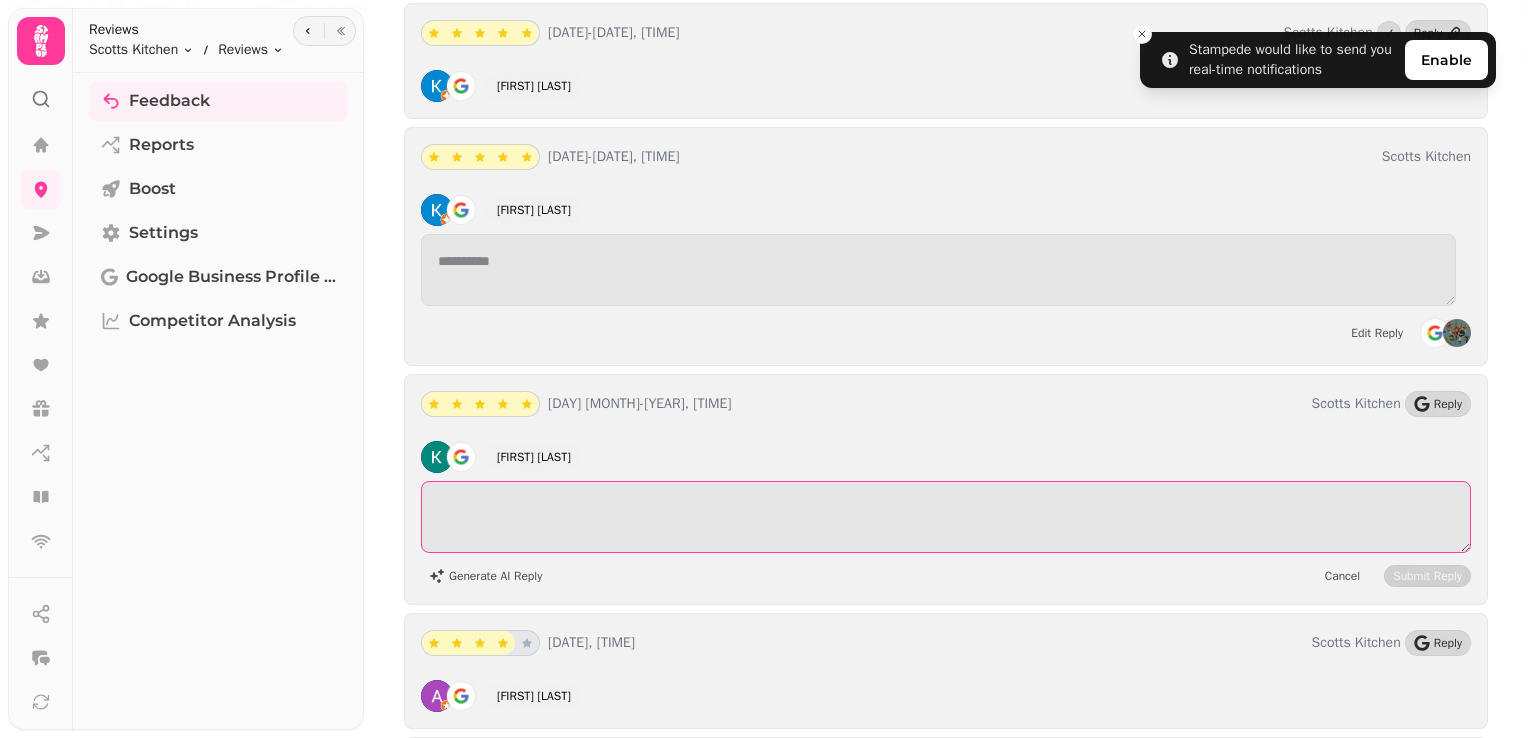 click at bounding box center [946, 517] 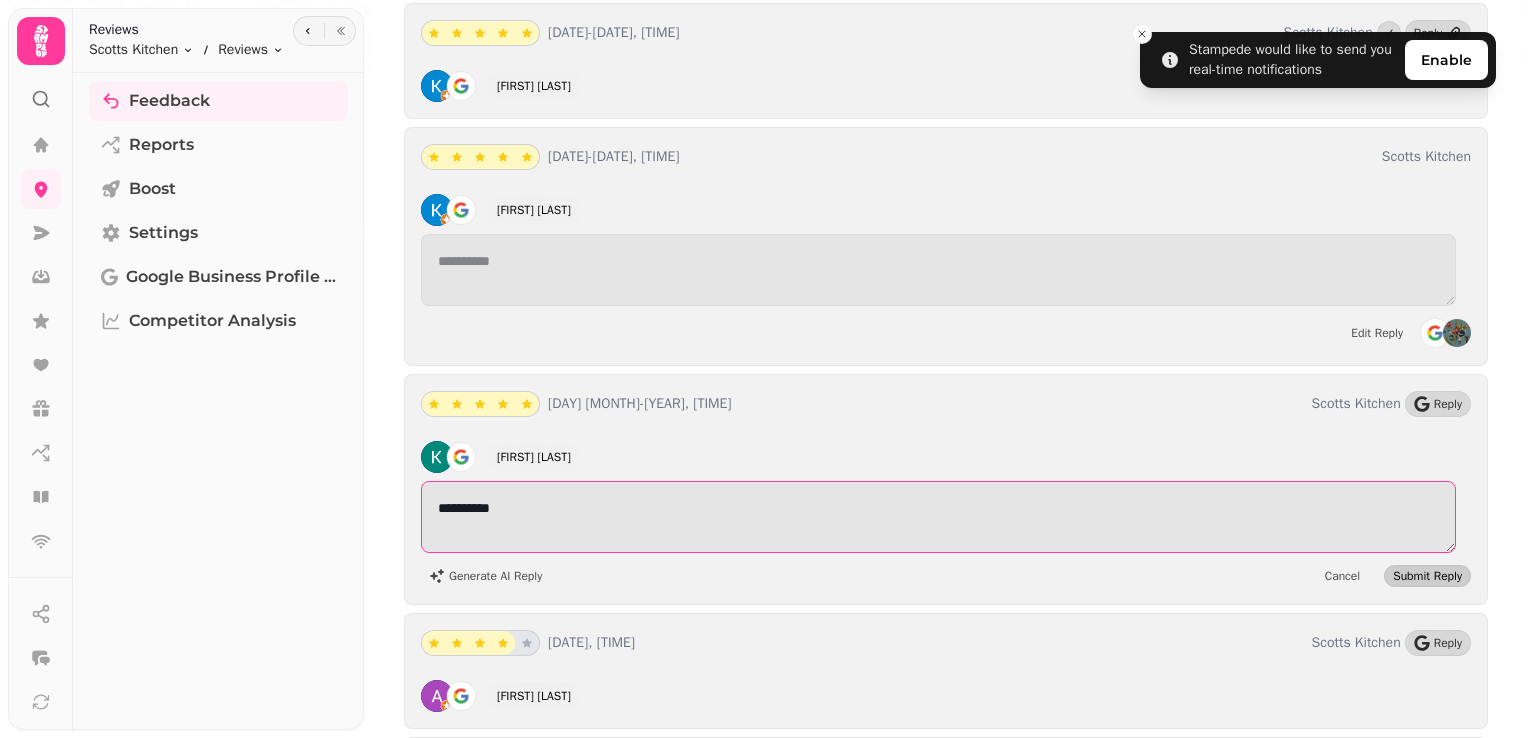 type on "**********" 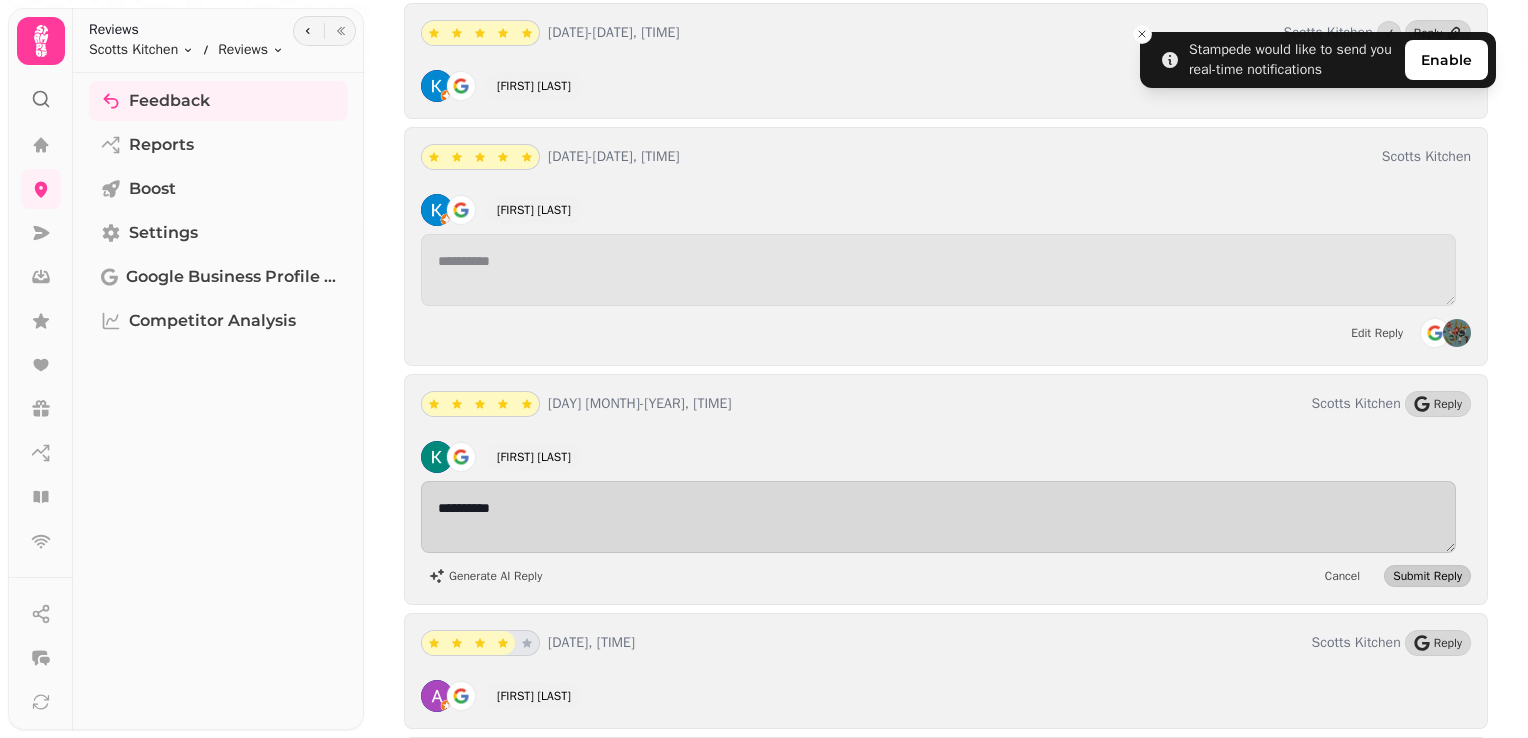 click on "Submit Reply" at bounding box center (1427, 576) 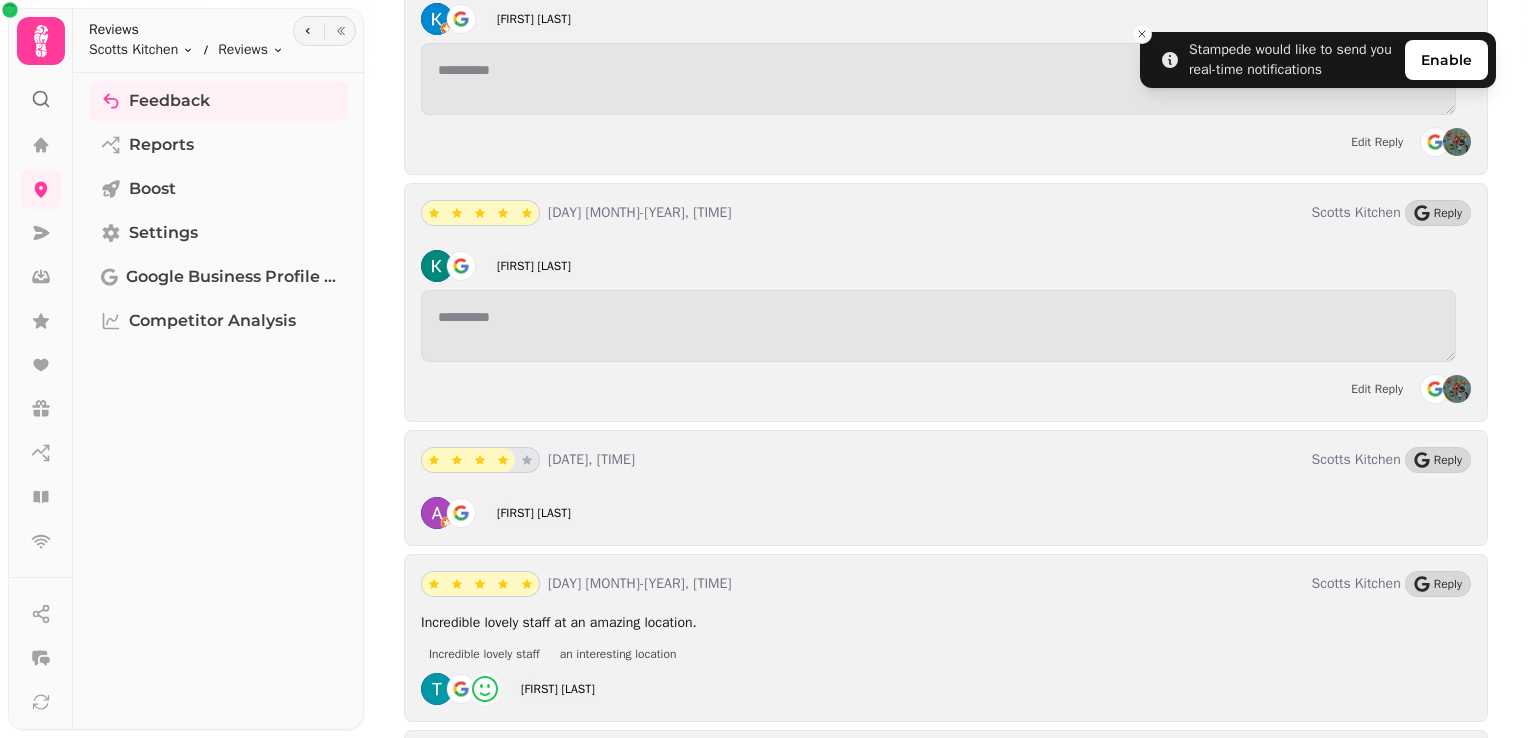 scroll, scrollTop: 6296, scrollLeft: 0, axis: vertical 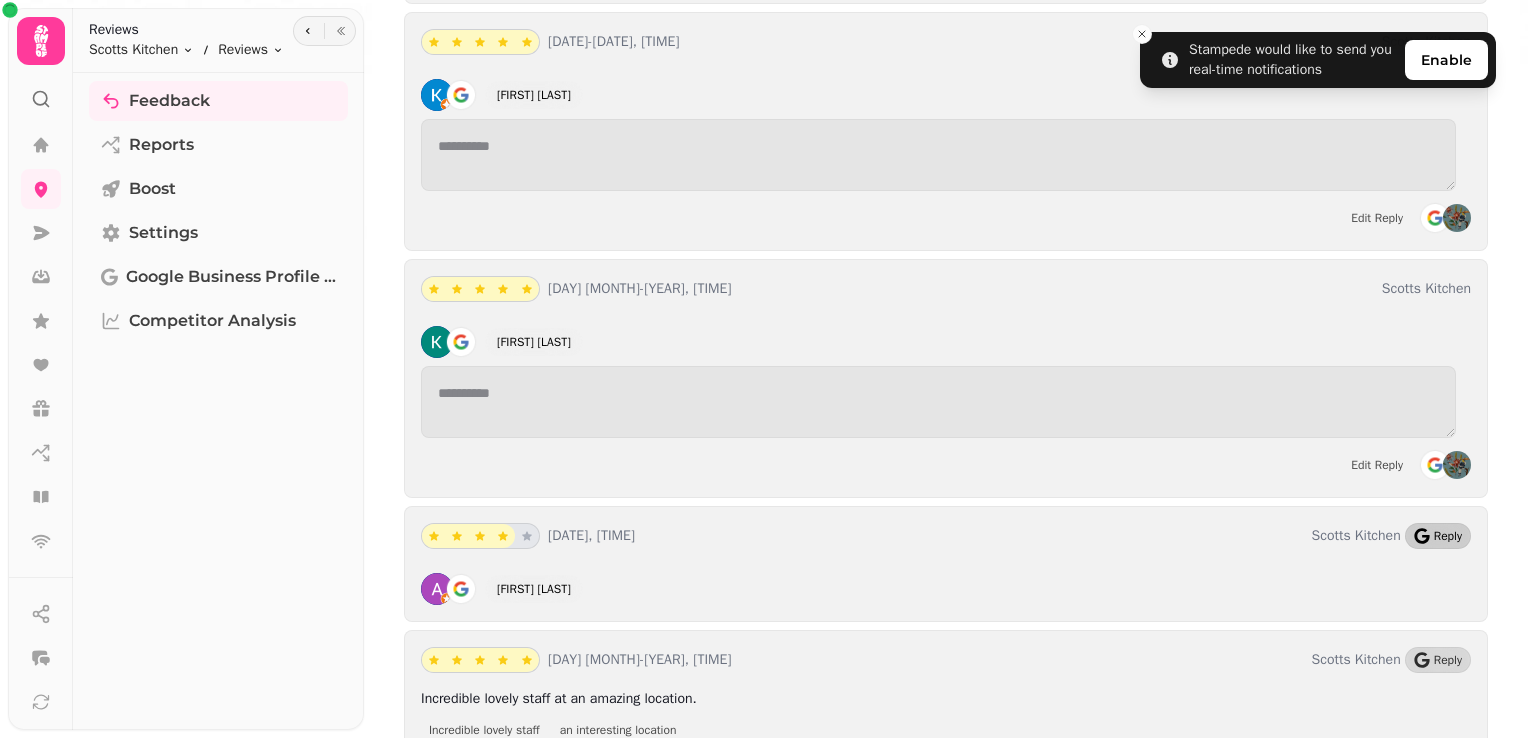 click on "Reply" at bounding box center (1448, 536) 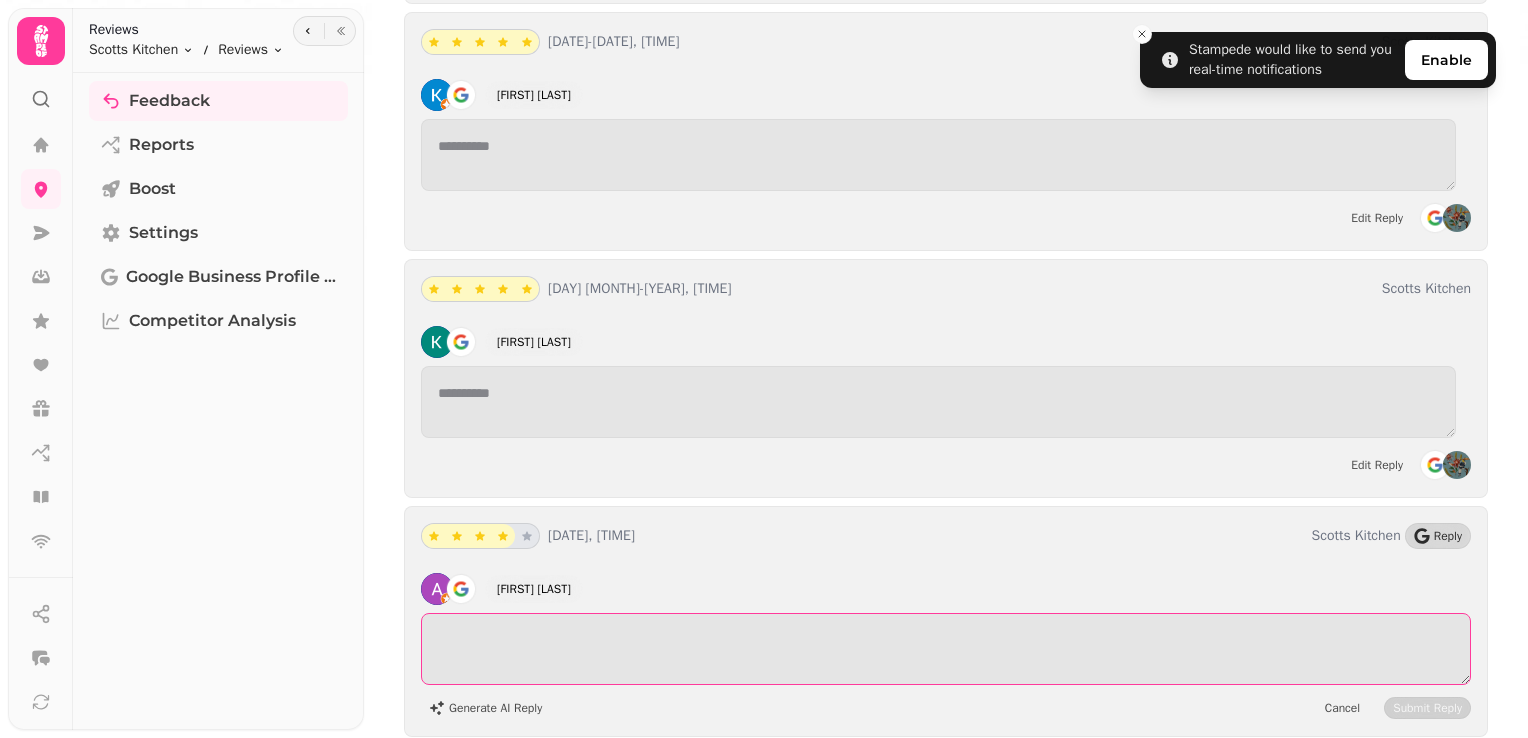 drag, startPoint x: 607, startPoint y: 602, endPoint x: 542, endPoint y: 596, distance: 65.27634 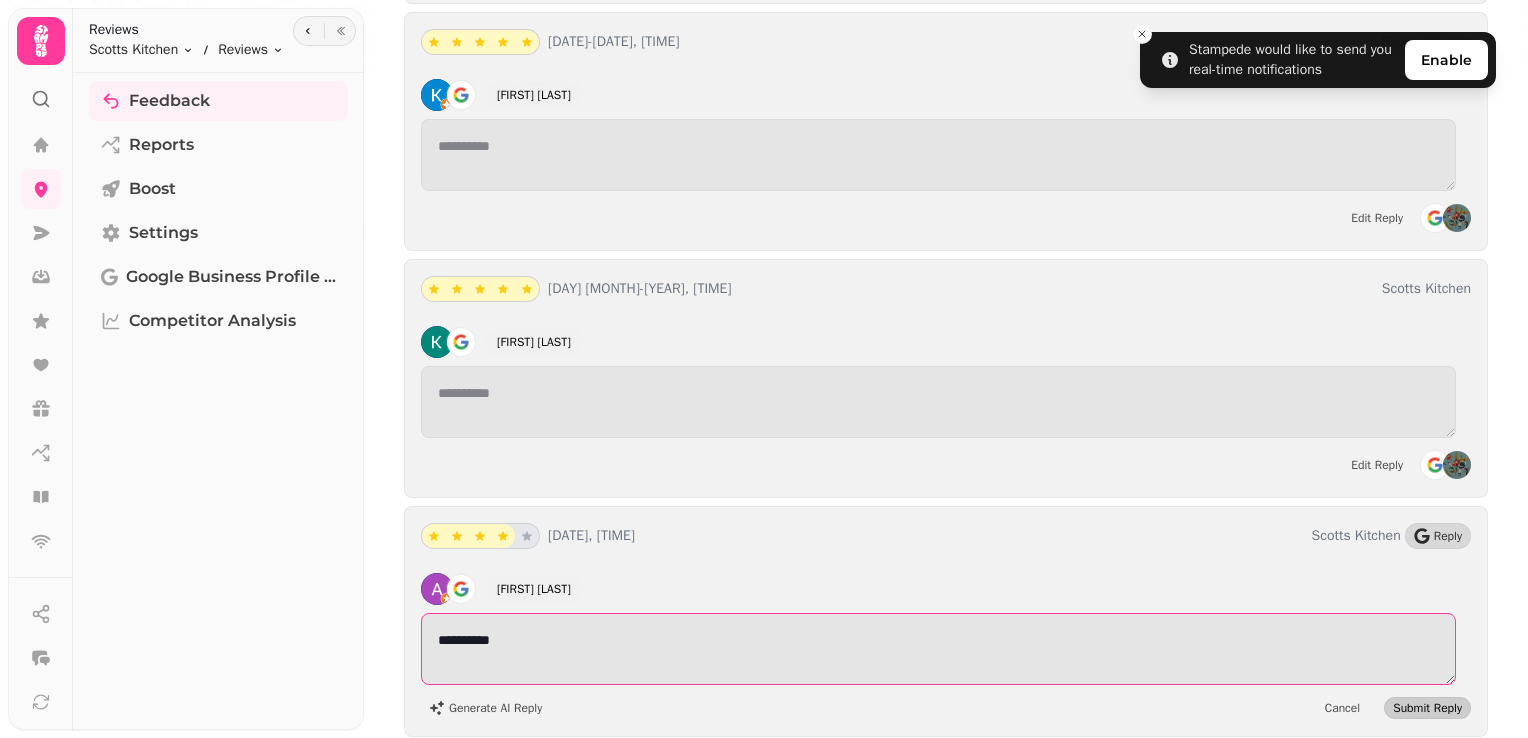 type on "**********" 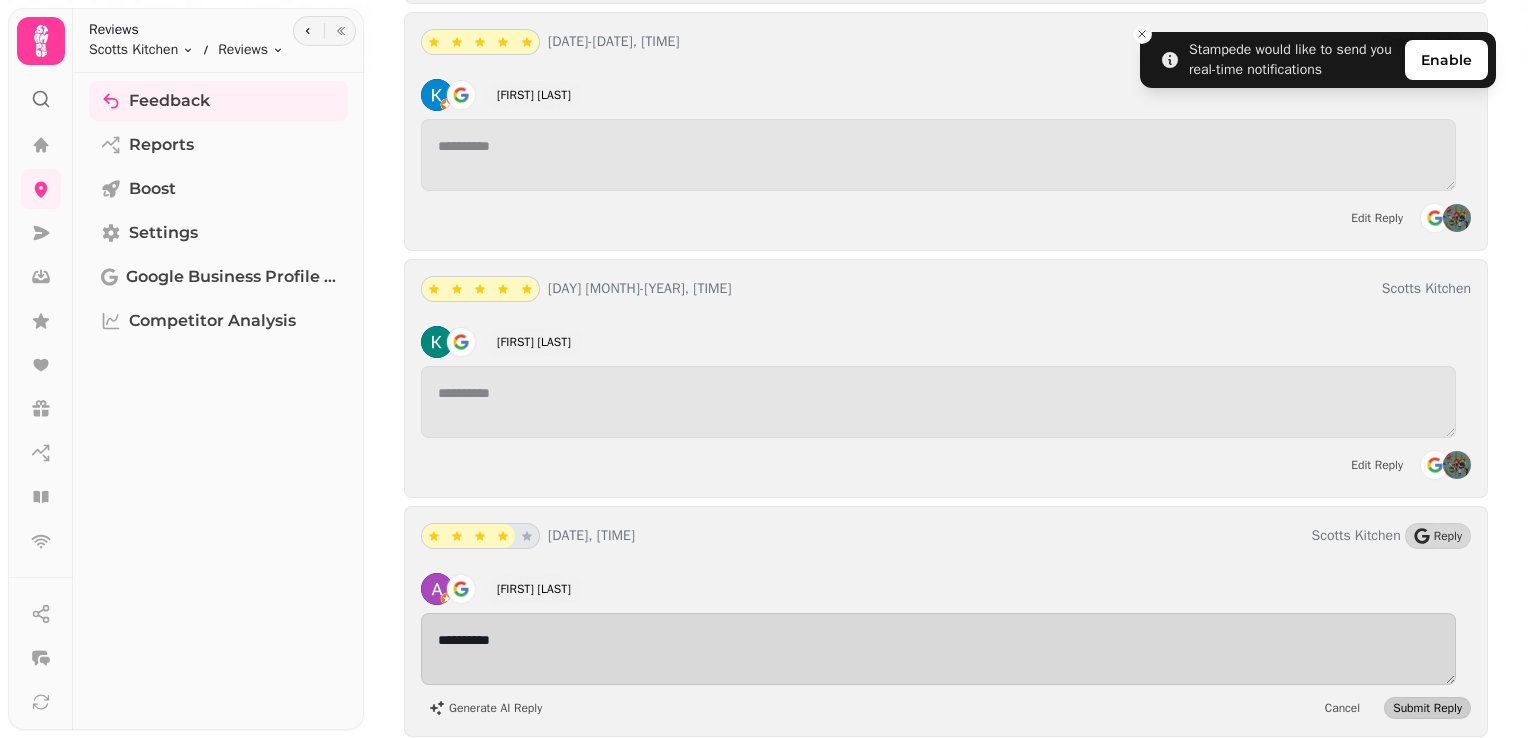 click on "Submit Reply" at bounding box center (1427, 708) 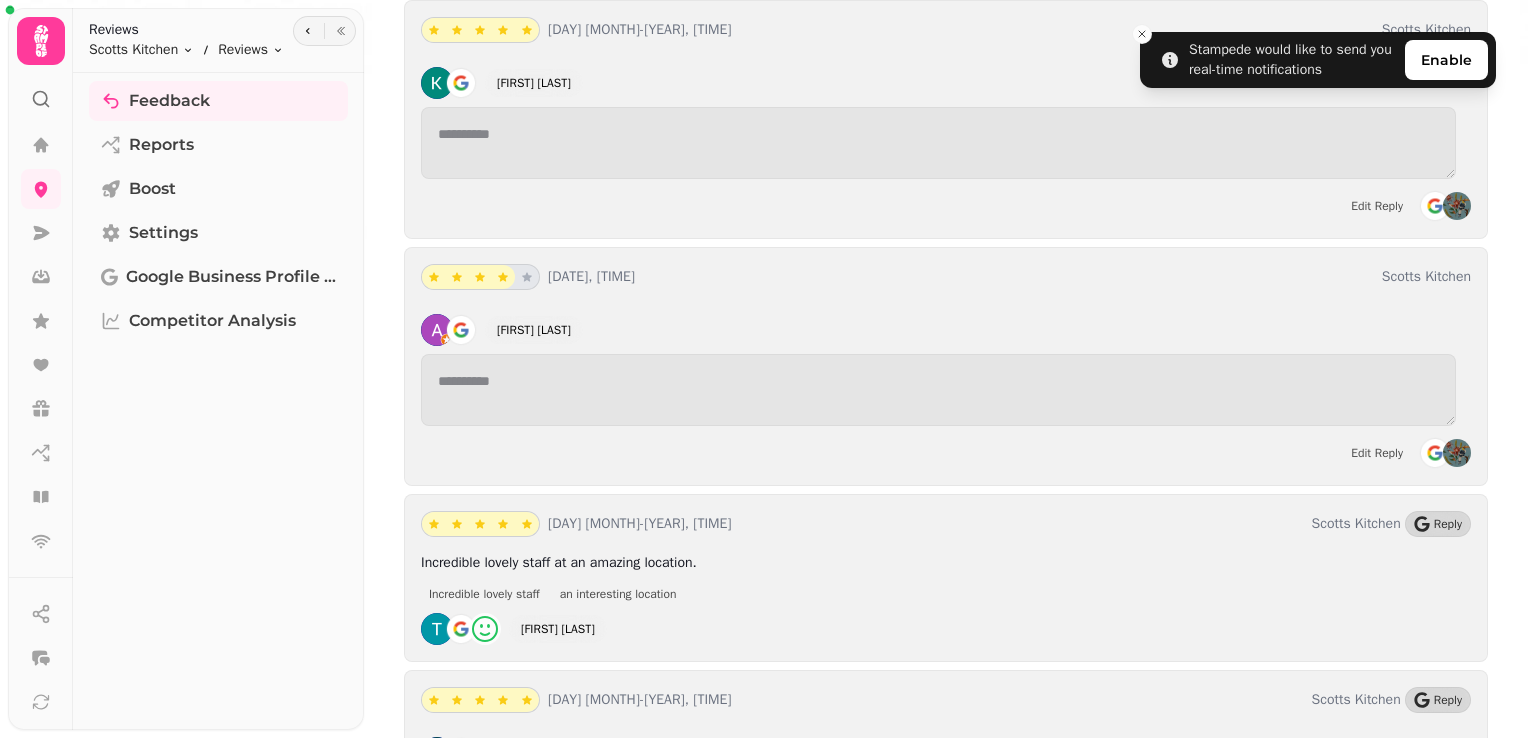 scroll, scrollTop: 6652, scrollLeft: 0, axis: vertical 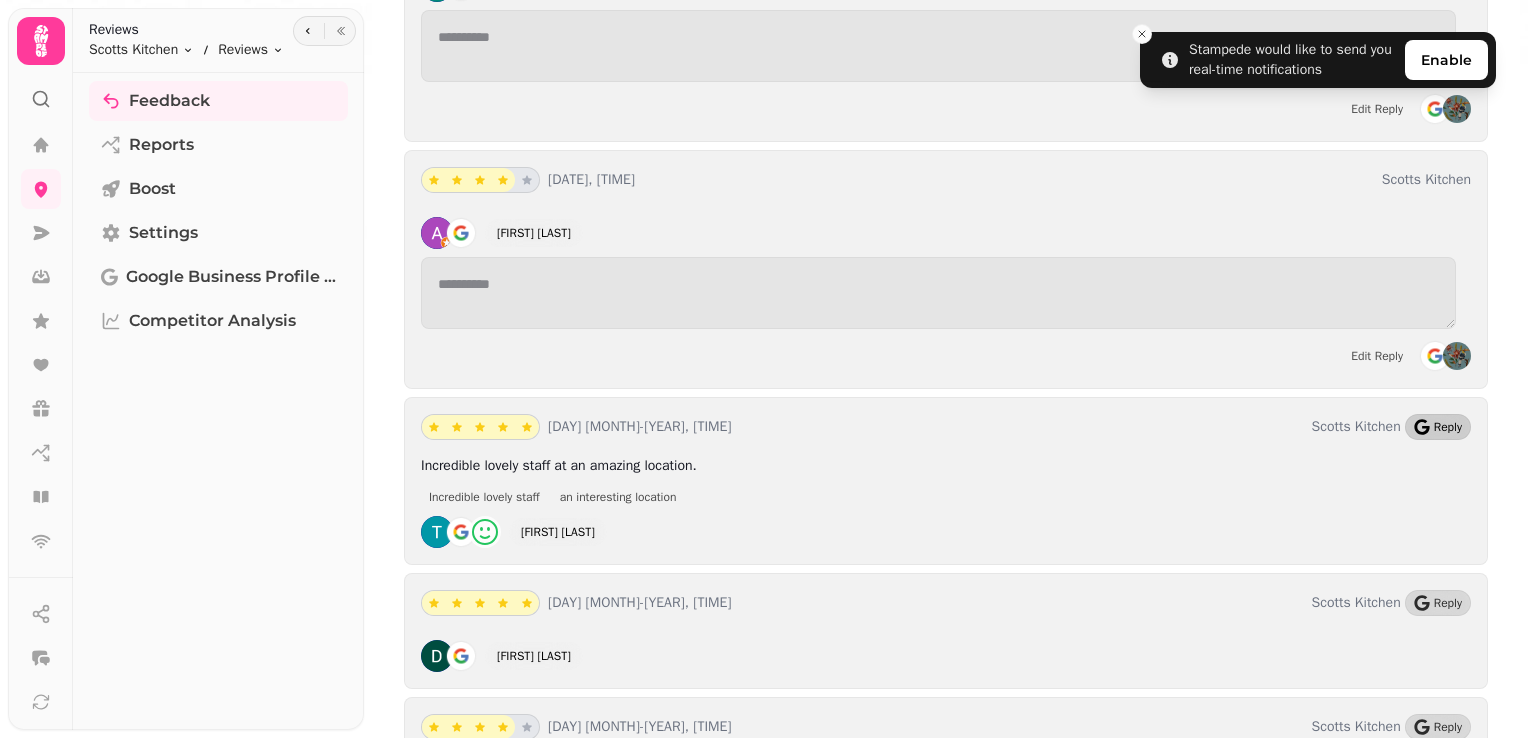 click on "Reply" at bounding box center (1448, 427) 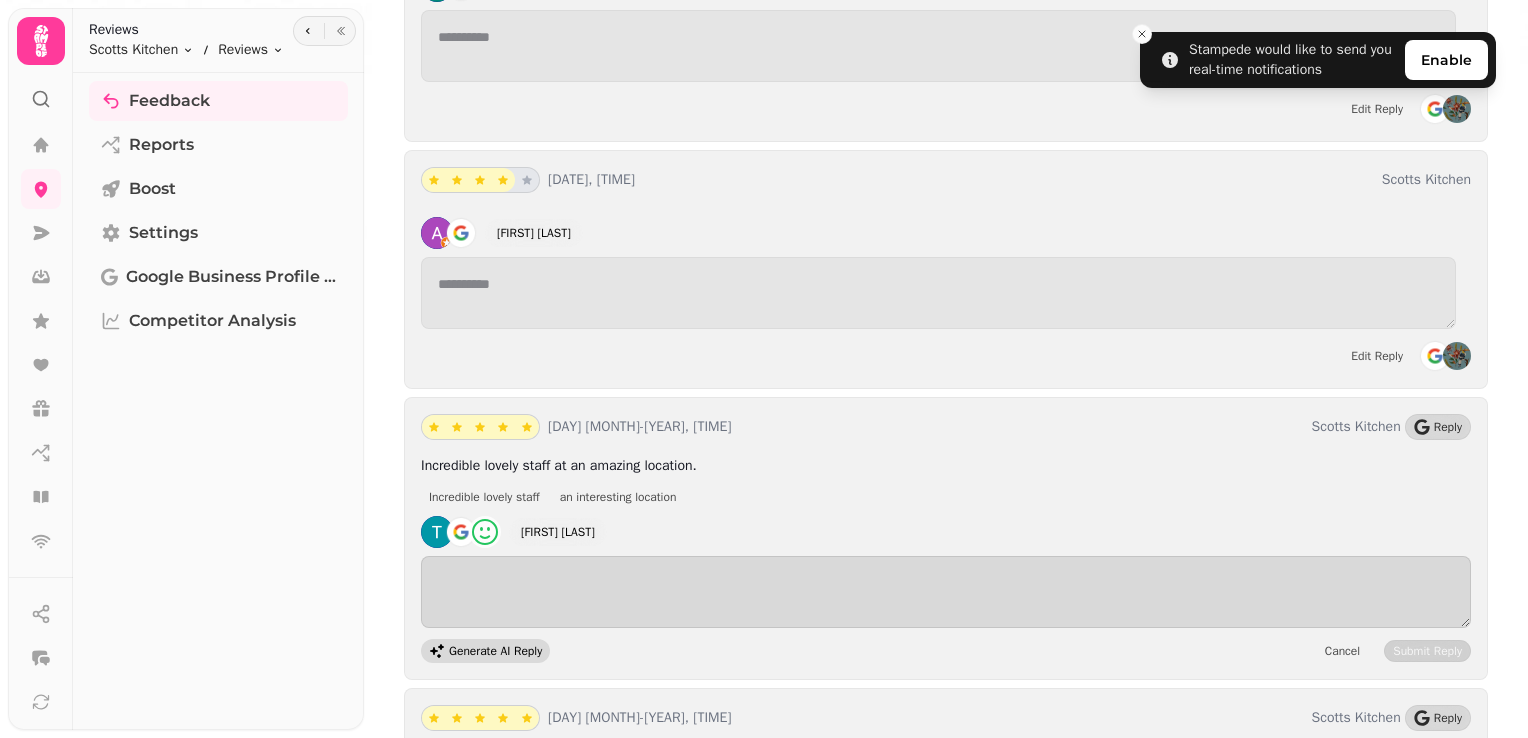 click on "Generate AI Reply" at bounding box center [495, 651] 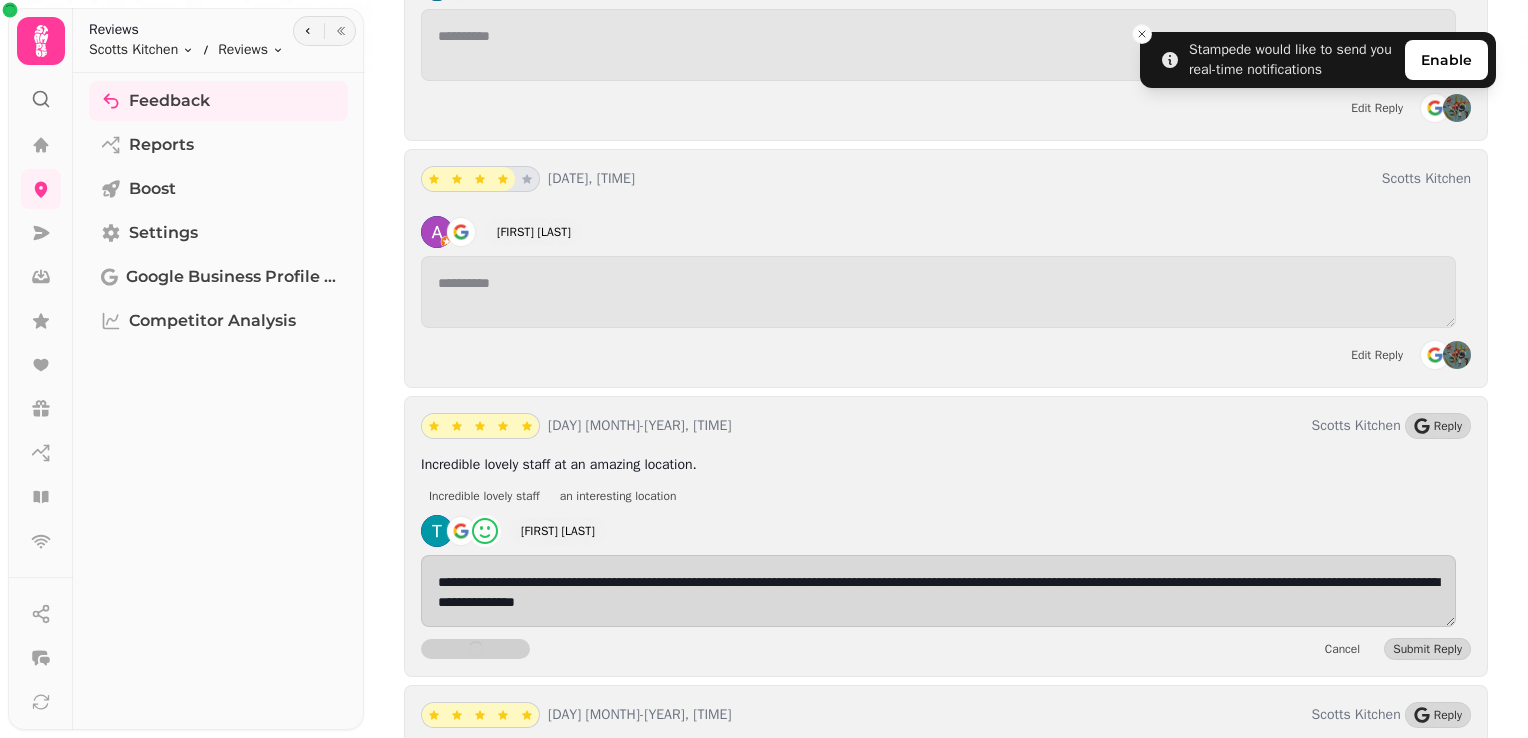 scroll, scrollTop: 6655, scrollLeft: 0, axis: vertical 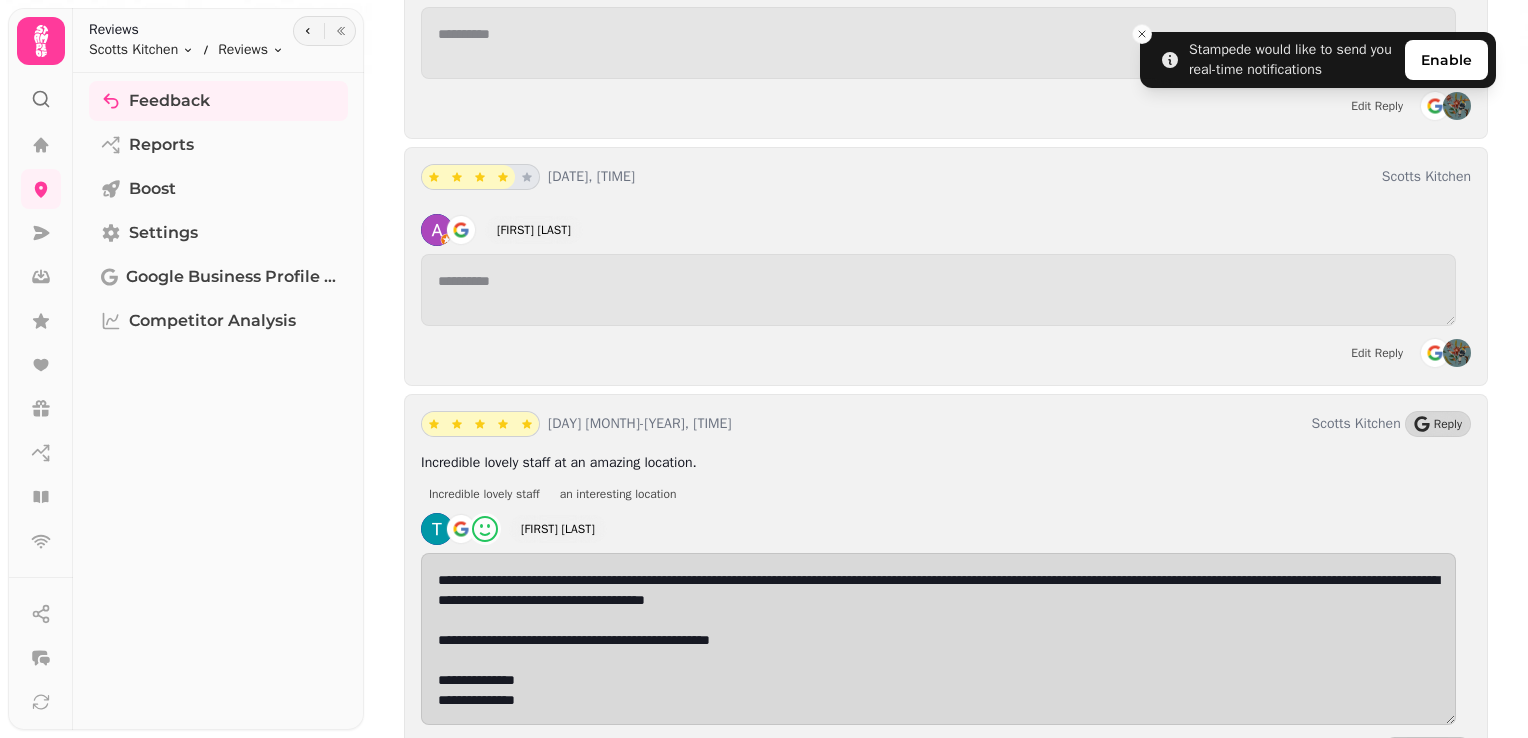 click on "Submit Reply" at bounding box center [1427, 748] 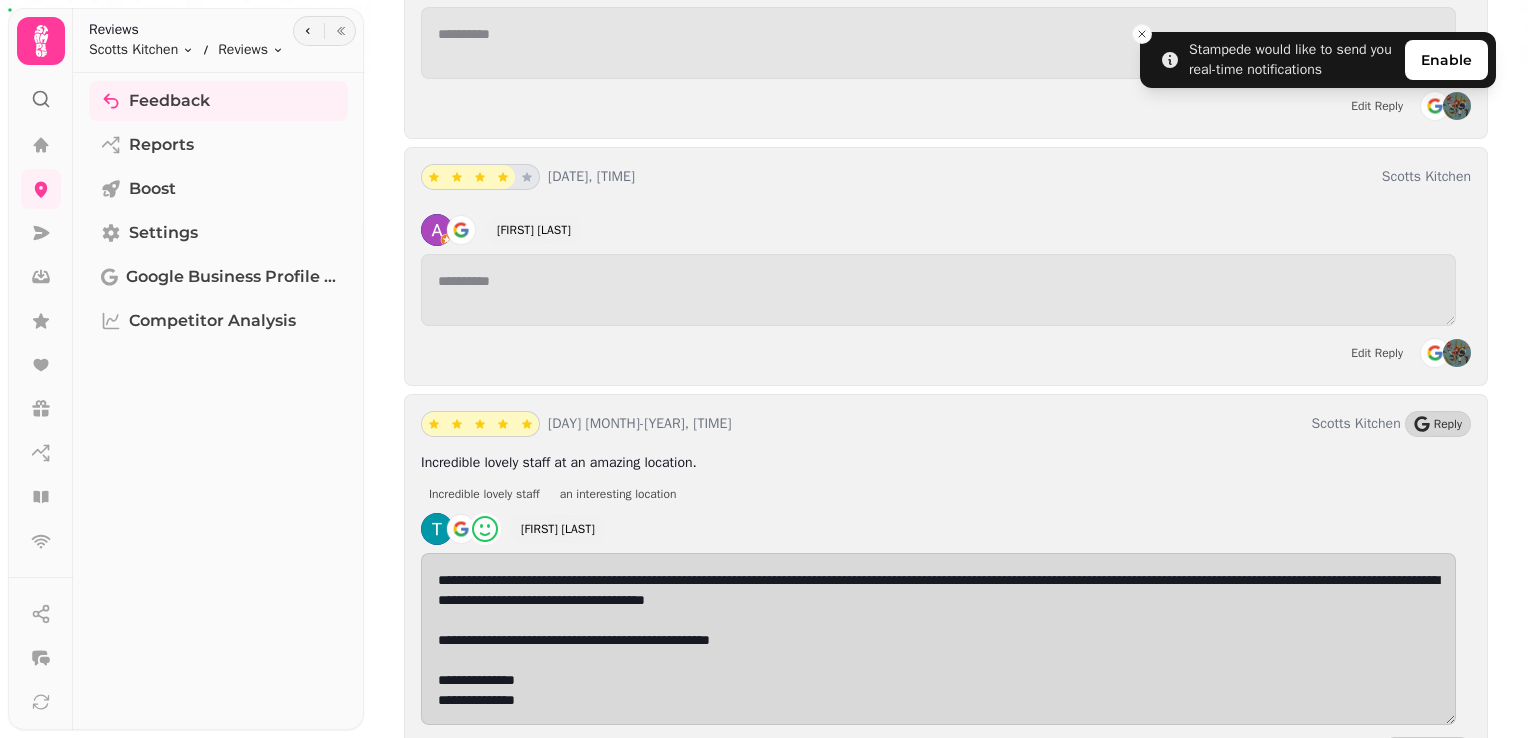 scroll, scrollTop: 6656, scrollLeft: 0, axis: vertical 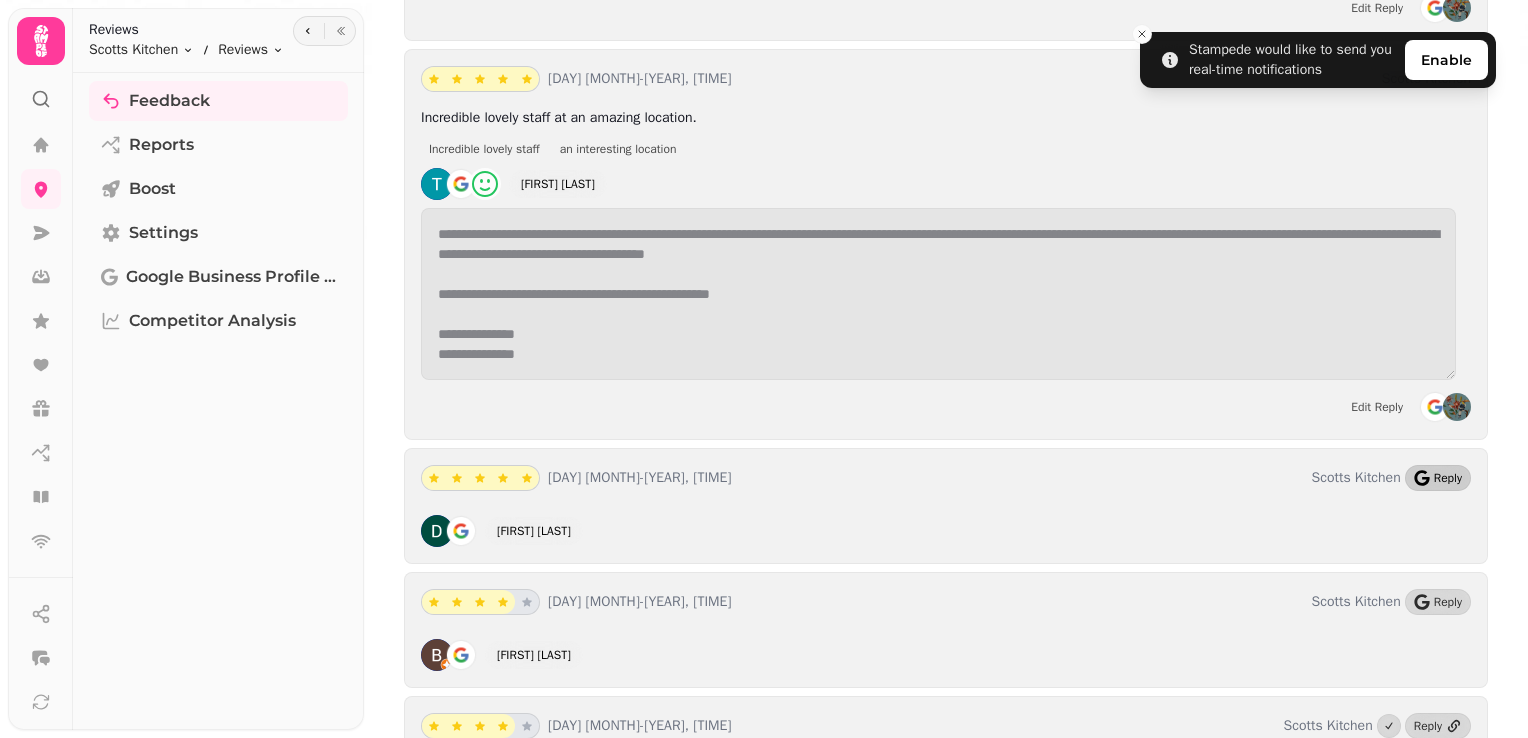 click 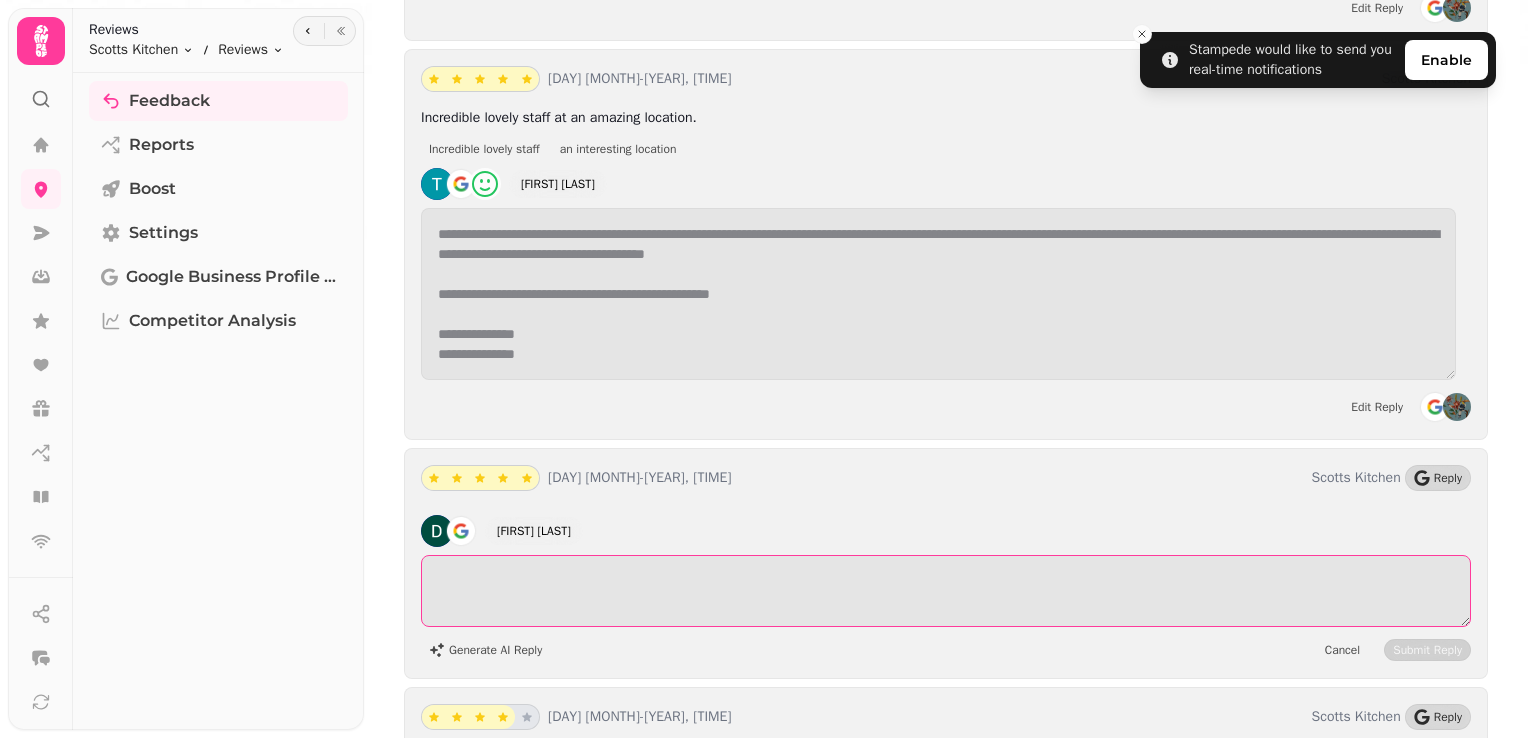 click at bounding box center [946, 591] 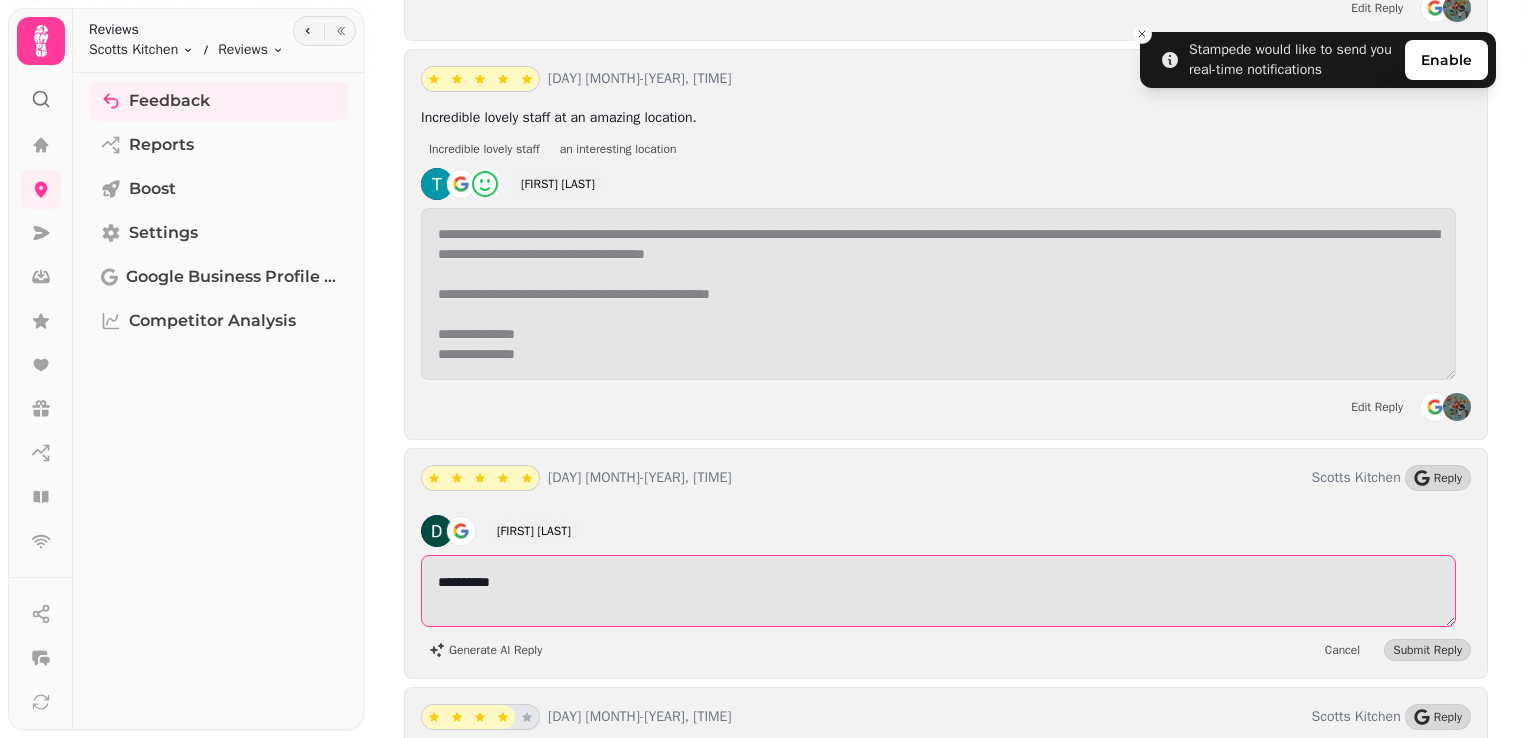 type on "**********" 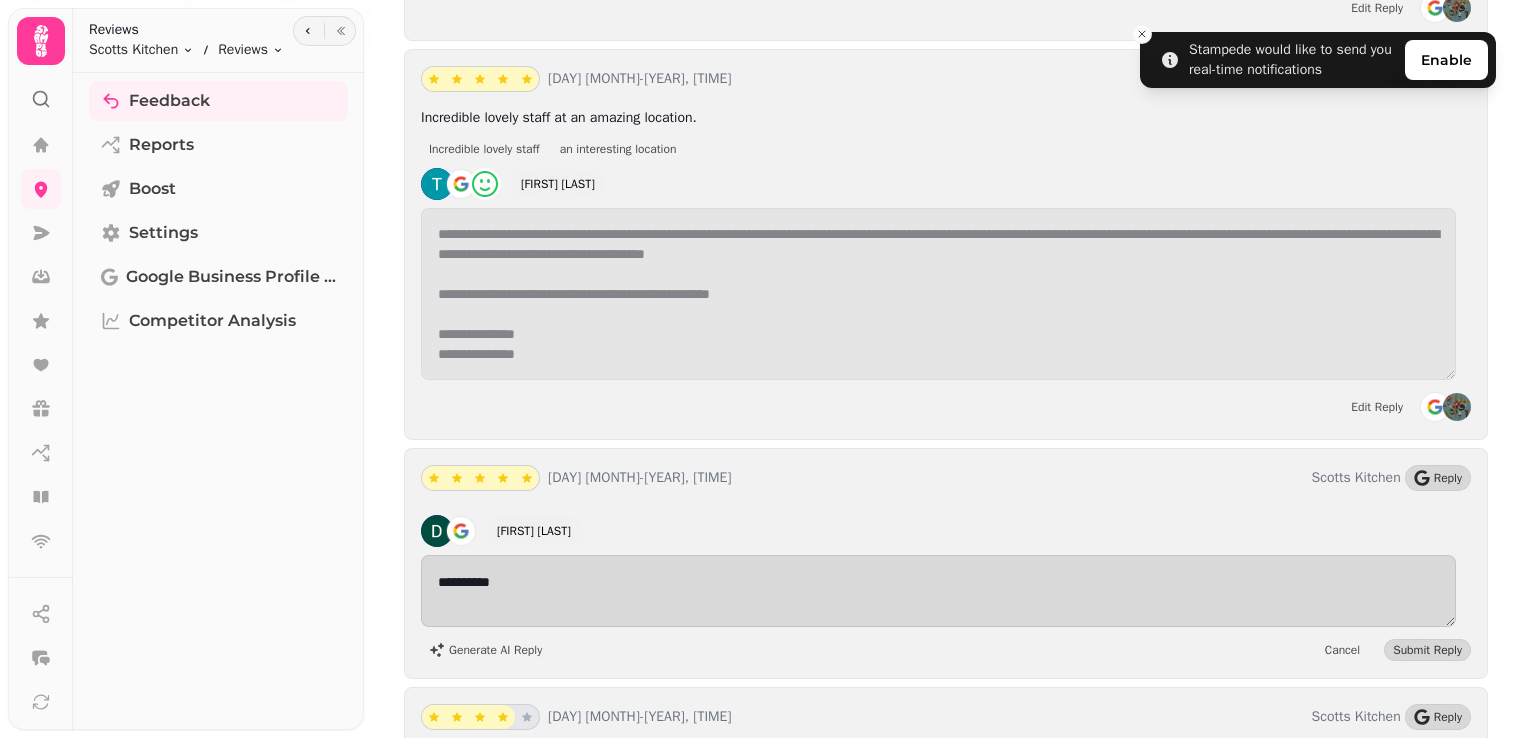 click on "Generate AI Reply Cancel Submit Reply" at bounding box center (946, 650) 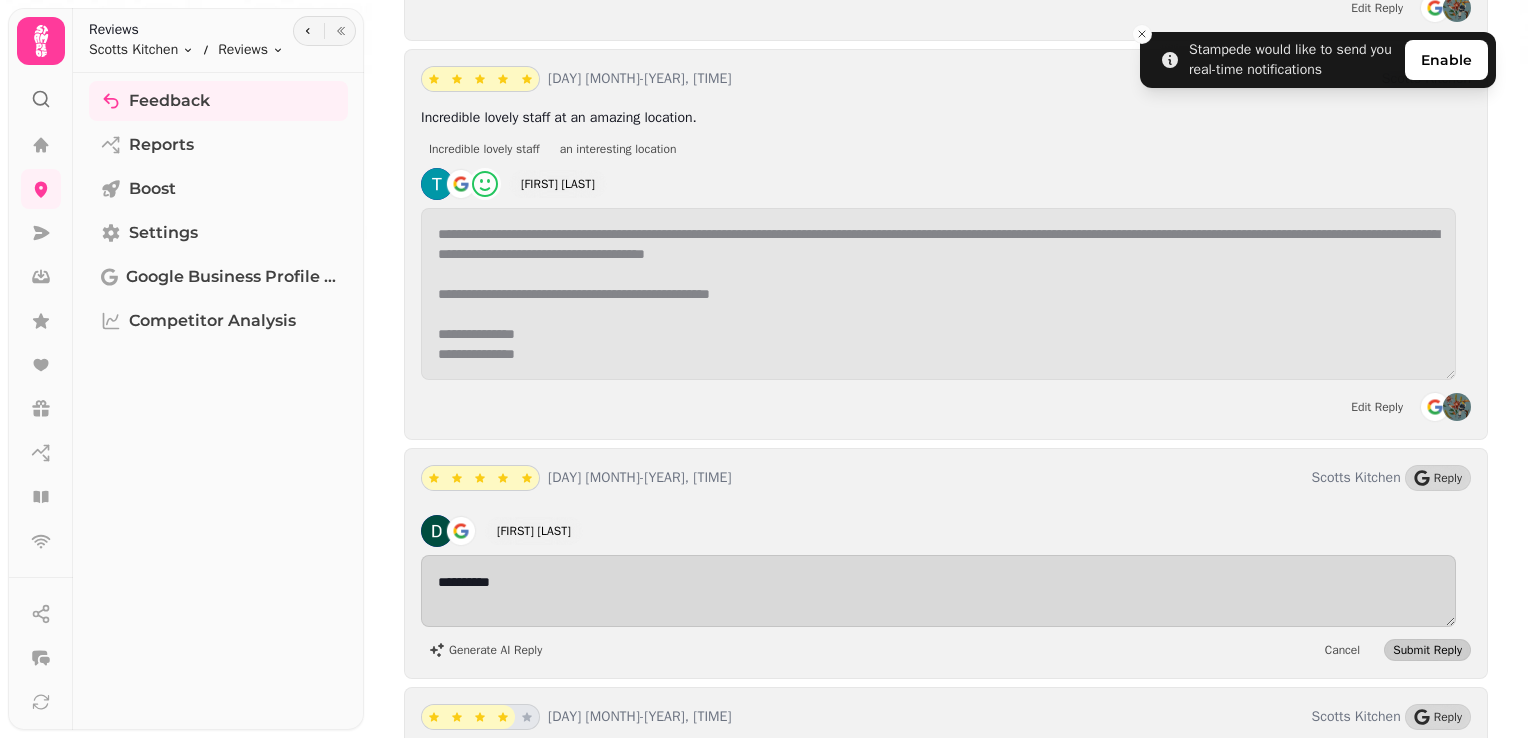 click on "Submit Reply" at bounding box center (1427, 650) 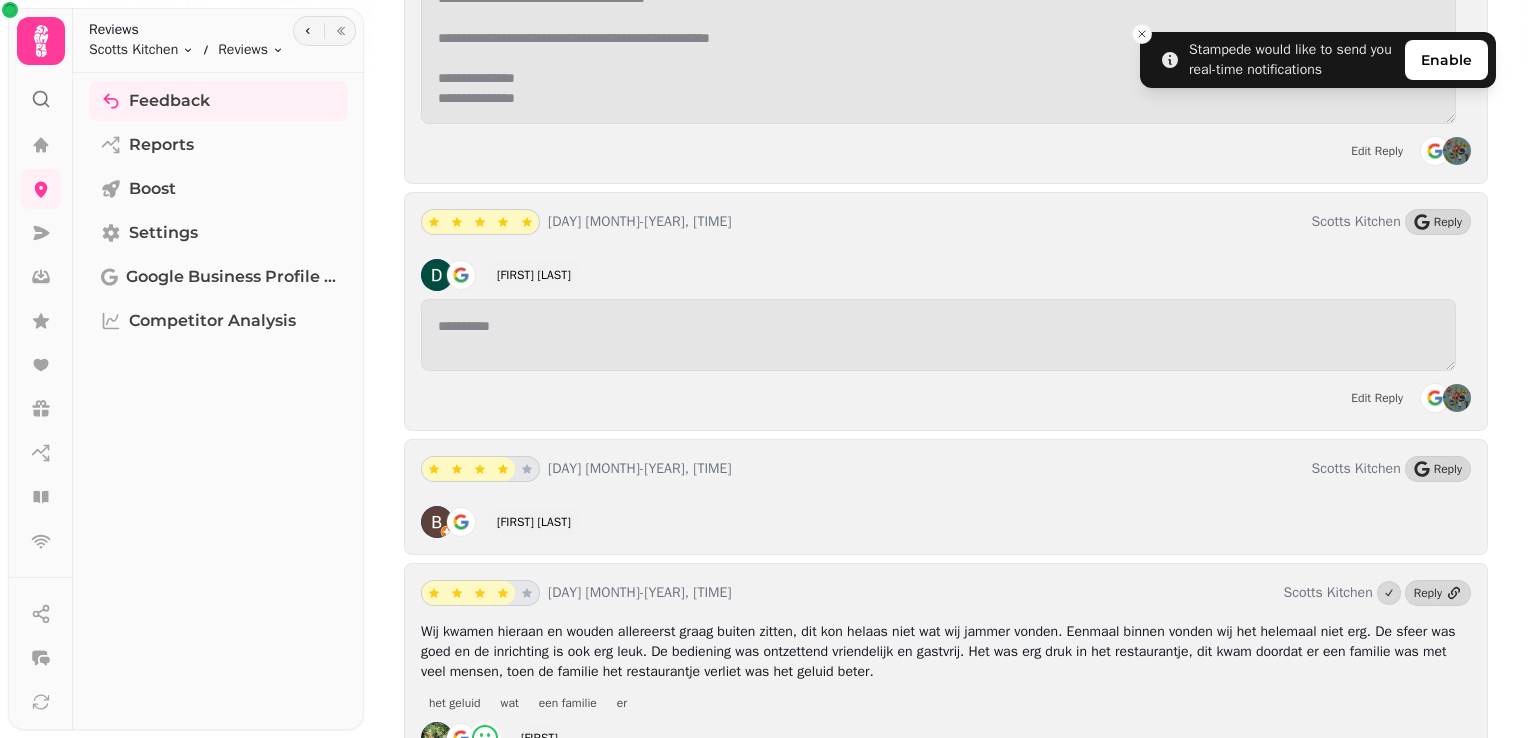 scroll, scrollTop: 7356, scrollLeft: 0, axis: vertical 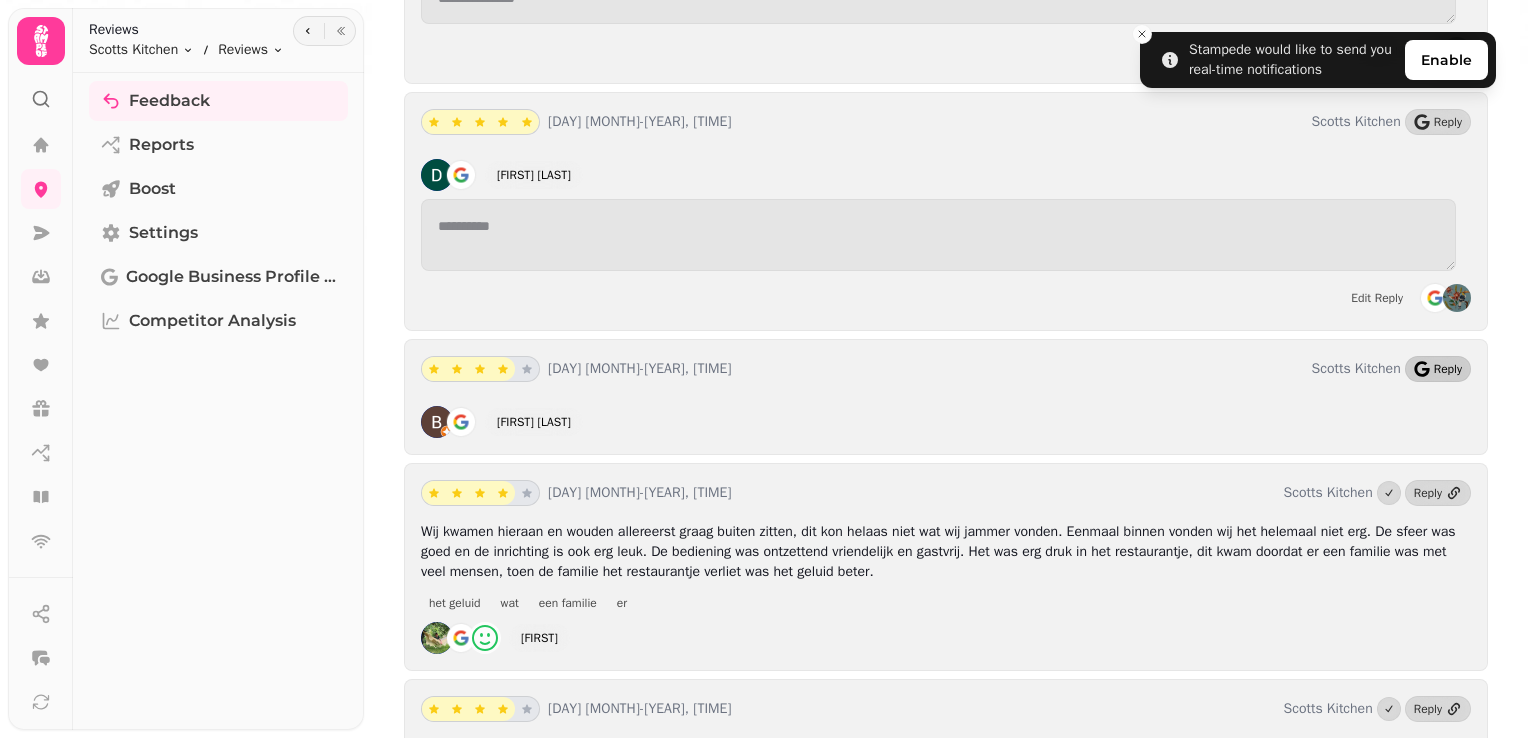 click on "Reply" at bounding box center (1448, 369) 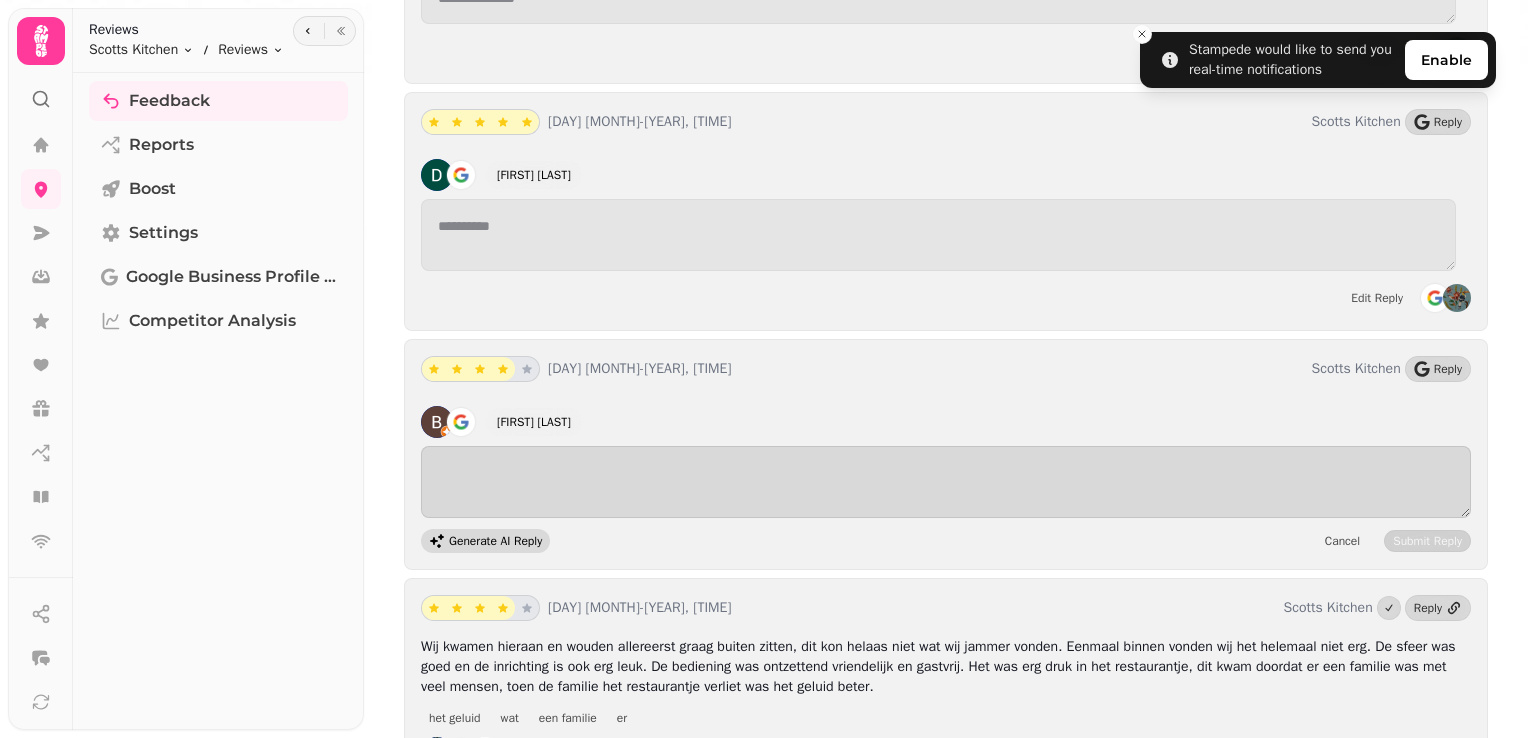 click on "Generate AI Reply" at bounding box center (485, 541) 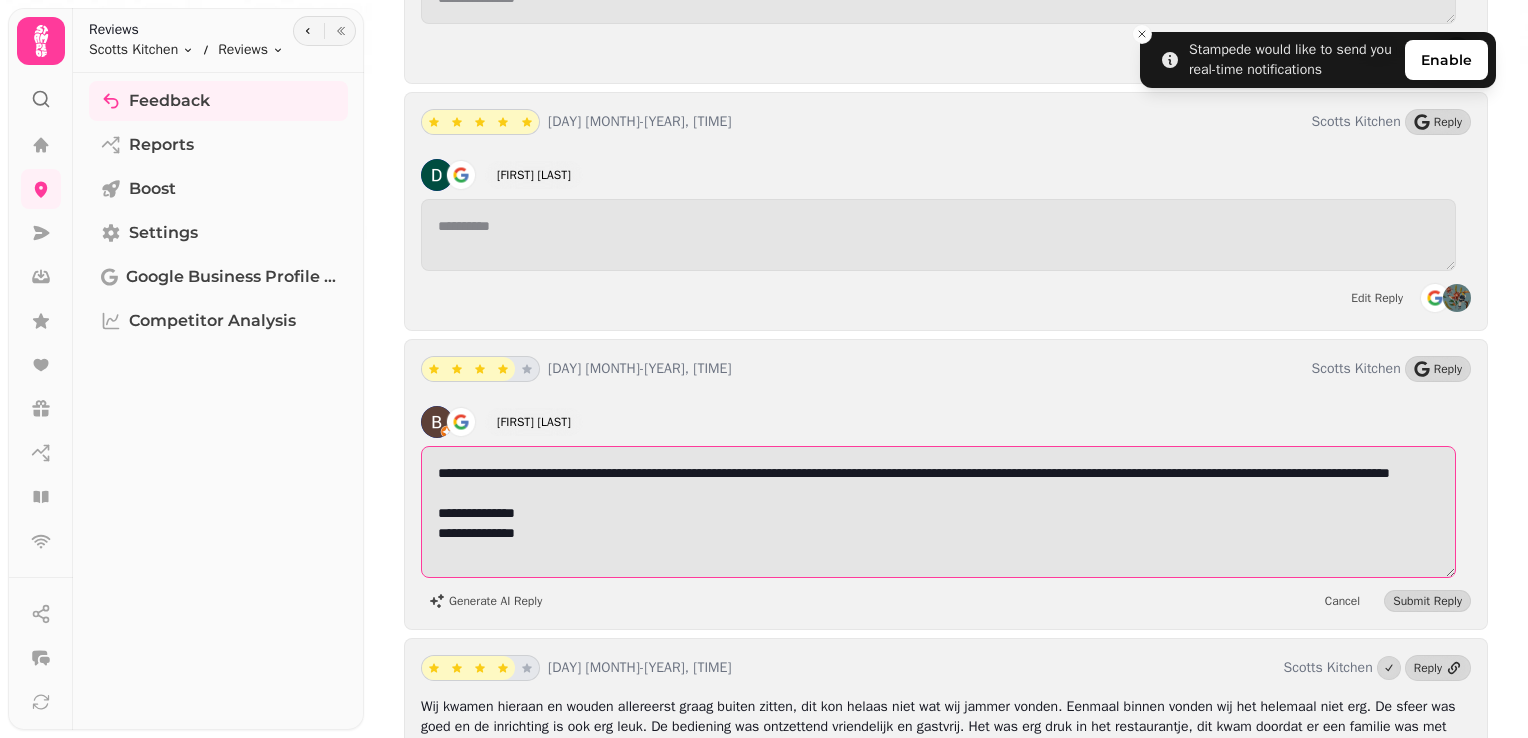 drag, startPoint x: 553, startPoint y: 504, endPoint x: 432, endPoint y: 430, distance: 141.83441 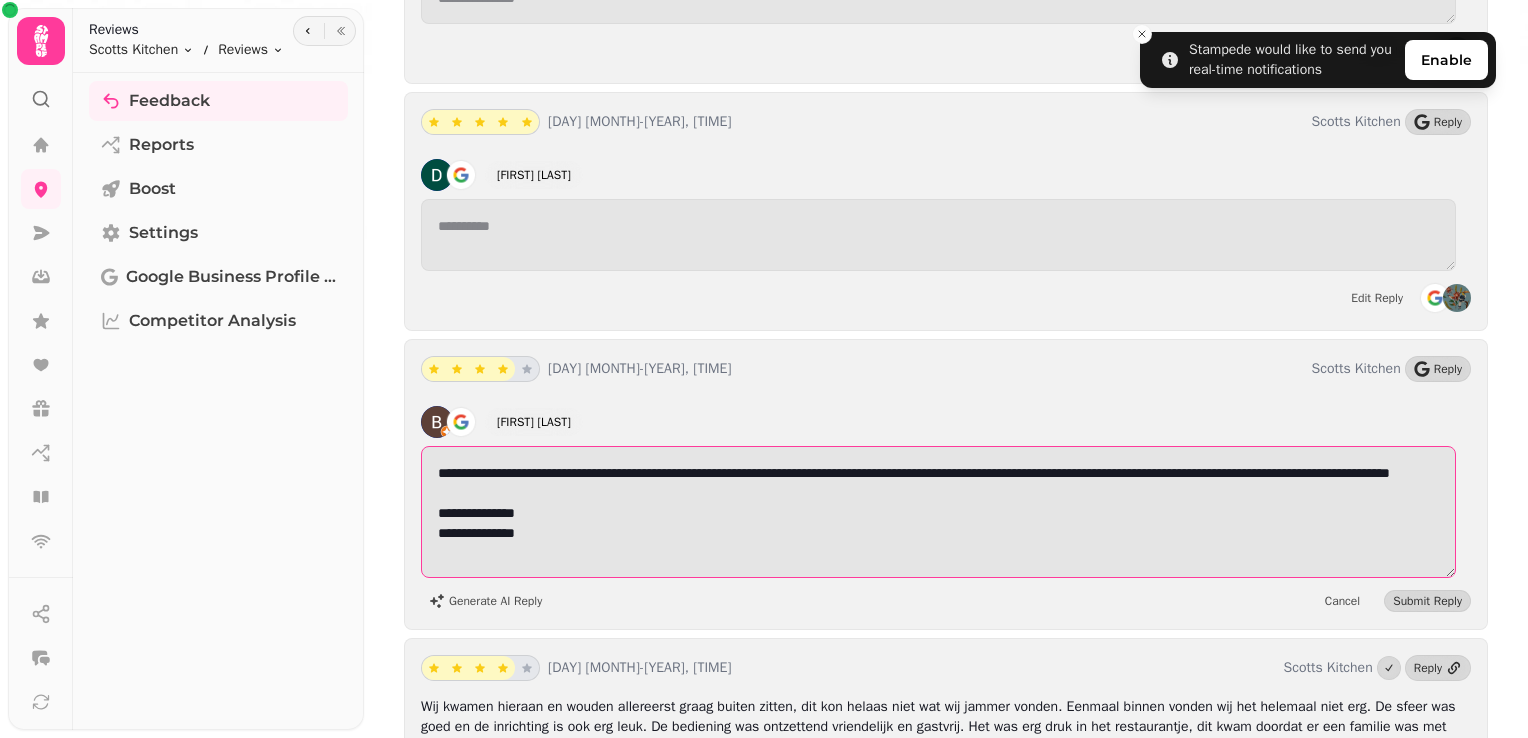 paste 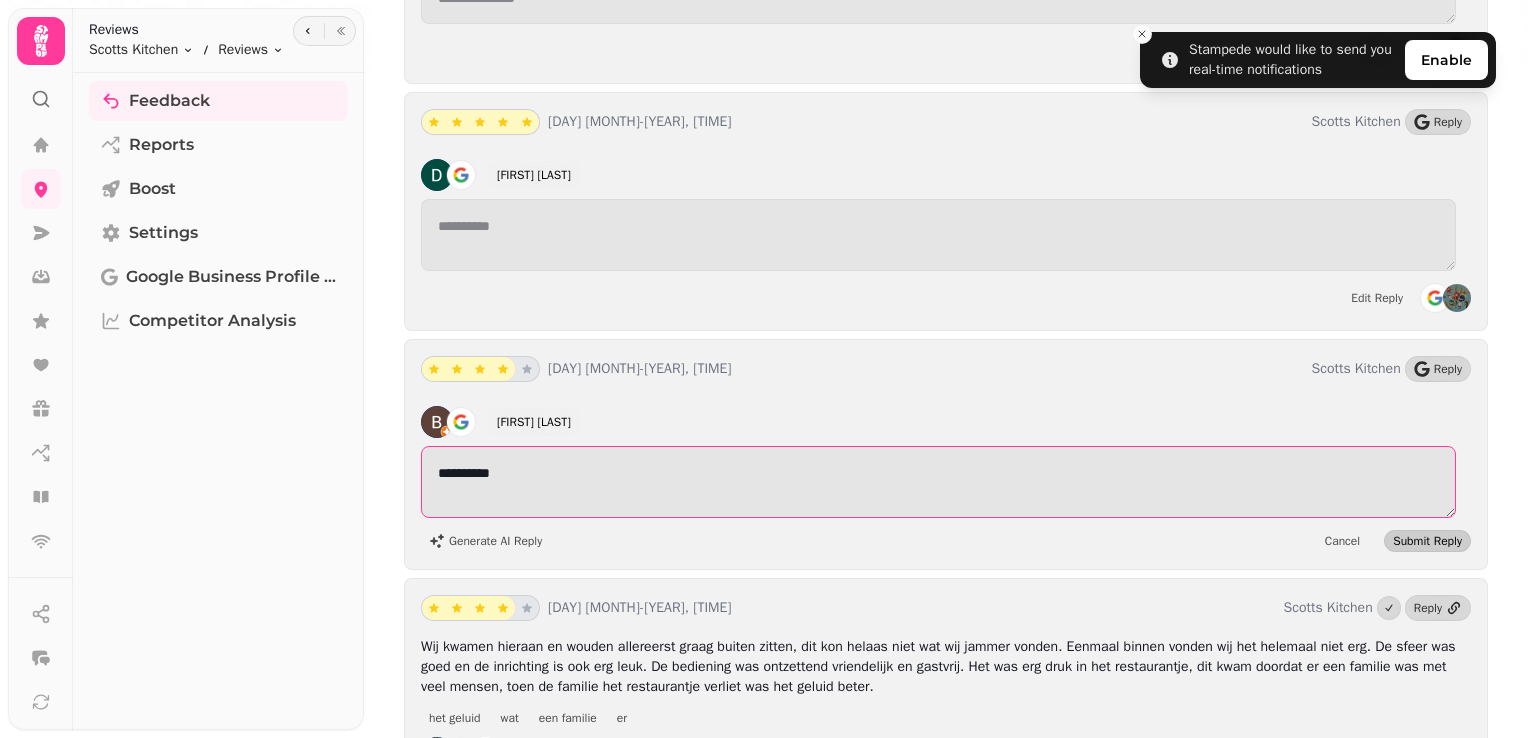 type on "**********" 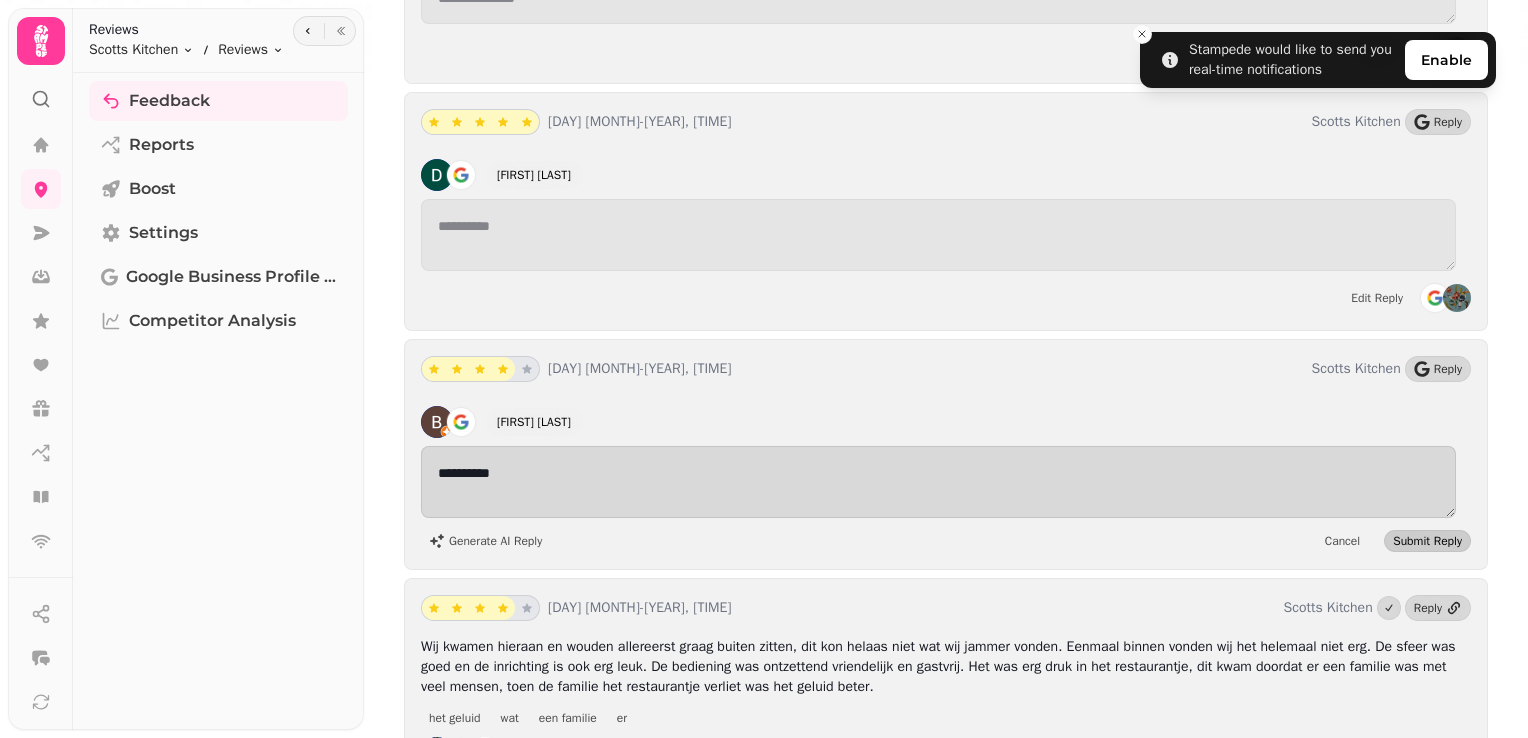 click on "Submit Reply" at bounding box center [1427, 541] 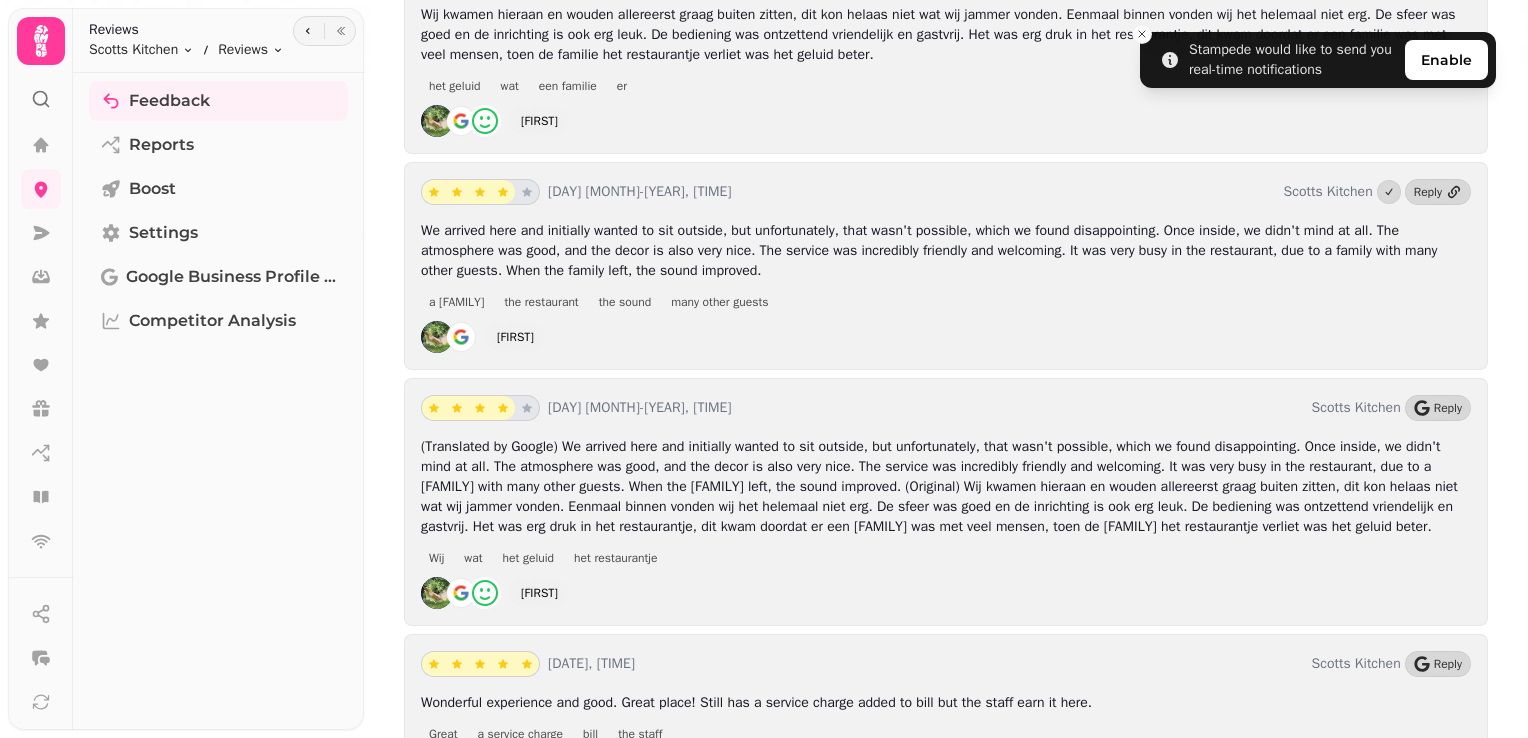 scroll, scrollTop: 7998, scrollLeft: 0, axis: vertical 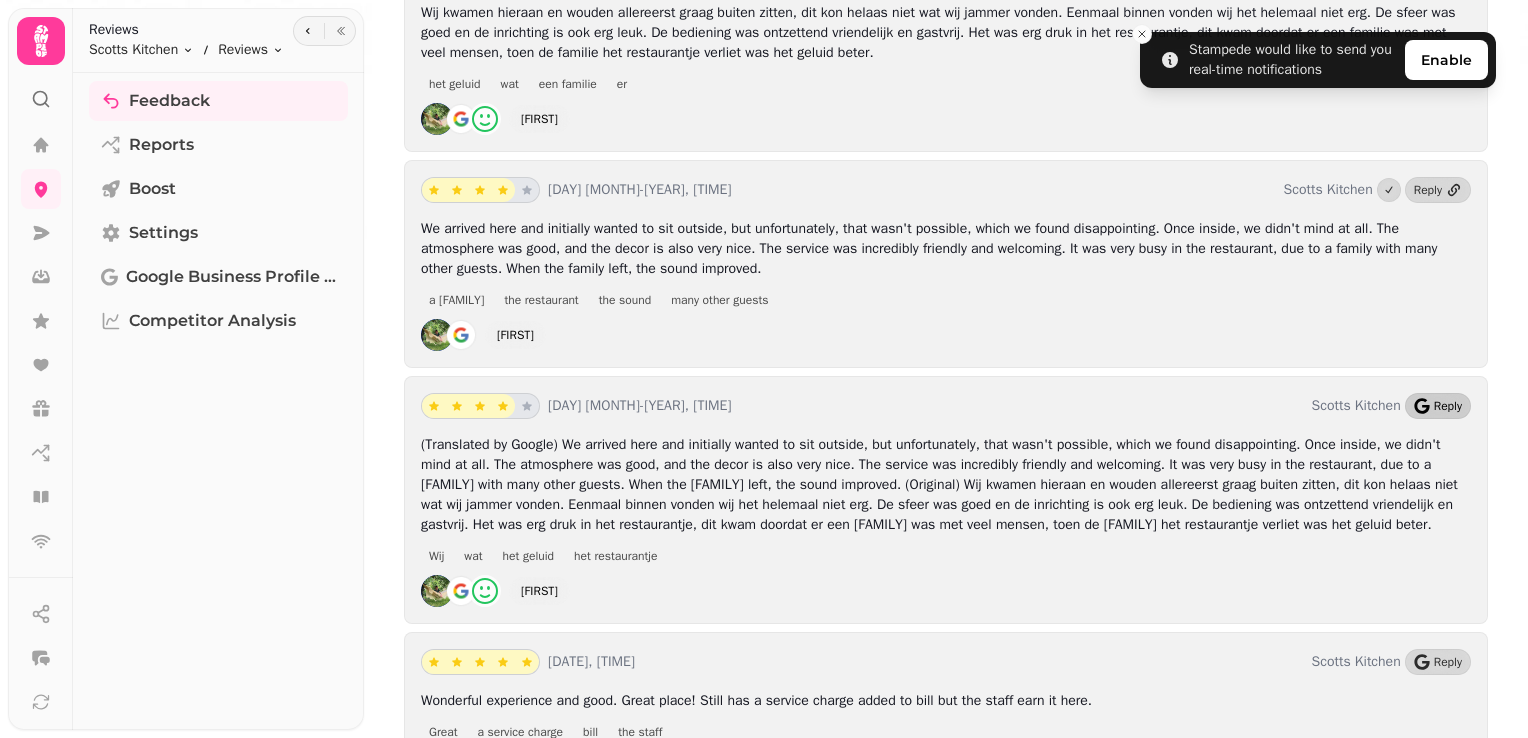 click on "Reply" at bounding box center [1438, 406] 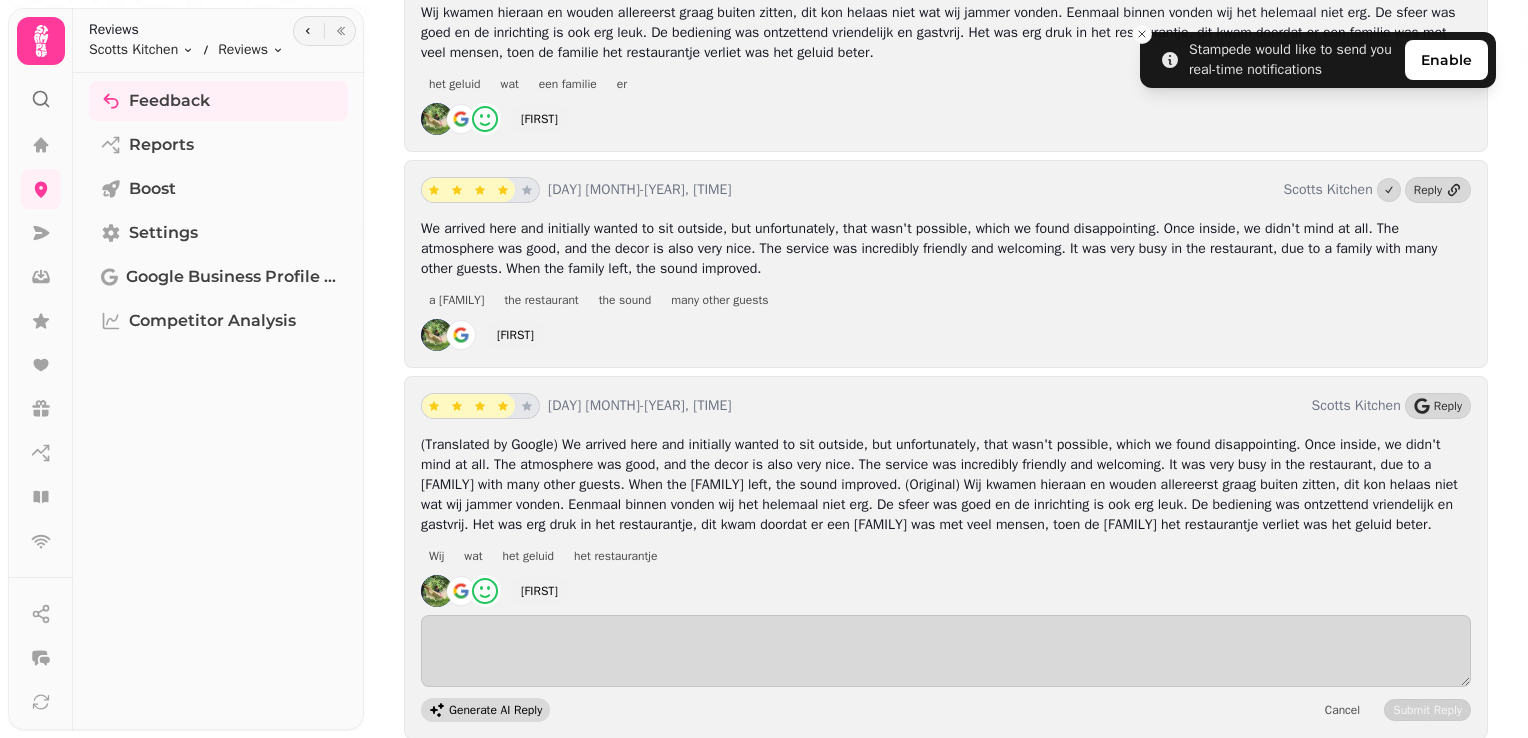 click on "Generate AI Reply" at bounding box center (495, 710) 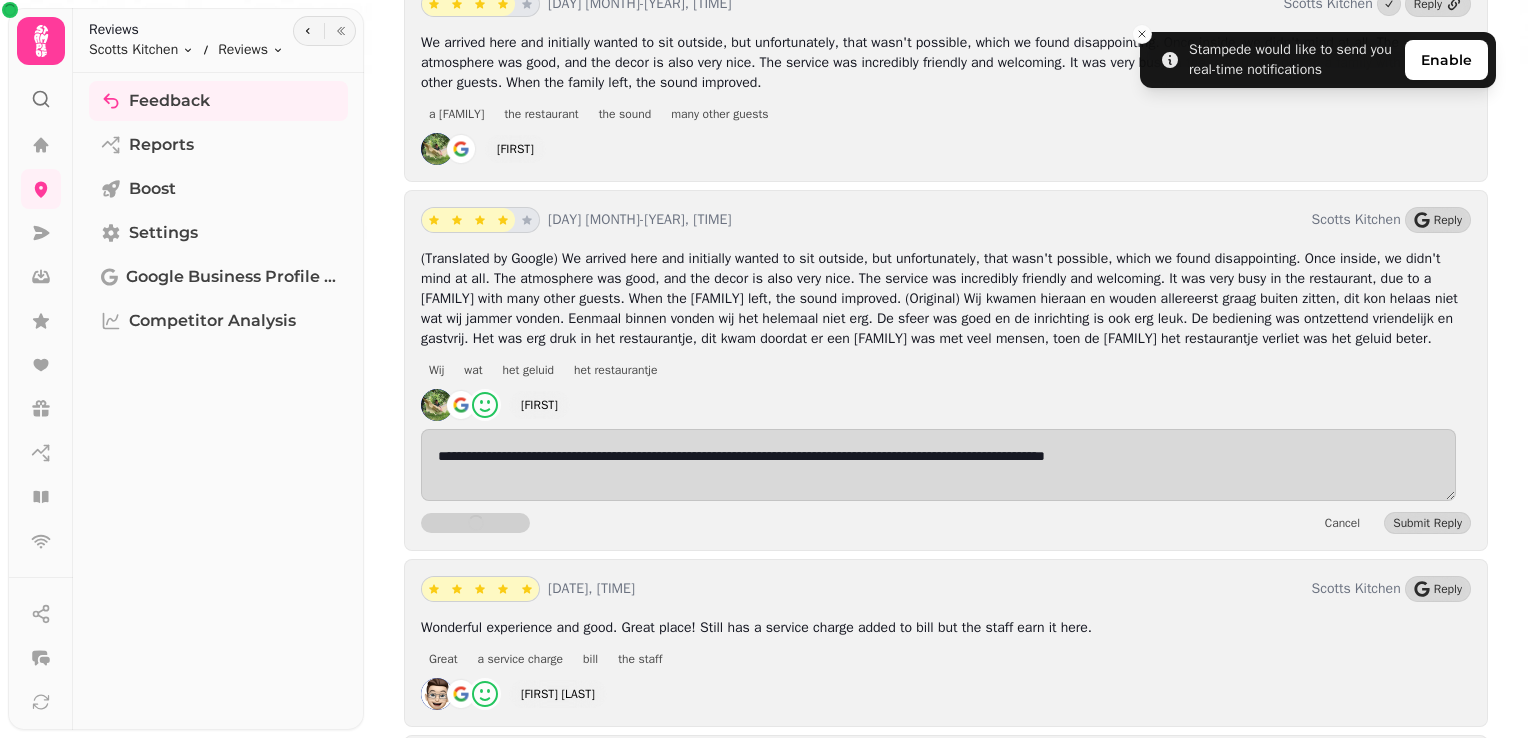 scroll, scrollTop: 8186, scrollLeft: 0, axis: vertical 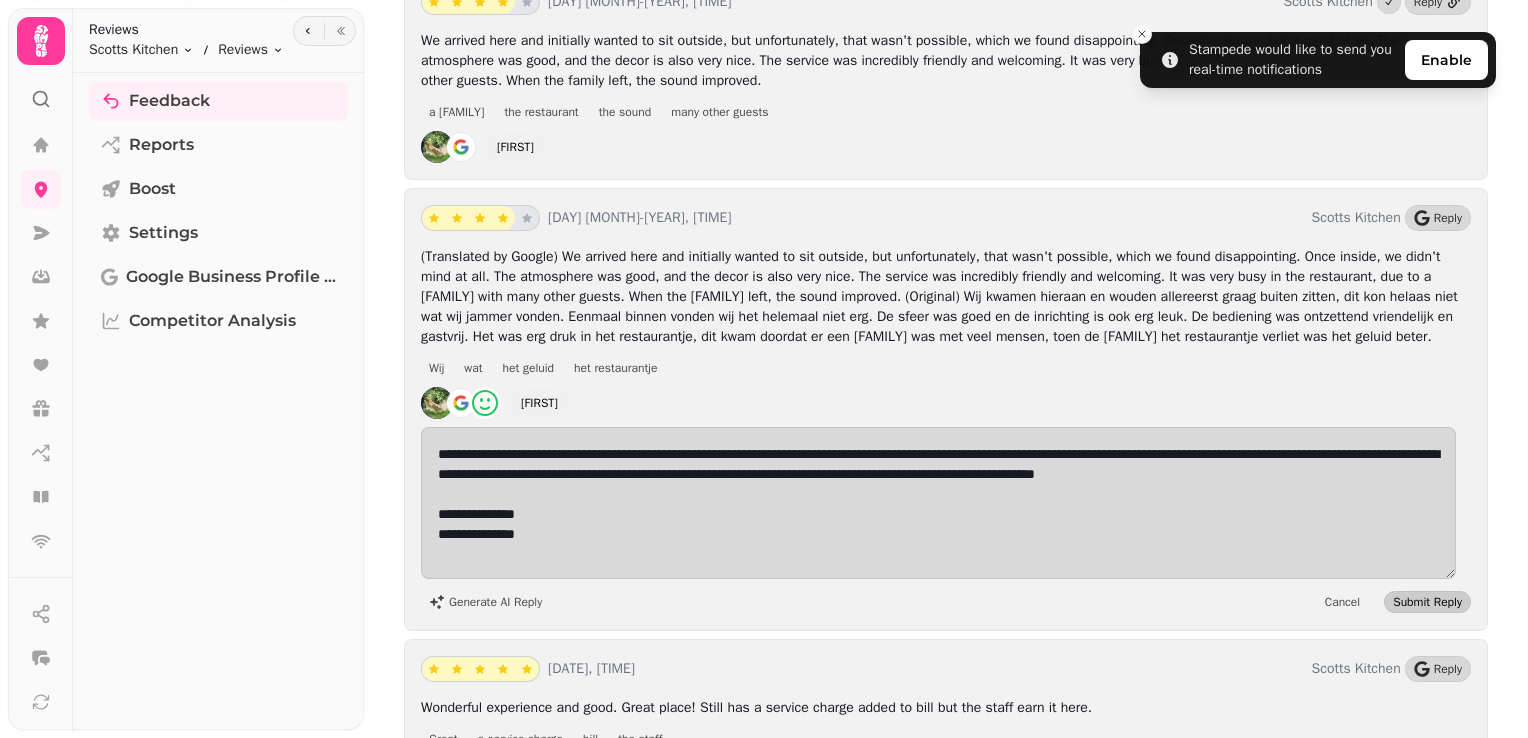 click on "Submit Reply" at bounding box center (1427, 602) 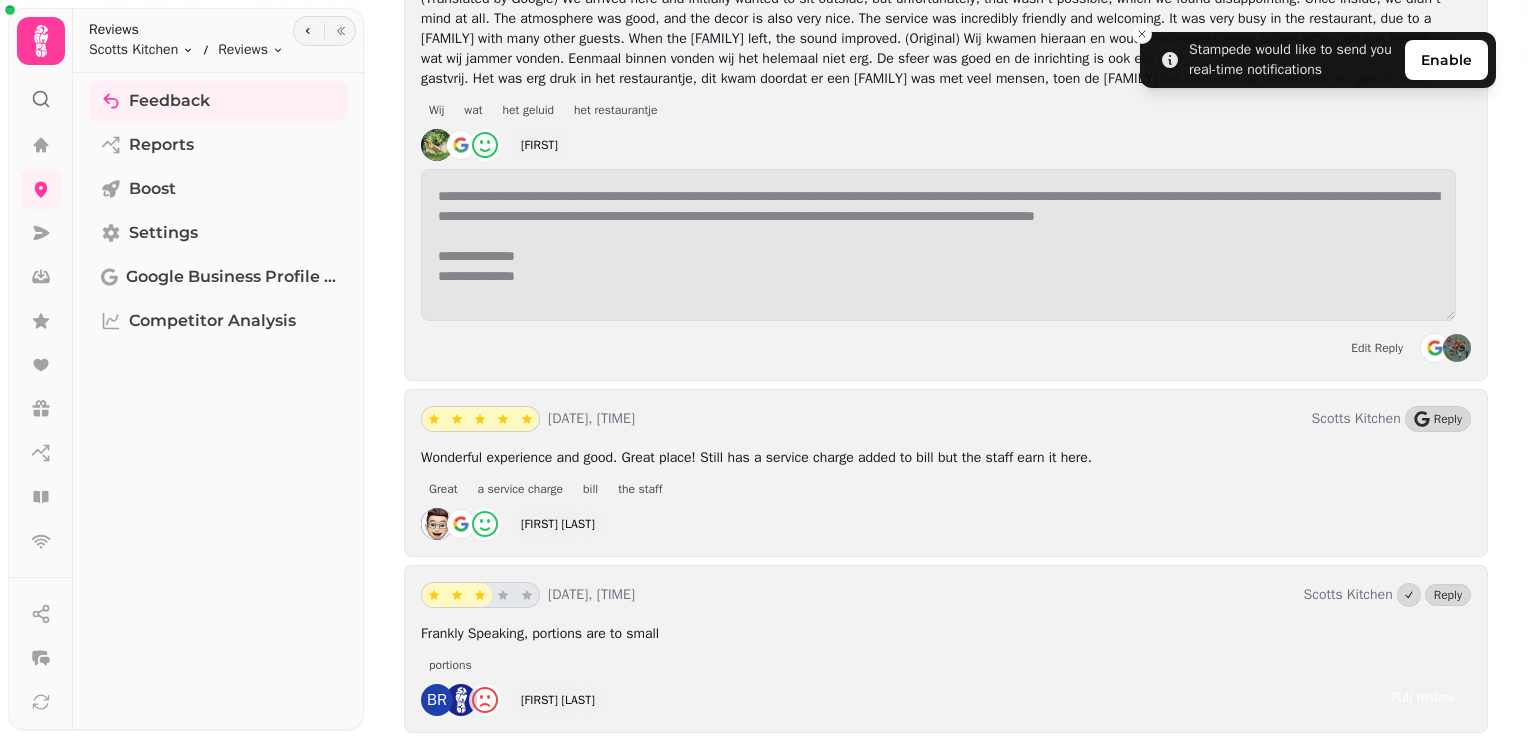 scroll, scrollTop: 8446, scrollLeft: 0, axis: vertical 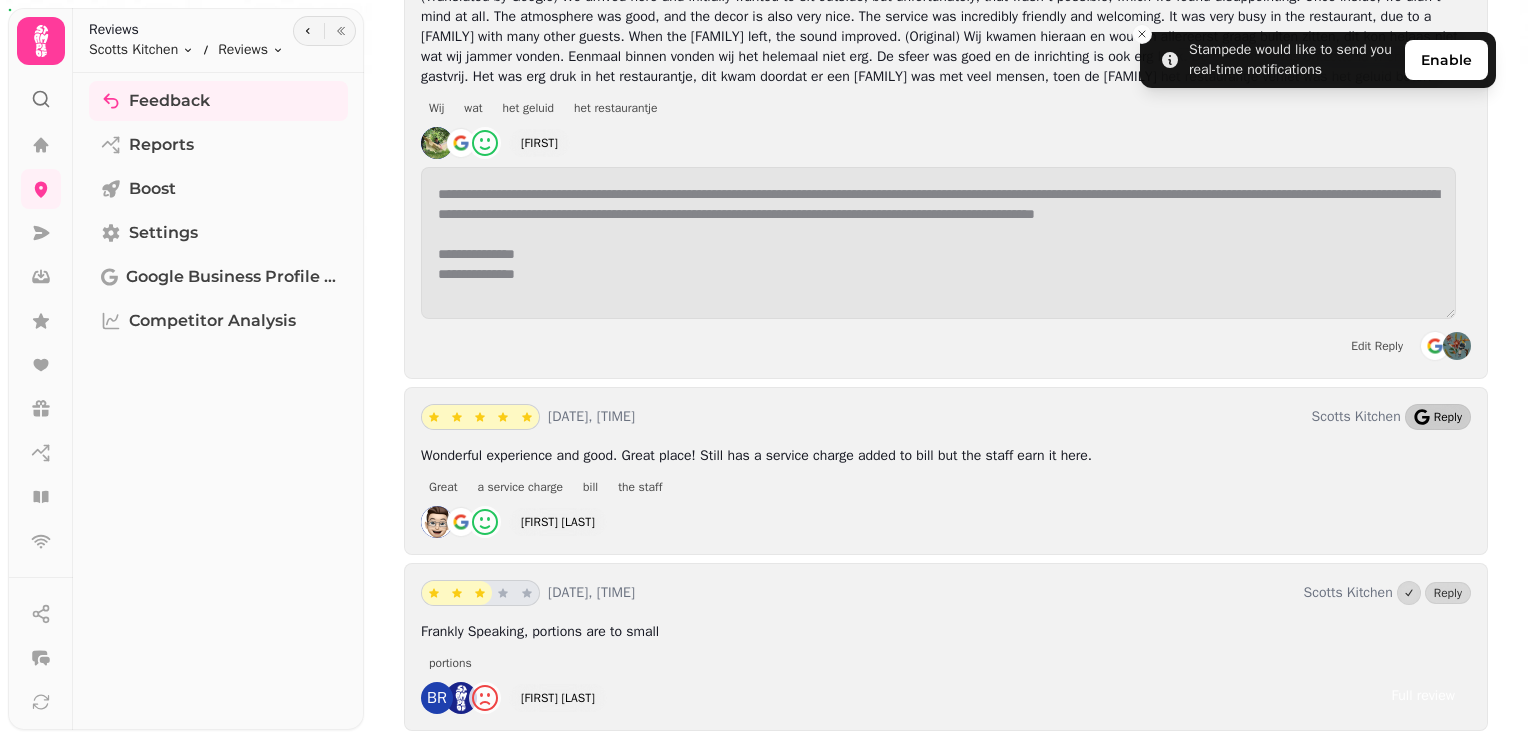 click on "Reply" at bounding box center [1448, 417] 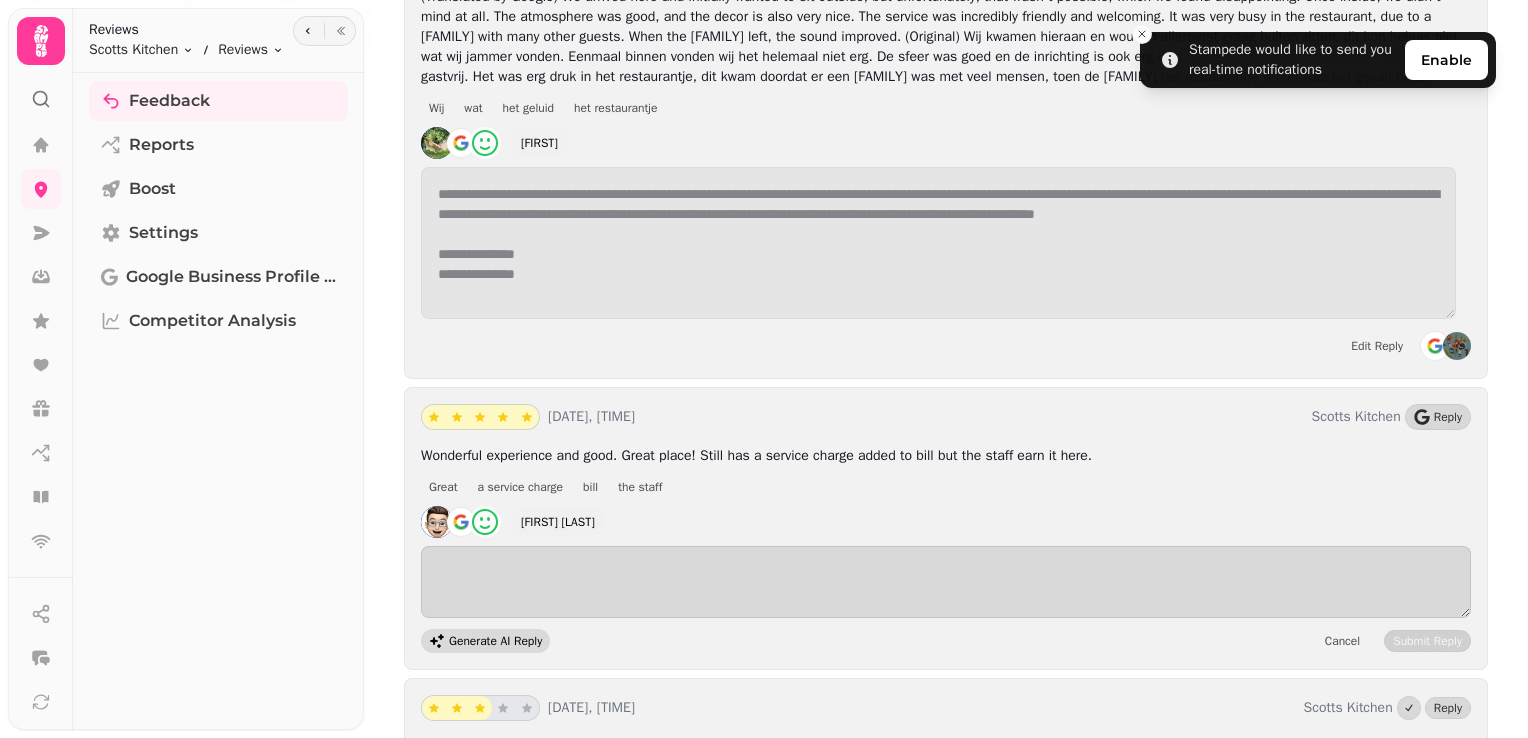 click on "Generate AI Reply" at bounding box center (495, 641) 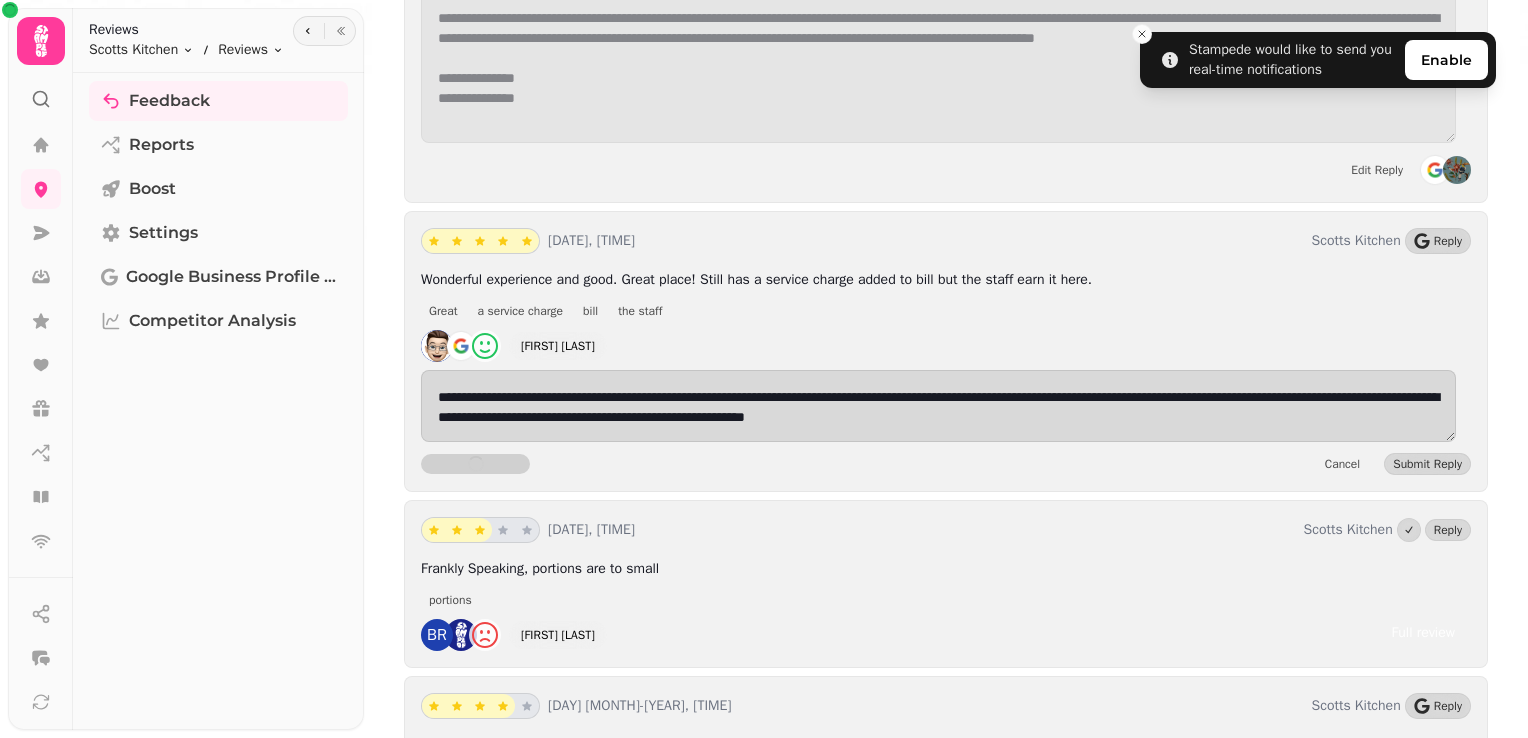 scroll, scrollTop: 8624, scrollLeft: 0, axis: vertical 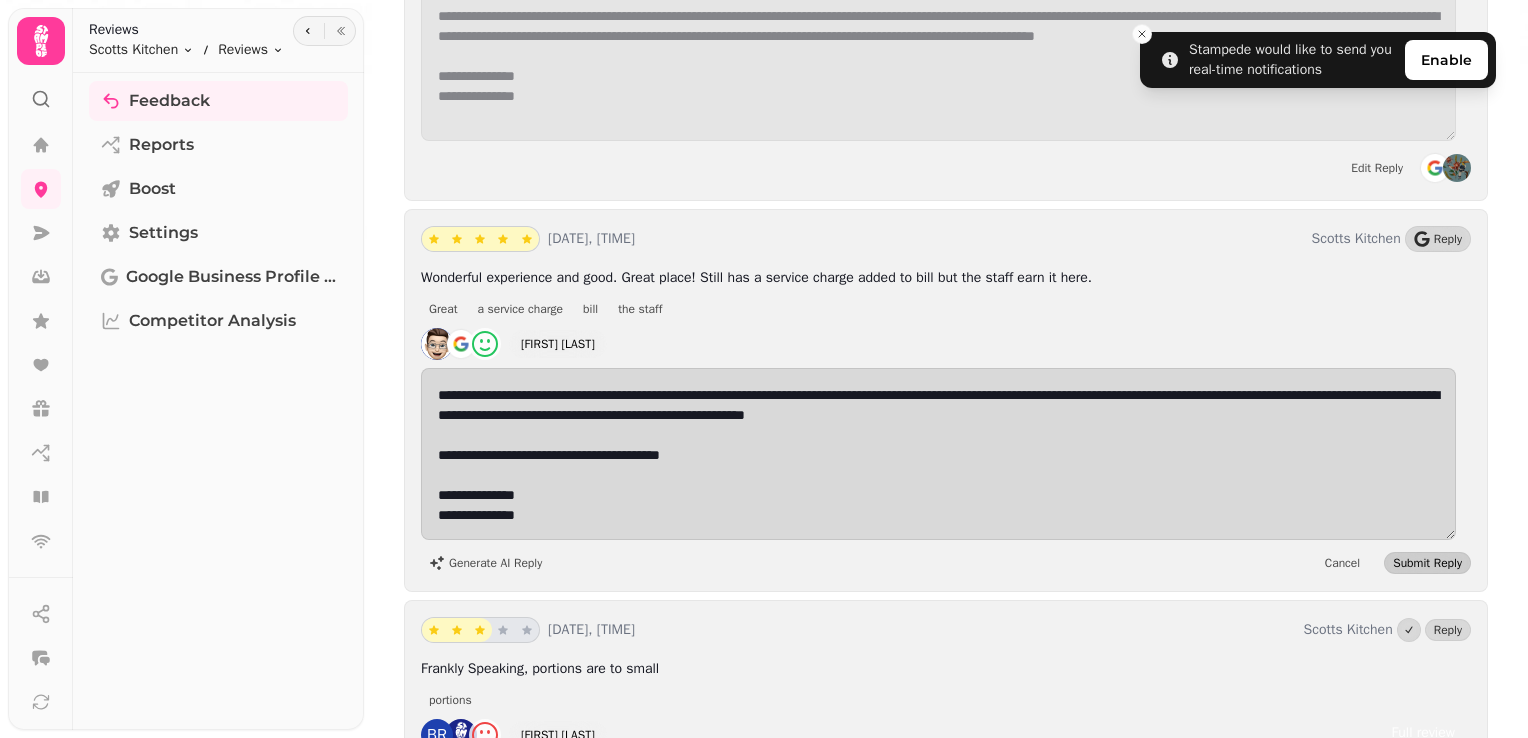 click on "Submit Reply" at bounding box center [1427, 563] 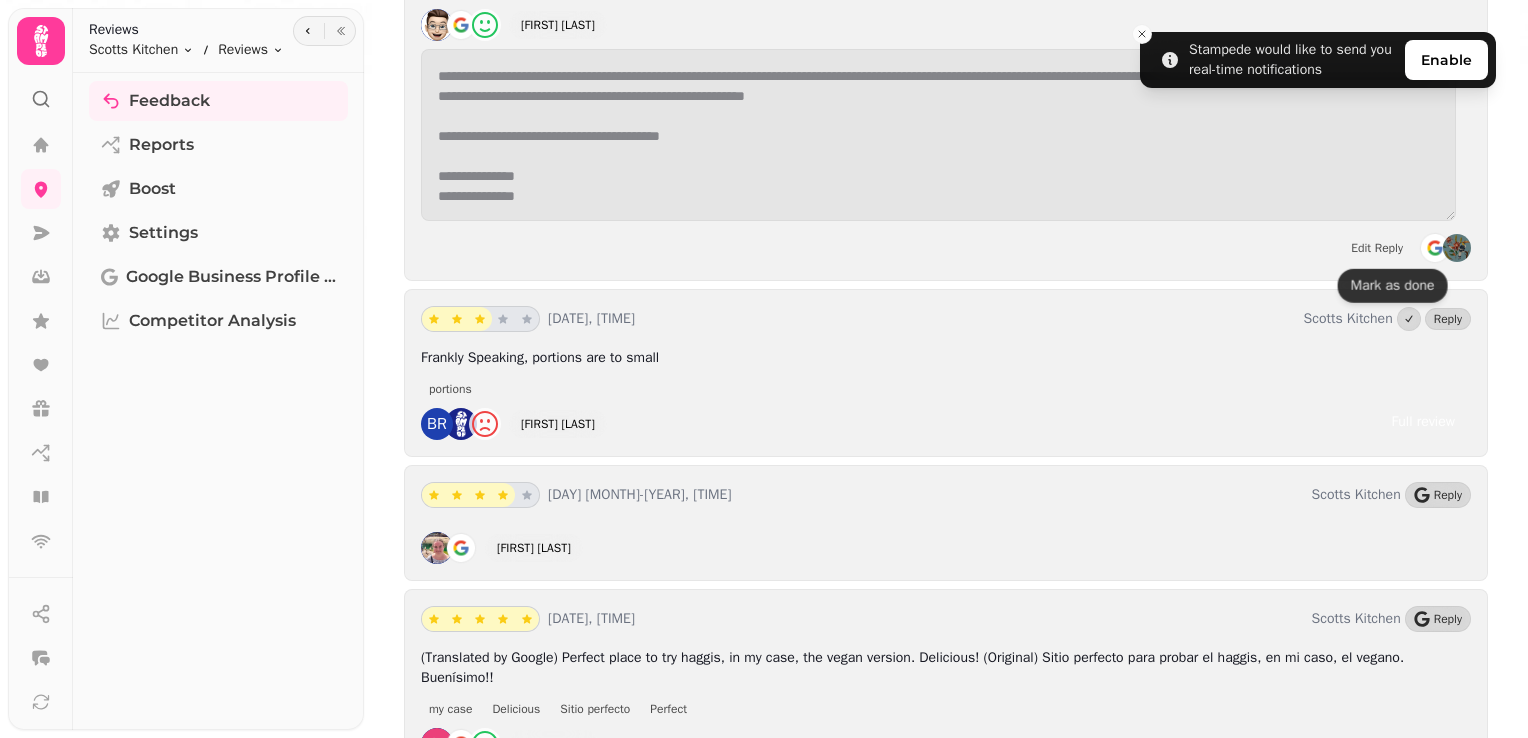 scroll, scrollTop: 8954, scrollLeft: 0, axis: vertical 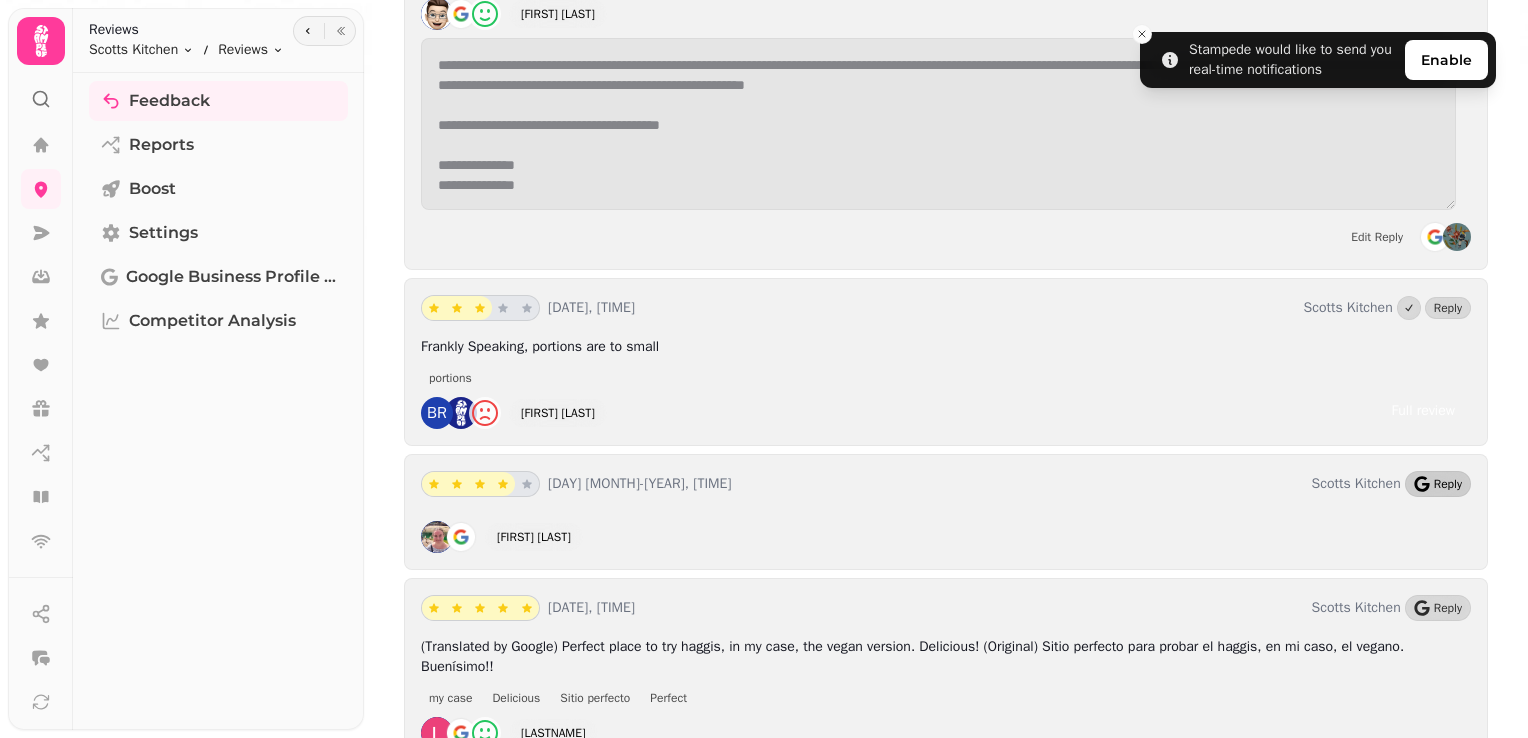 click on "Reply" at bounding box center [1448, 484] 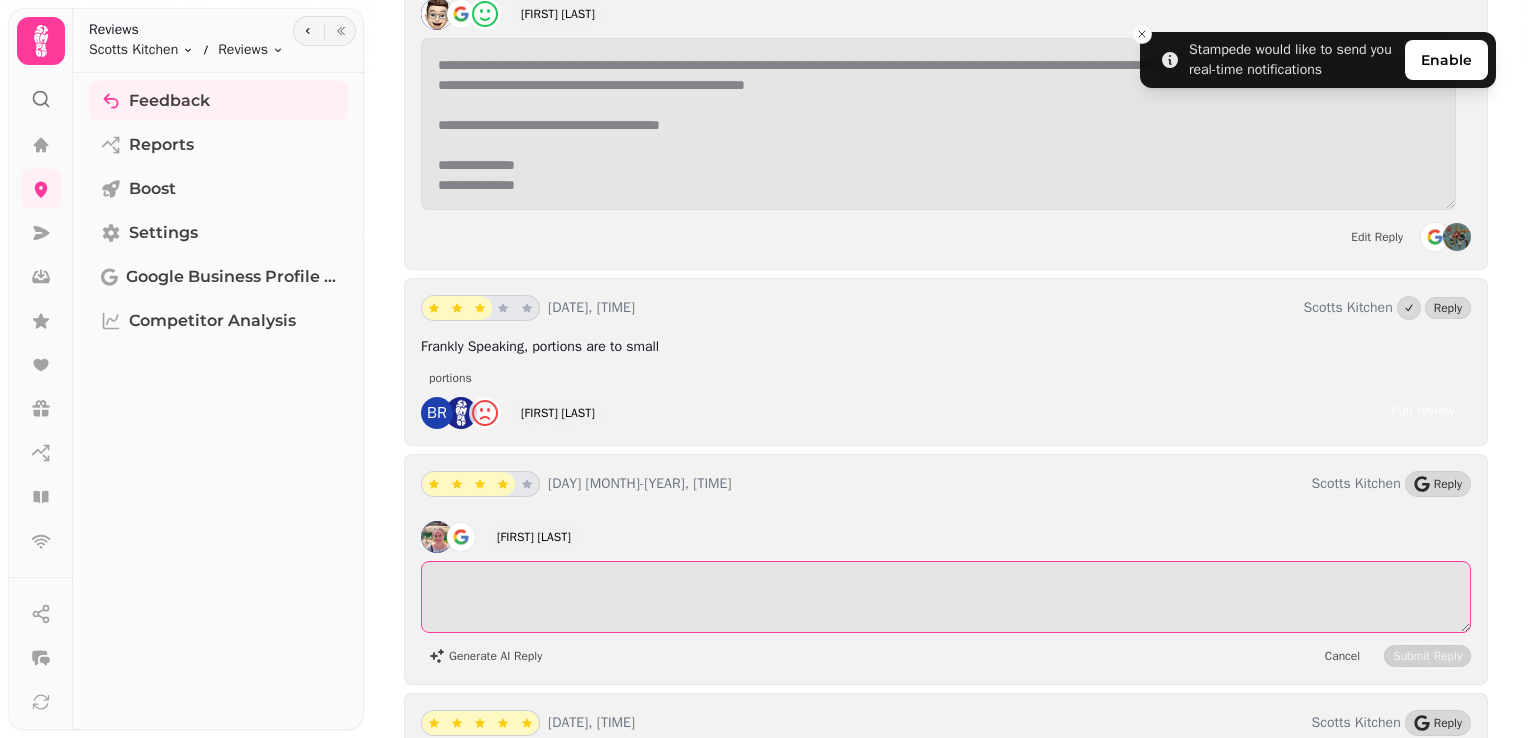 click at bounding box center (946, 597) 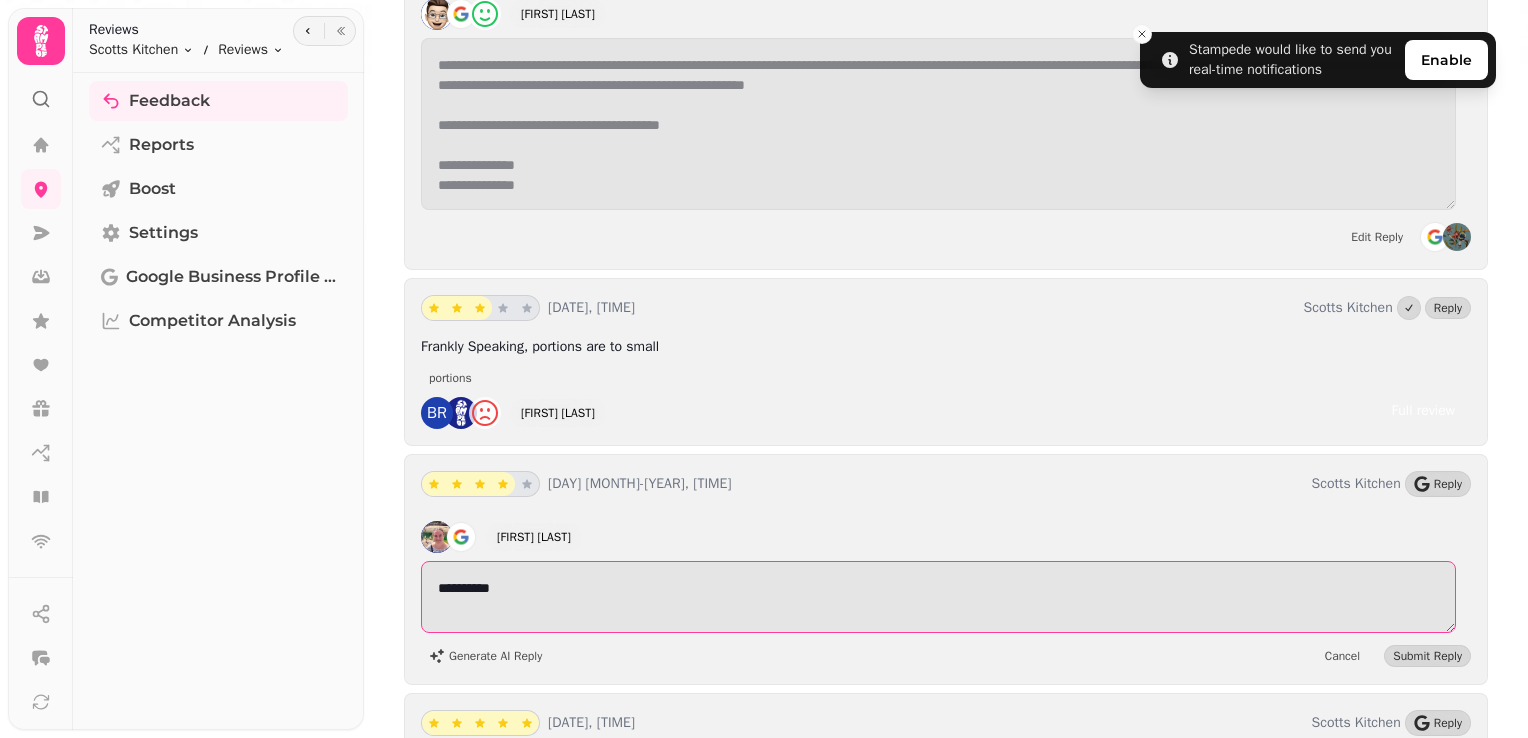 type on "**********" 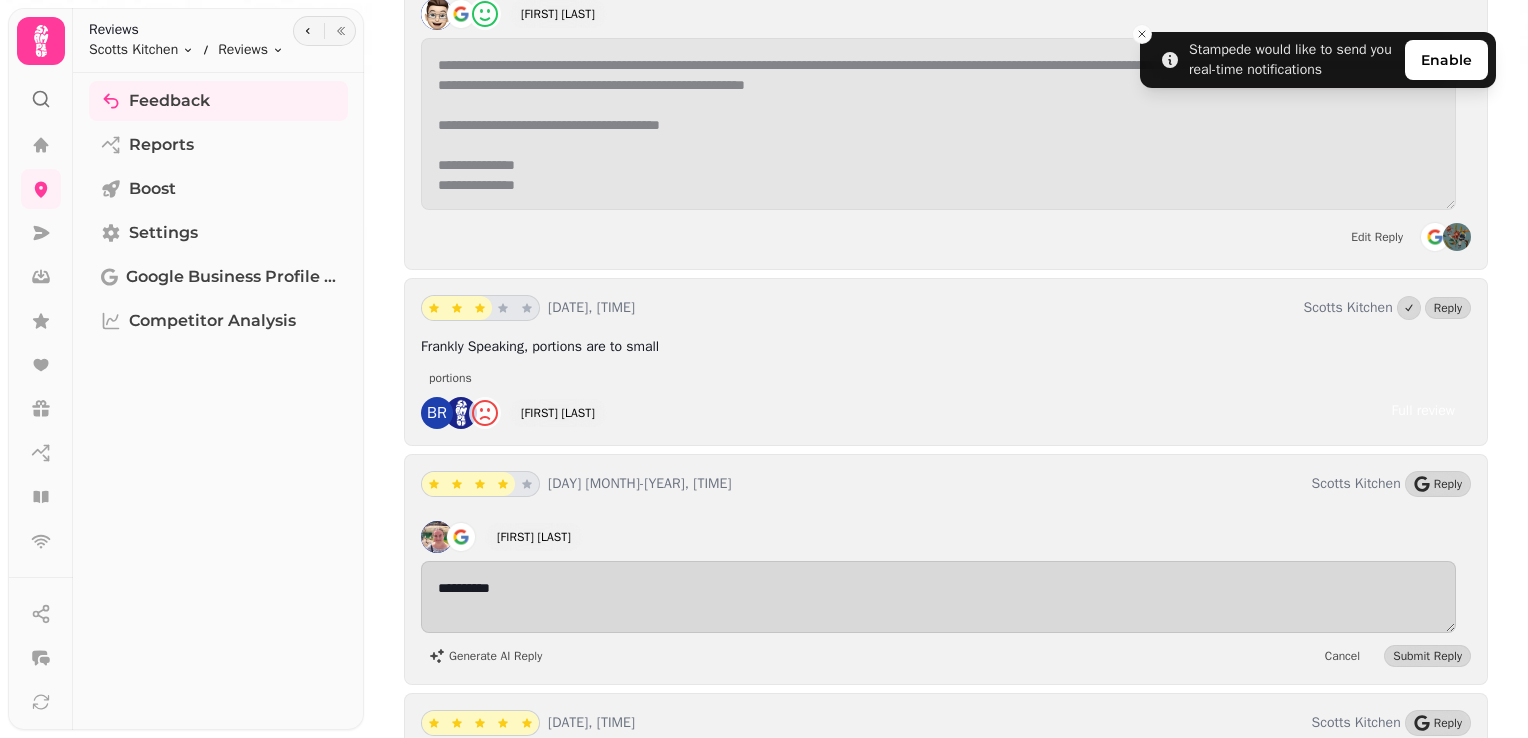 click on "Generate AI Reply Cancel Submit Reply" at bounding box center [946, 656] 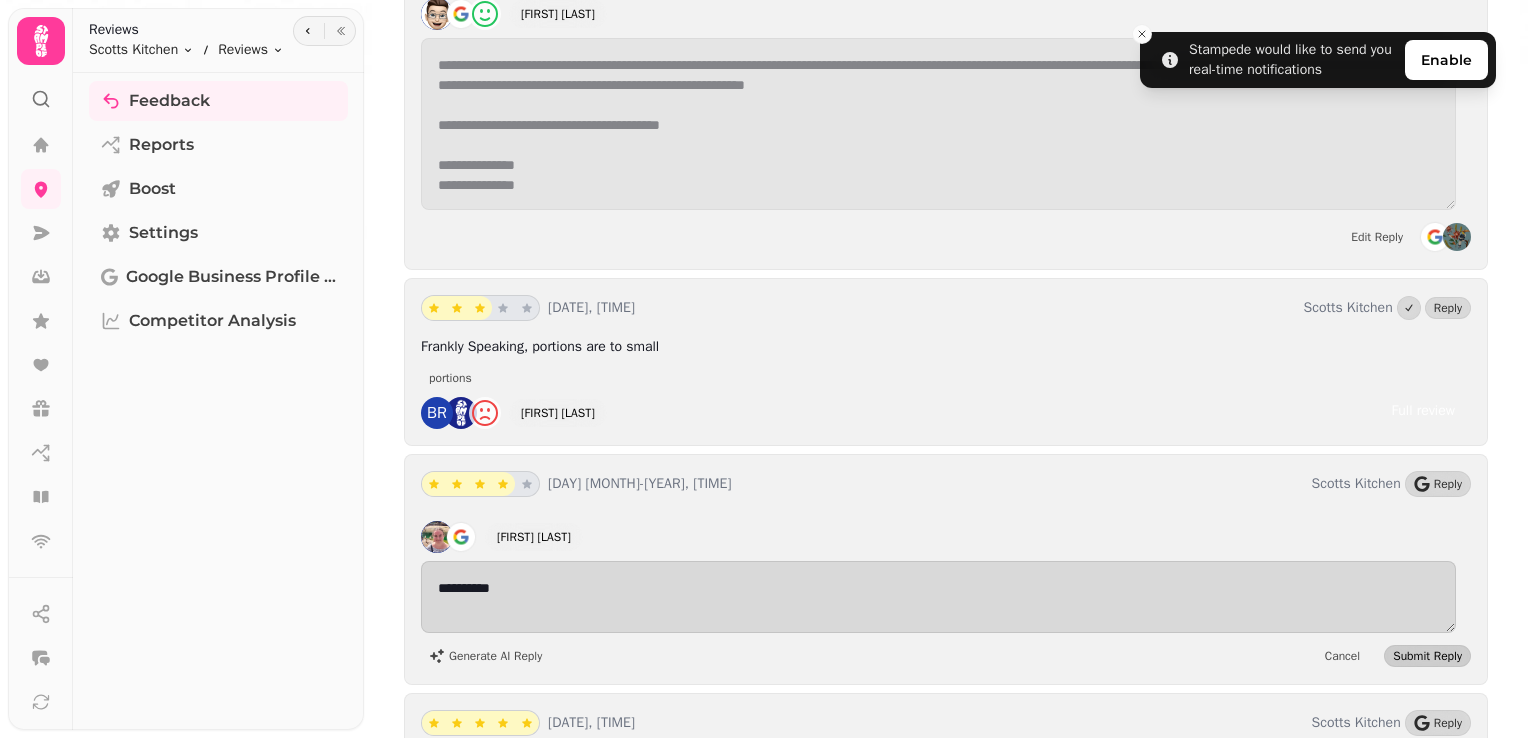 click on "Submit Reply" at bounding box center [1427, 656] 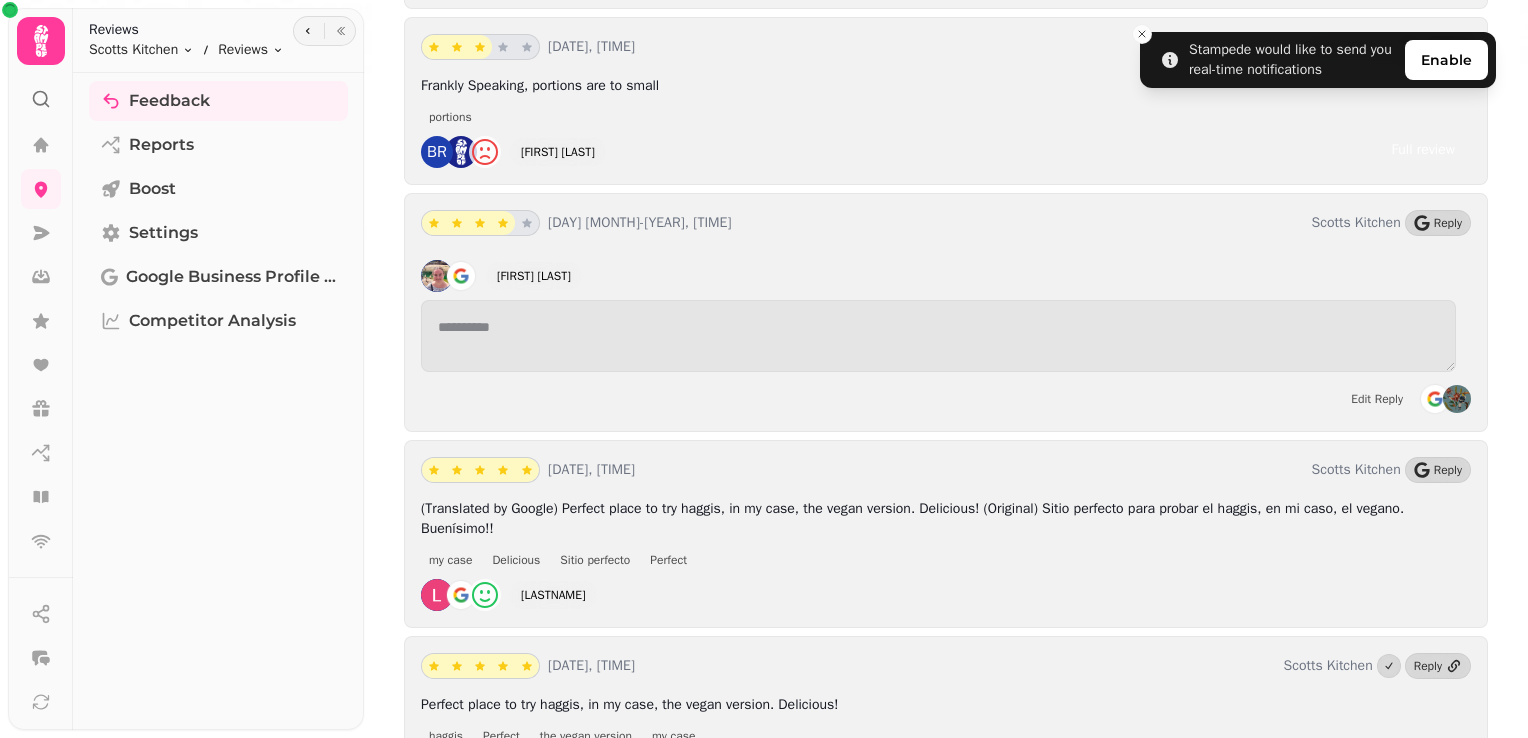 scroll, scrollTop: 9216, scrollLeft: 0, axis: vertical 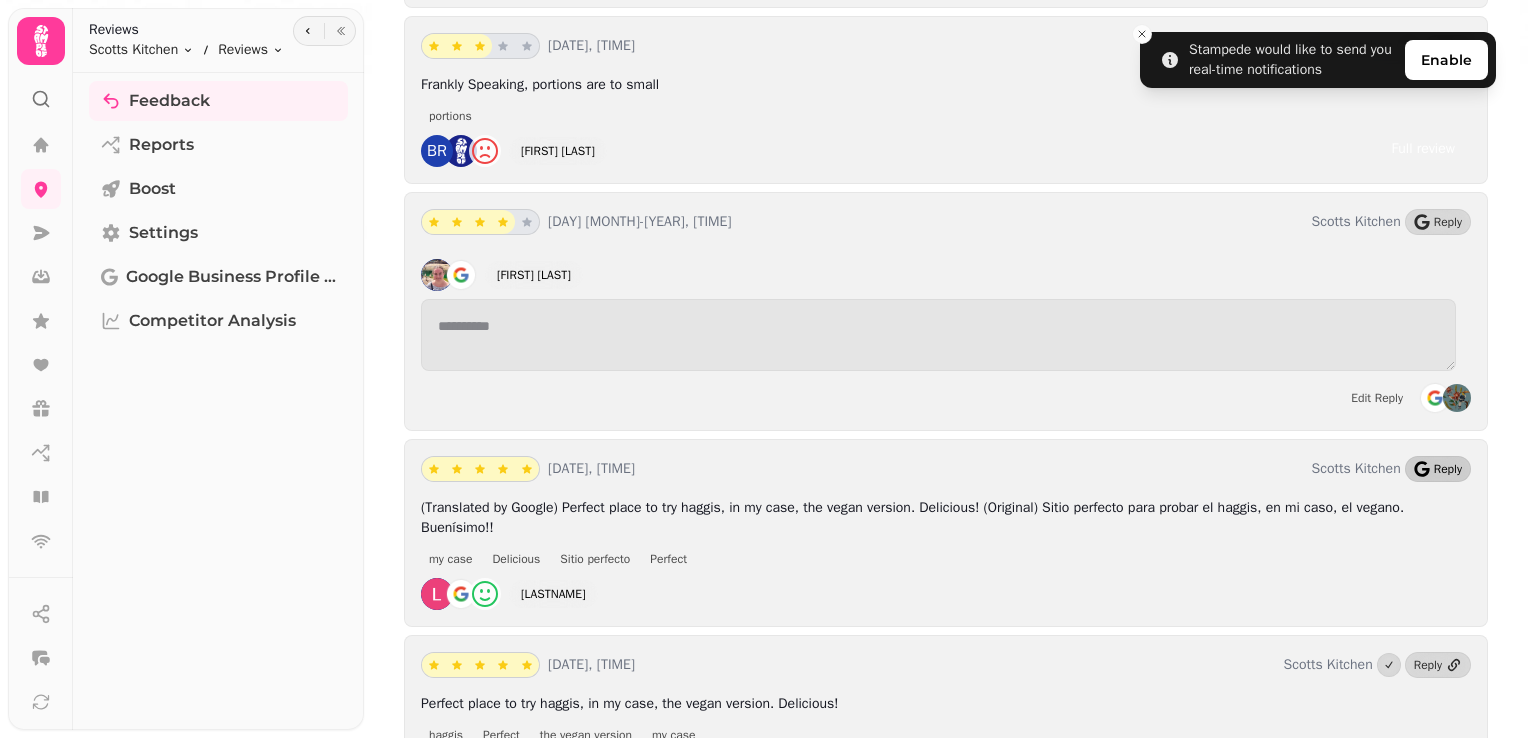 click on "Reply" at bounding box center [1448, 469] 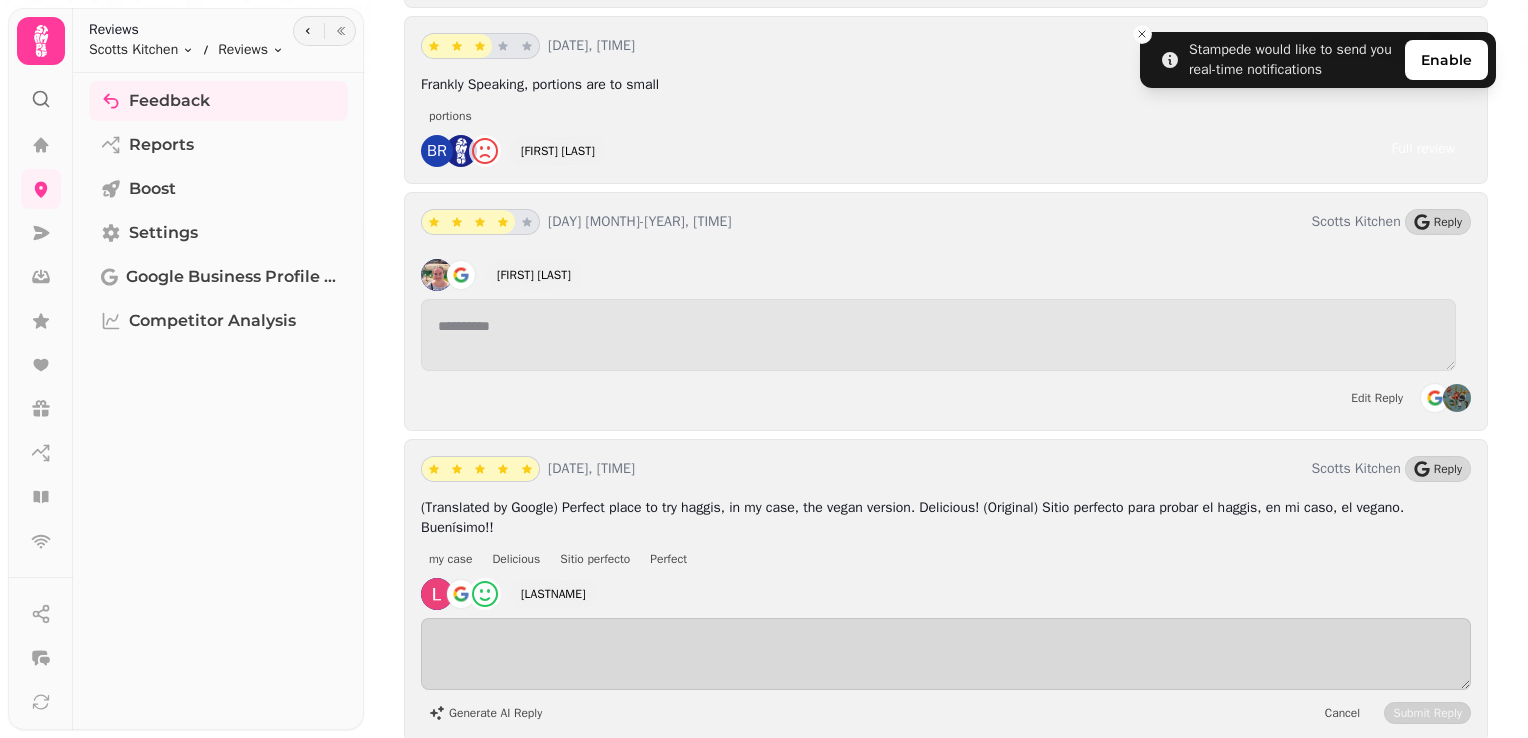 click on "Generate AI Reply Cancel Submit Reply" at bounding box center (946, 671) 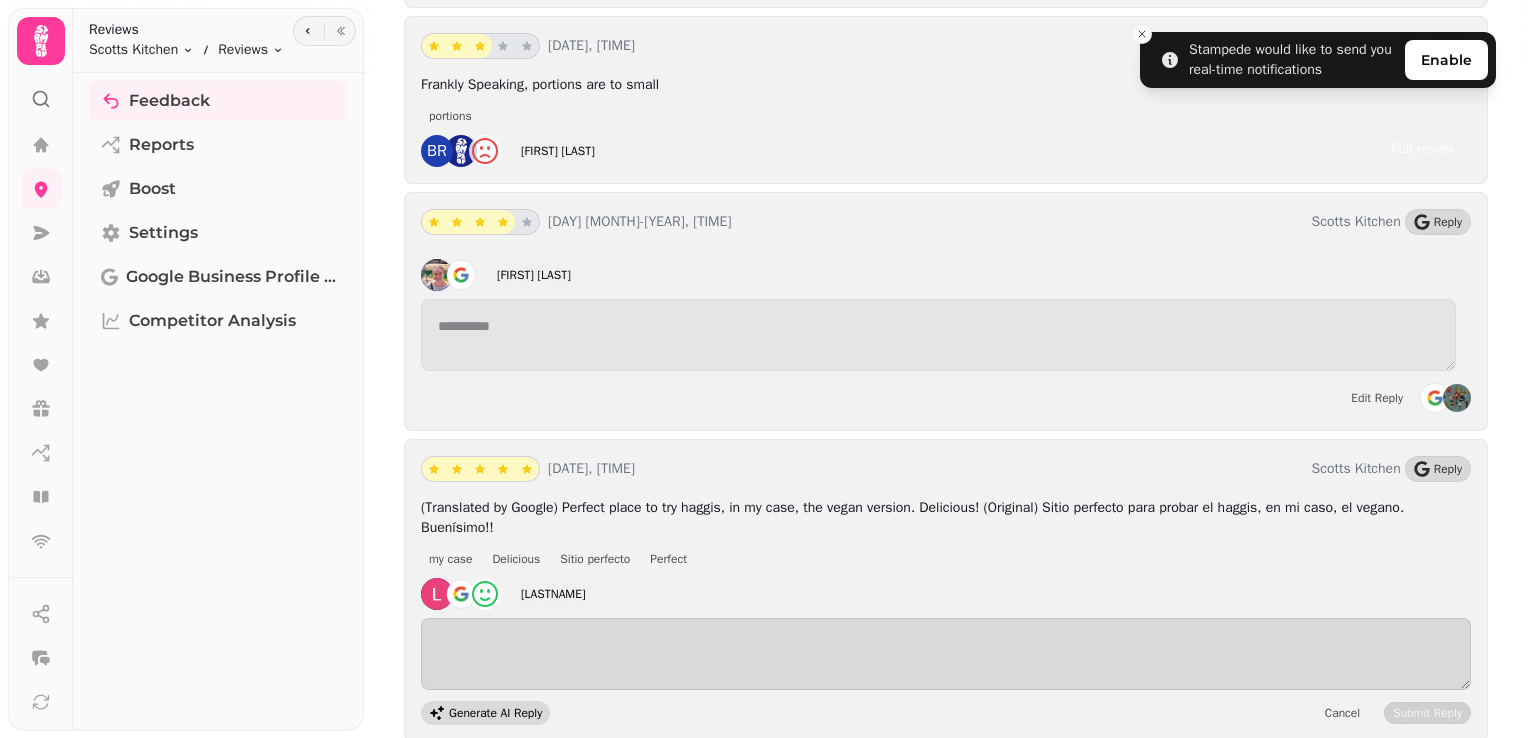 click on "Generate AI Reply" at bounding box center [495, 713] 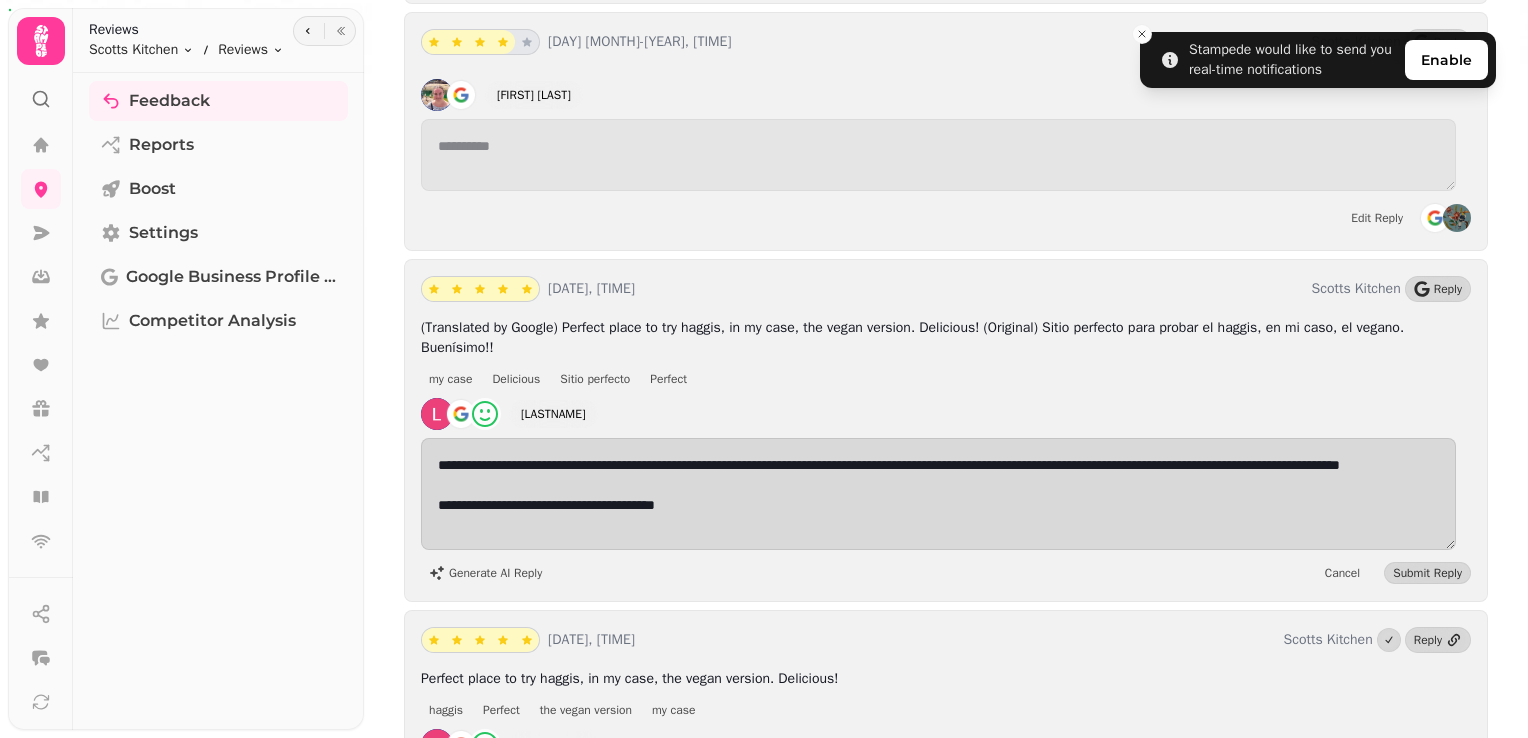 scroll, scrollTop: 9400, scrollLeft: 0, axis: vertical 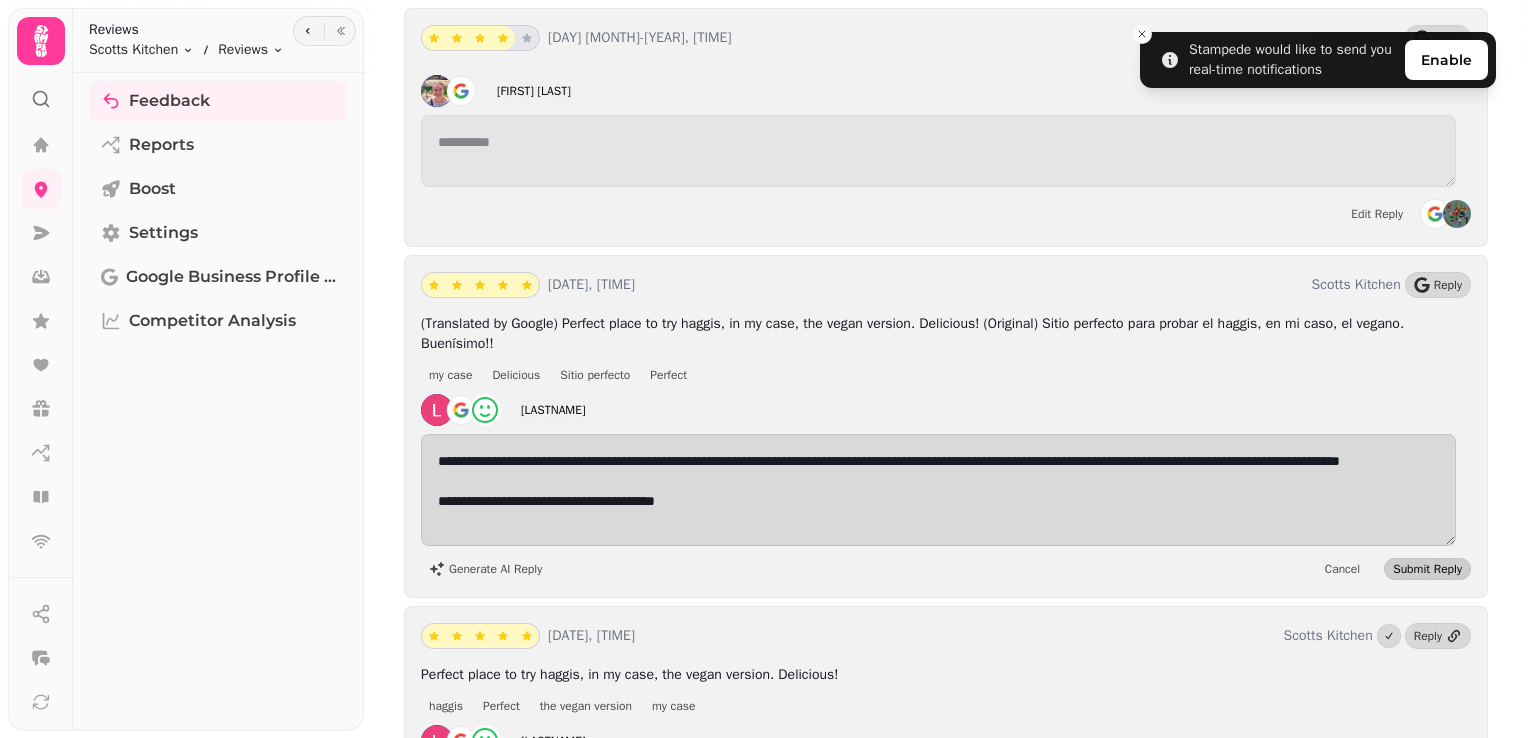click on "Submit Reply" at bounding box center [1427, 569] 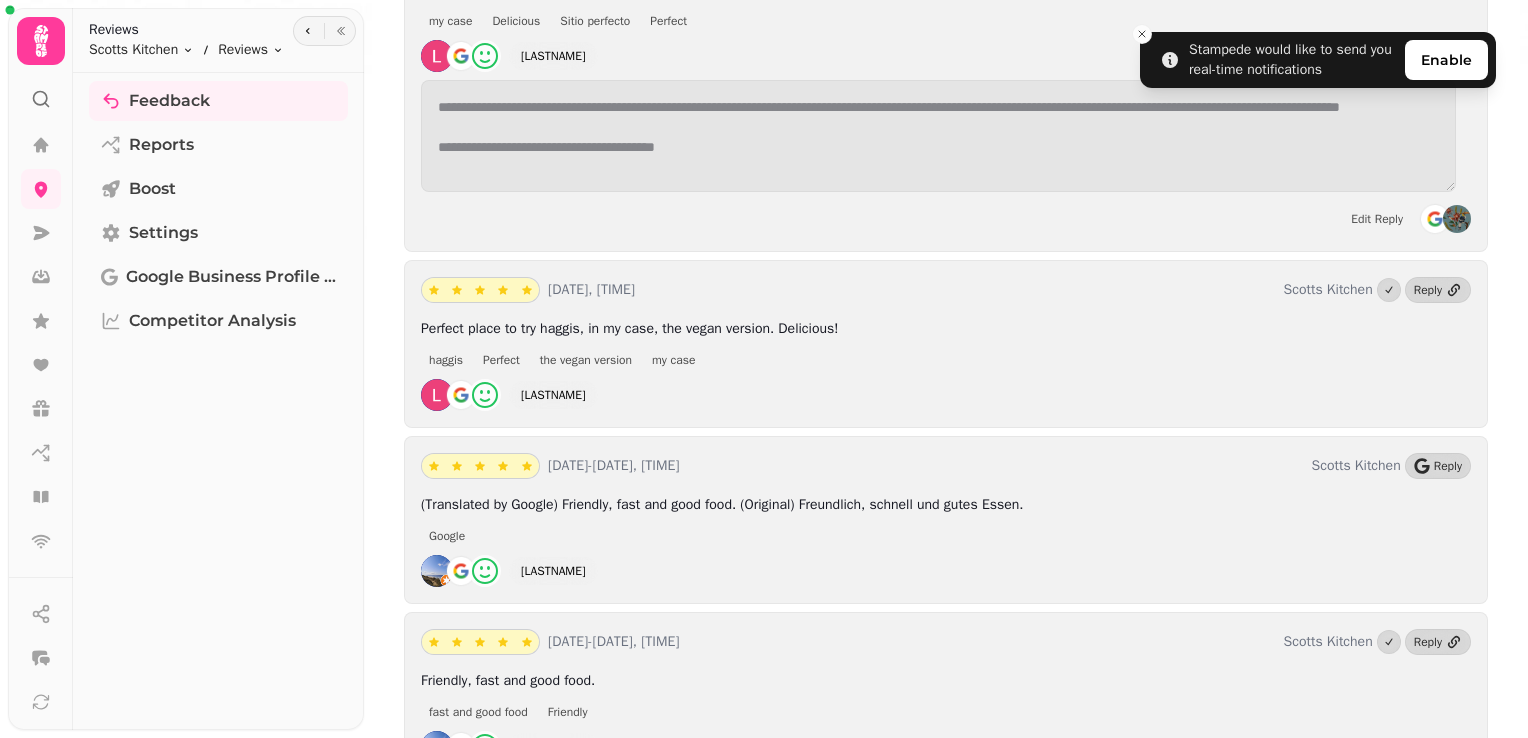 scroll, scrollTop: 9755, scrollLeft: 0, axis: vertical 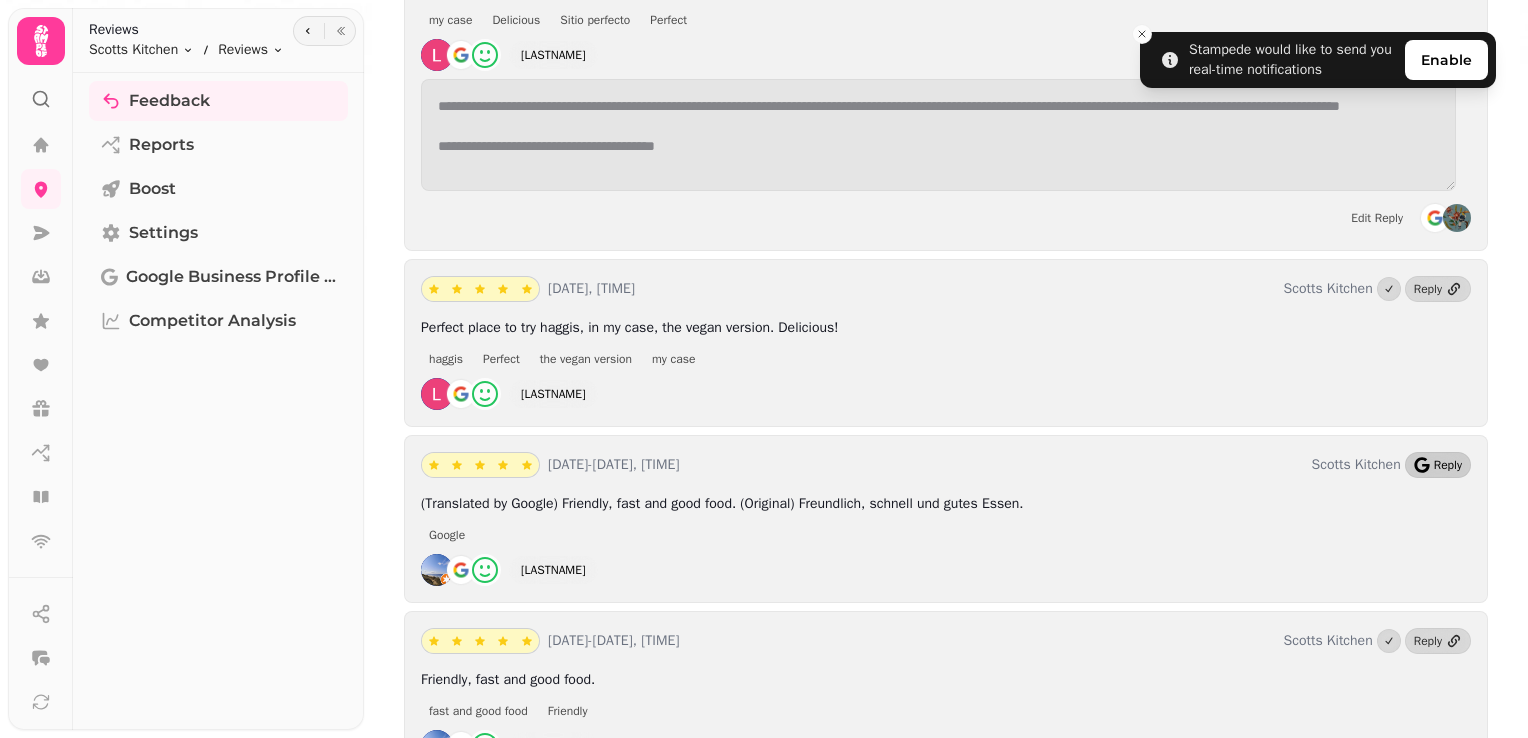 click on "Reply" at bounding box center (1438, 465) 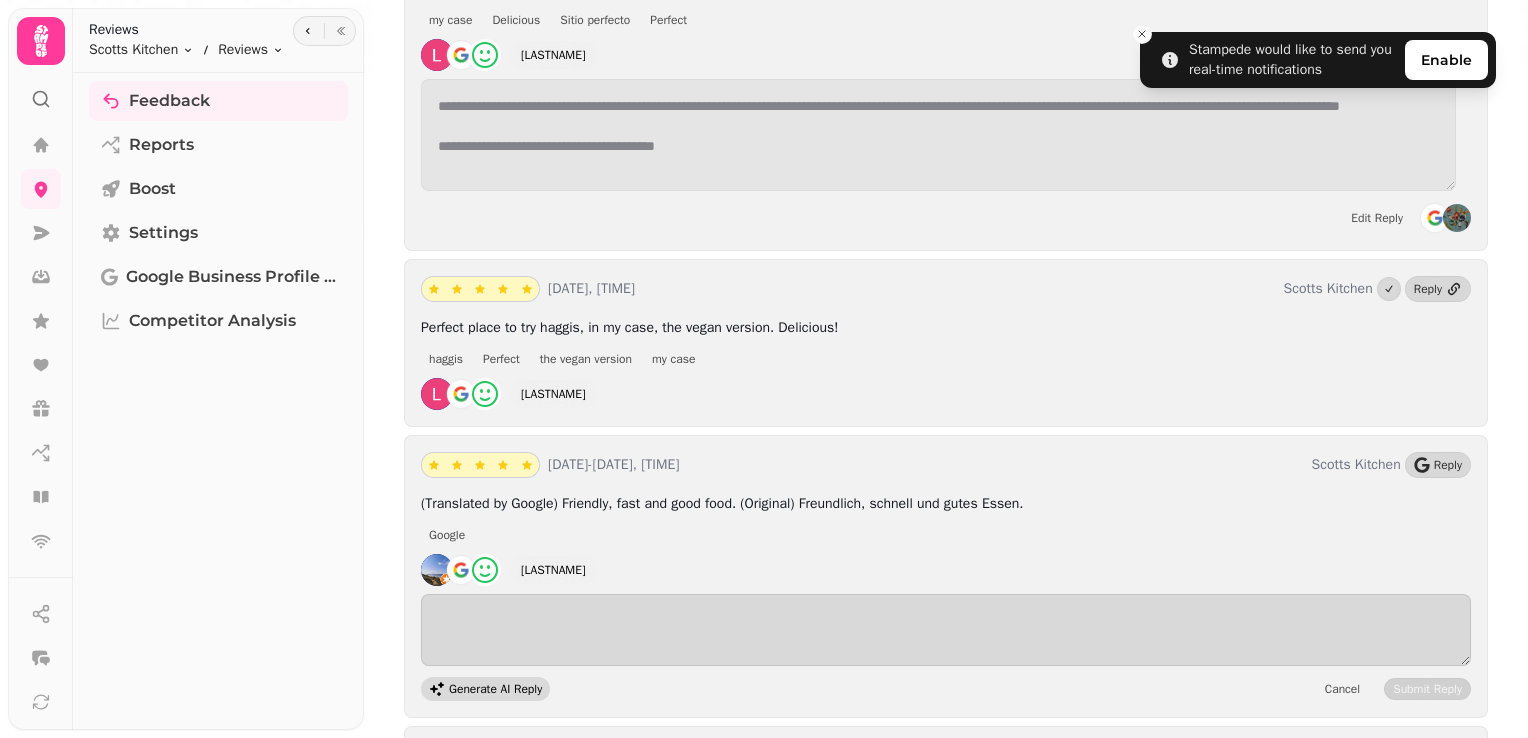 click on "Generate AI Reply" at bounding box center [495, 689] 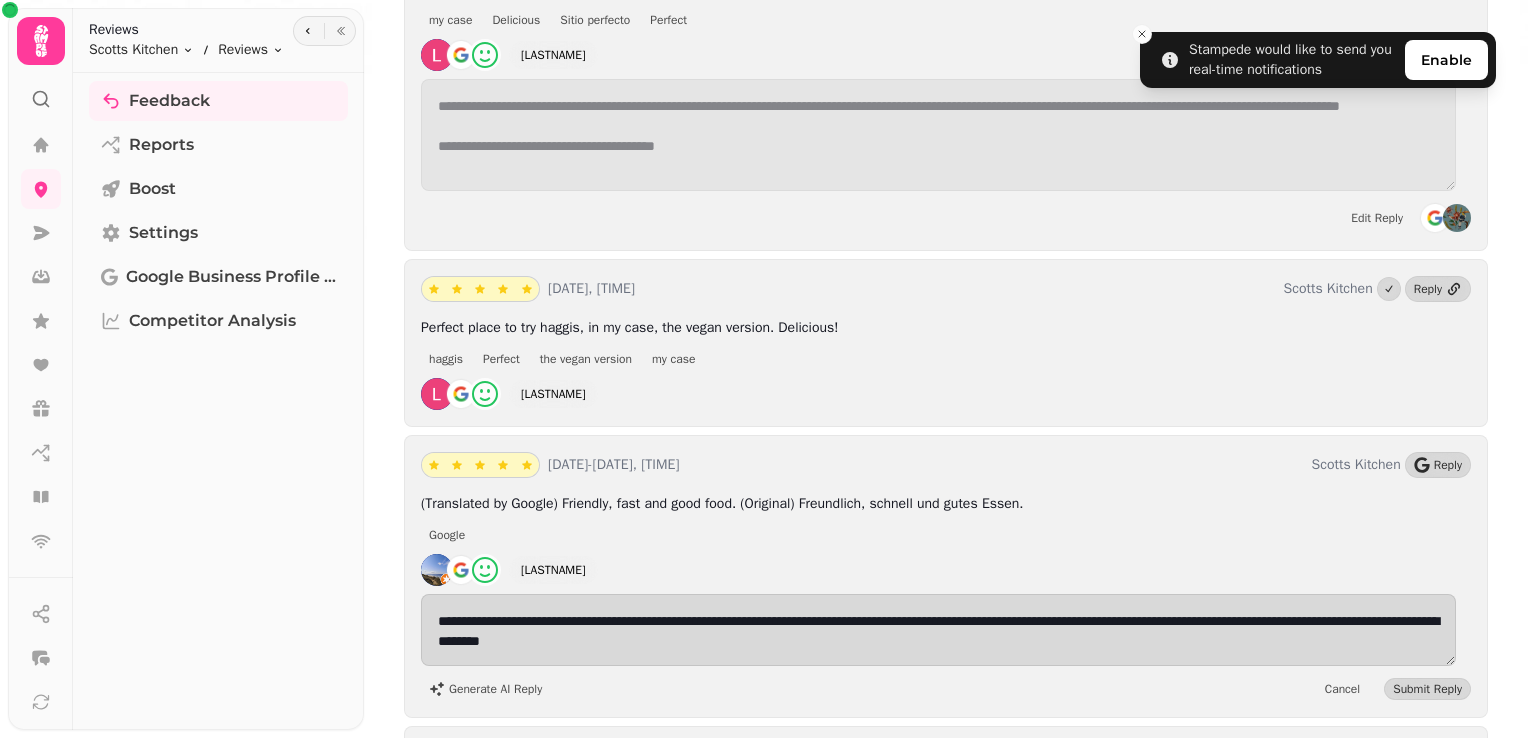 scroll, scrollTop: 9895, scrollLeft: 0, axis: vertical 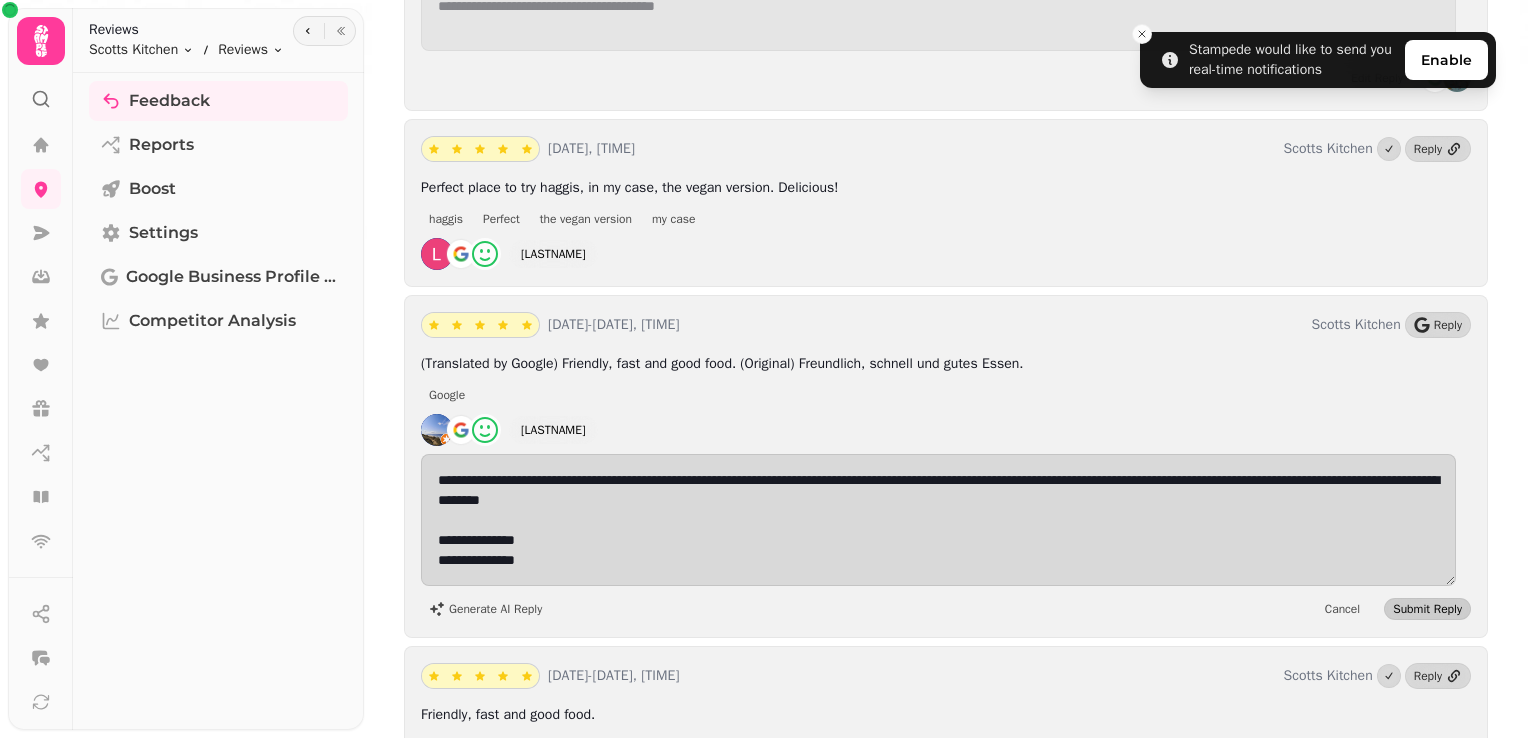 click on "Submit Reply" at bounding box center (1427, 609) 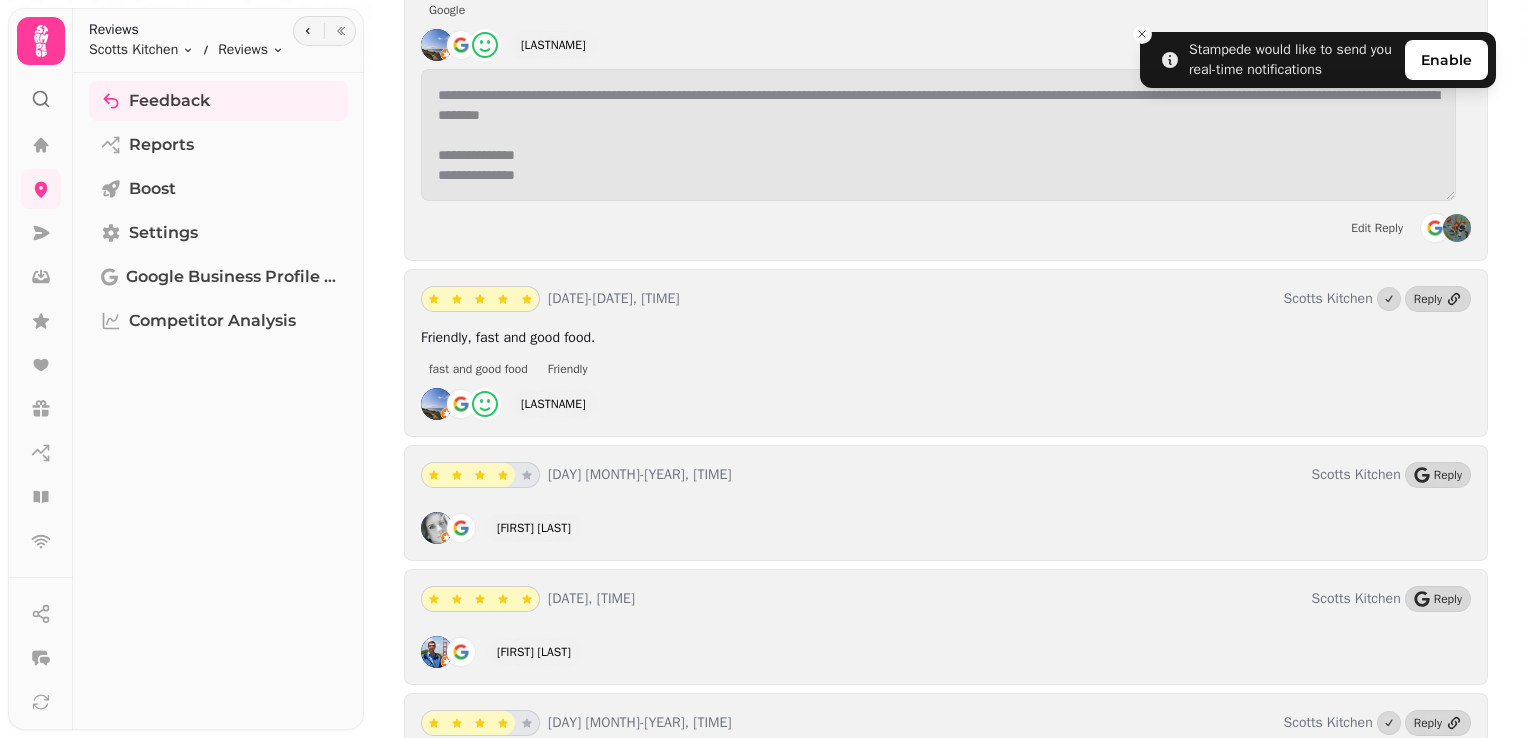 scroll, scrollTop: 10282, scrollLeft: 0, axis: vertical 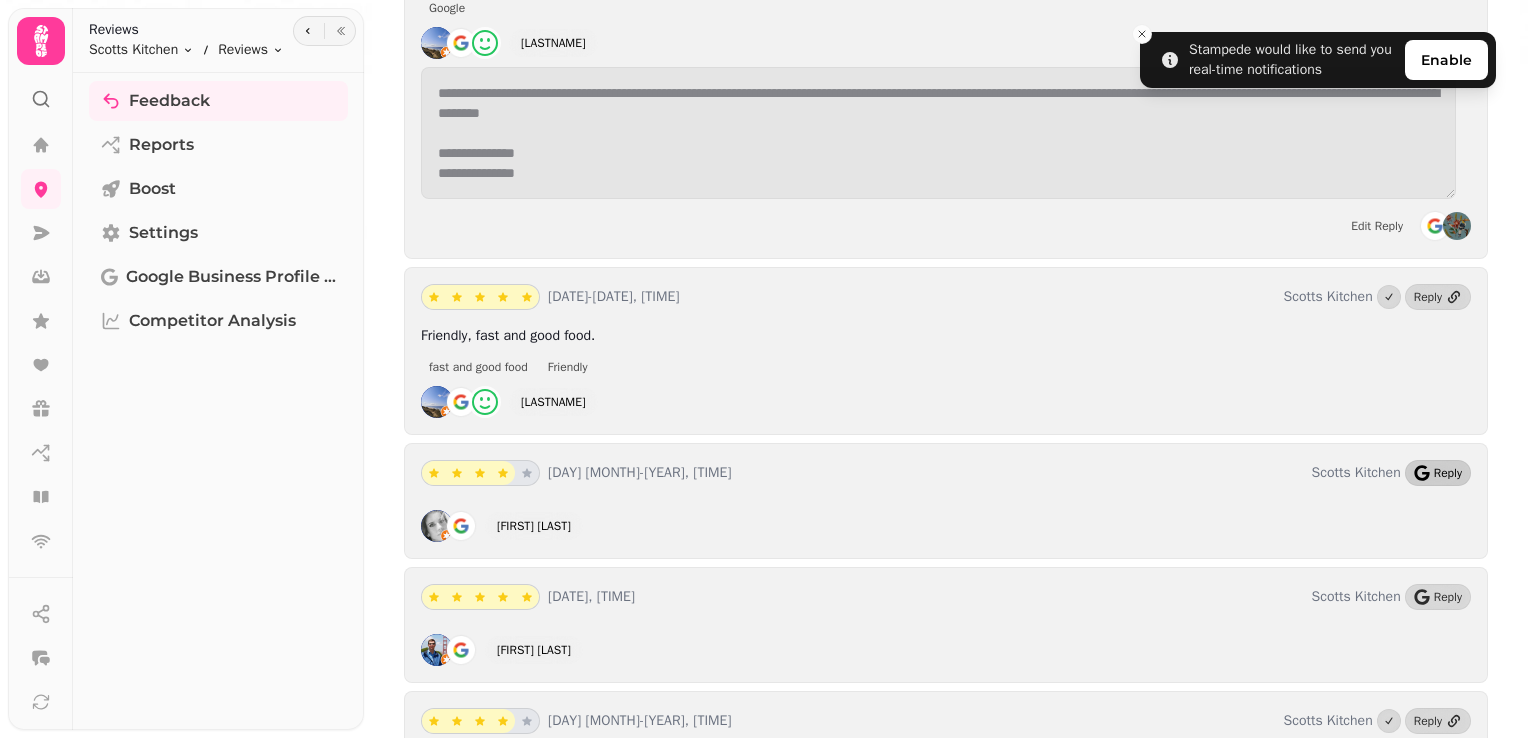 click 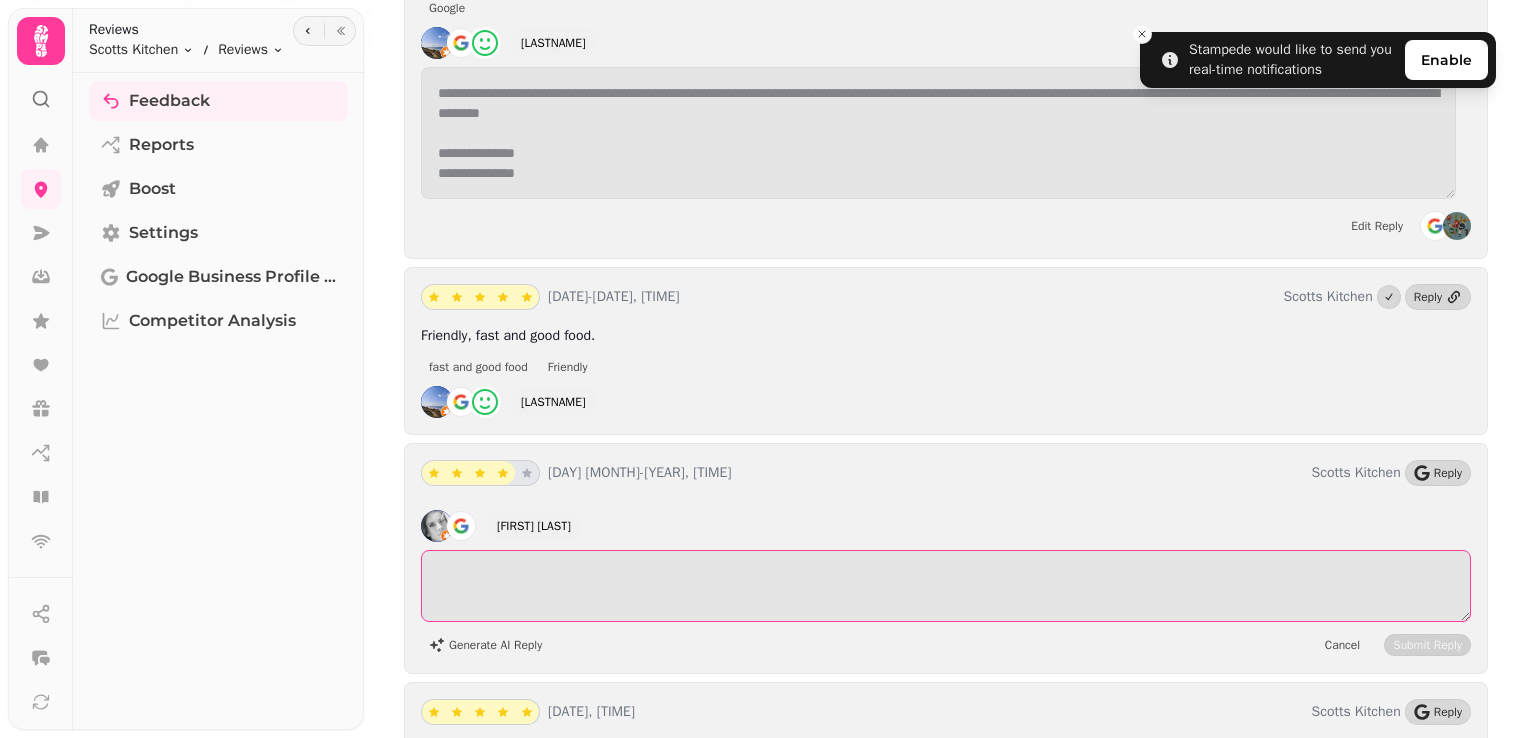 click at bounding box center (946, 586) 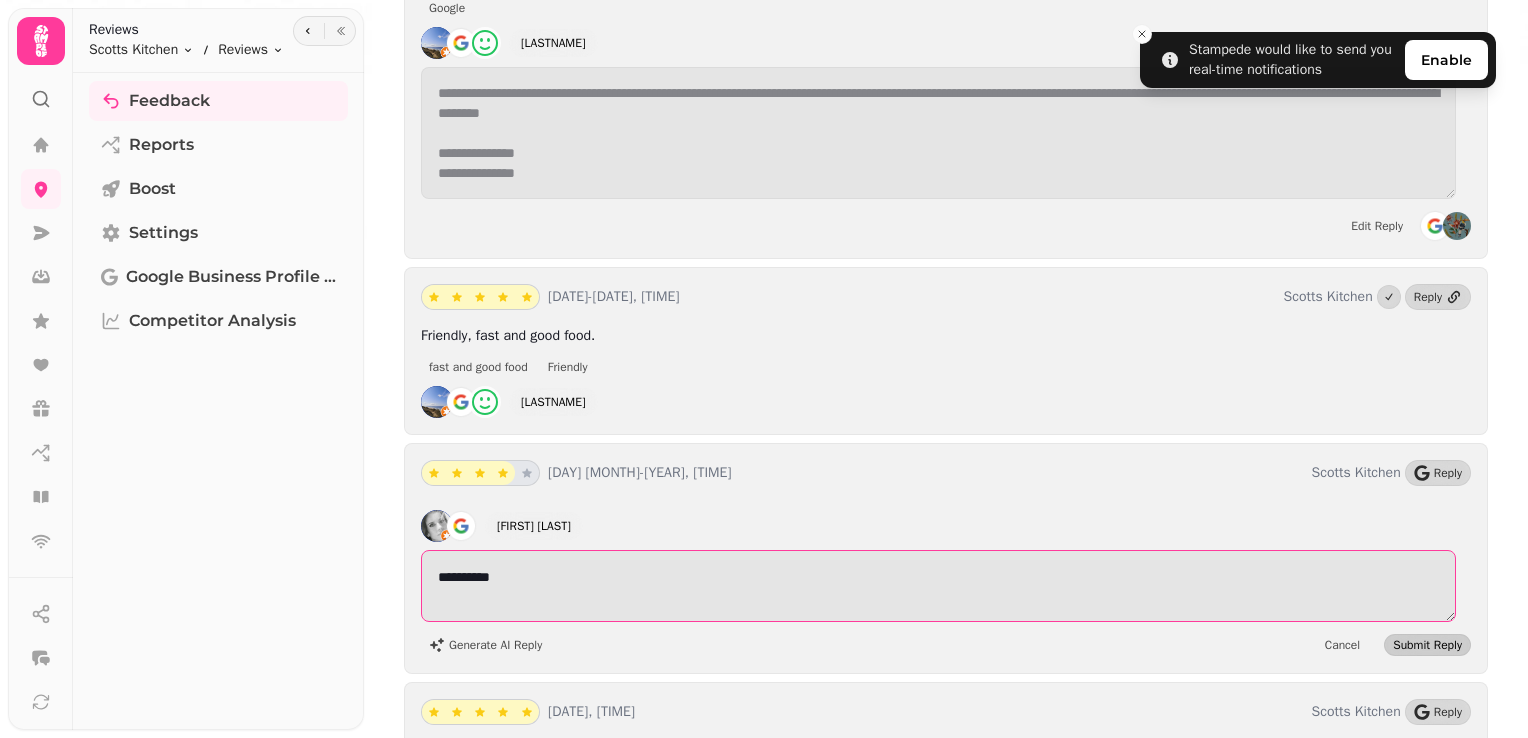 type on "**********" 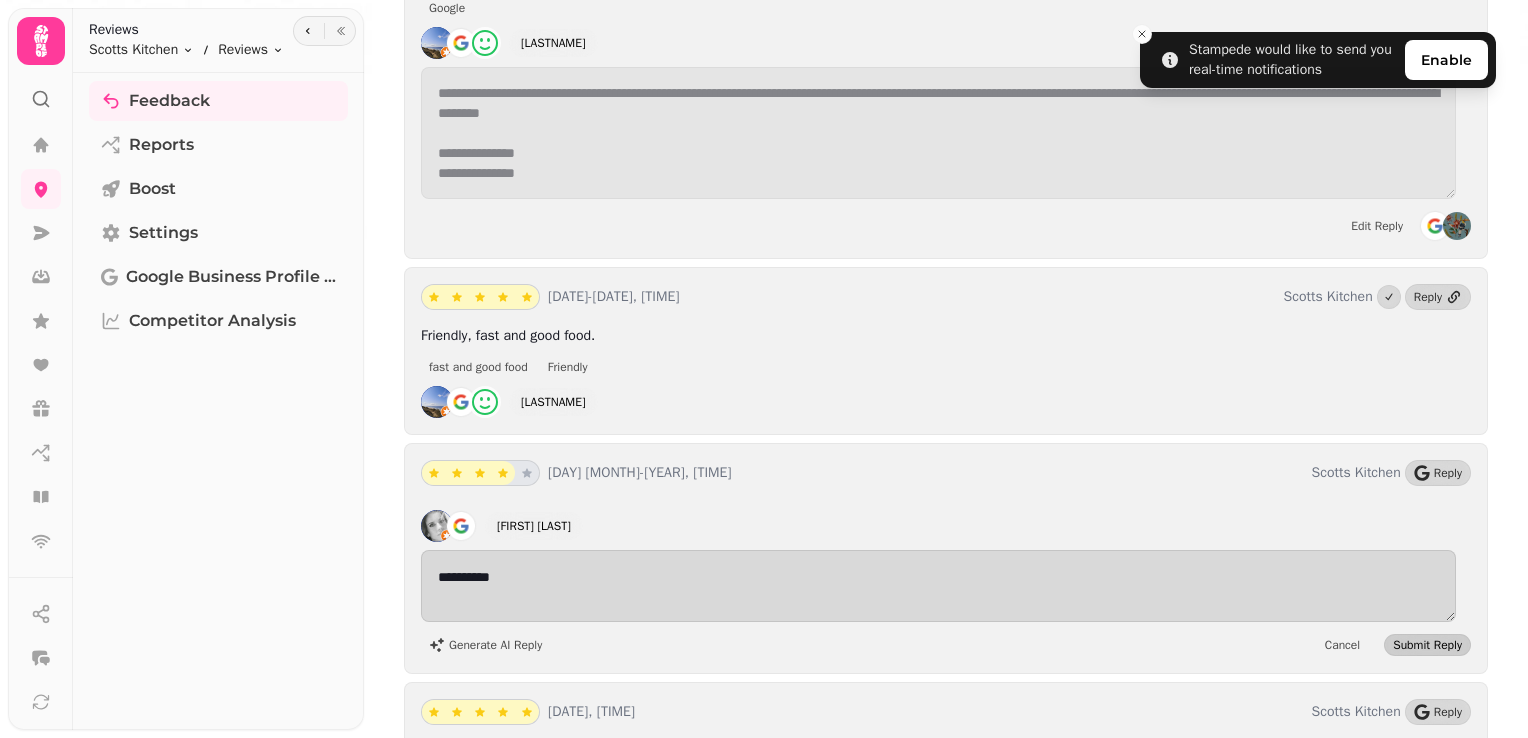 click on "Submit Reply" at bounding box center (1427, 645) 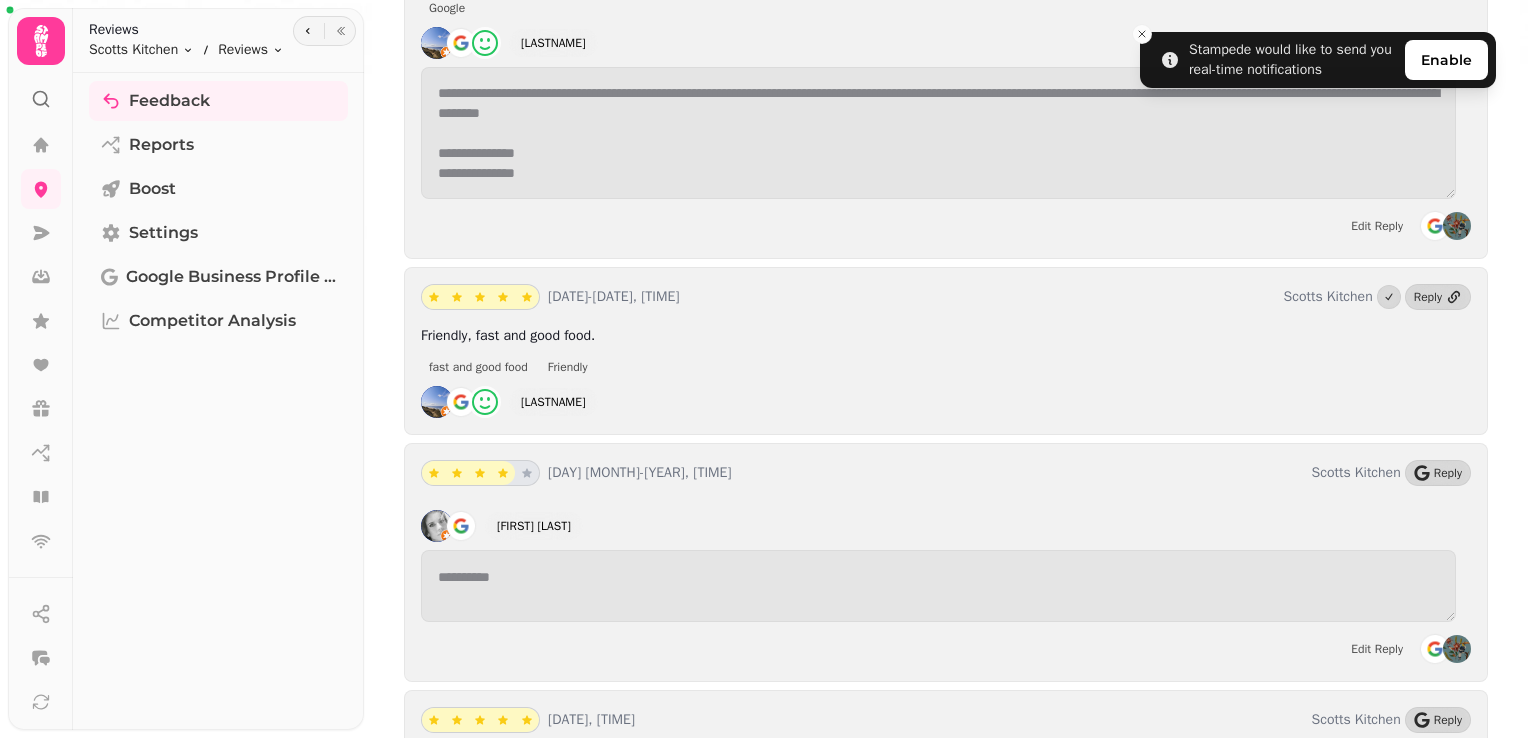 scroll, scrollTop: 10556, scrollLeft: 0, axis: vertical 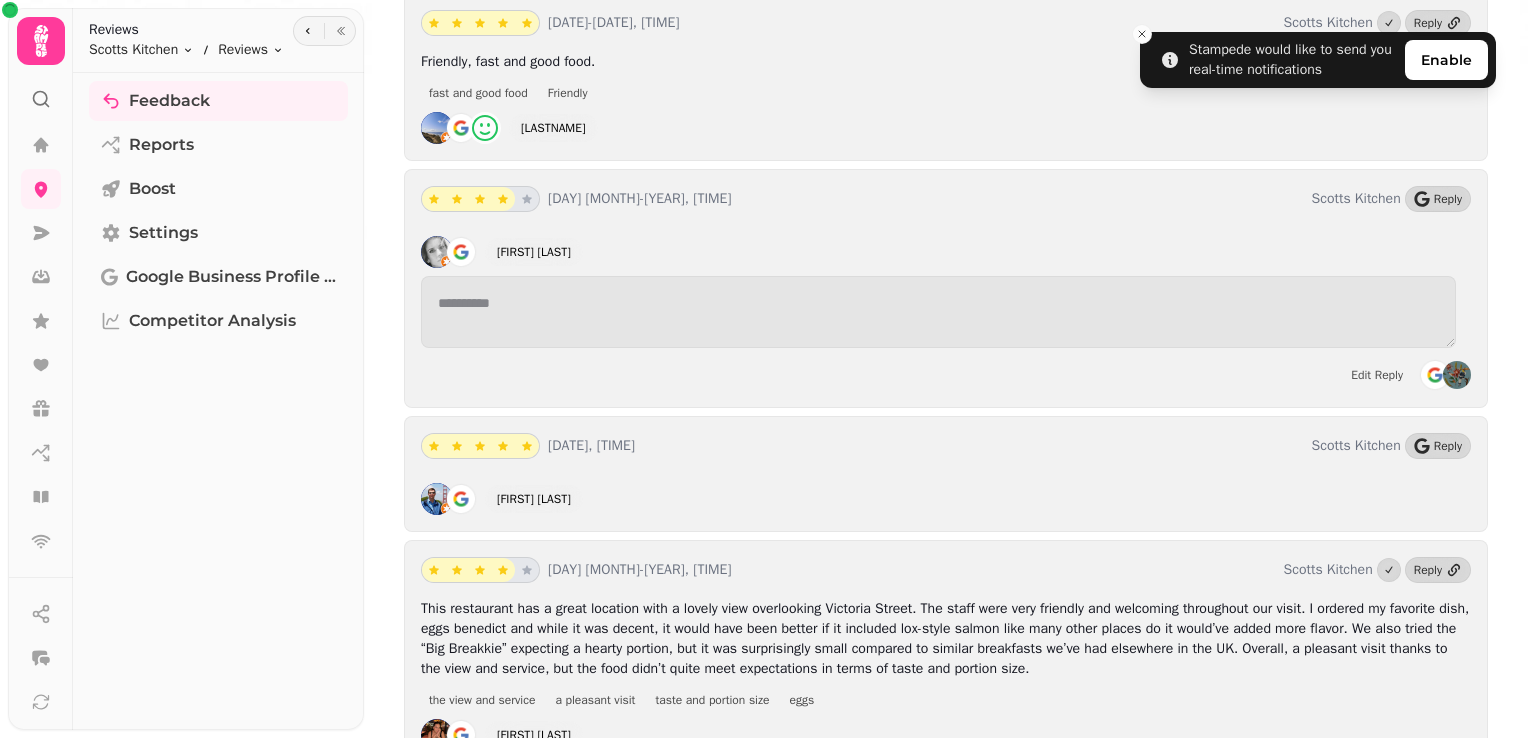 click on "Reply" at bounding box center (1448, 446) 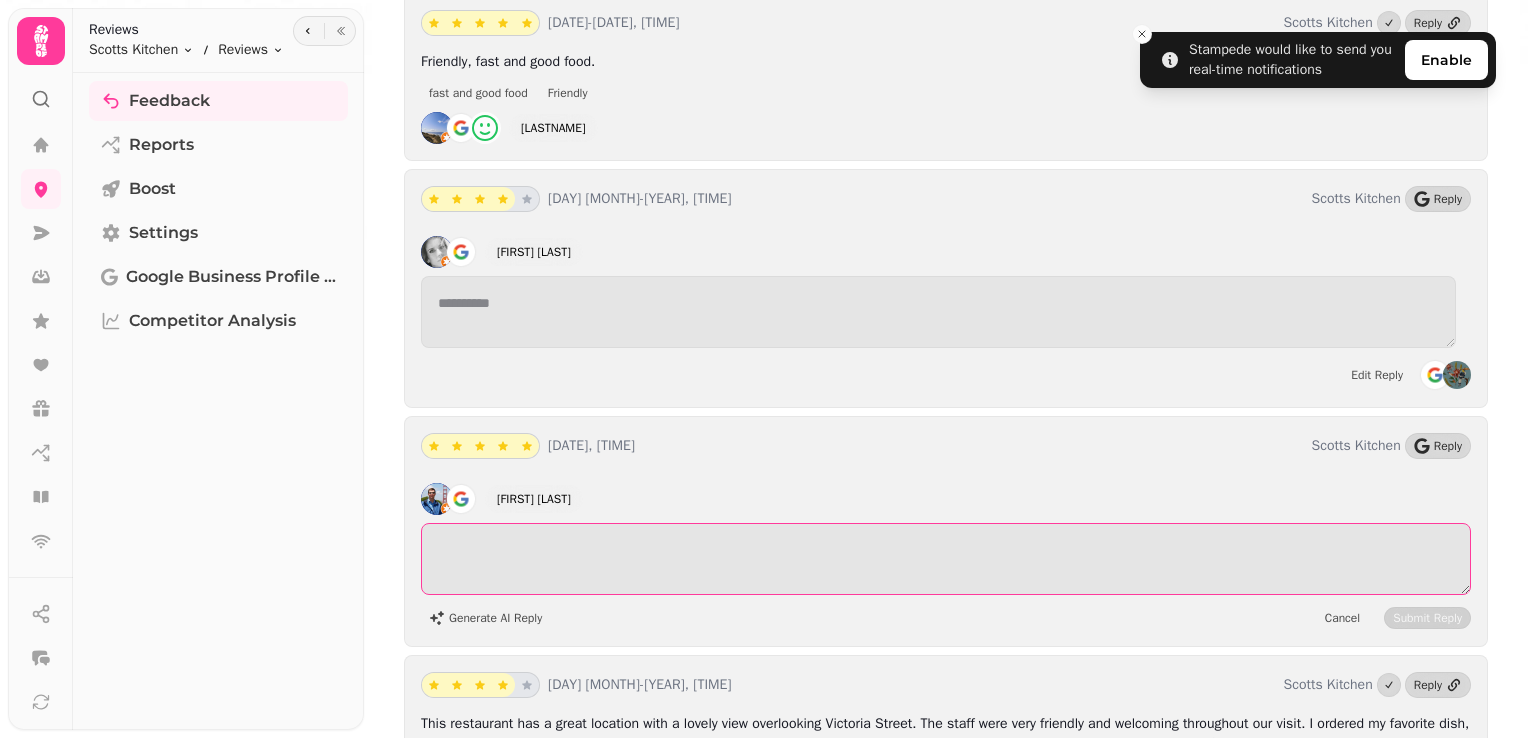 click at bounding box center [946, 559] 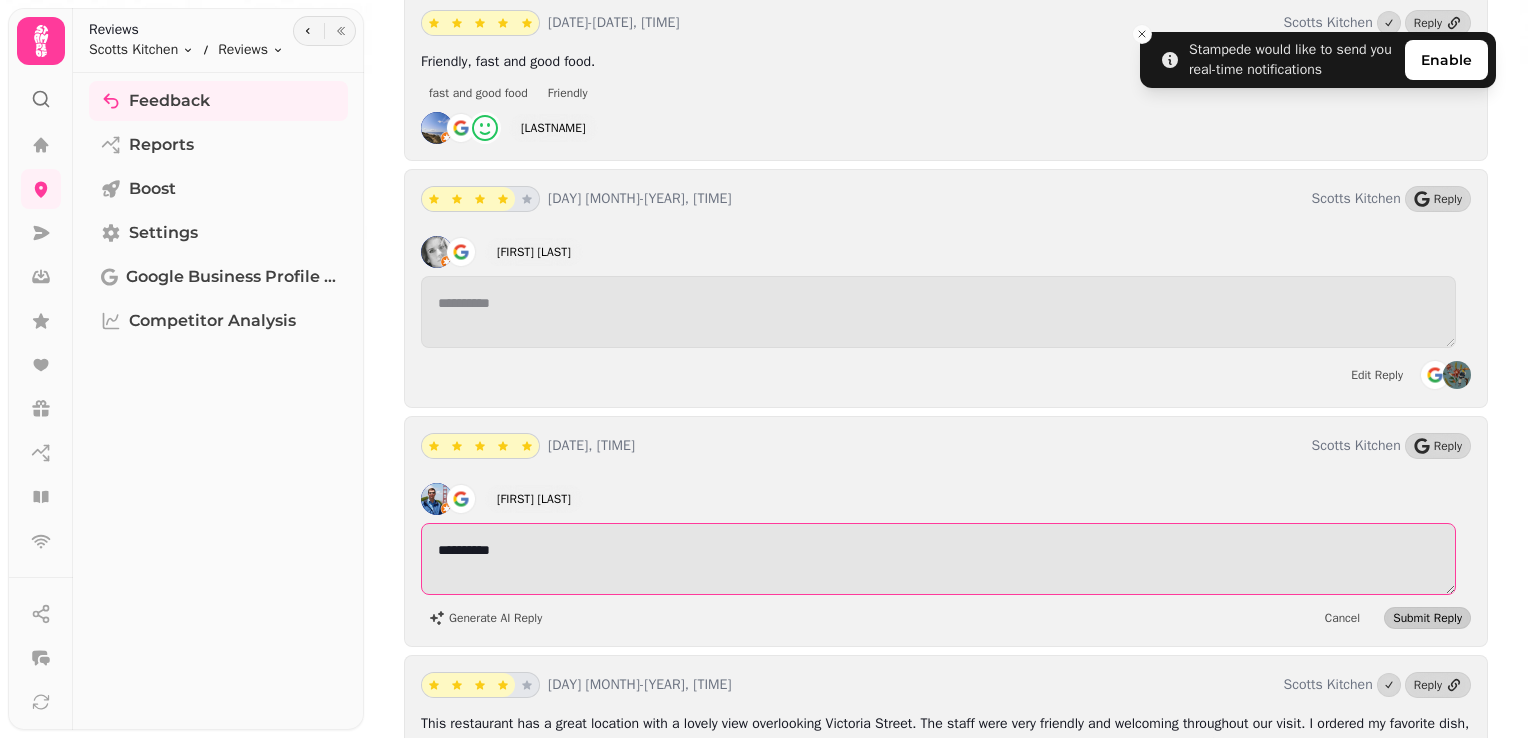 type on "**********" 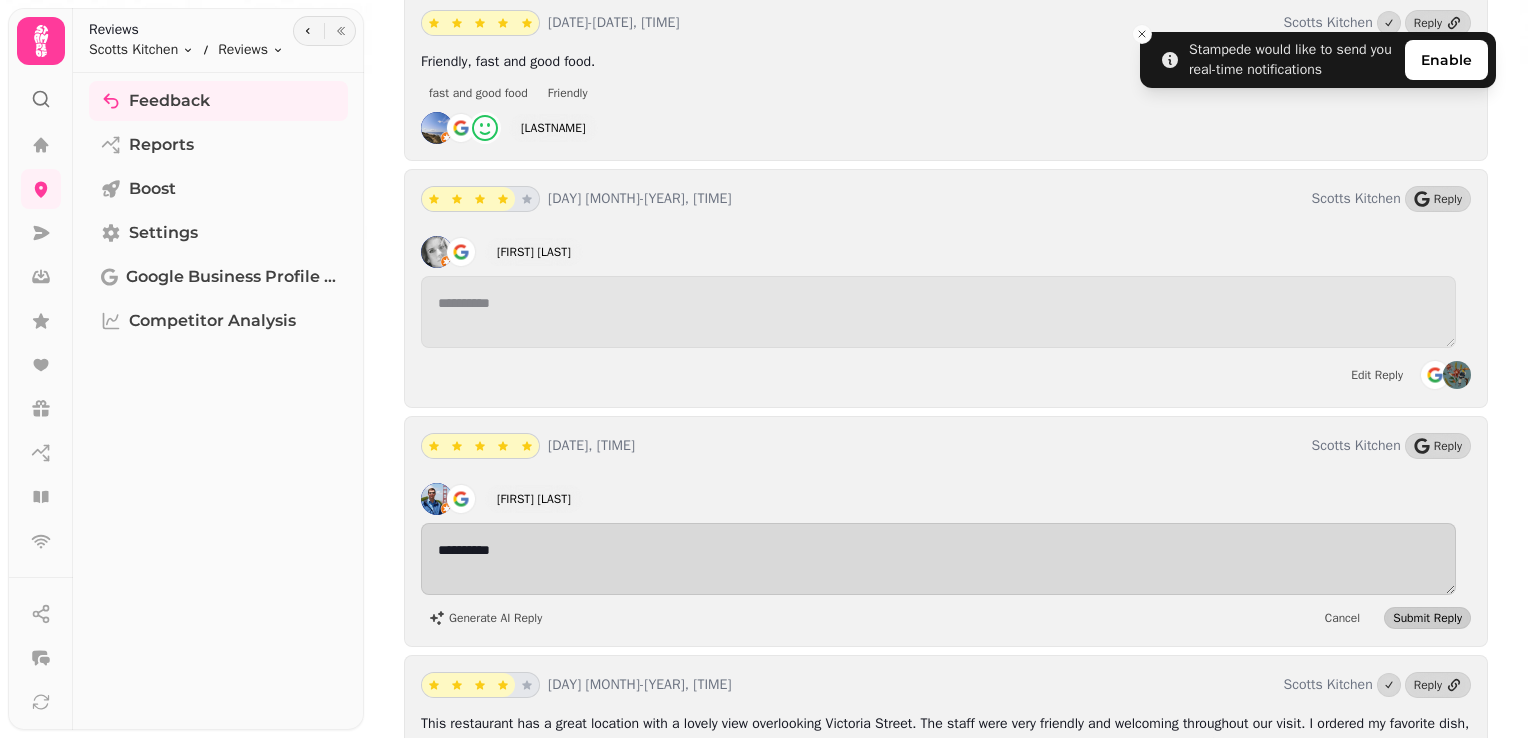 click on "Submit Reply" at bounding box center [1427, 618] 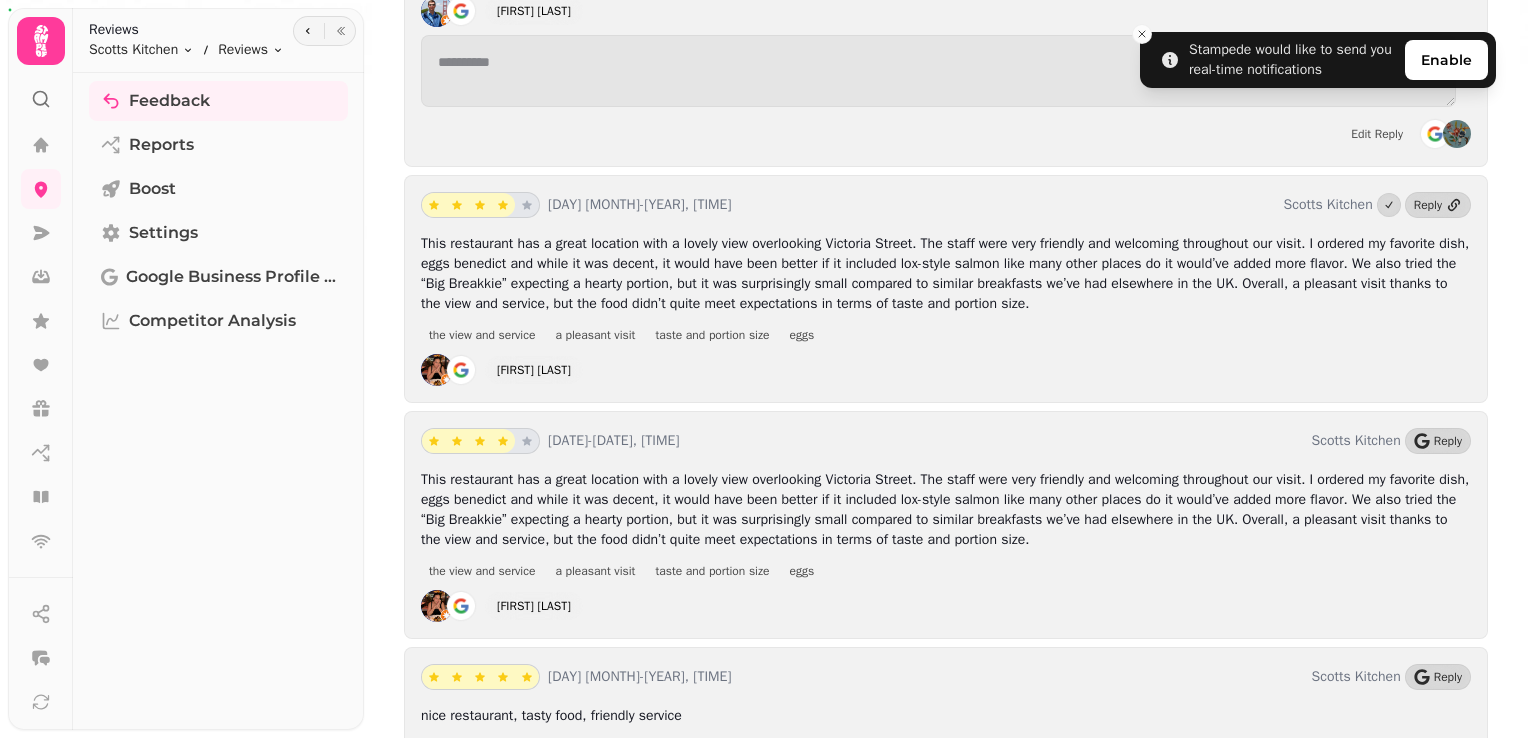 scroll, scrollTop: 11045, scrollLeft: 0, axis: vertical 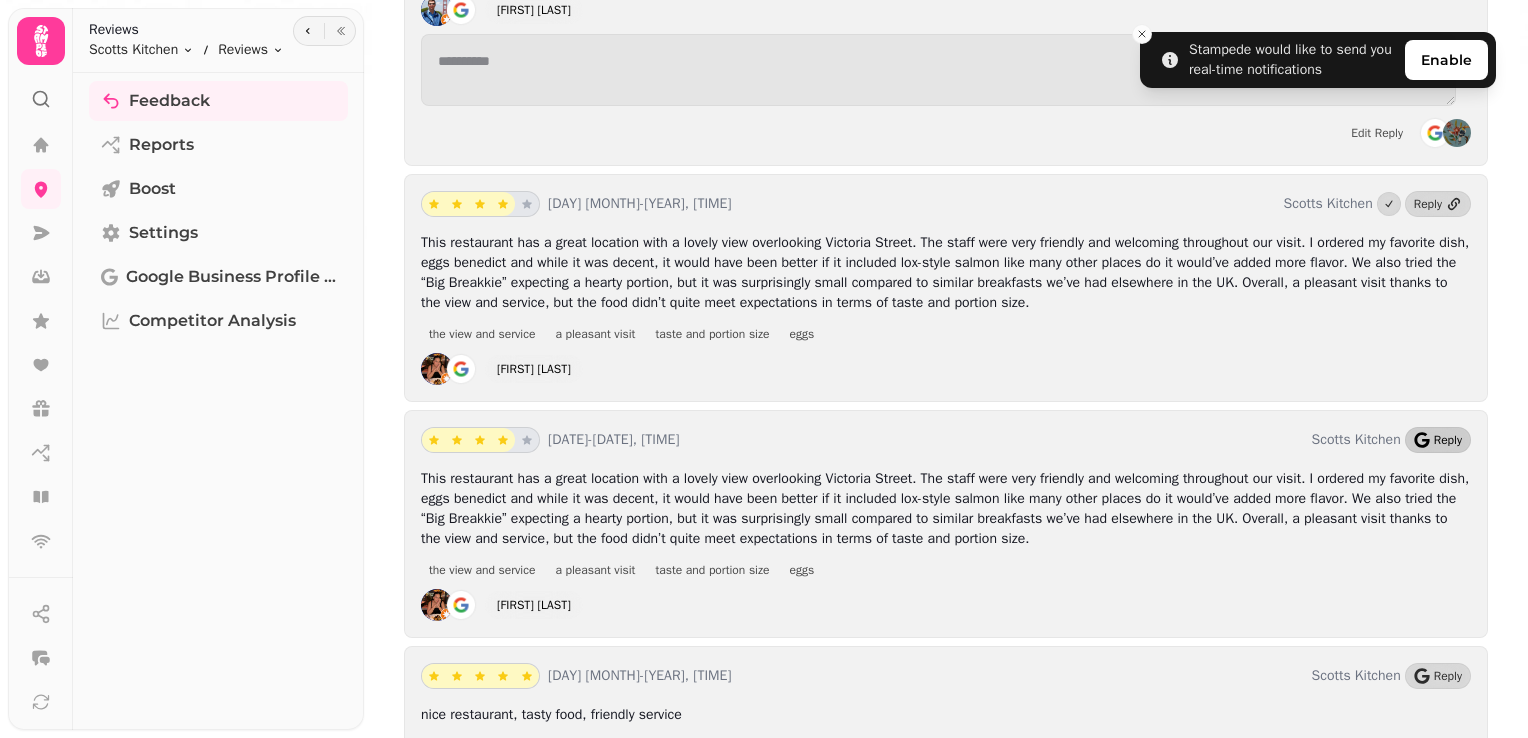 click 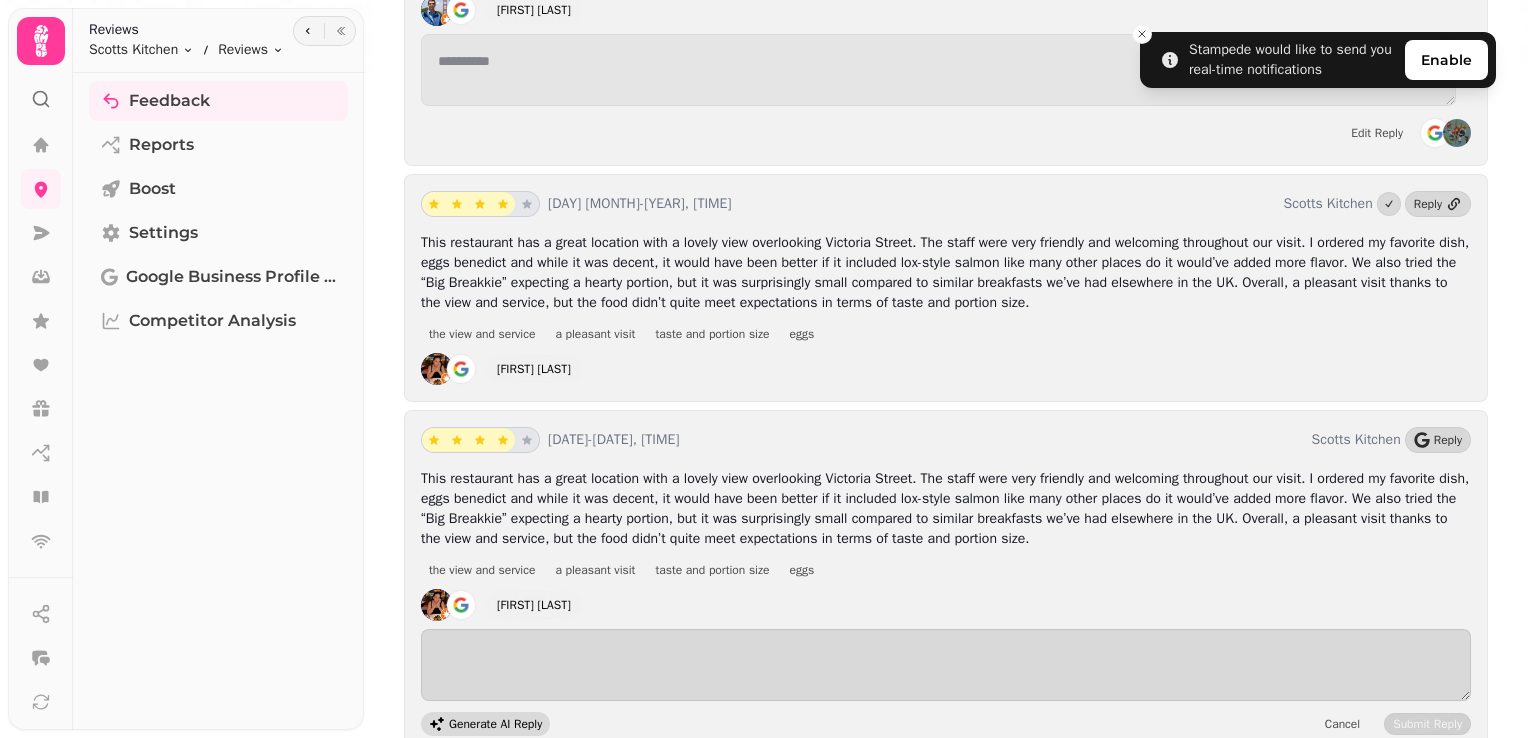 click on "Generate AI Reply" at bounding box center [495, 724] 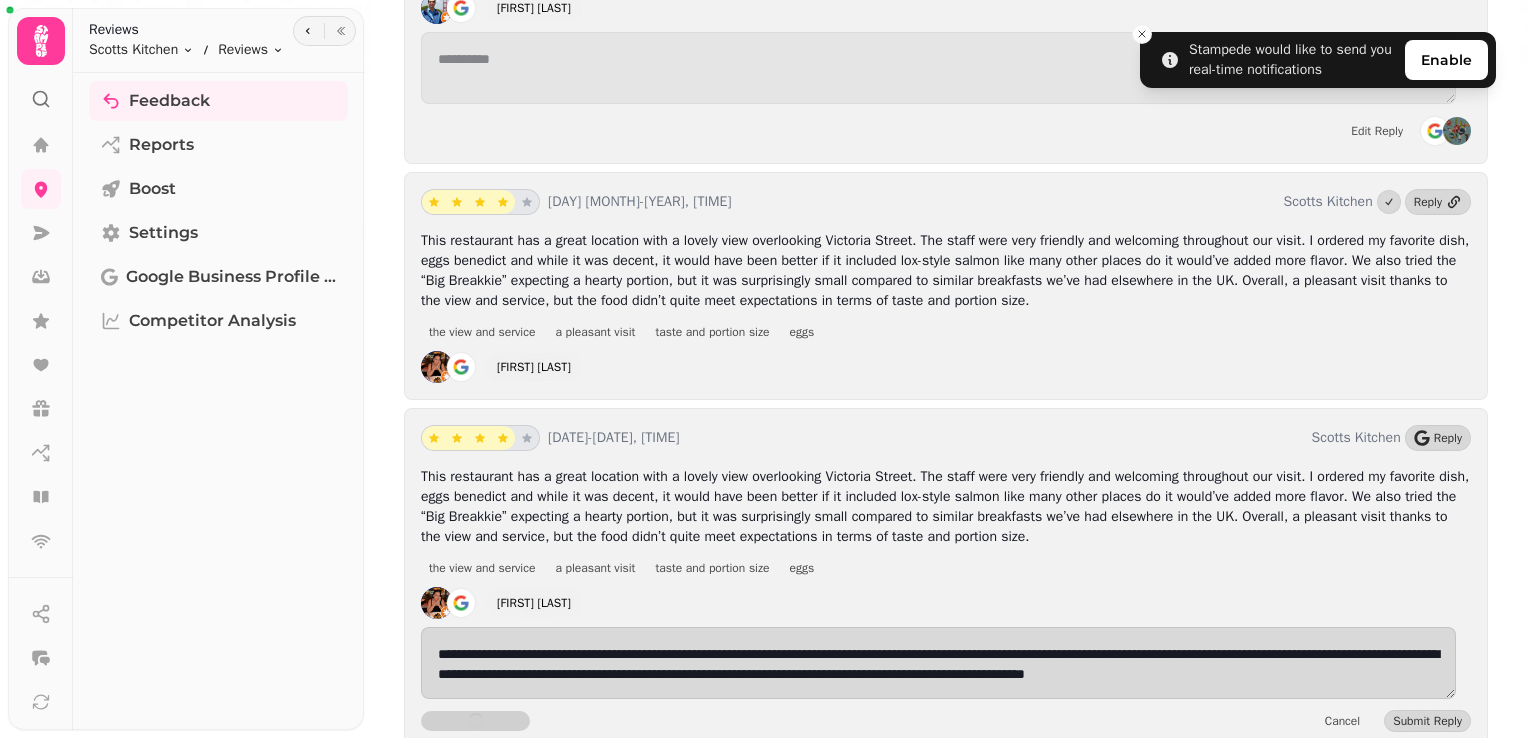 scroll, scrollTop: 11228, scrollLeft: 0, axis: vertical 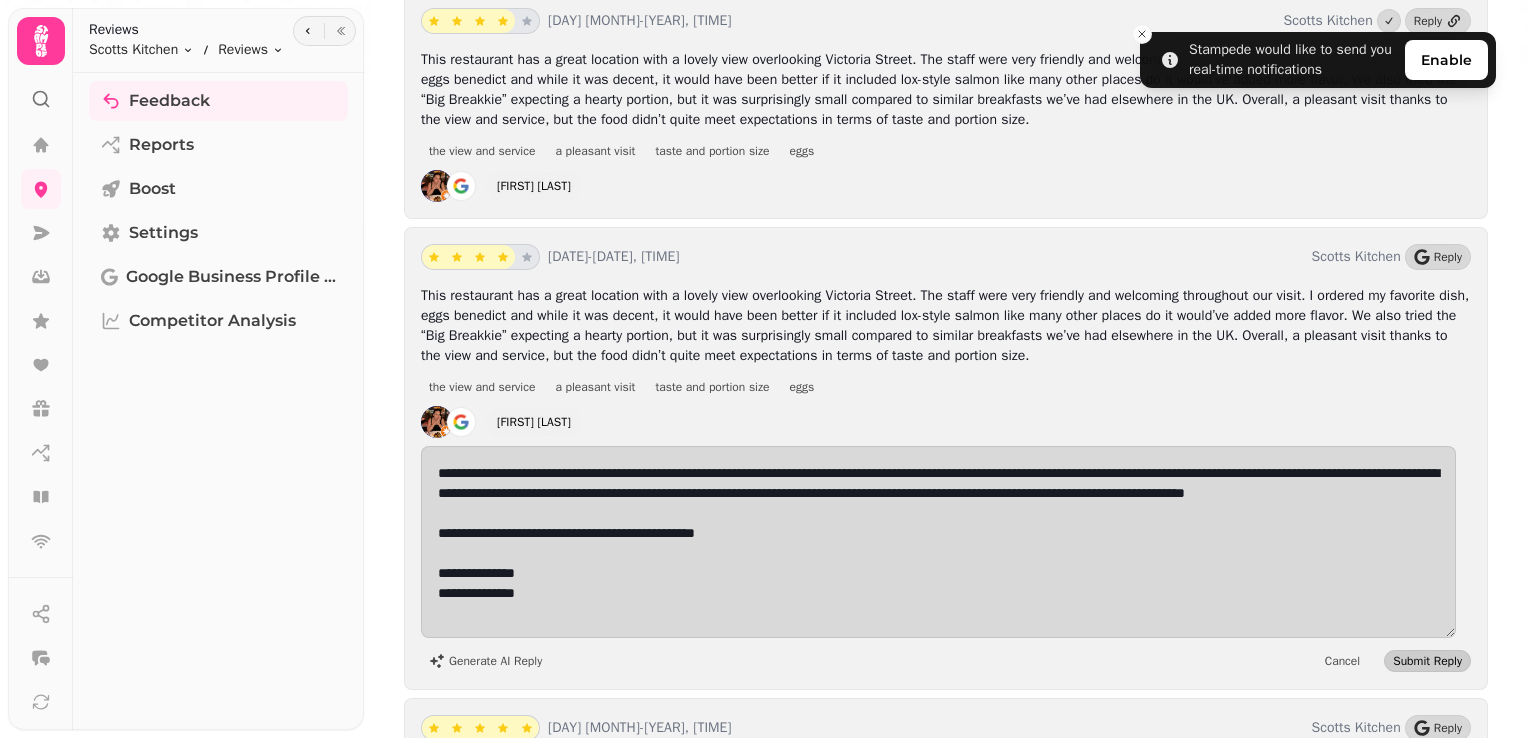 click on "Submit Reply" at bounding box center (1427, 661) 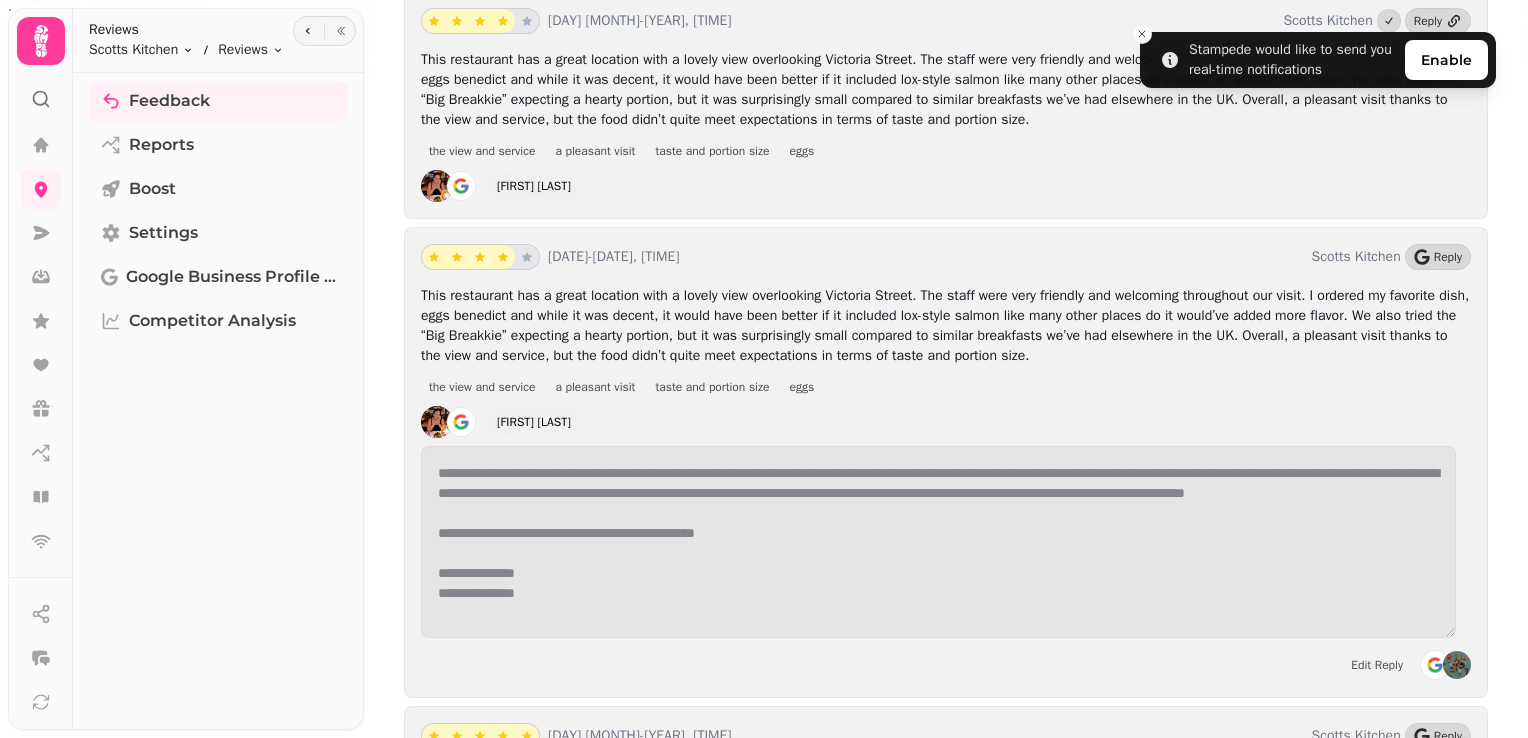 scroll, scrollTop: 11461, scrollLeft: 0, axis: vertical 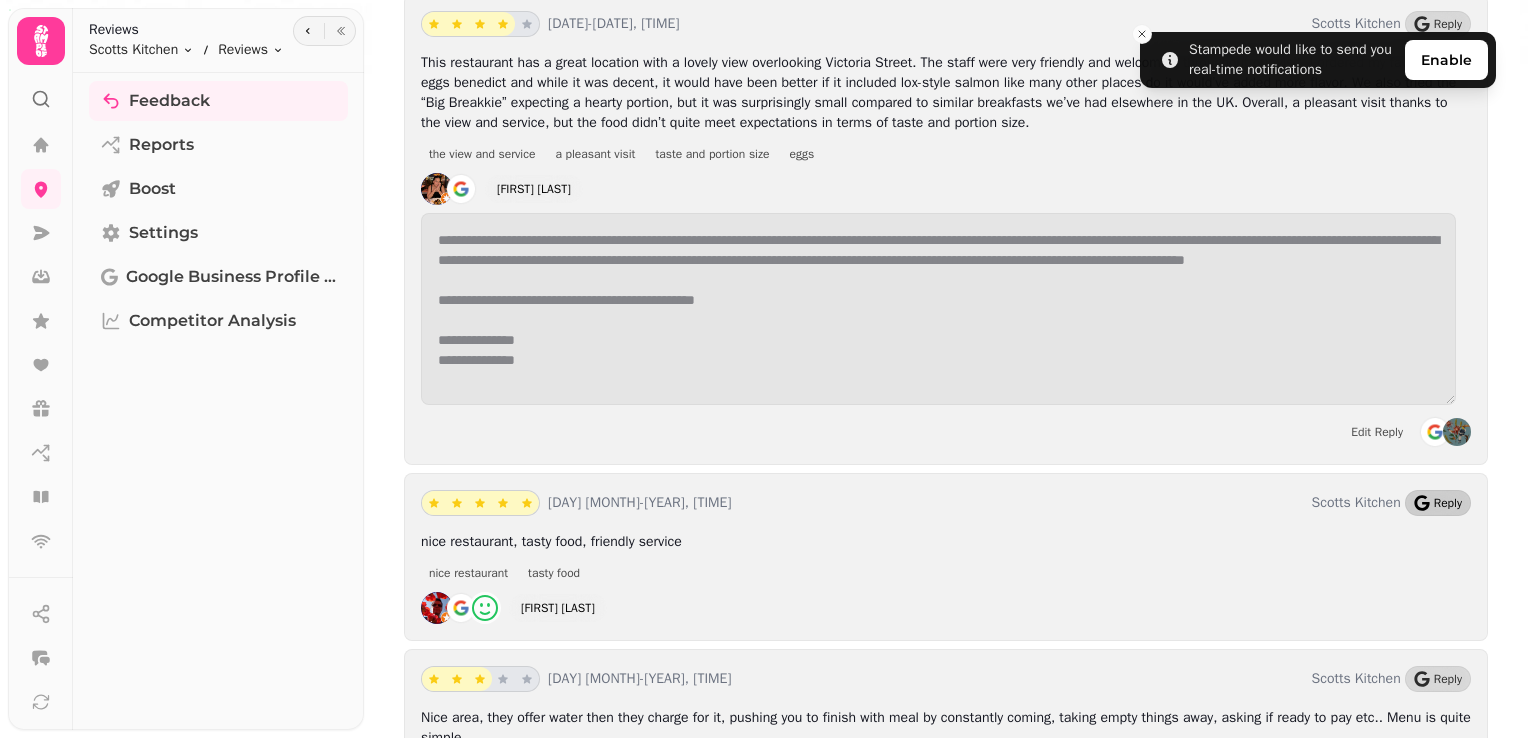 click 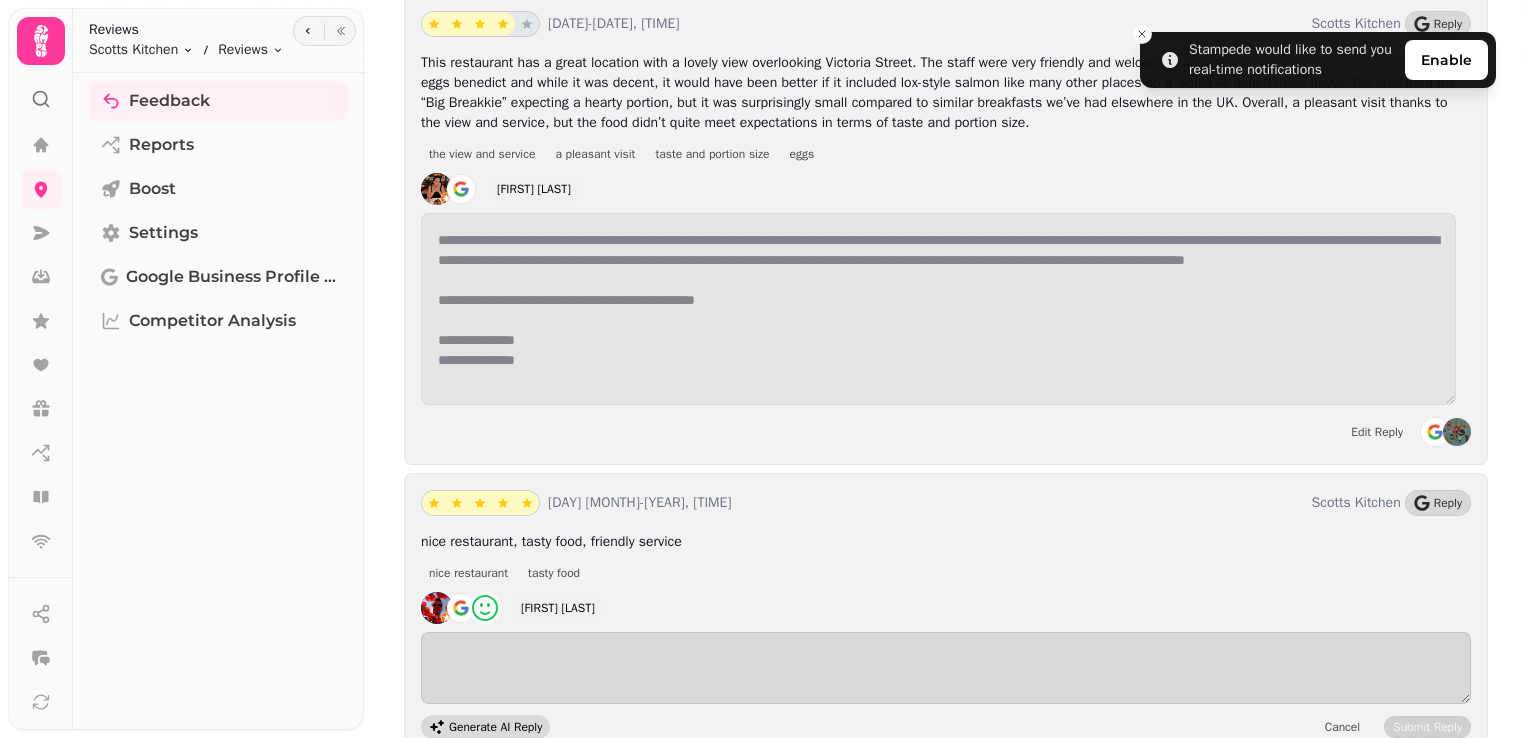 click on "Generate AI Reply" at bounding box center (495, 727) 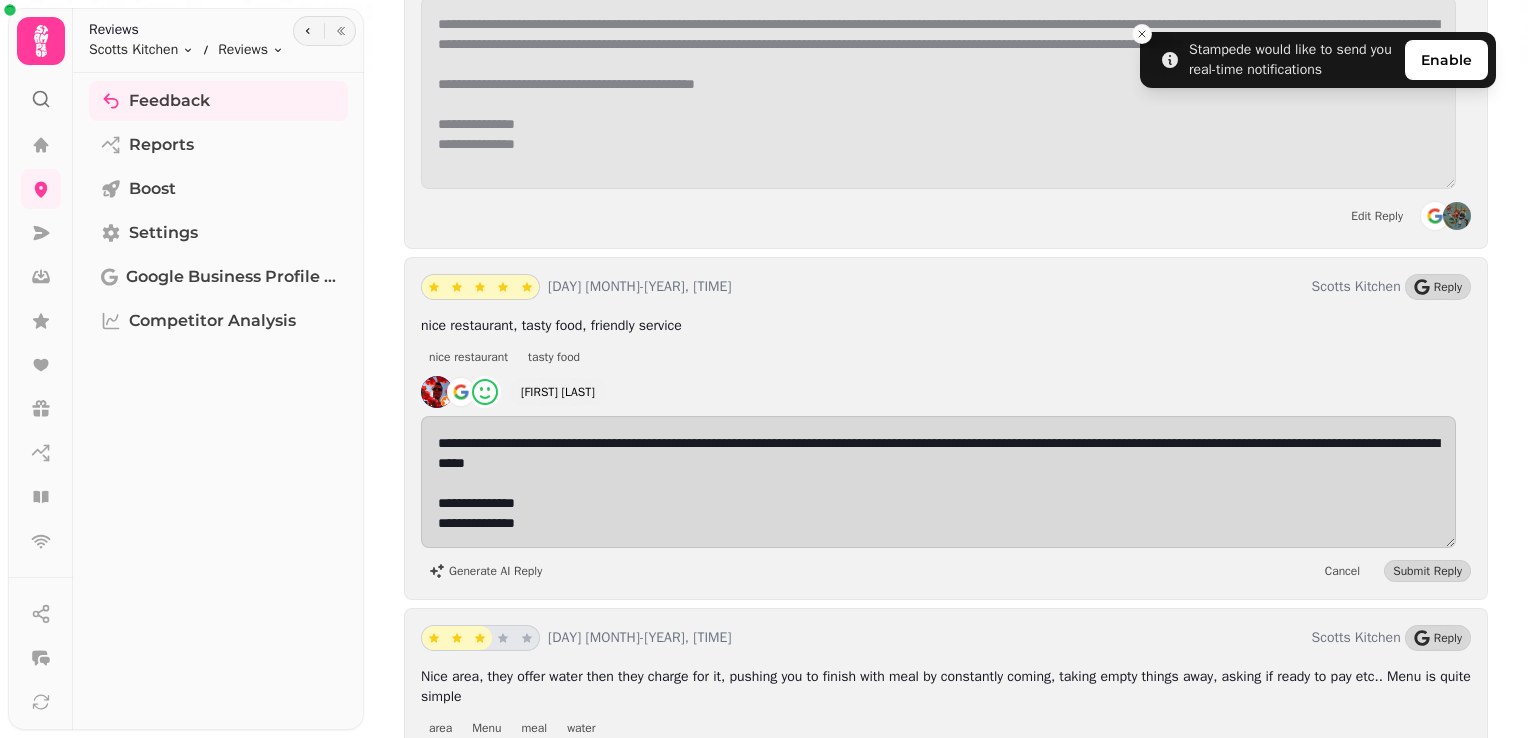 scroll, scrollTop: 11797, scrollLeft: 0, axis: vertical 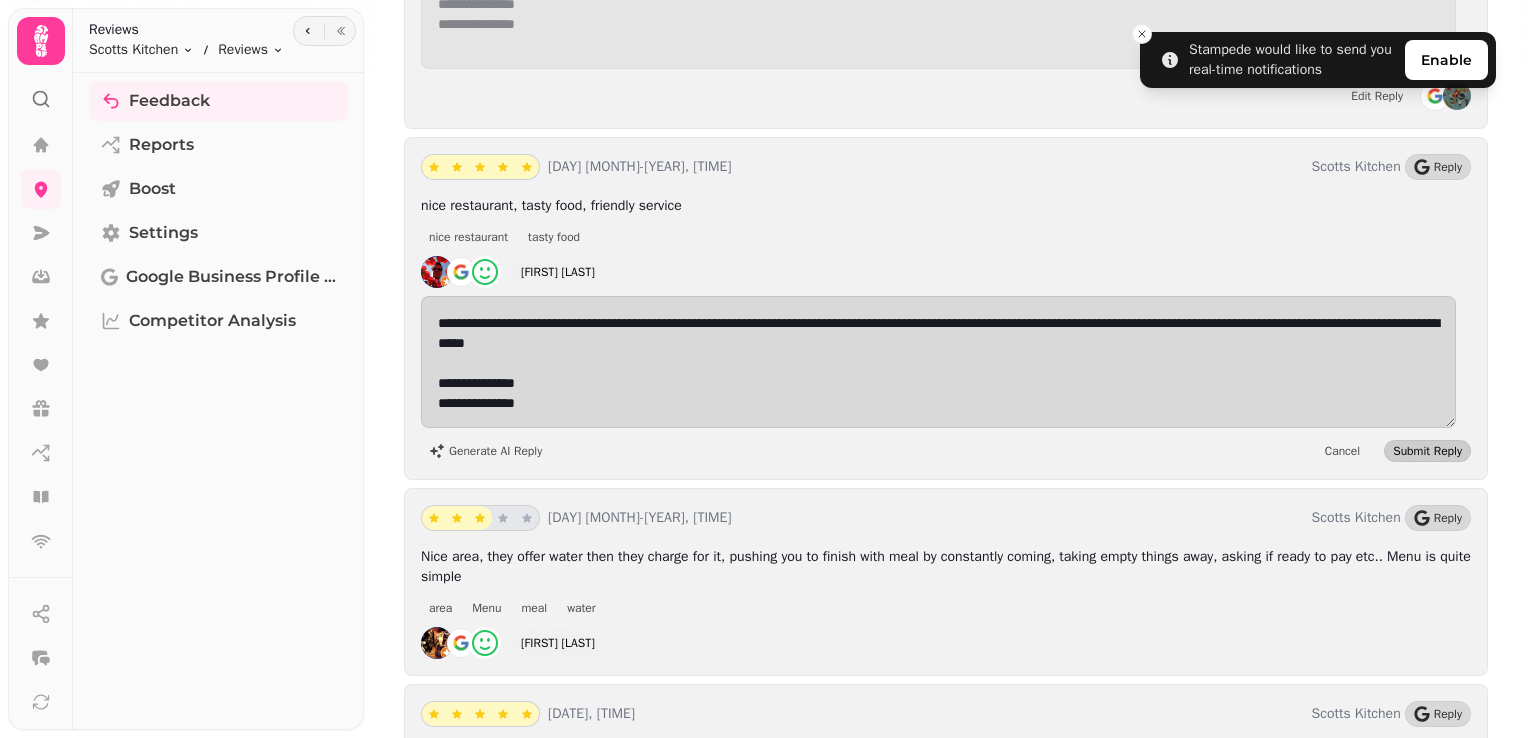 click on "Submit Reply" at bounding box center [1427, 451] 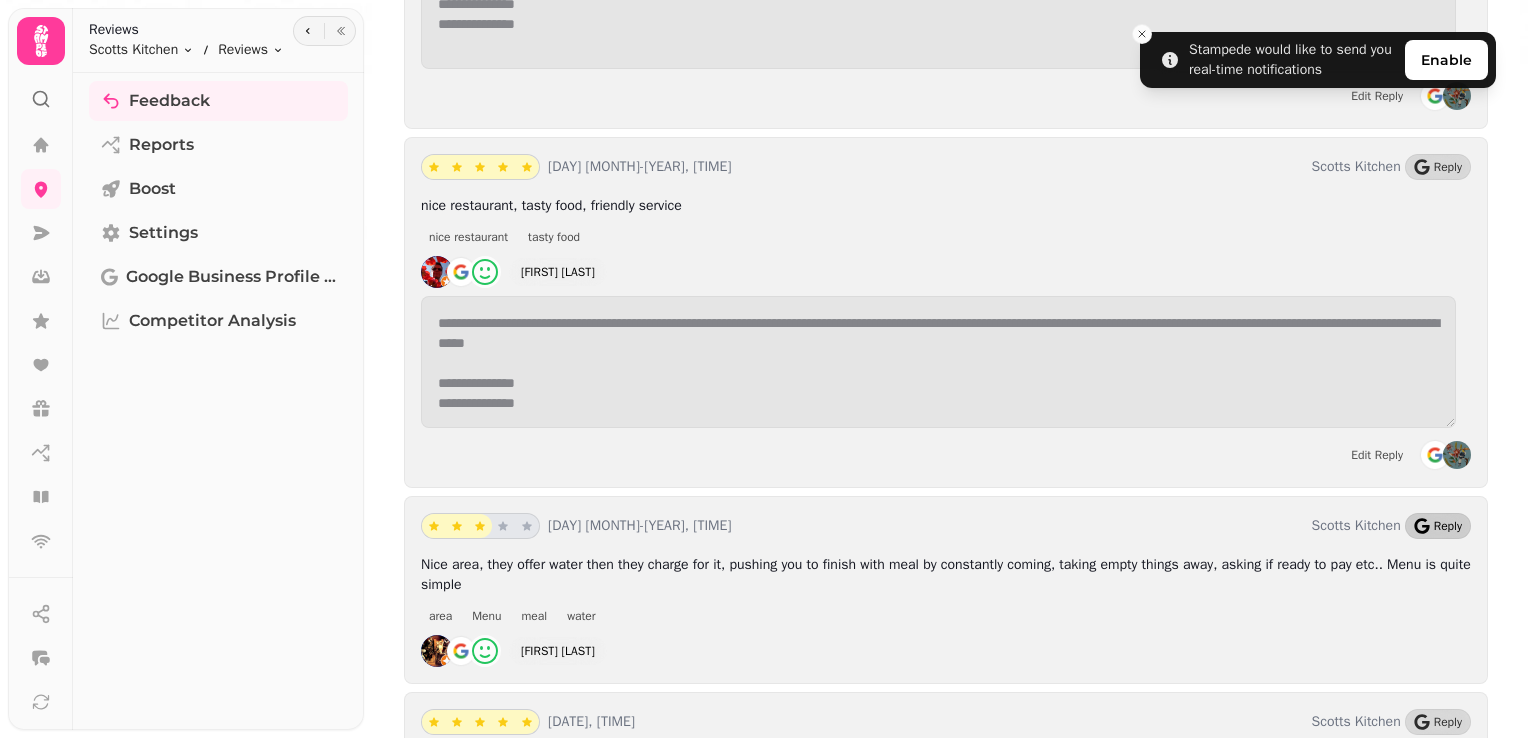 click on "Reply" at bounding box center (1438, 526) 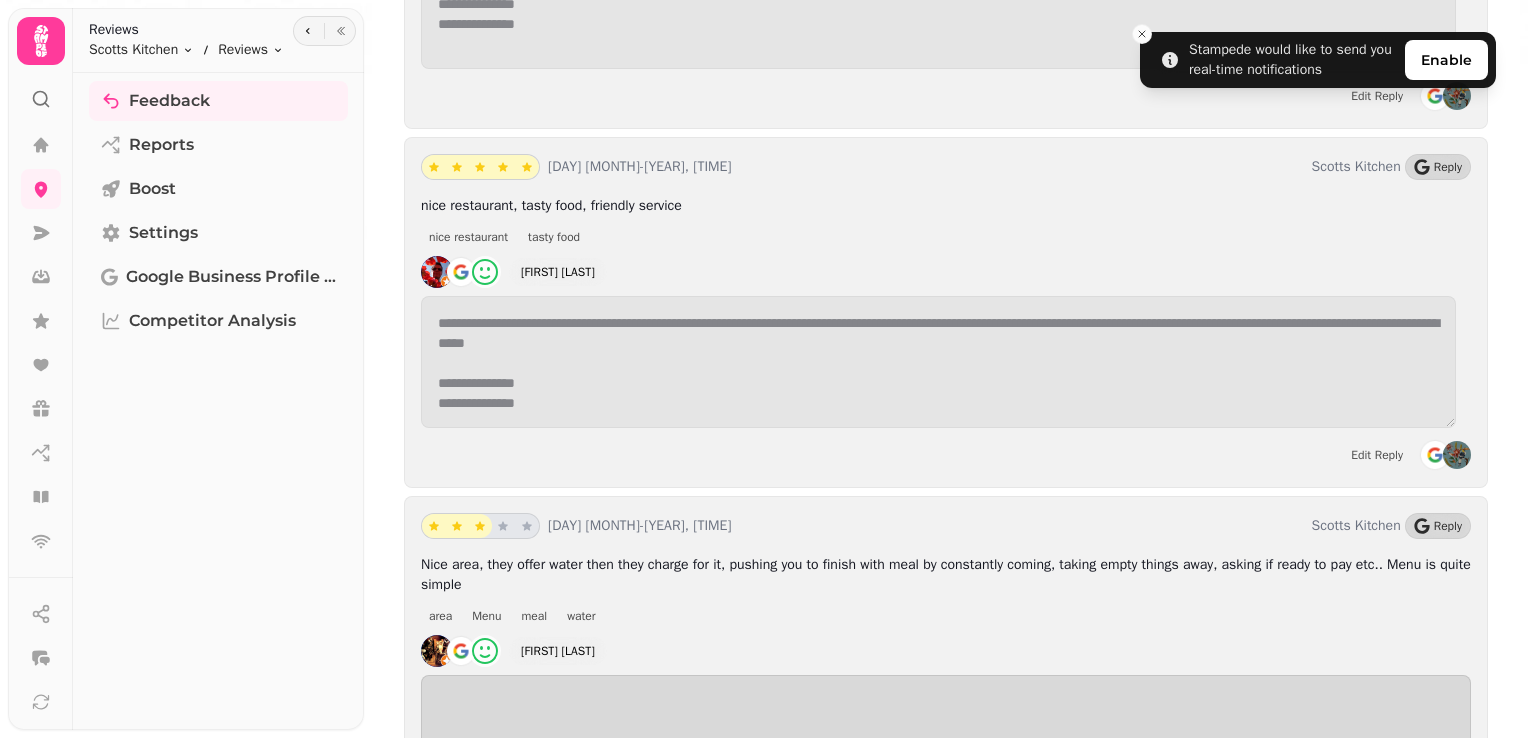 scroll, scrollTop: 11904, scrollLeft: 0, axis: vertical 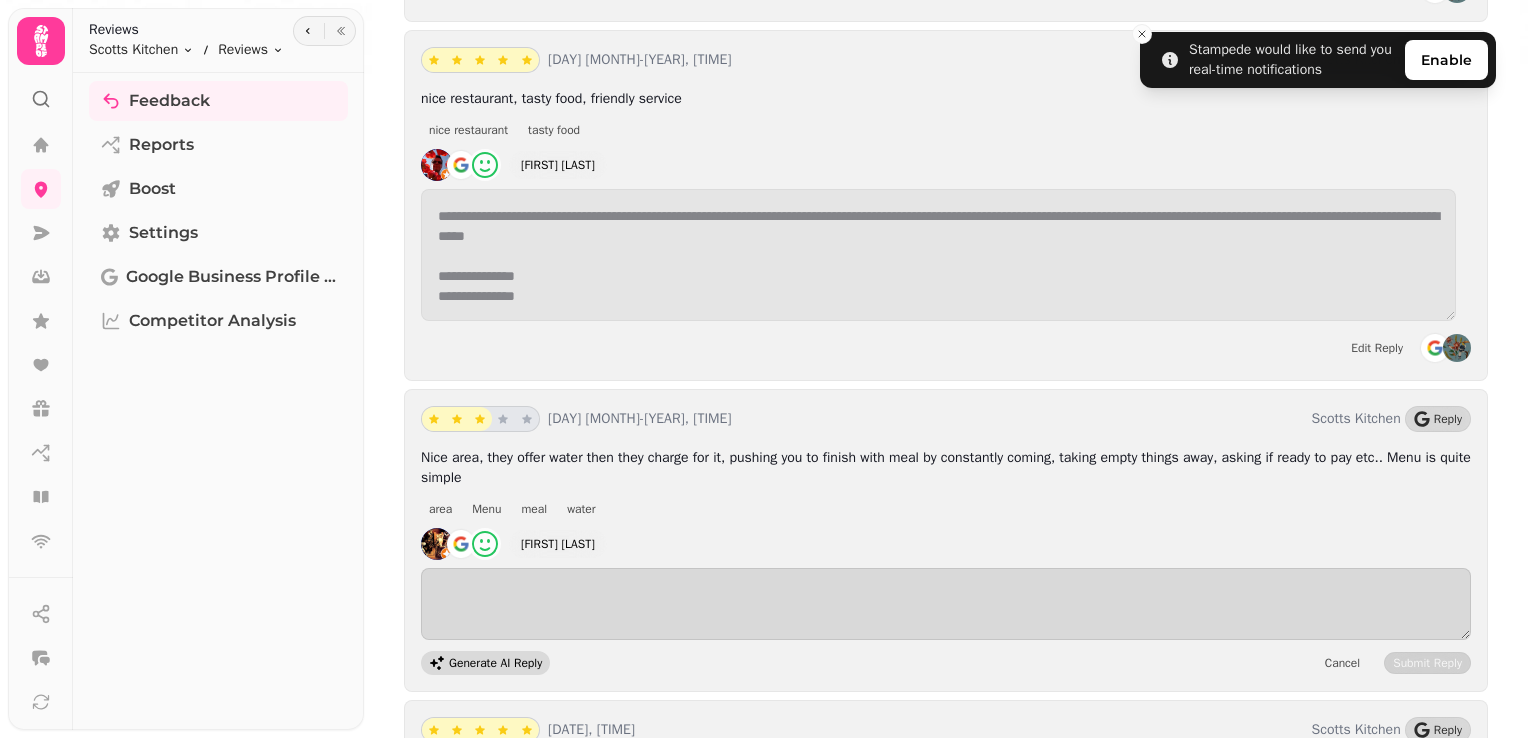 click on "Generate AI Reply" at bounding box center (495, 663) 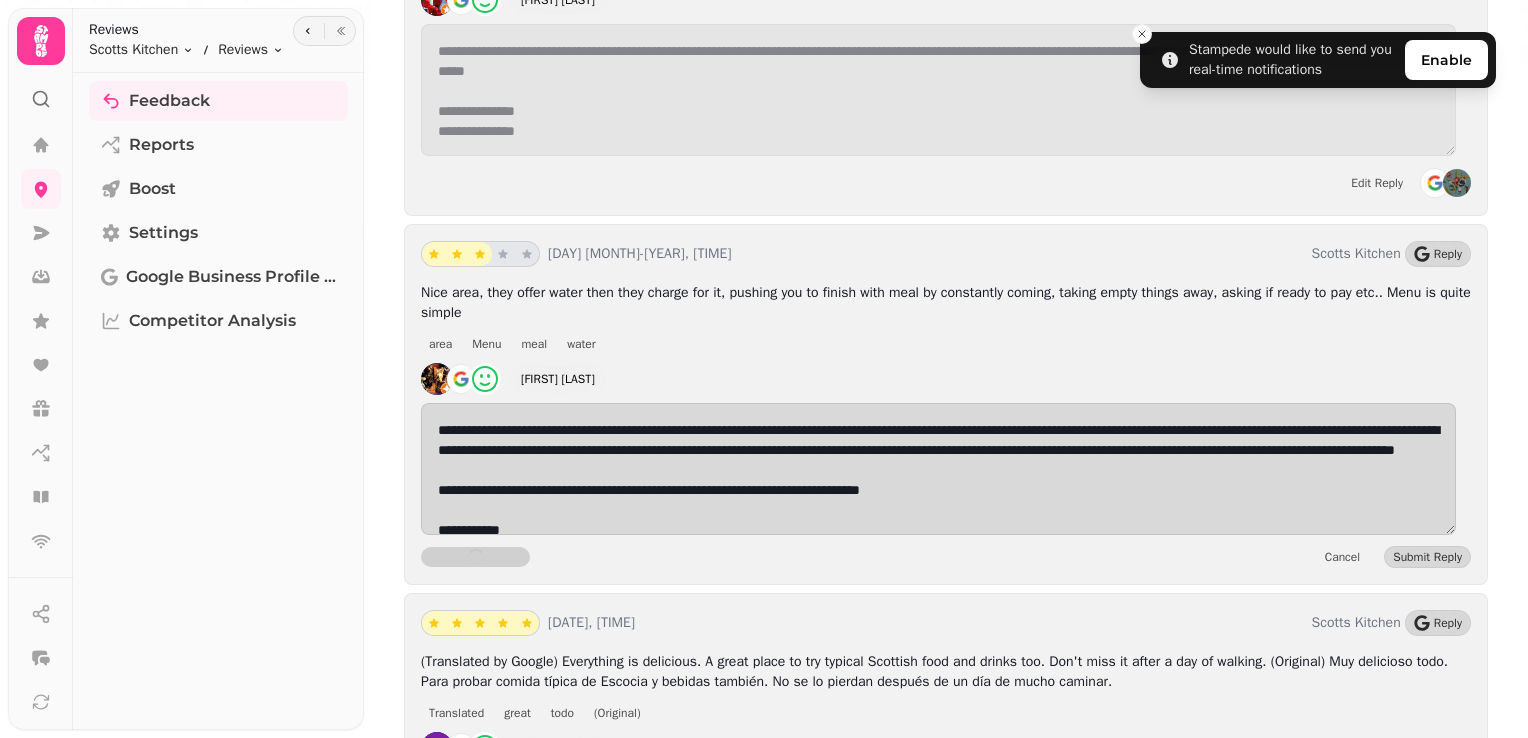 scroll, scrollTop: 12070, scrollLeft: 0, axis: vertical 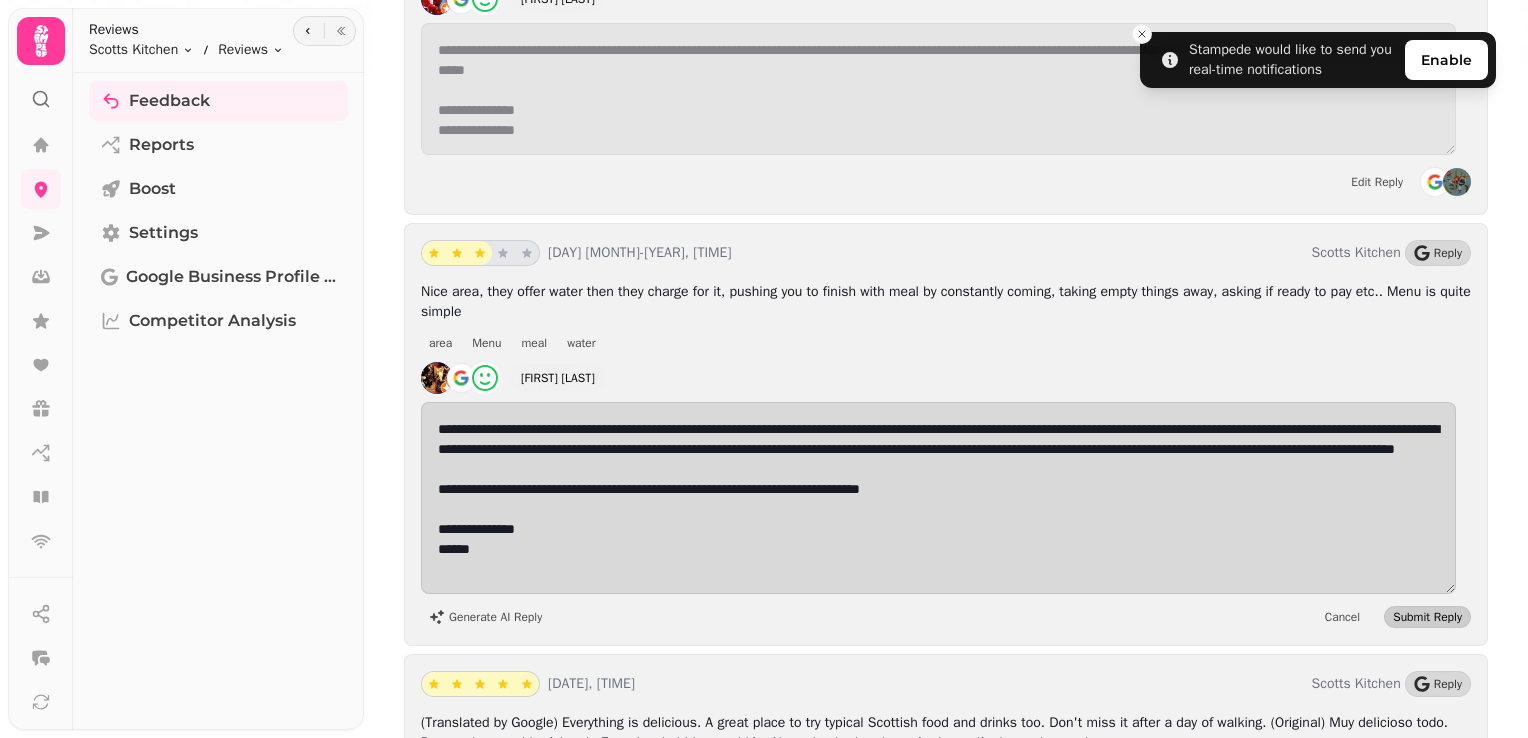 click on "Submit Reply" at bounding box center (1427, 617) 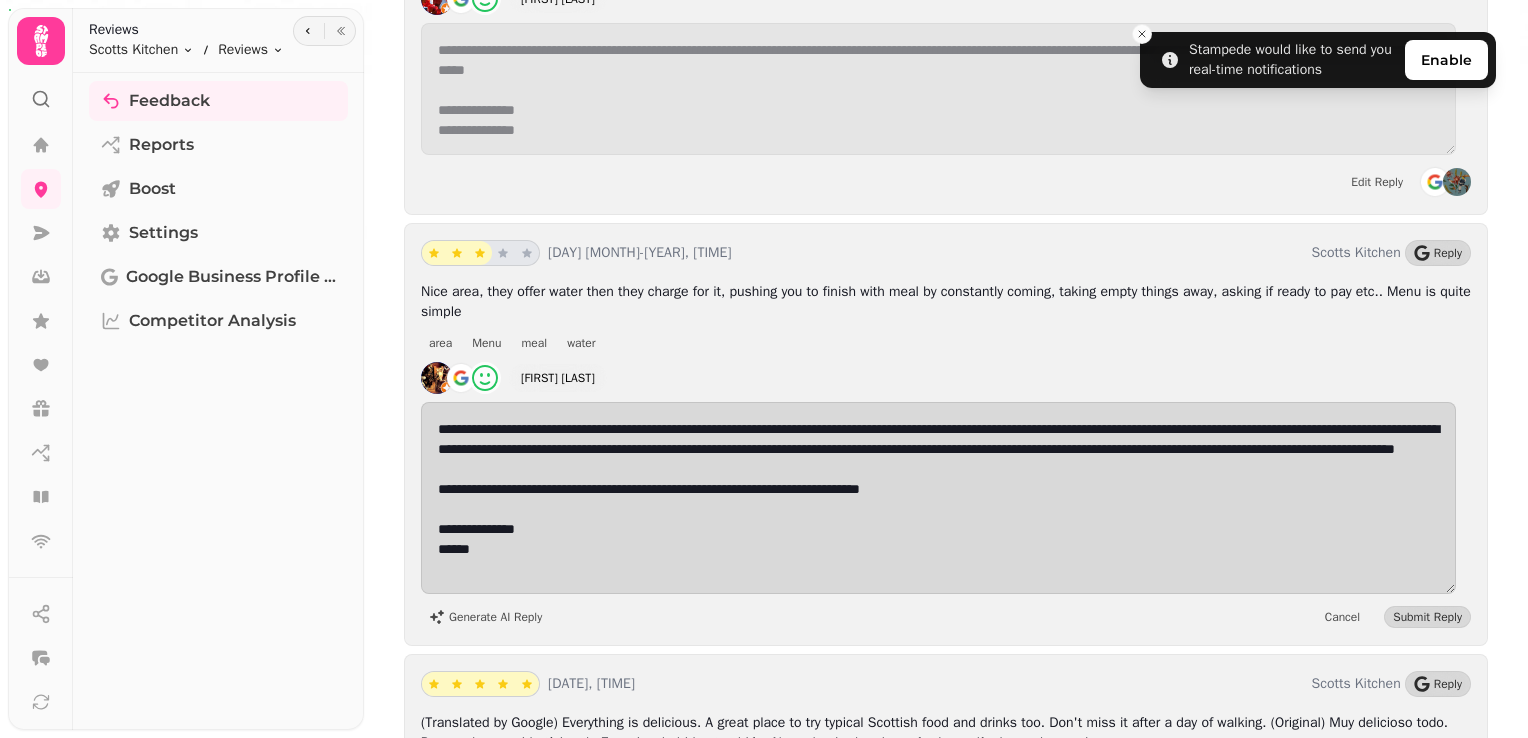 scroll, scrollTop: 11952, scrollLeft: 0, axis: vertical 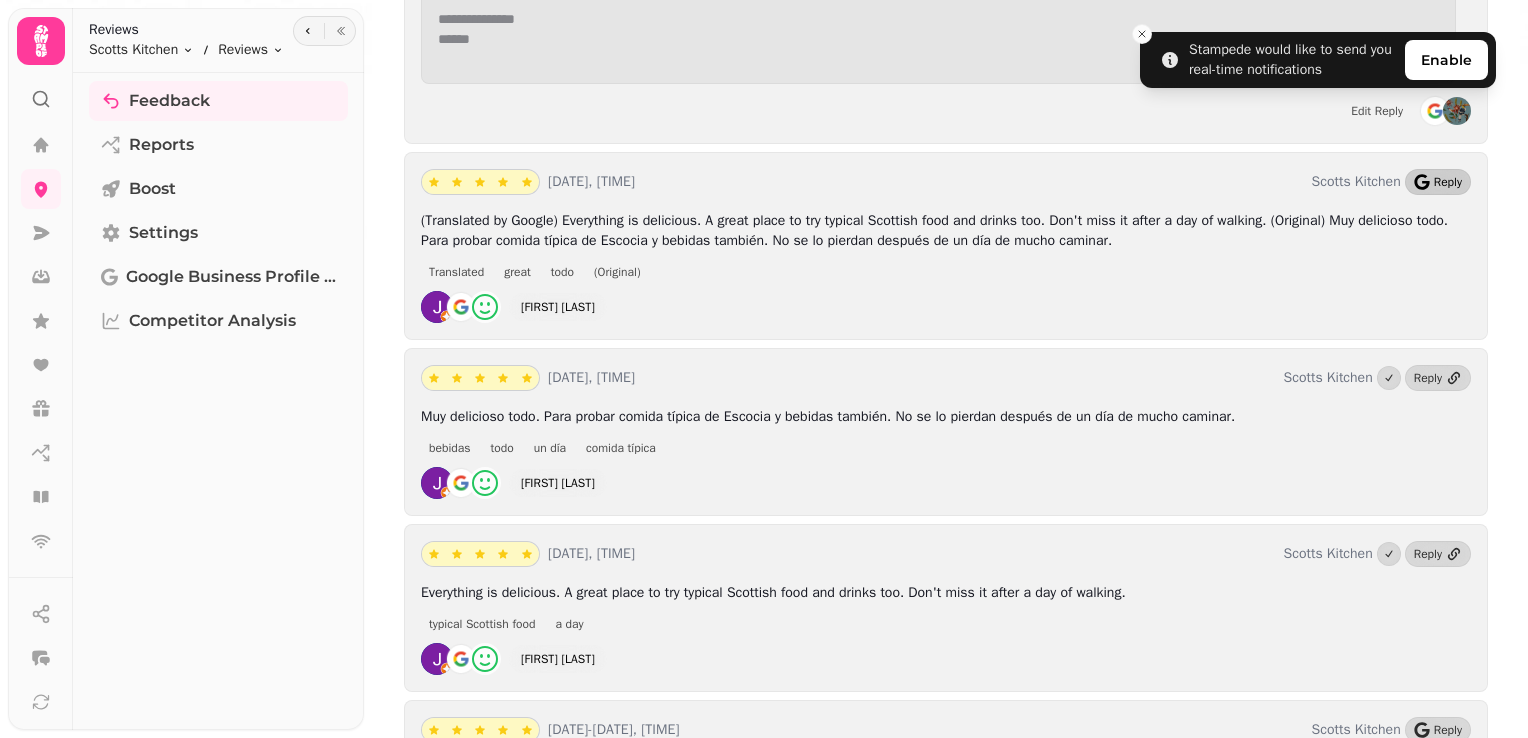 click 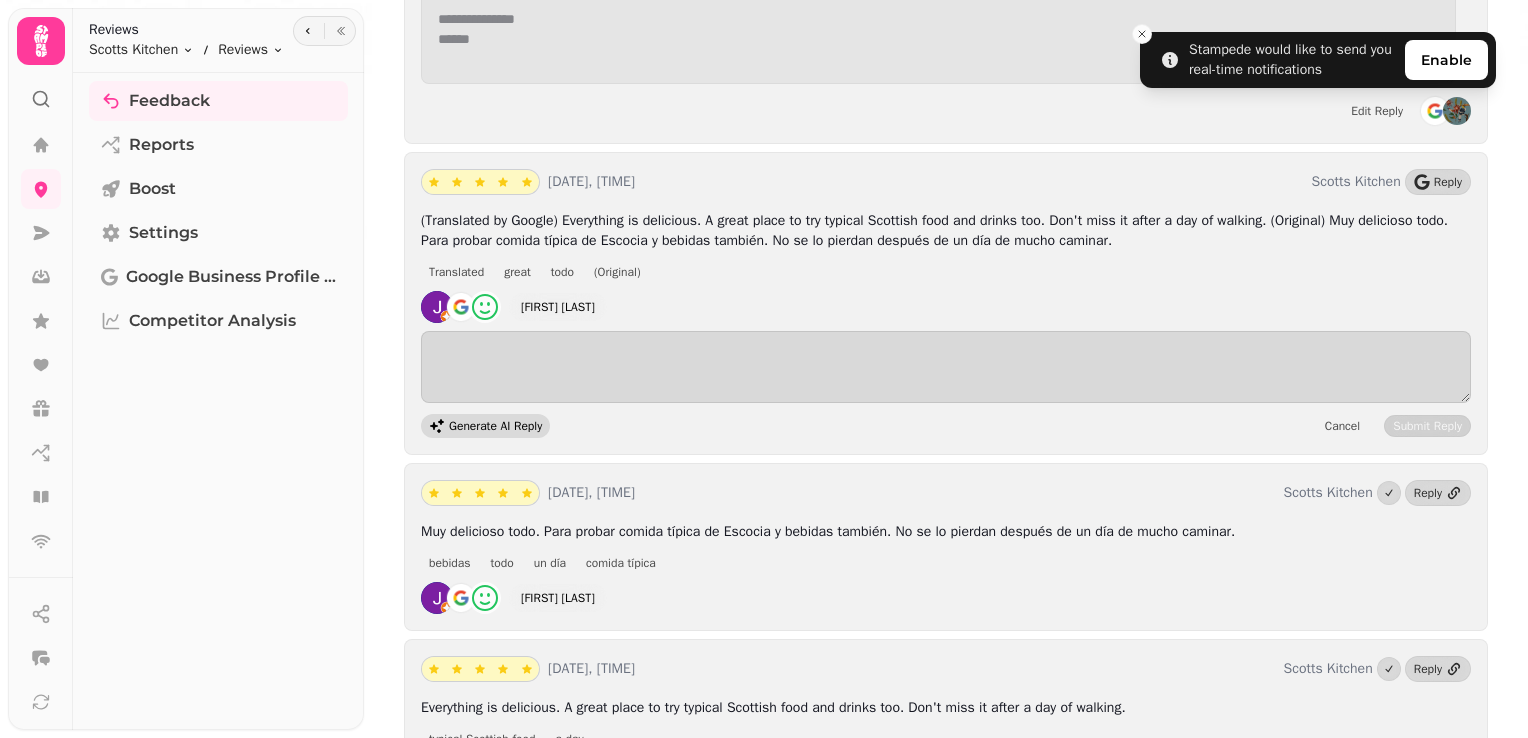 click on "Generate AI Reply" at bounding box center (495, 426) 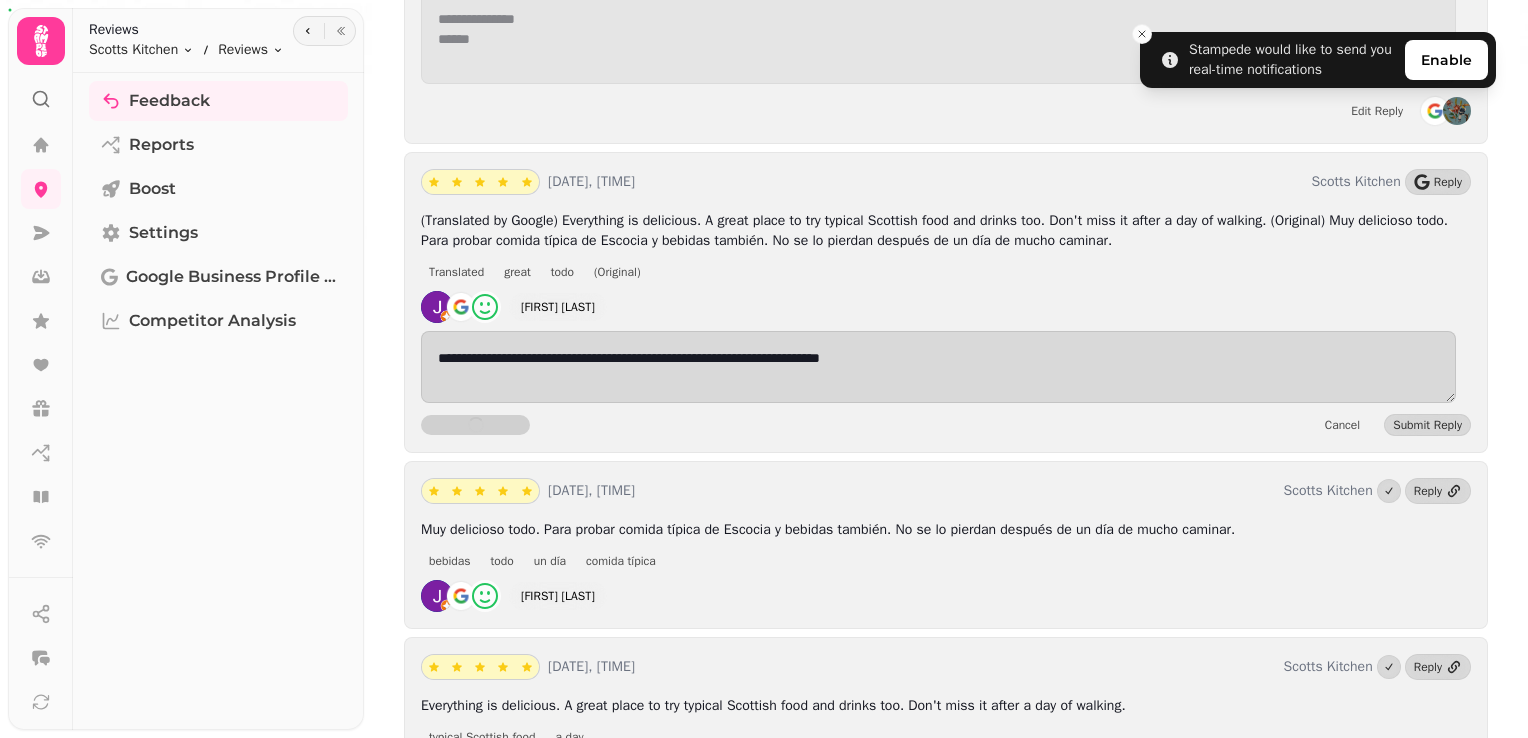 scroll, scrollTop: 12522, scrollLeft: 0, axis: vertical 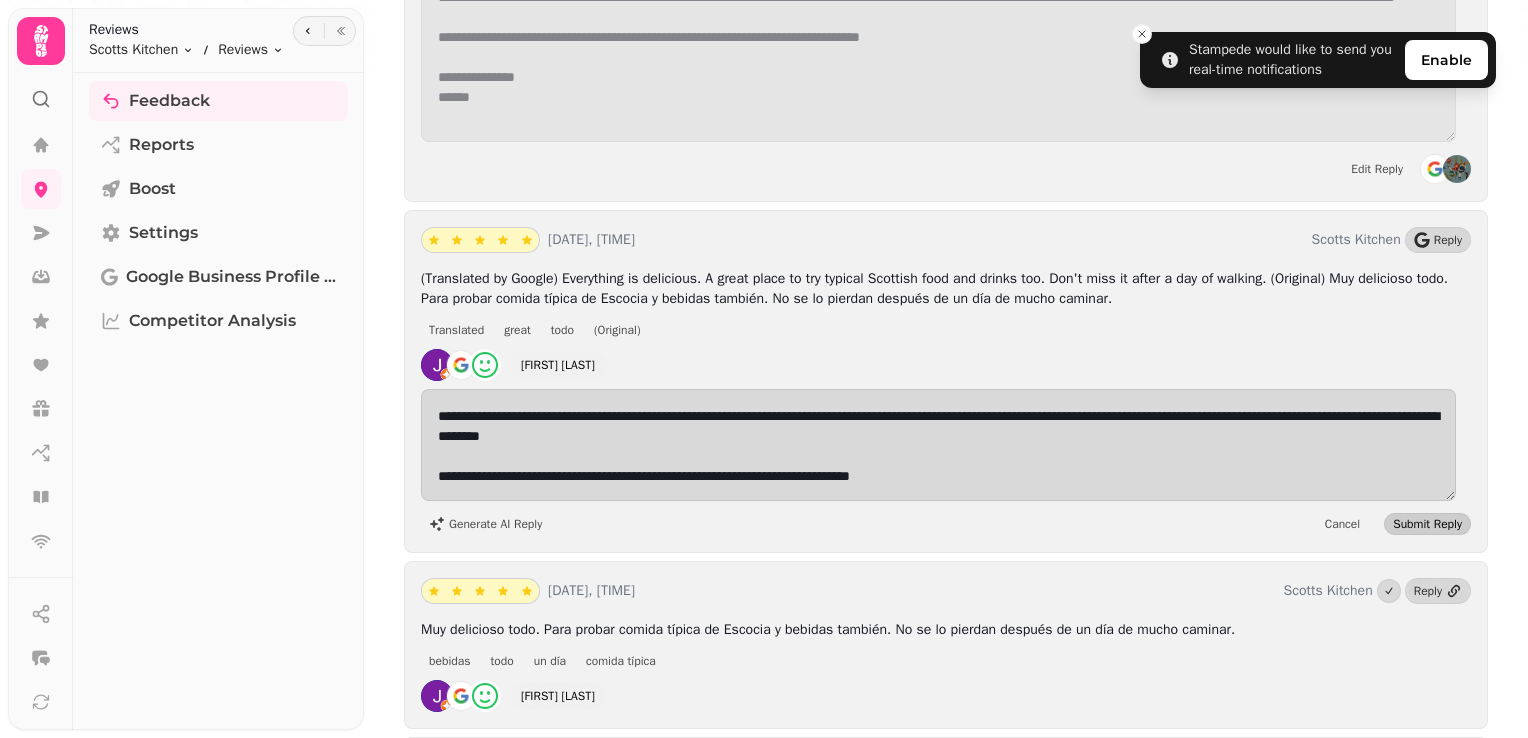 click on "Submit Reply" at bounding box center [1427, 524] 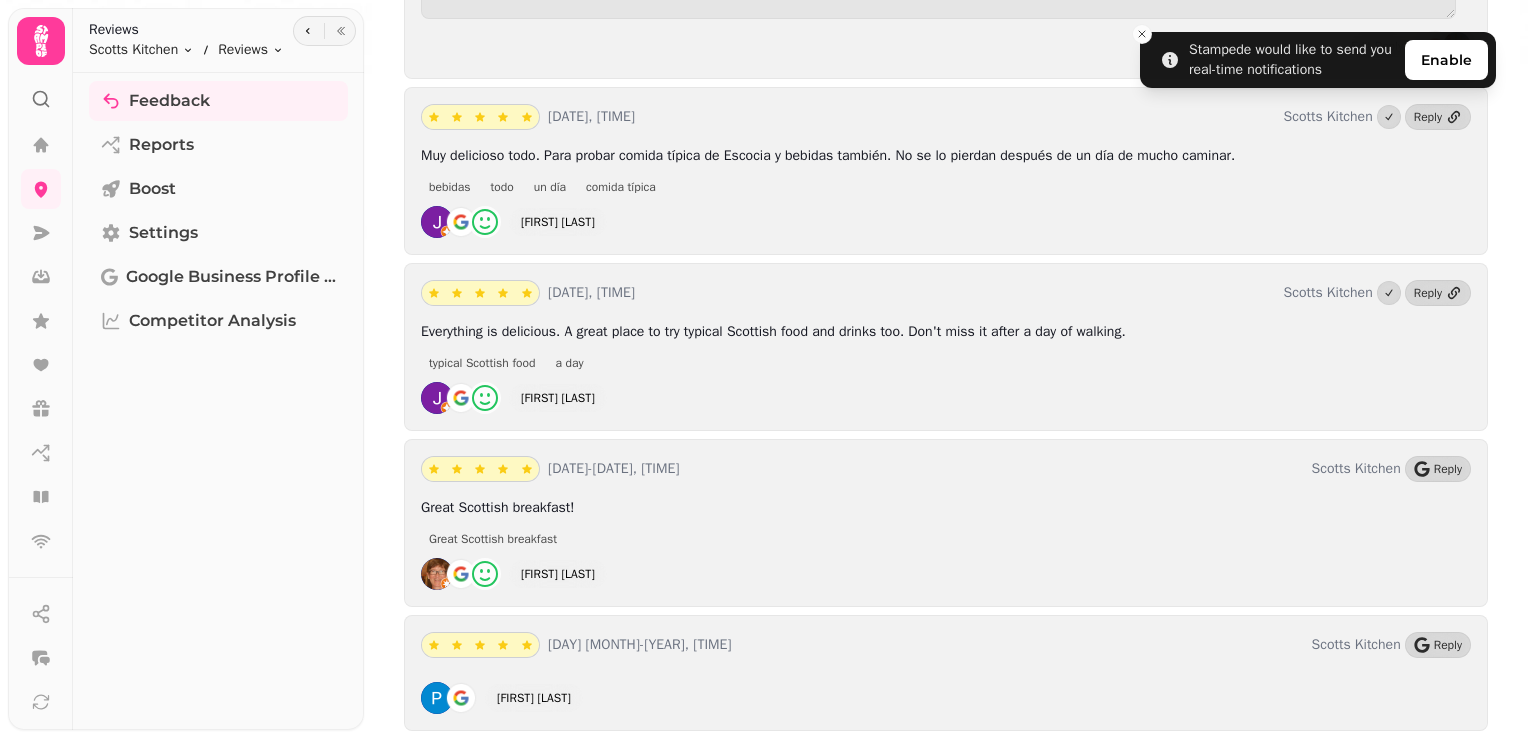 scroll, scrollTop: 13007, scrollLeft: 0, axis: vertical 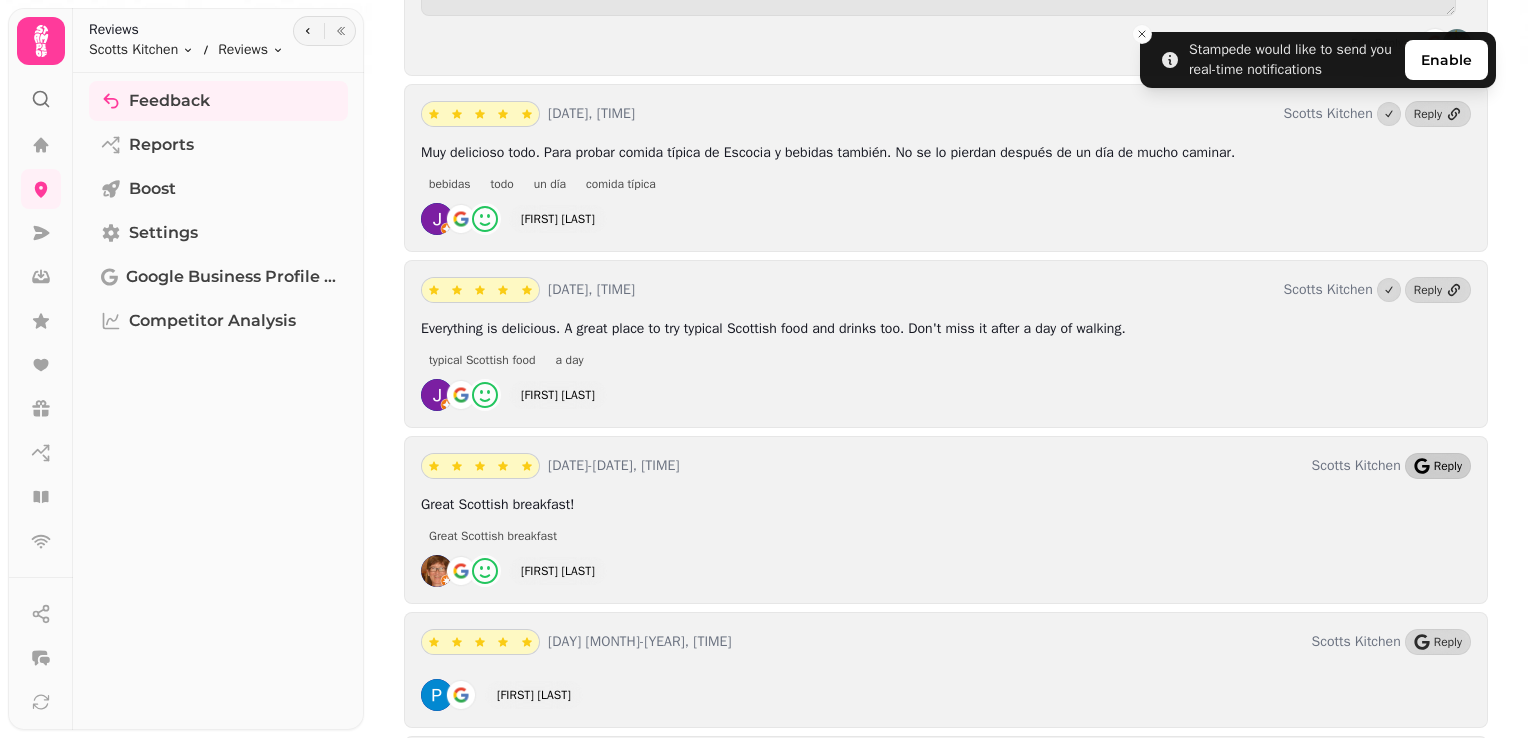 click on "Reply" at bounding box center (1448, 466) 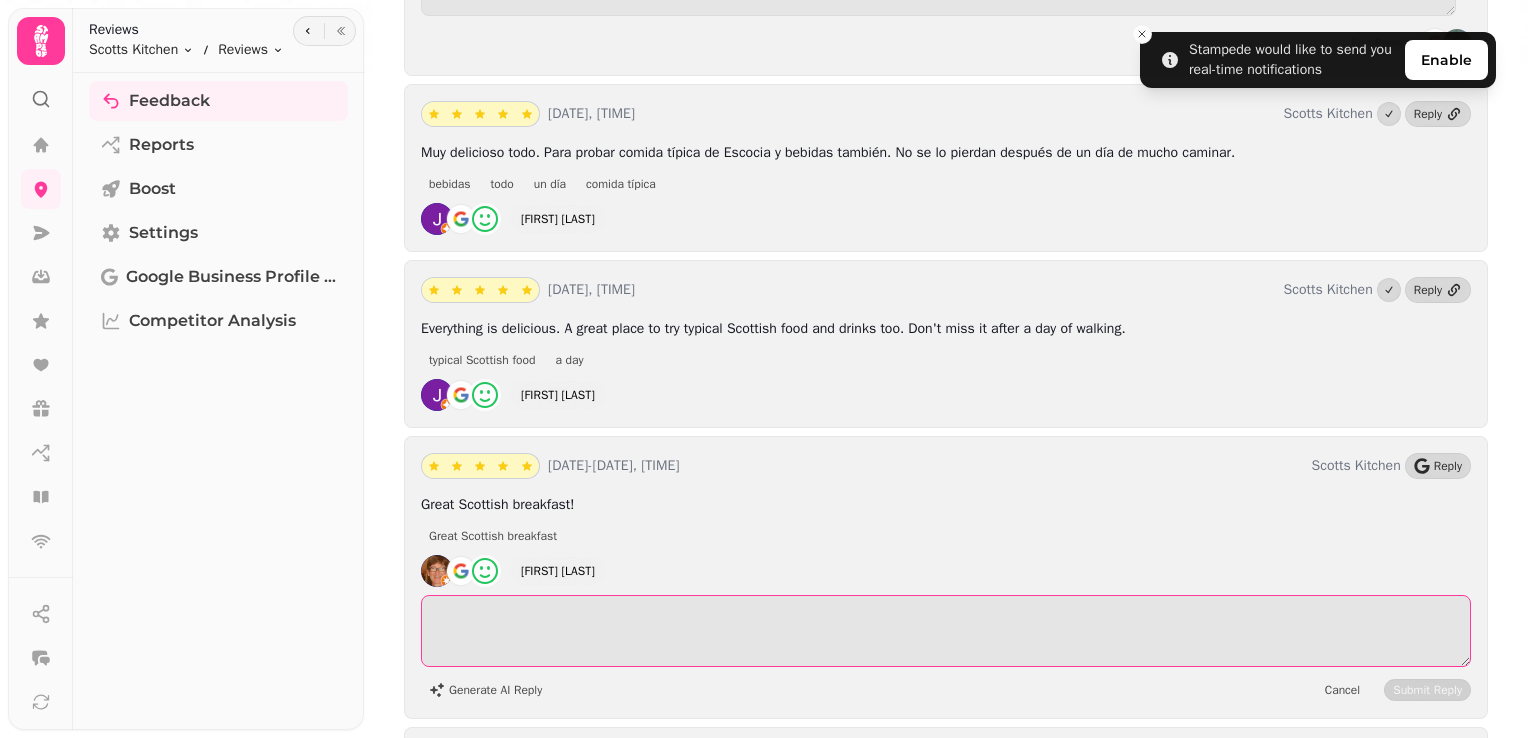 click at bounding box center [946, 631] 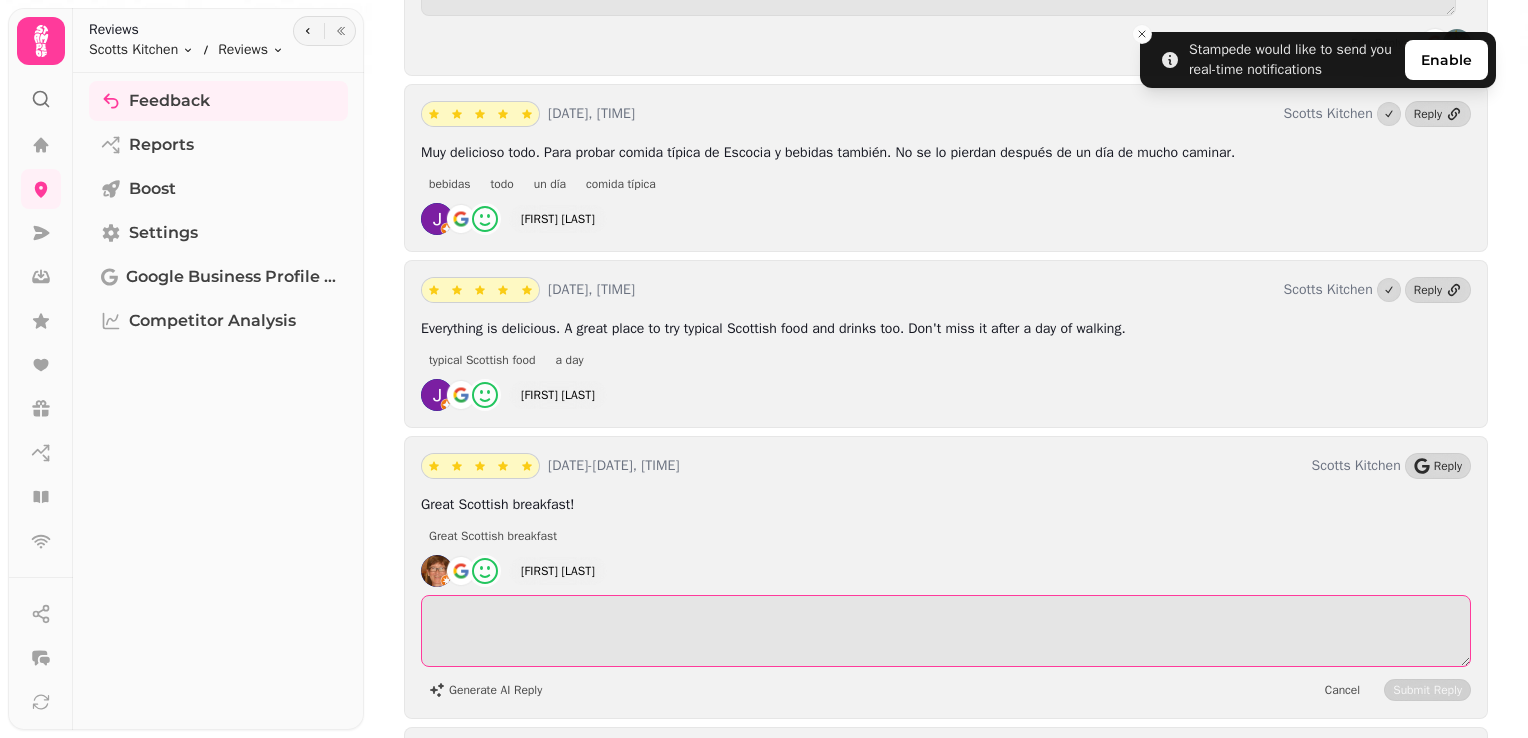 paste on "**********" 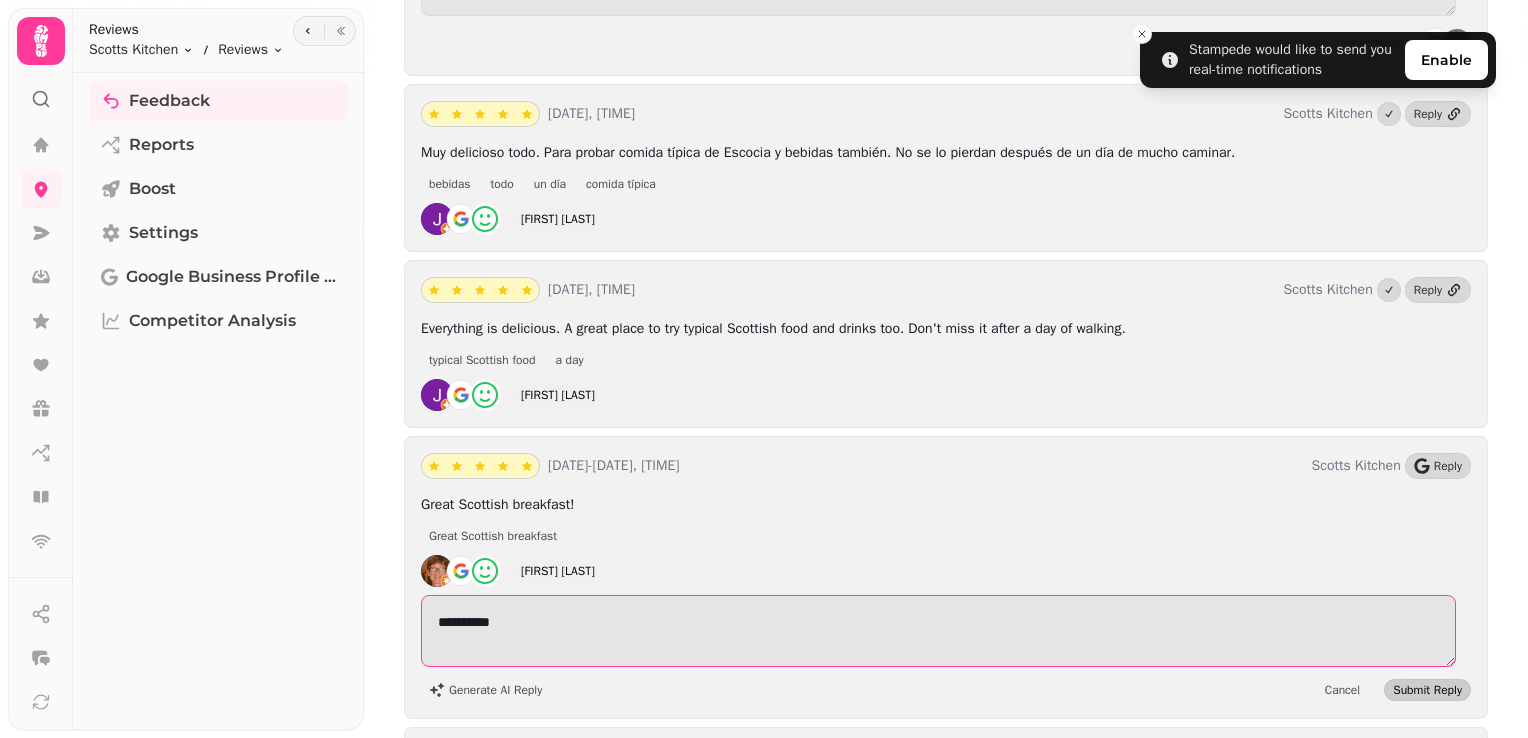 type on "**********" 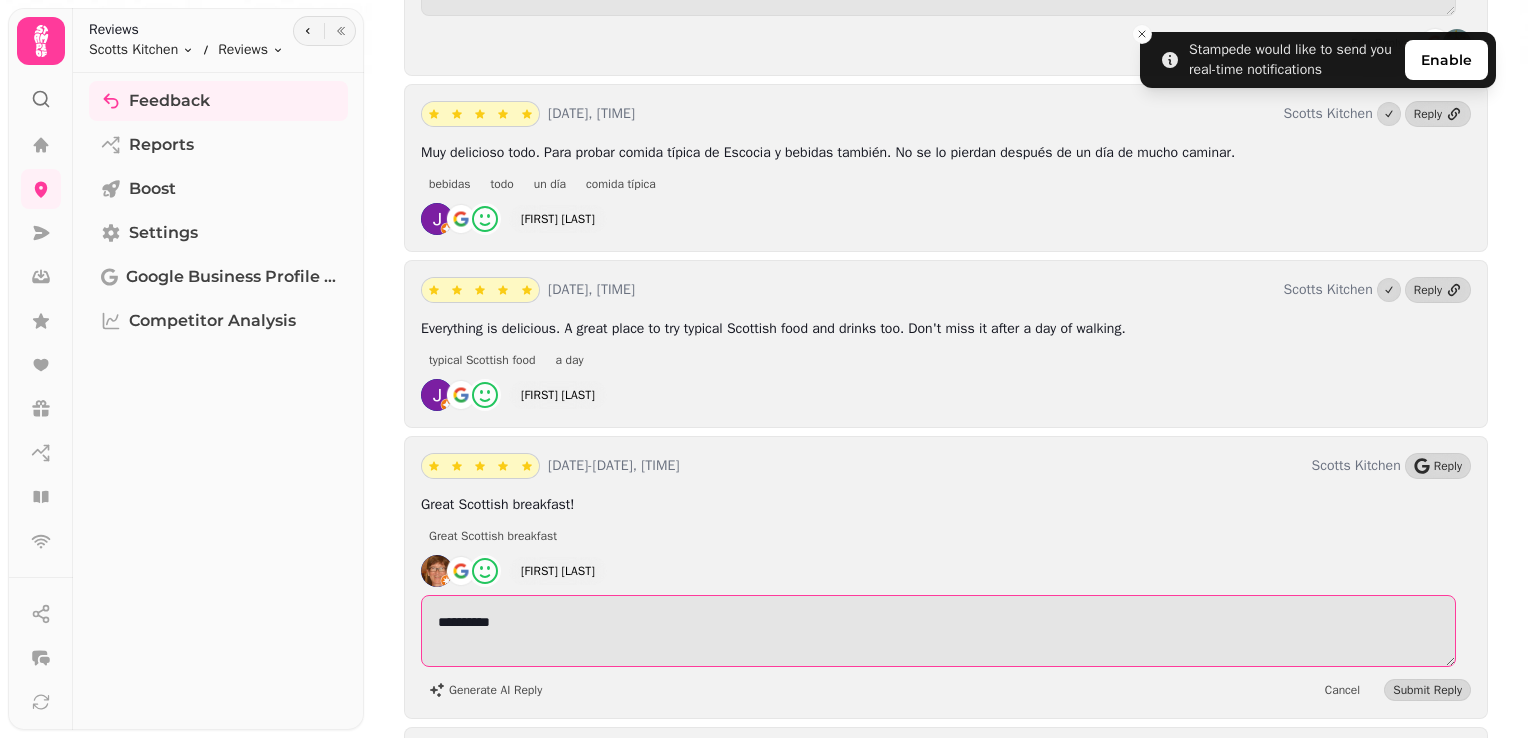 drag, startPoint x: 1418, startPoint y: 615, endPoint x: 1082, endPoint y: 586, distance: 337.24918 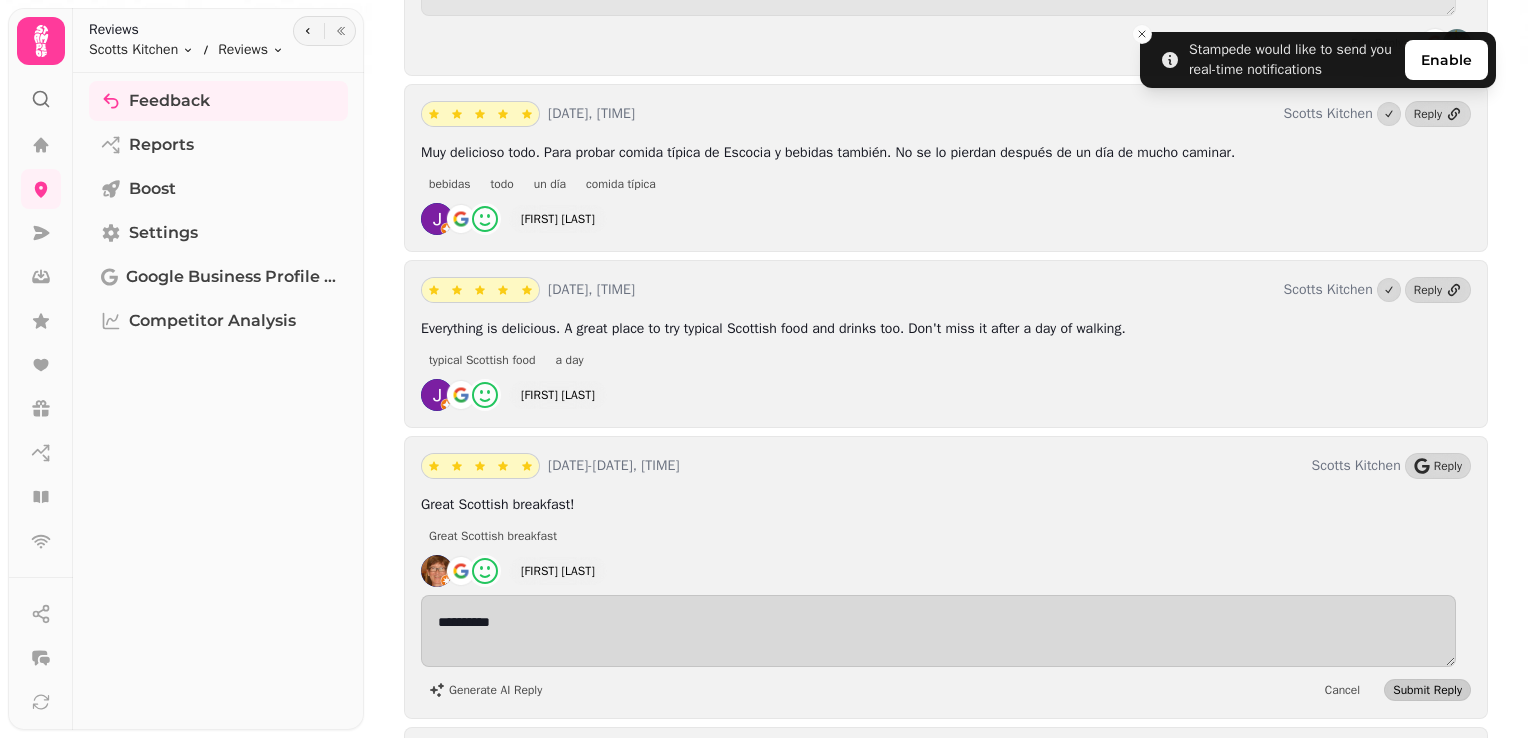click on "Submit Reply" at bounding box center (1427, 690) 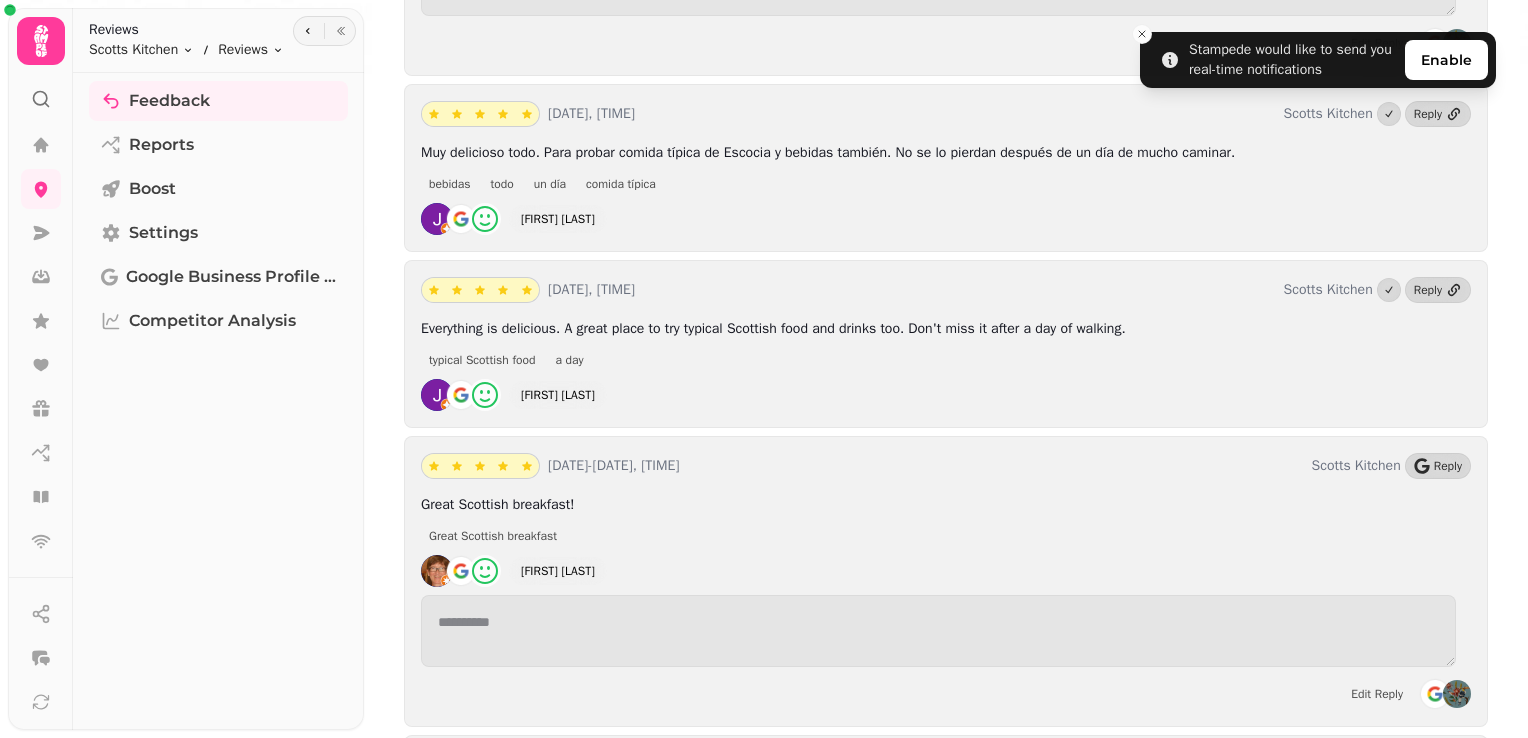 scroll, scrollTop: 13264, scrollLeft: 0, axis: vertical 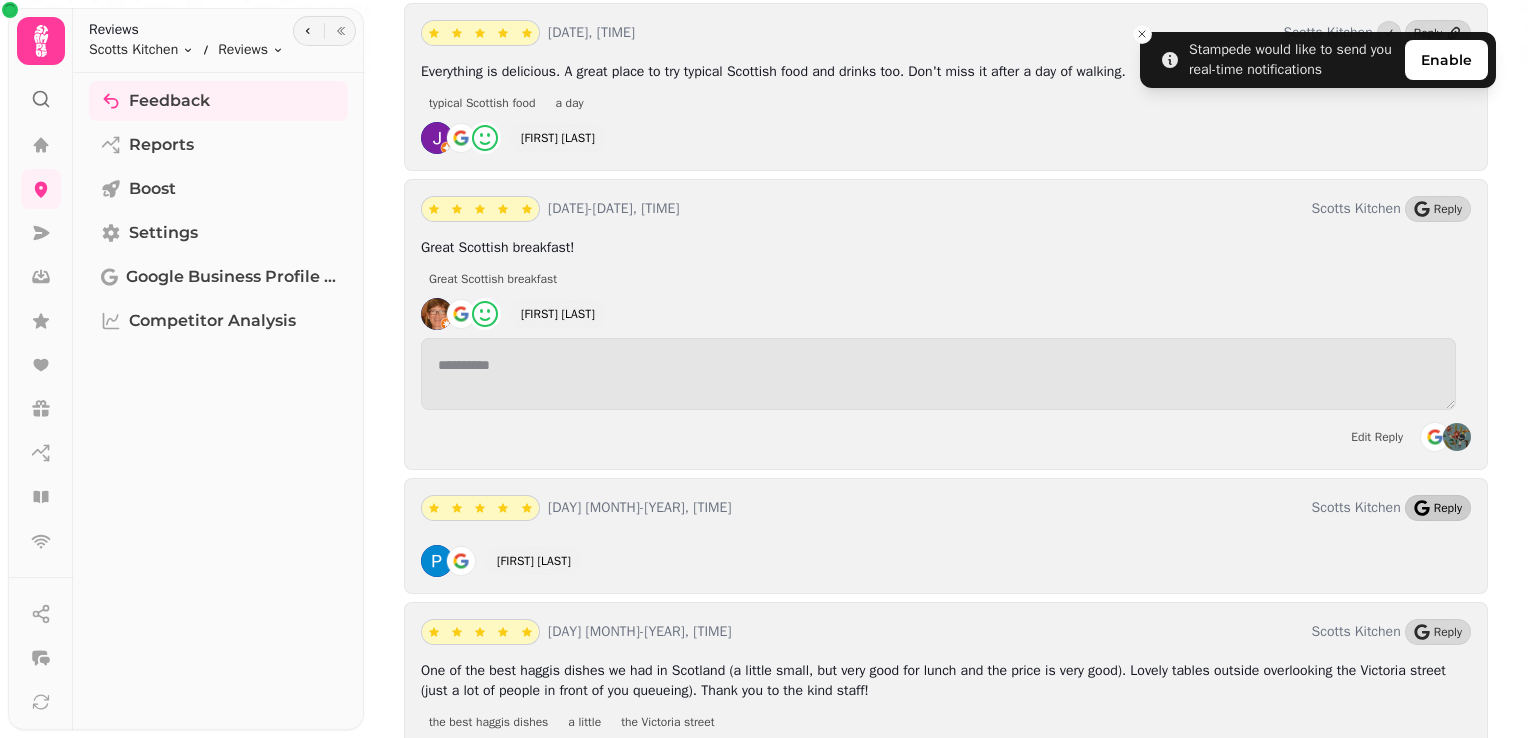 click on "Reply" at bounding box center [1448, 508] 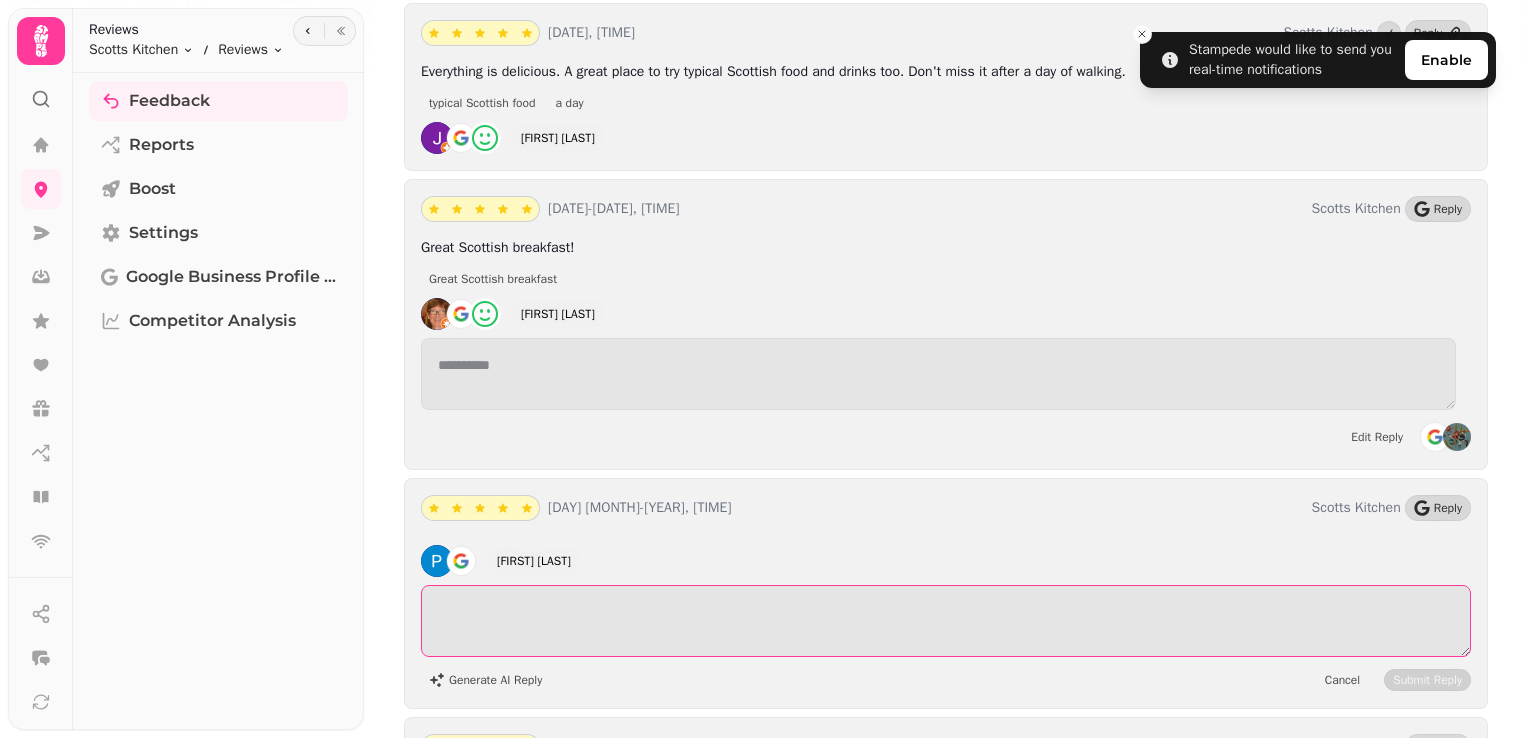 click at bounding box center [946, 621] 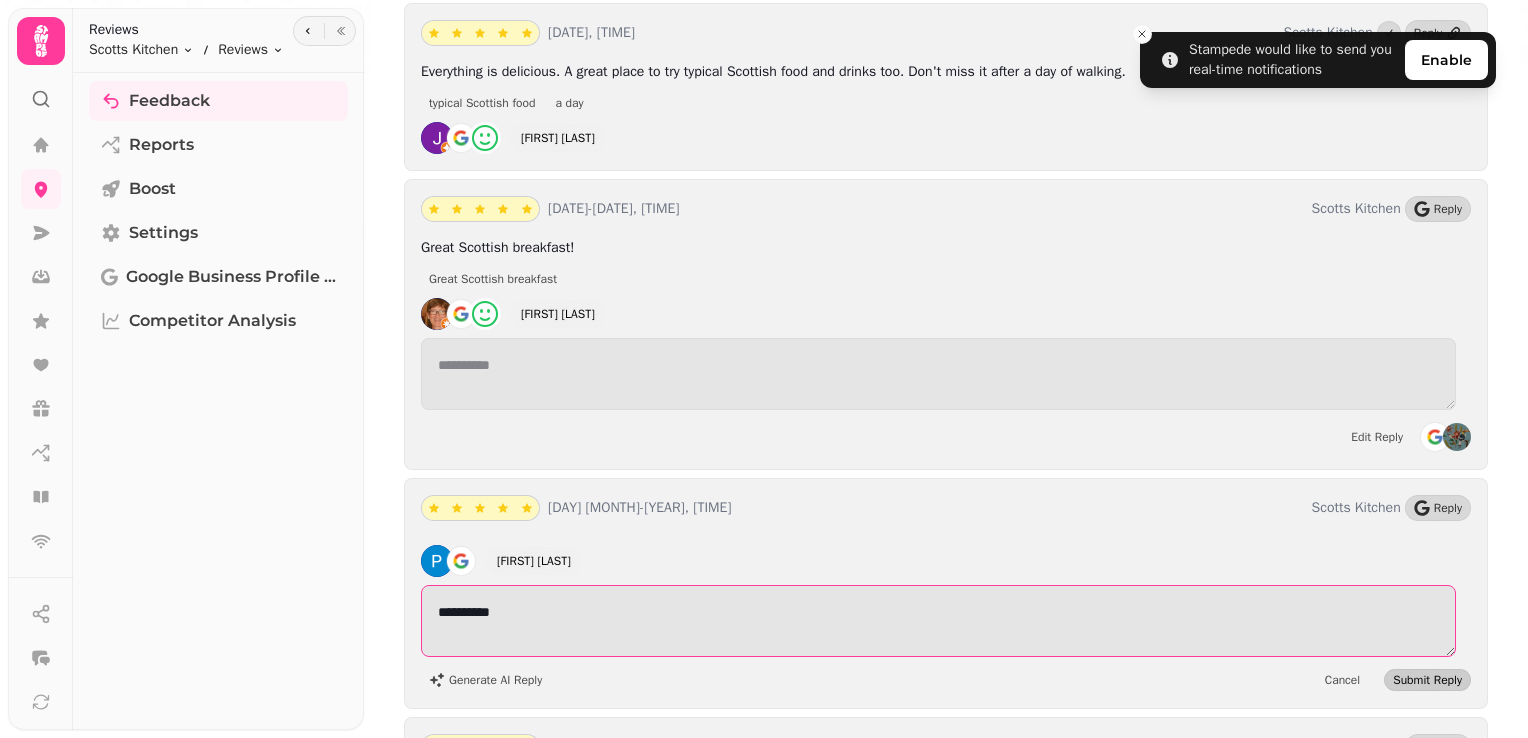 type on "**********" 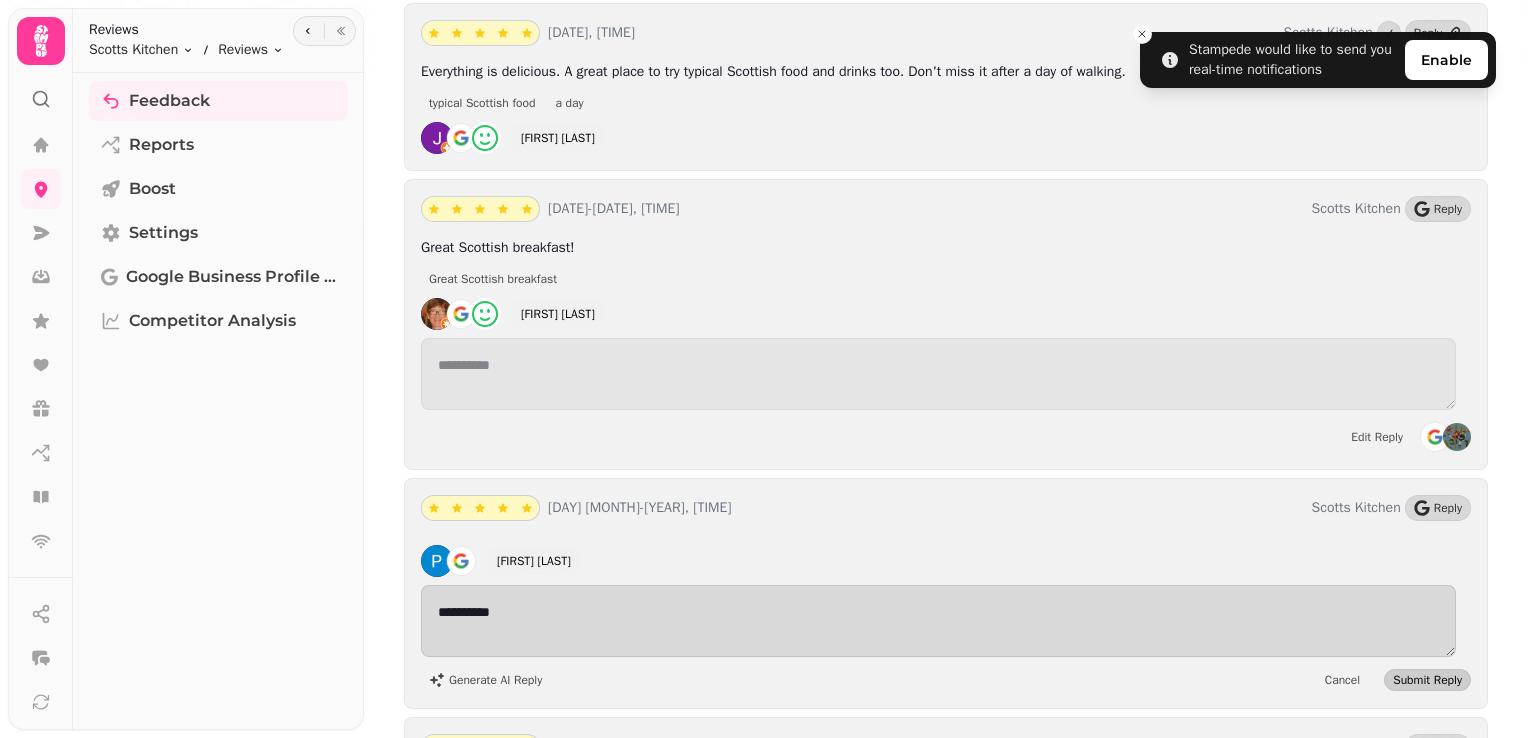 click on "Submit Reply" at bounding box center [1427, 680] 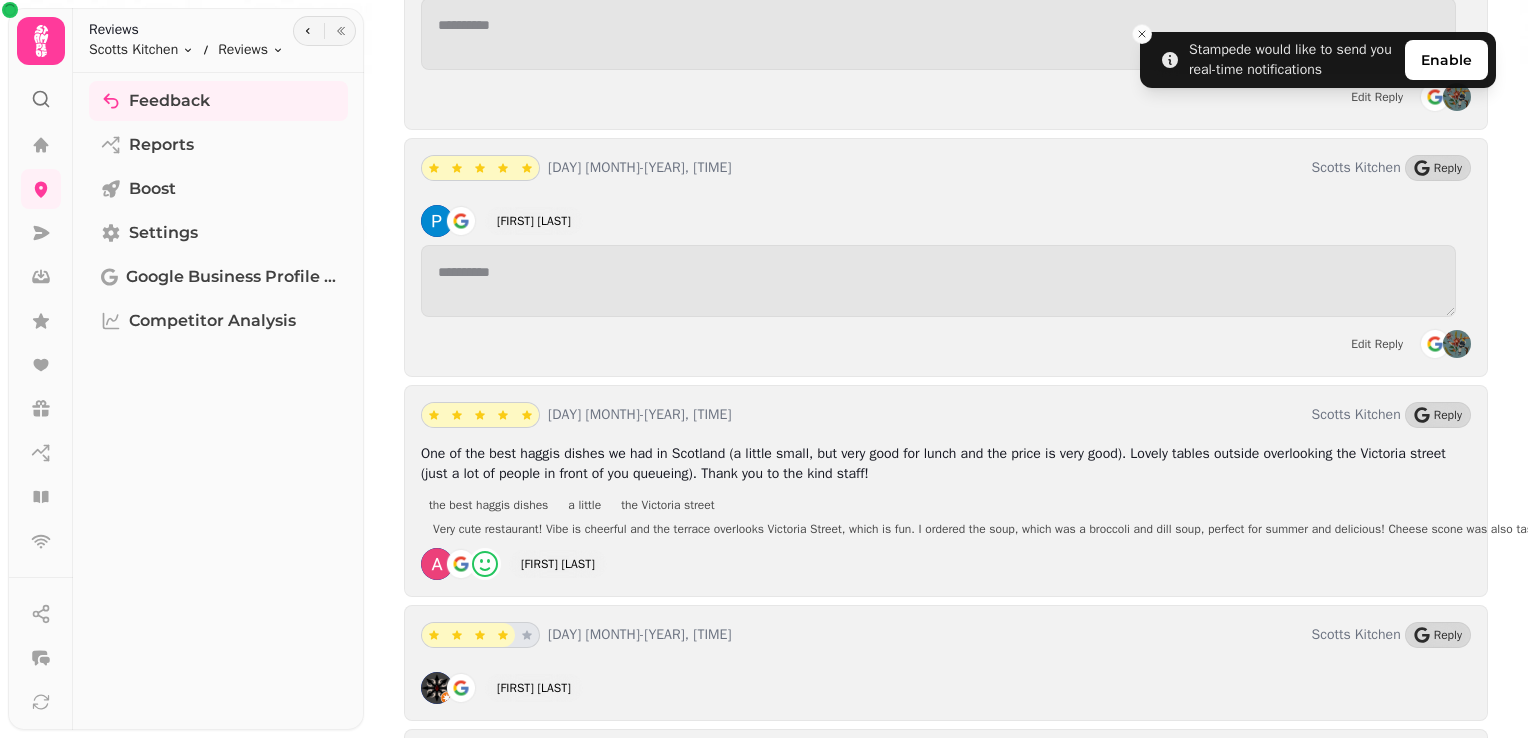 scroll, scrollTop: 13604, scrollLeft: 0, axis: vertical 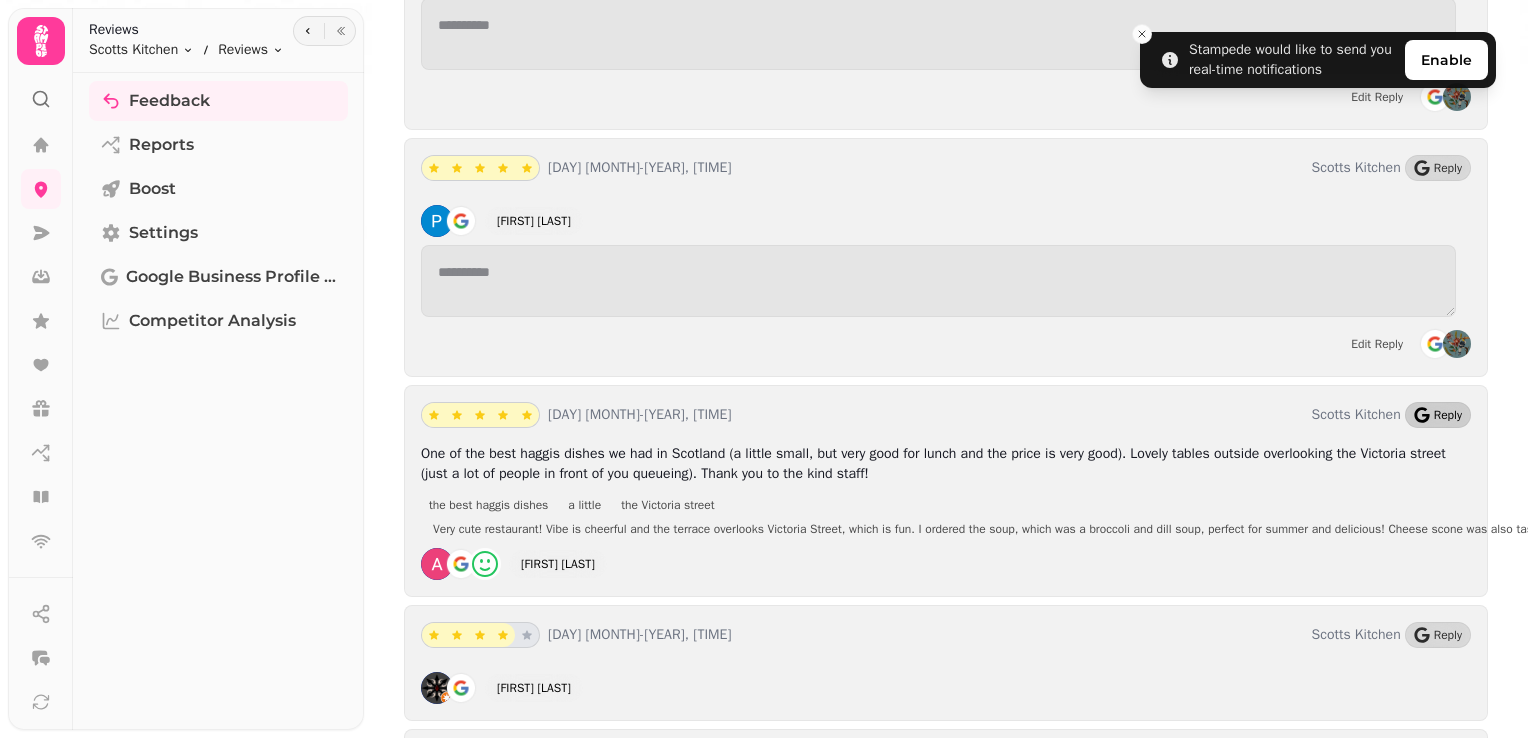 click on "Reply" at bounding box center (1438, 415) 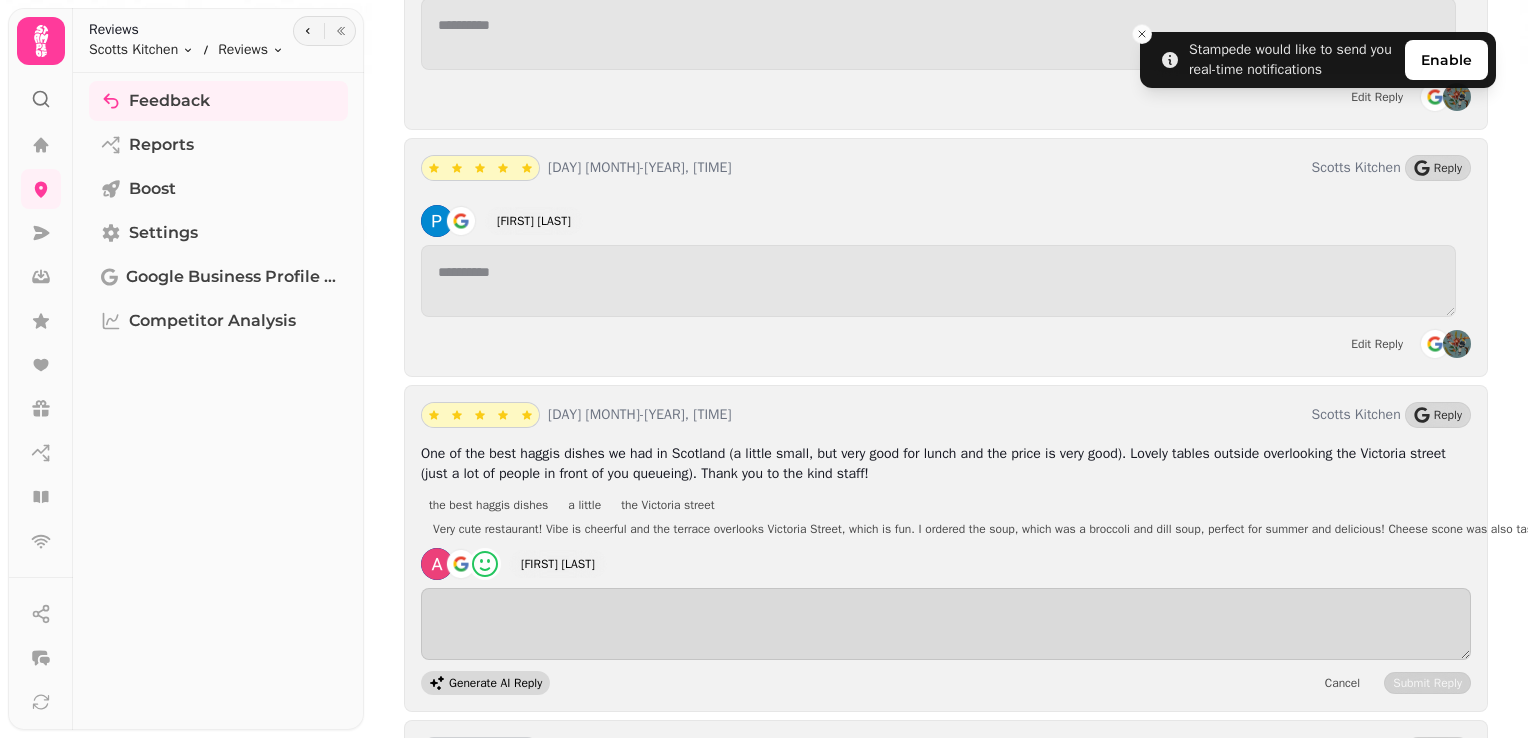 click on "Generate AI Reply" at bounding box center [495, 683] 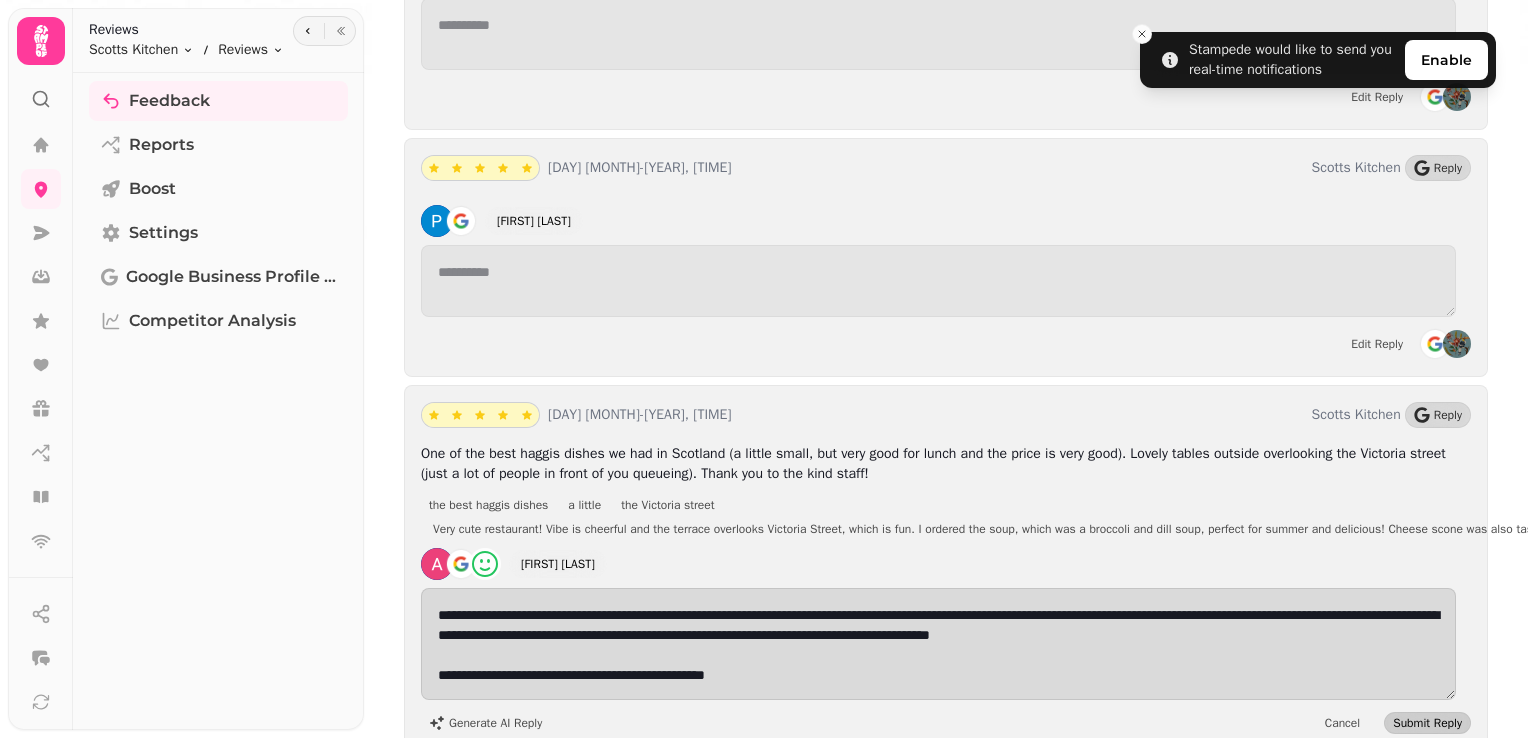 click on "Submit Reply" at bounding box center [1427, 723] 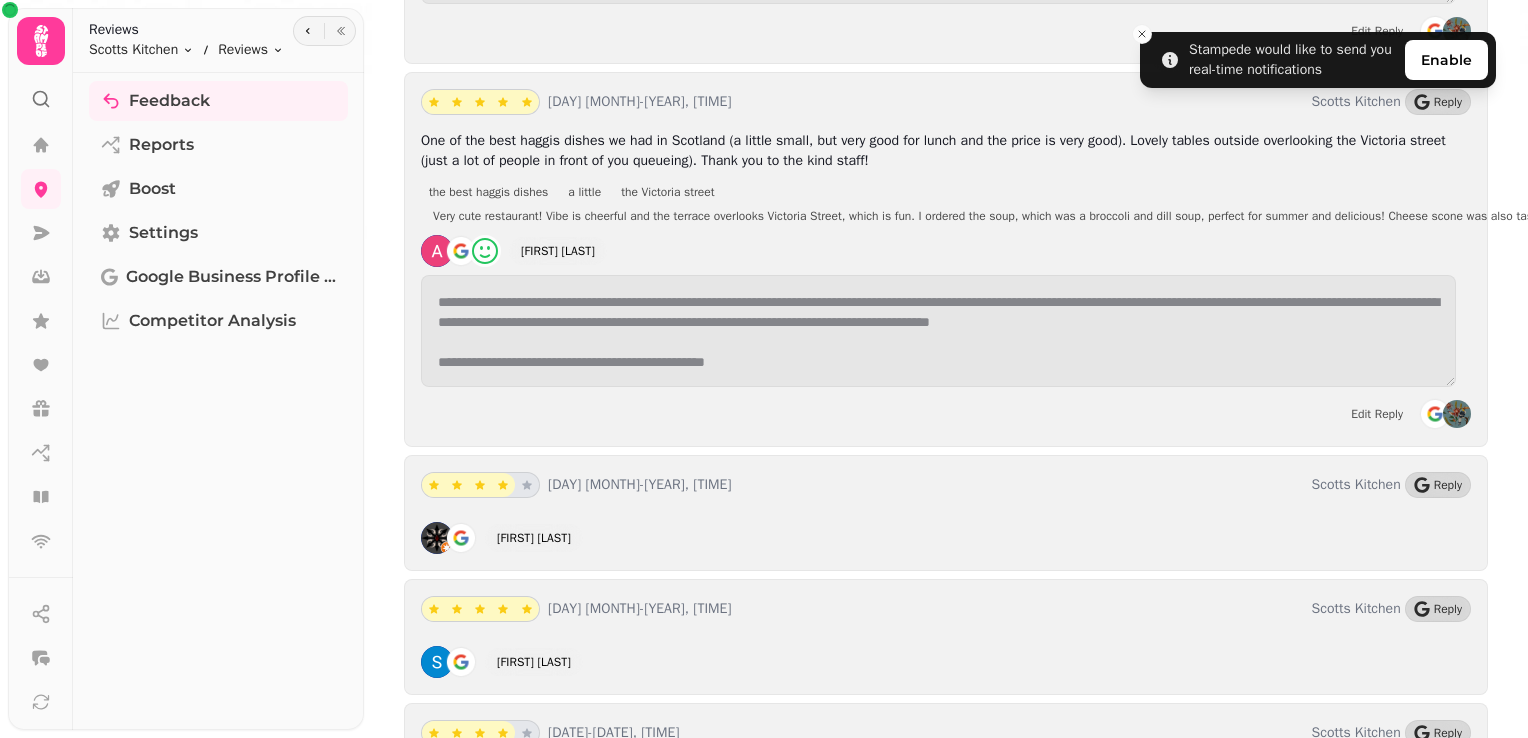 scroll, scrollTop: 13920, scrollLeft: 0, axis: vertical 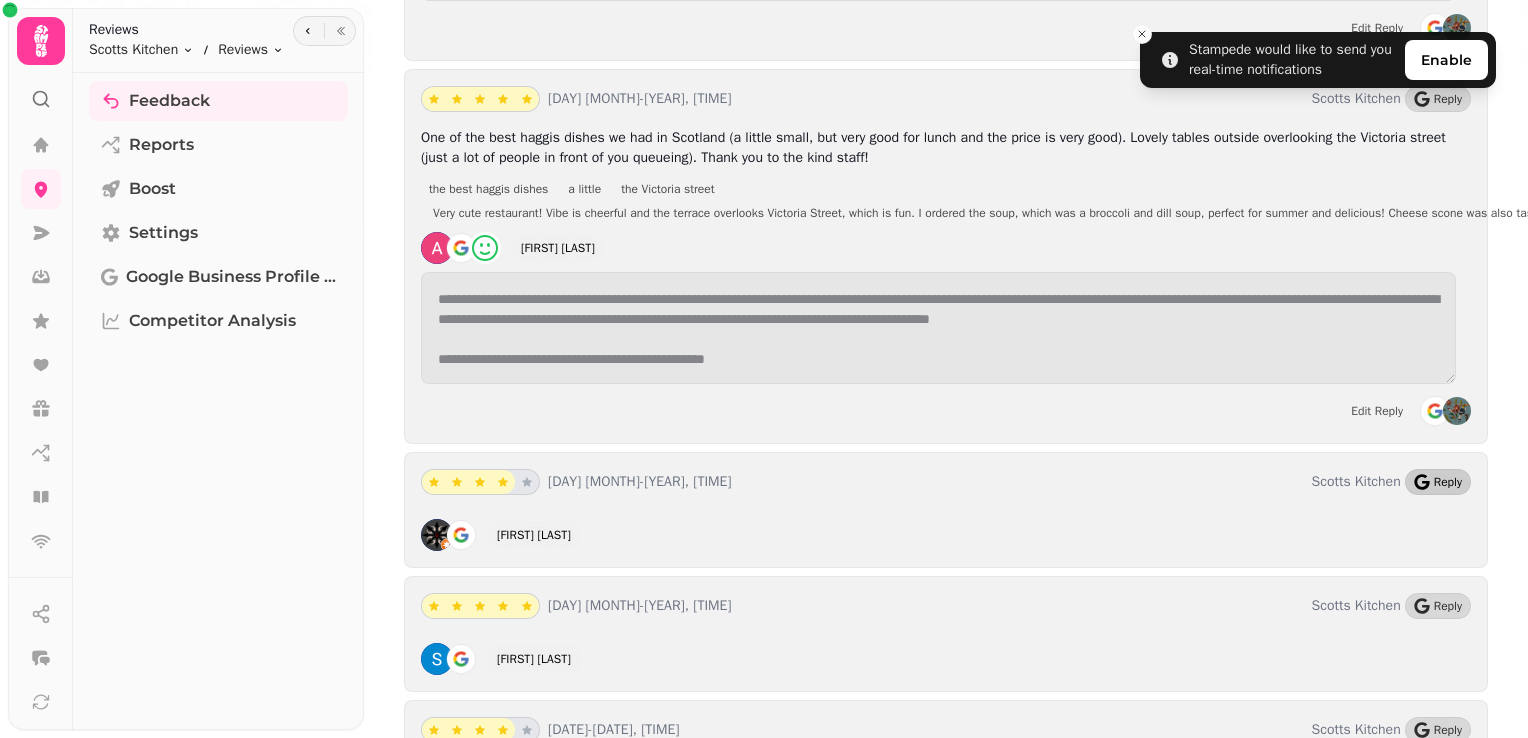 click on "Reply" at bounding box center [1448, 482] 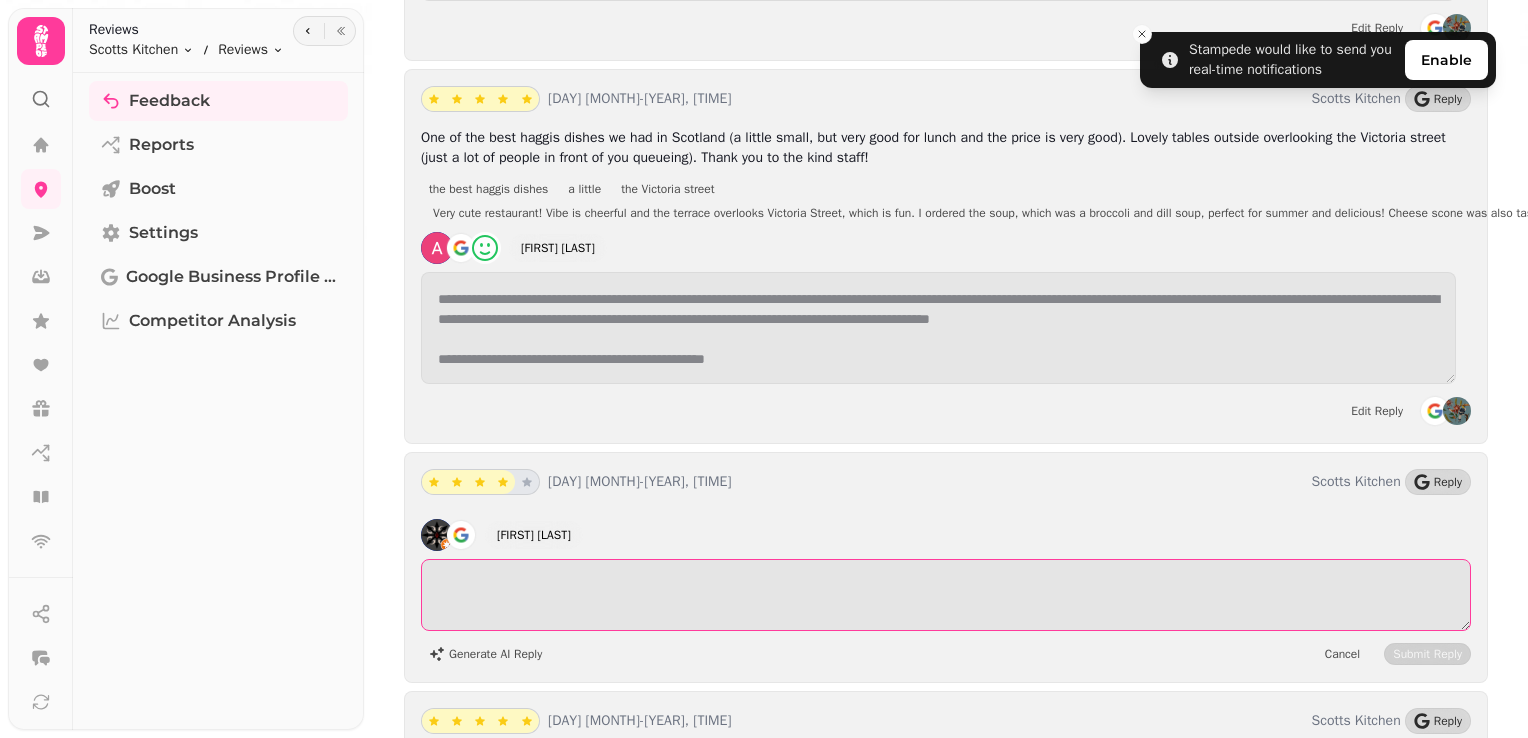 drag, startPoint x: 672, startPoint y: 470, endPoint x: 591, endPoint y: 486, distance: 82.565125 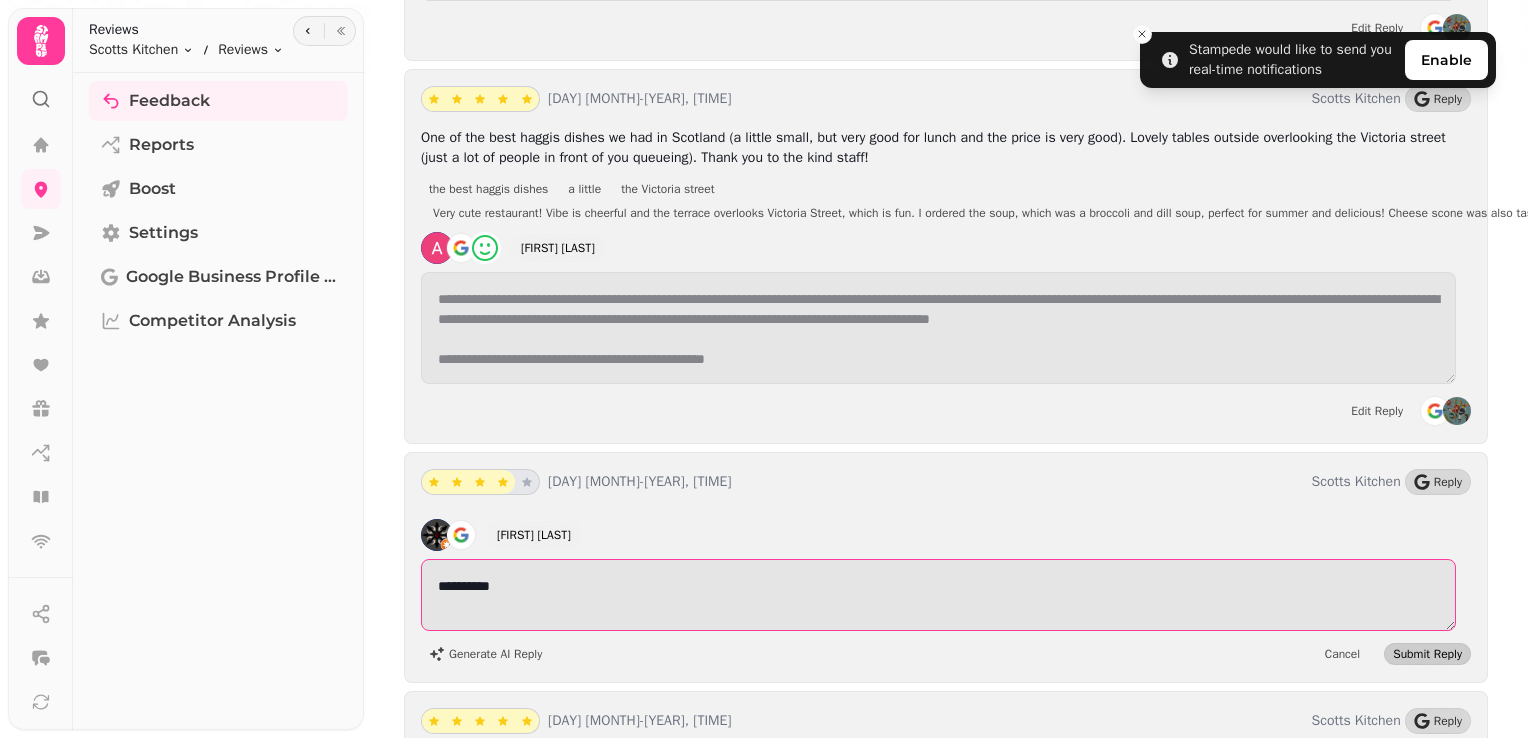 type on "**********" 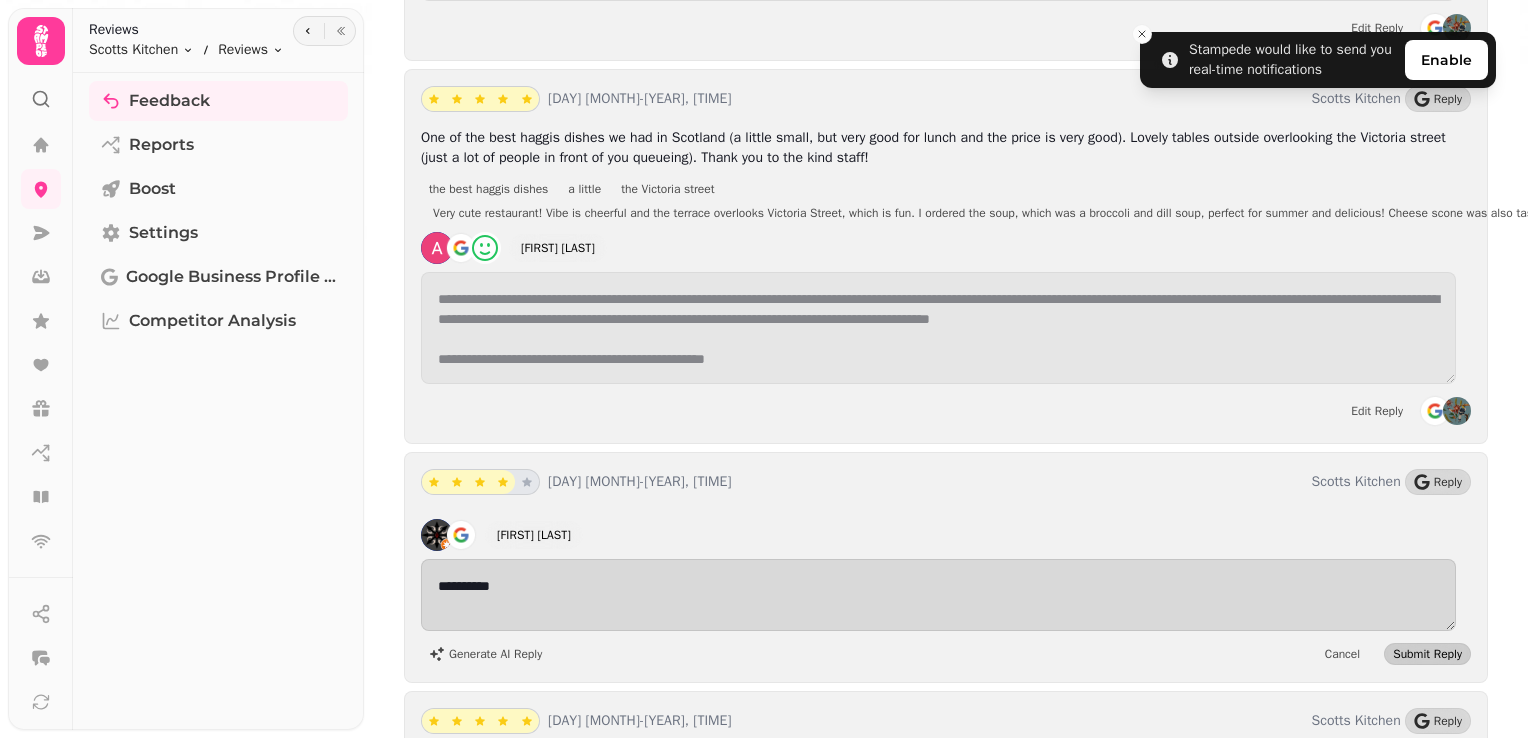 click on "Submit Reply" at bounding box center [1427, 654] 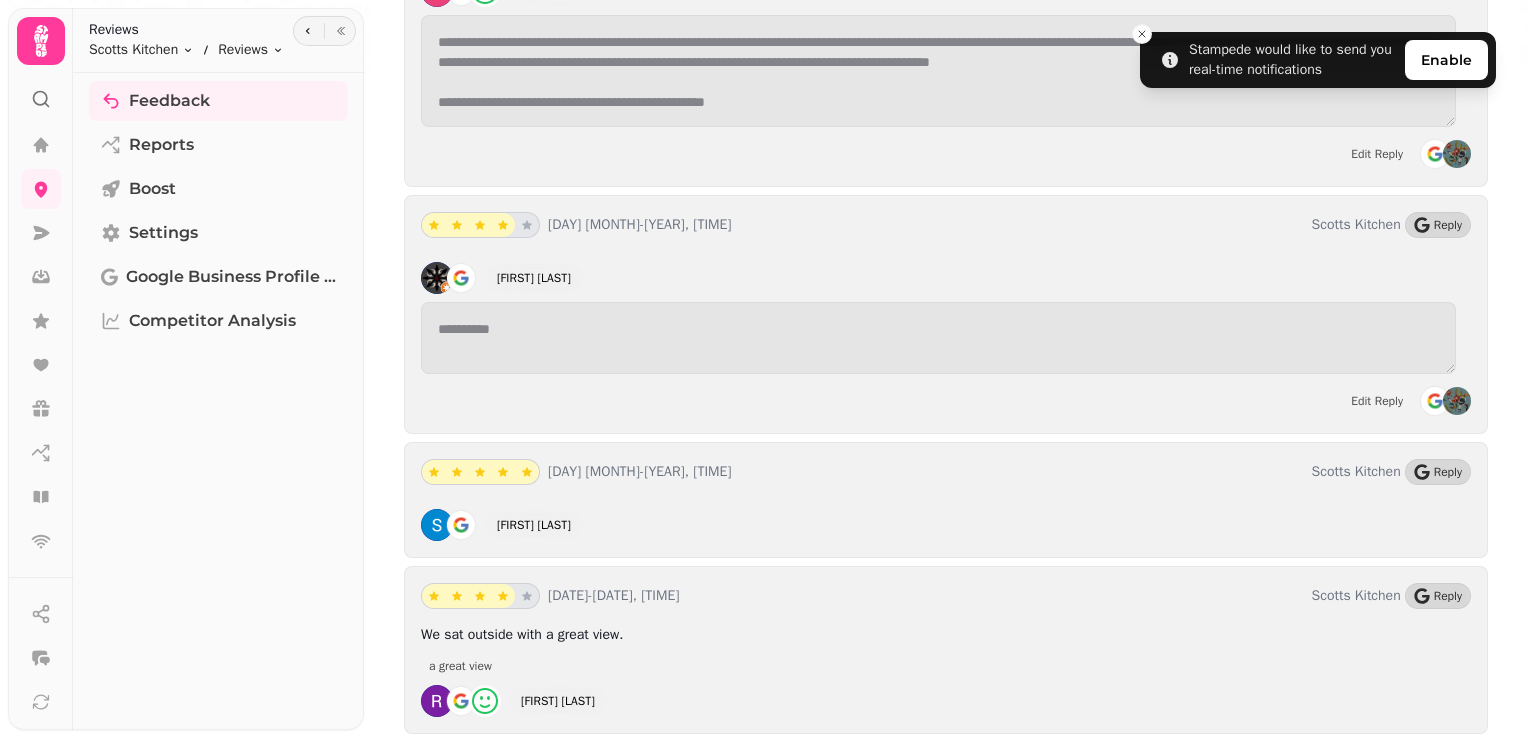 scroll, scrollTop: 14180, scrollLeft: 0, axis: vertical 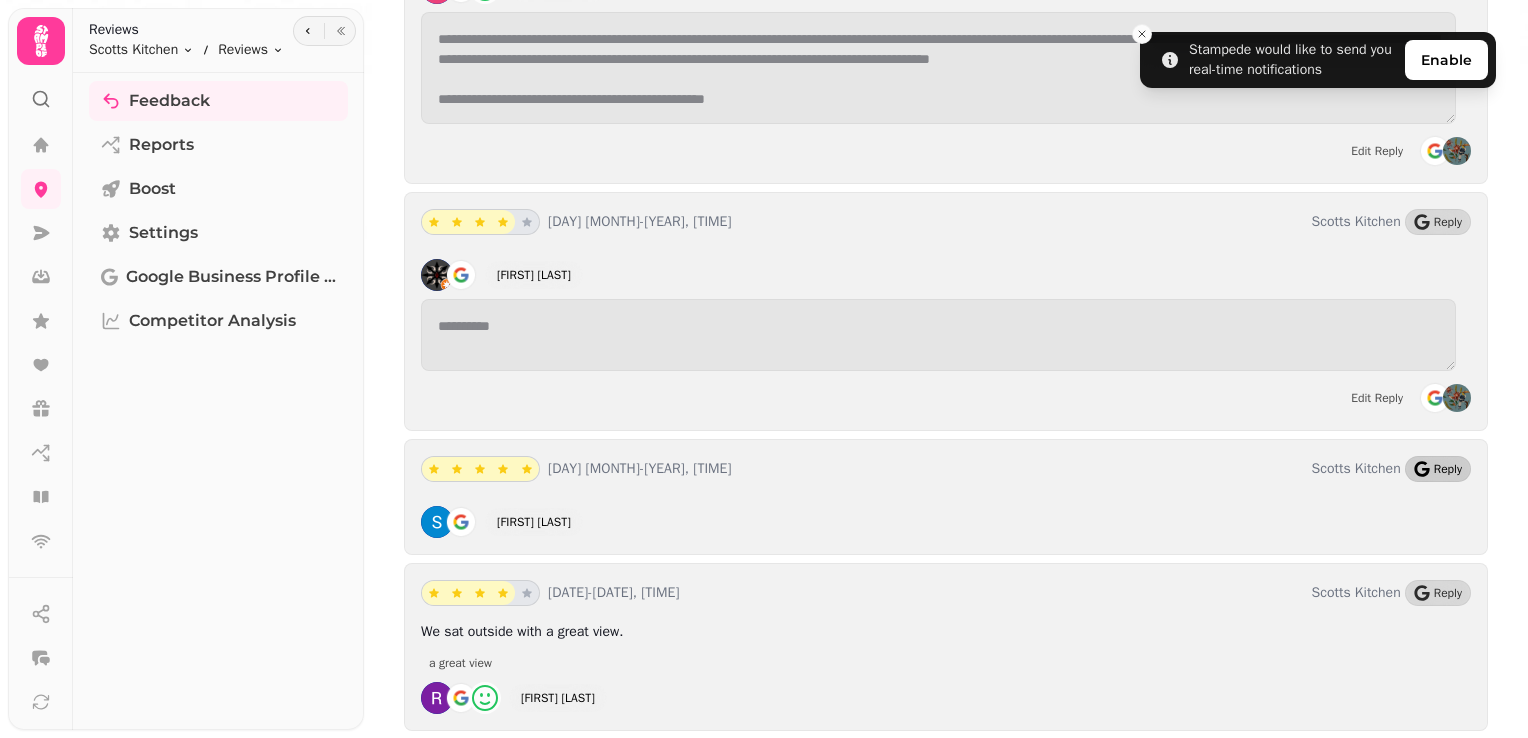 click 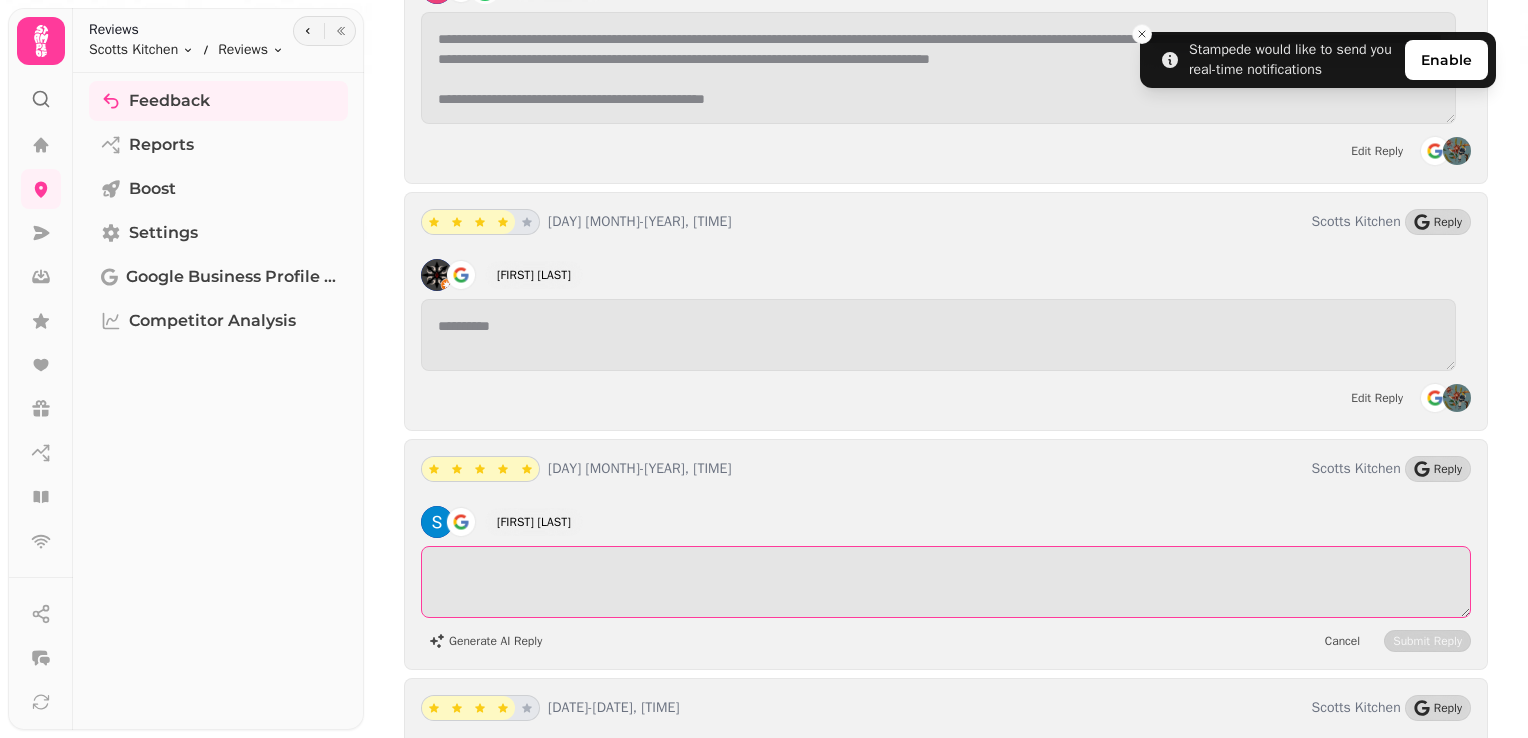 click at bounding box center [946, 582] 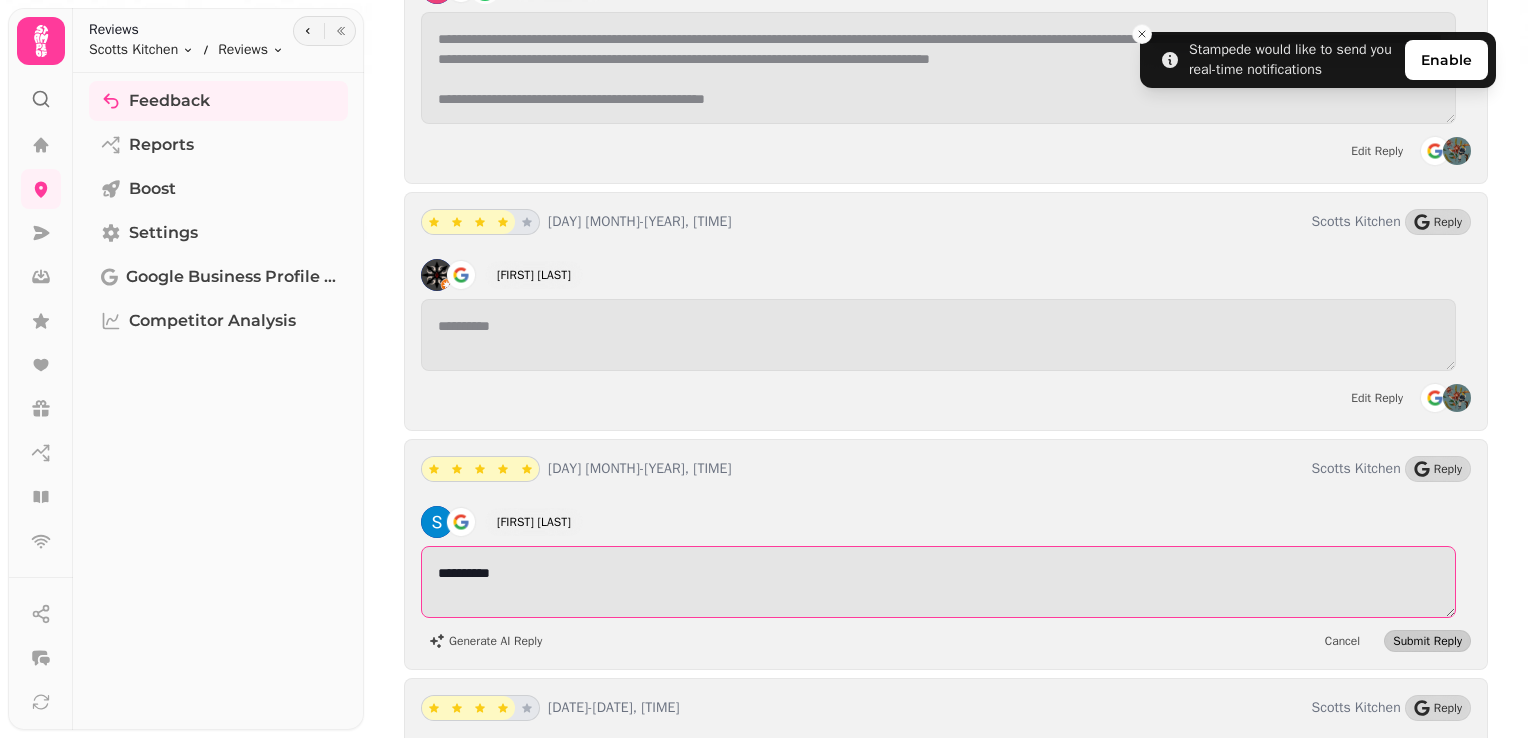 type on "**********" 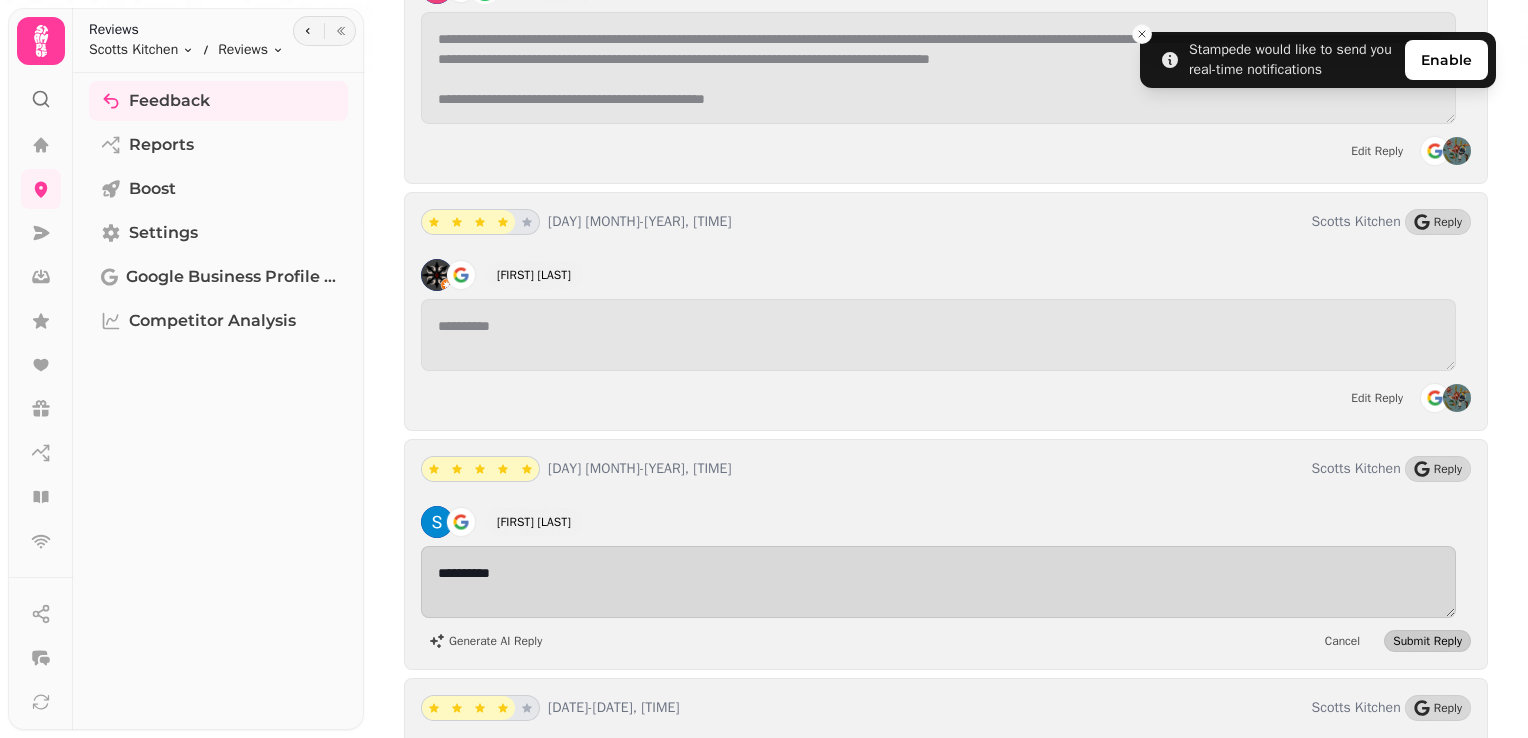 click on "Submit Reply" at bounding box center (1427, 641) 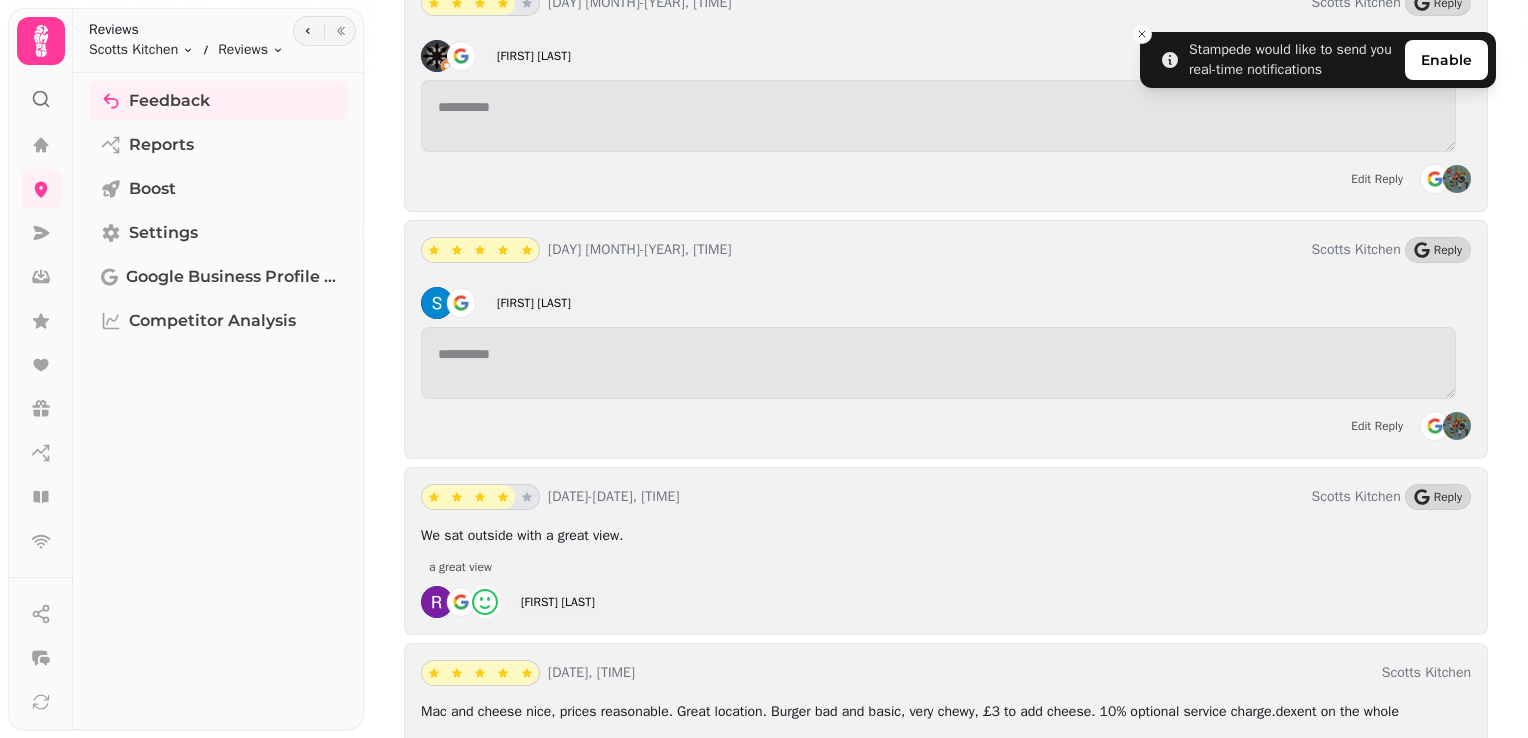 scroll, scrollTop: 14400, scrollLeft: 0, axis: vertical 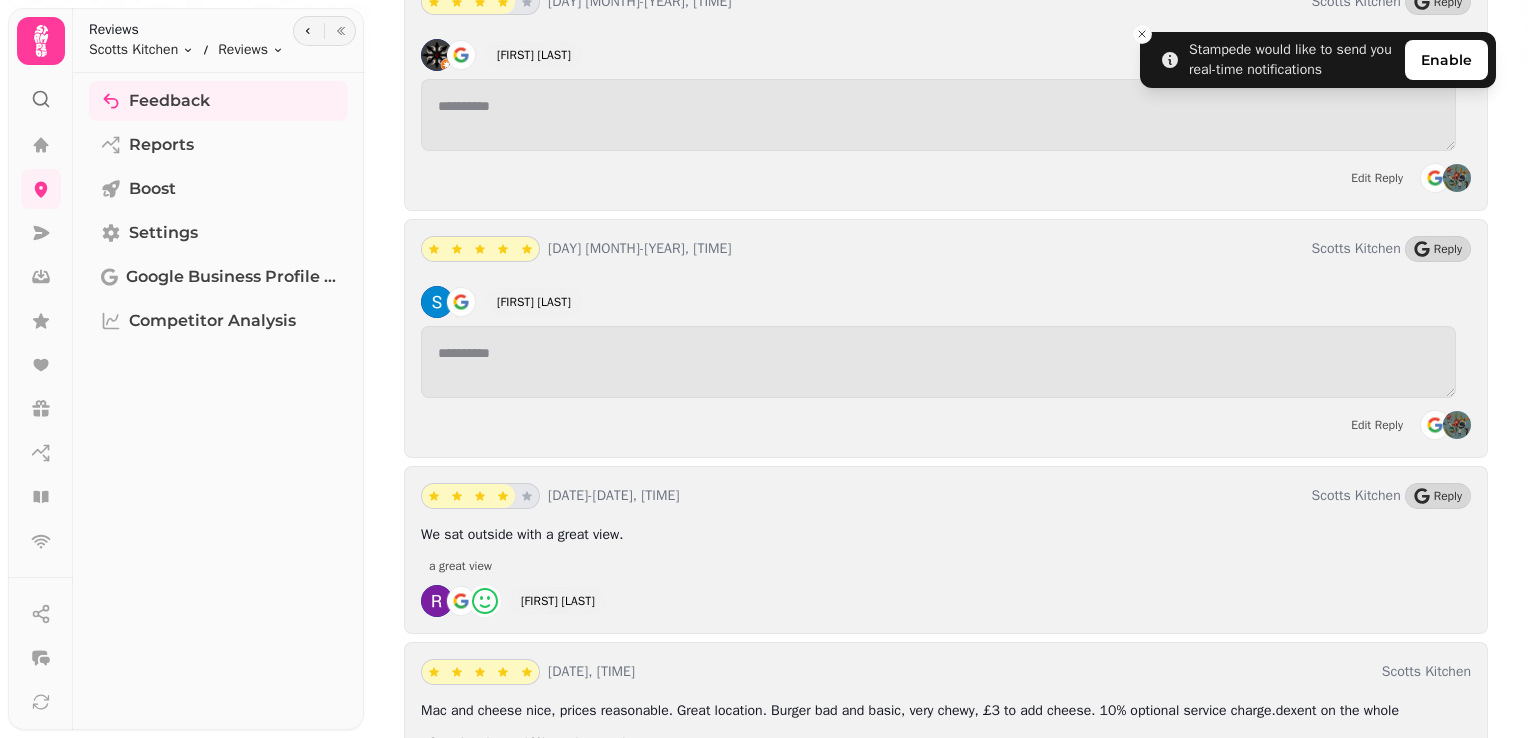 click on "**********" at bounding box center [946, 338] 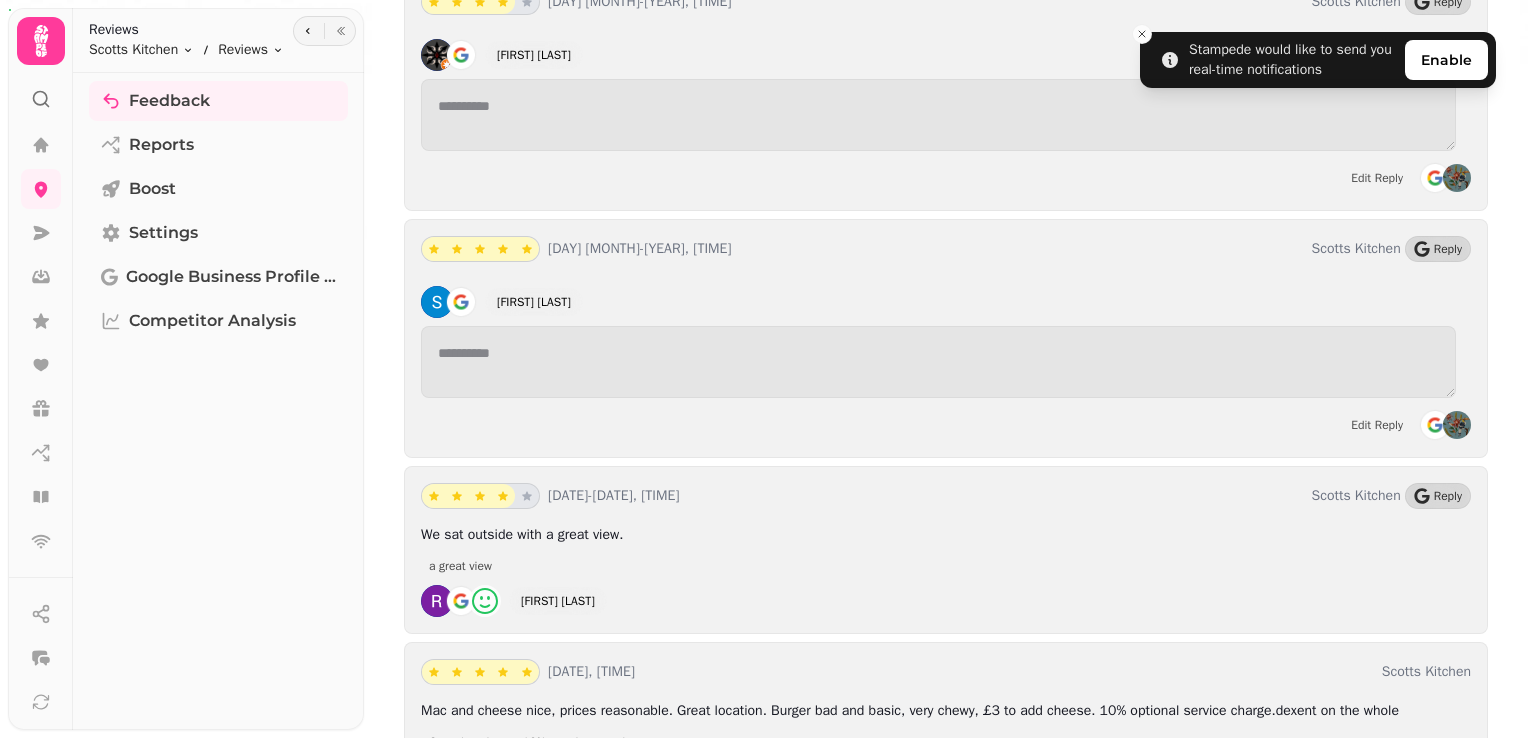 scroll, scrollTop: 14361, scrollLeft: 0, axis: vertical 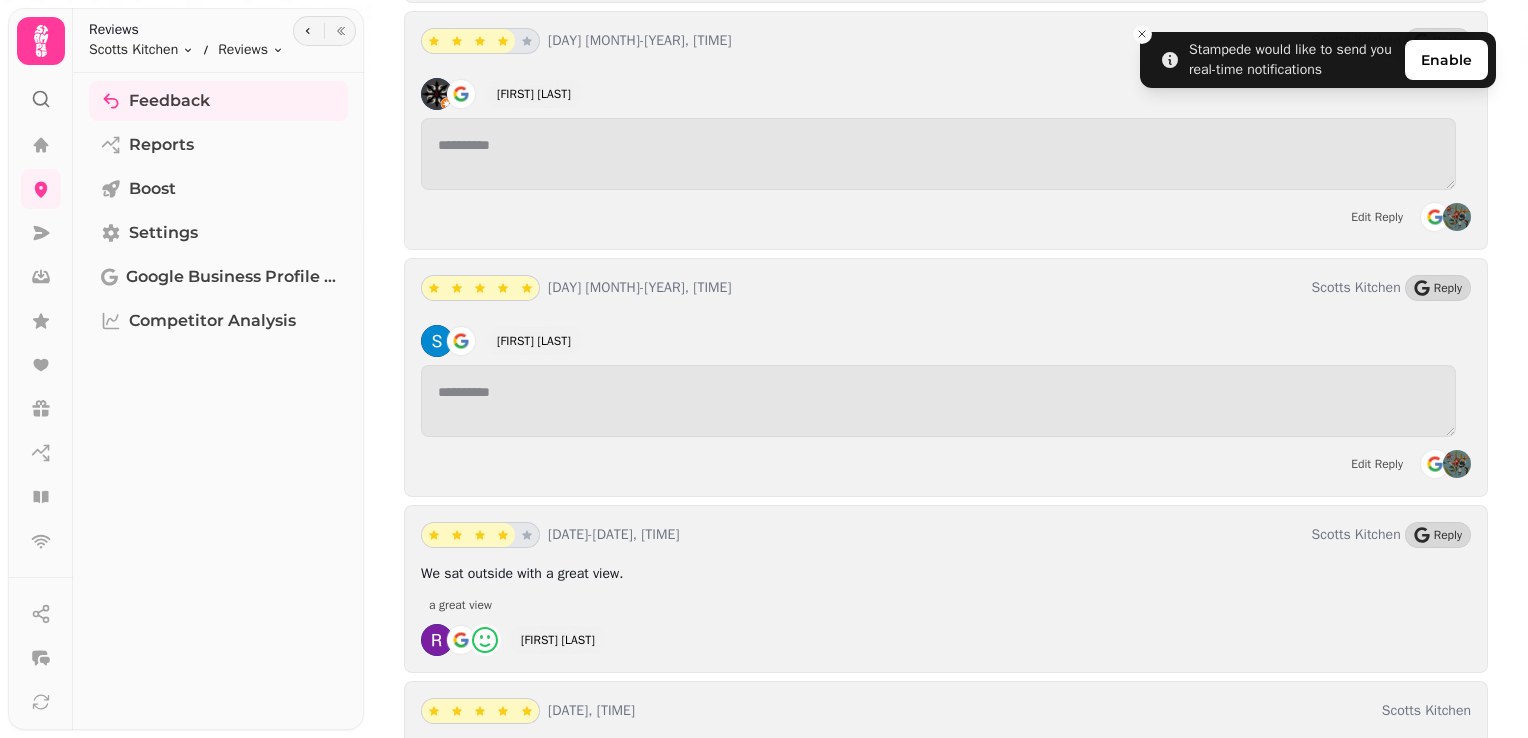 click on "[DATE]-[DATE], [TIME] [NAME] Reply We sat outside with a great view. a great view [LASTNAME] [LASTNAME]" at bounding box center (946, 589) 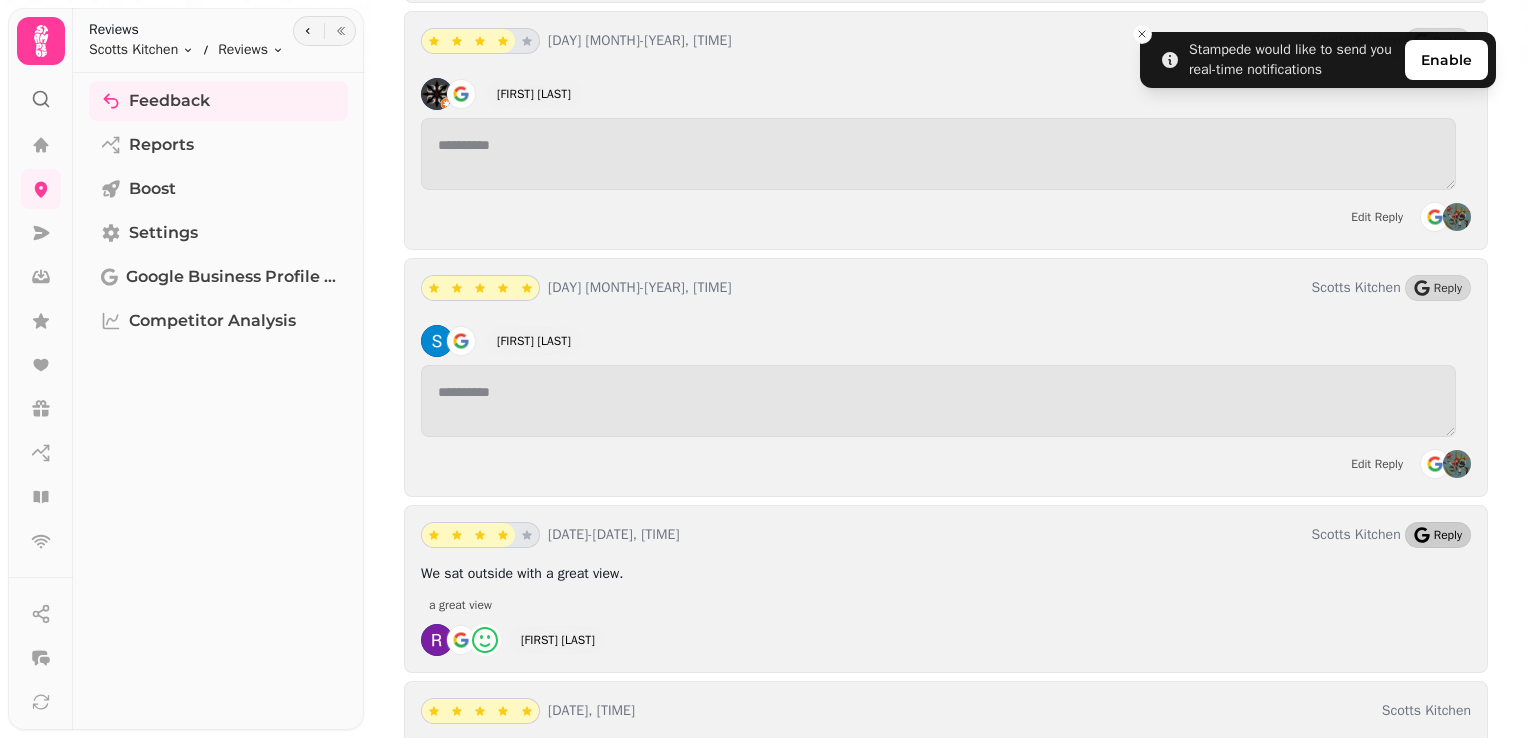click on "Reply" at bounding box center (1438, 535) 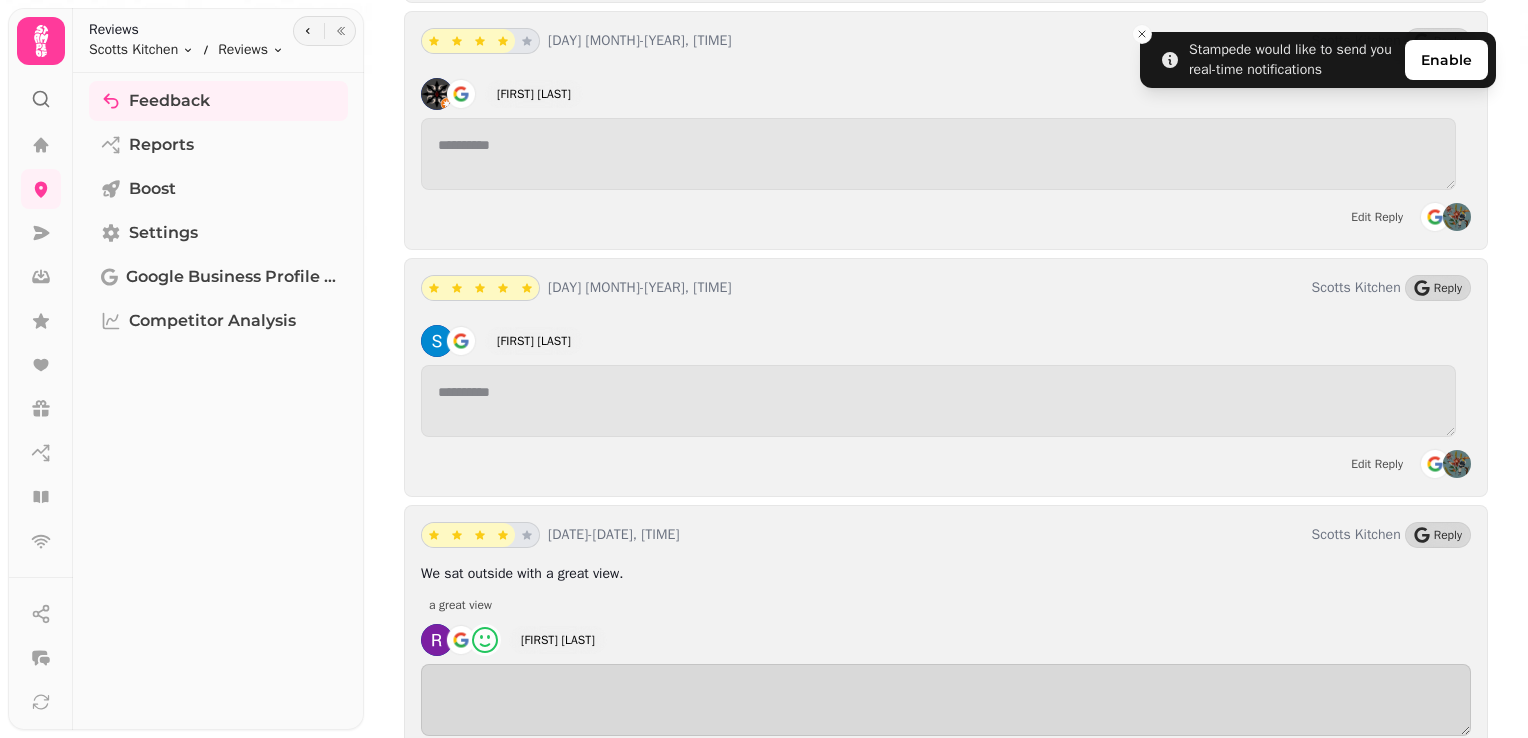 click on "Generate AI Reply" at bounding box center [495, 759] 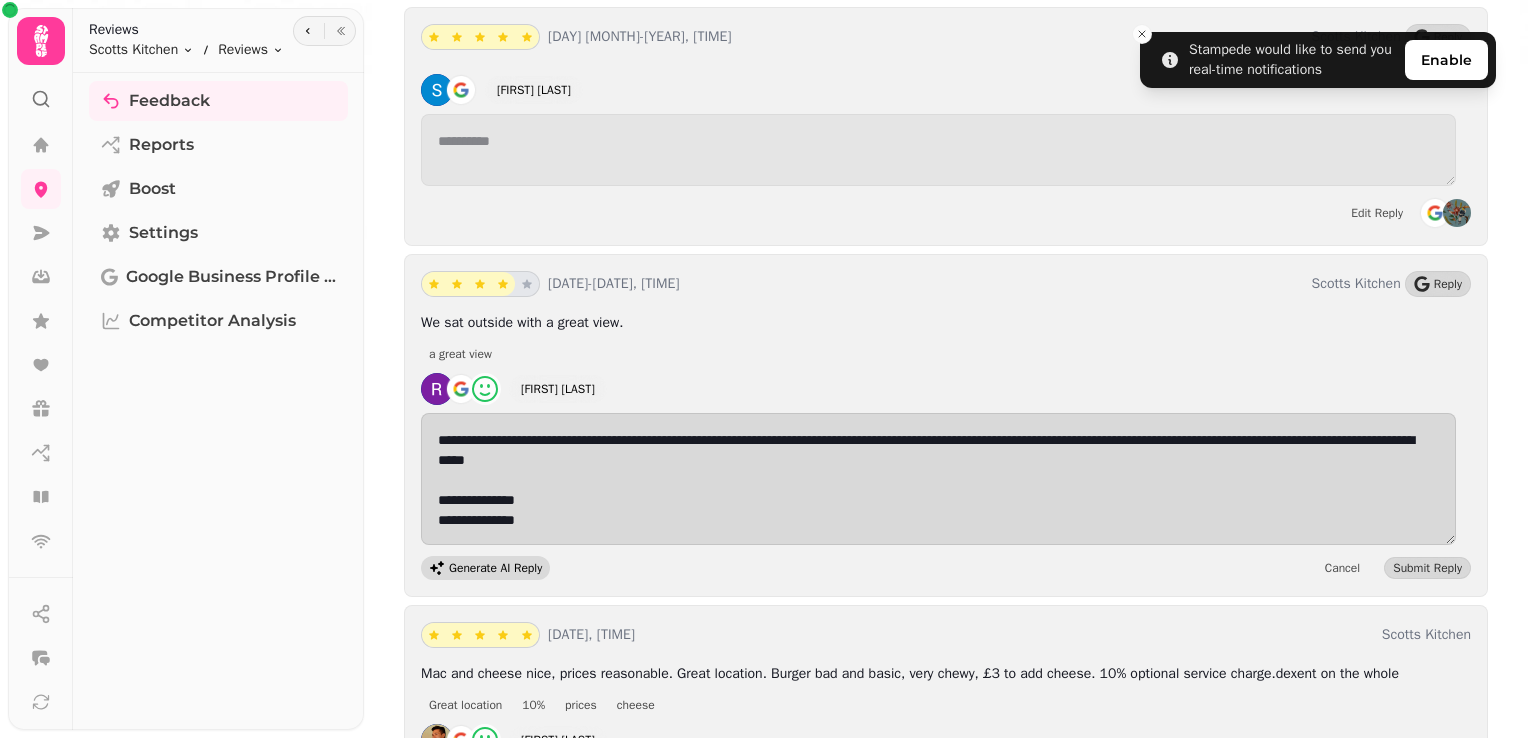 scroll, scrollTop: 14613, scrollLeft: 0, axis: vertical 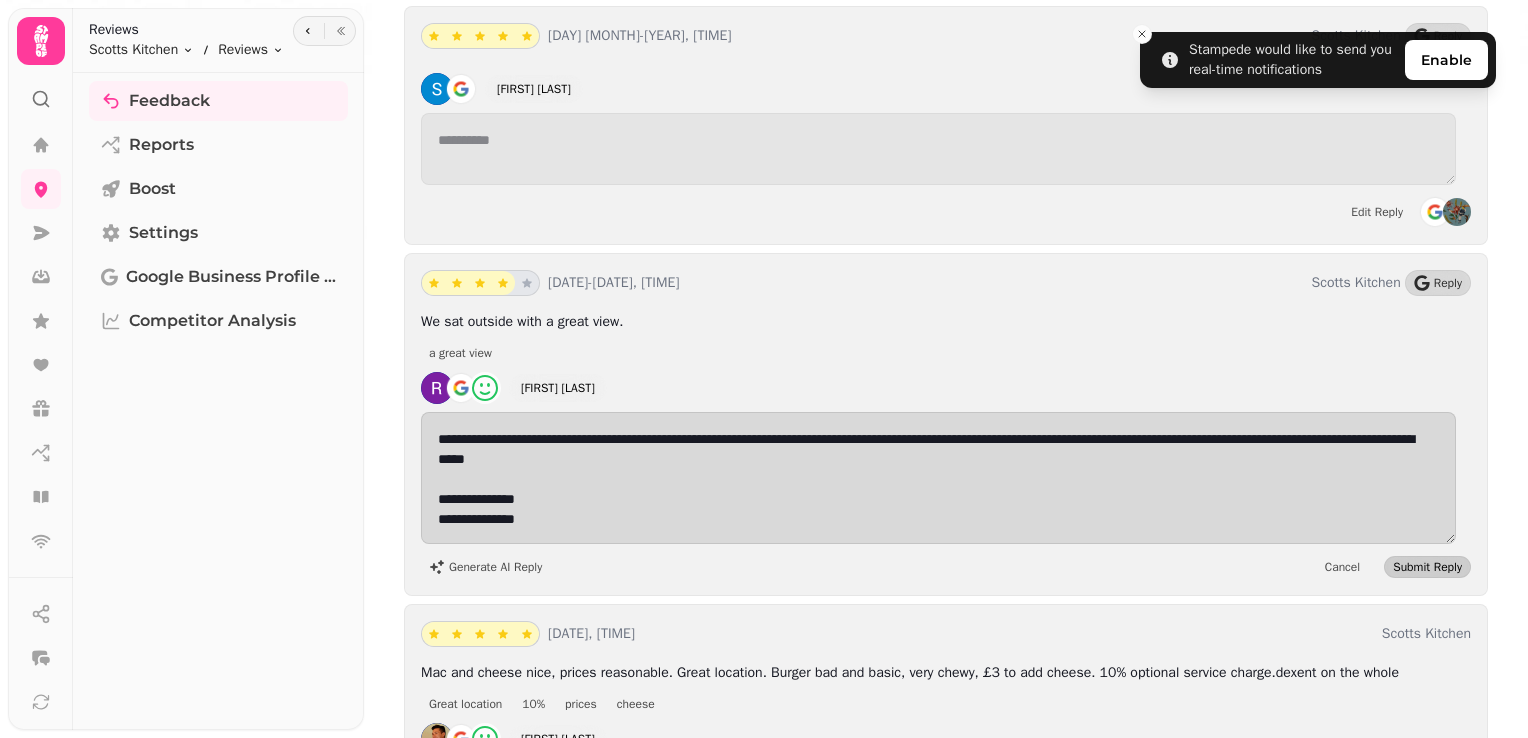 click on "Submit Reply" at bounding box center [1427, 567] 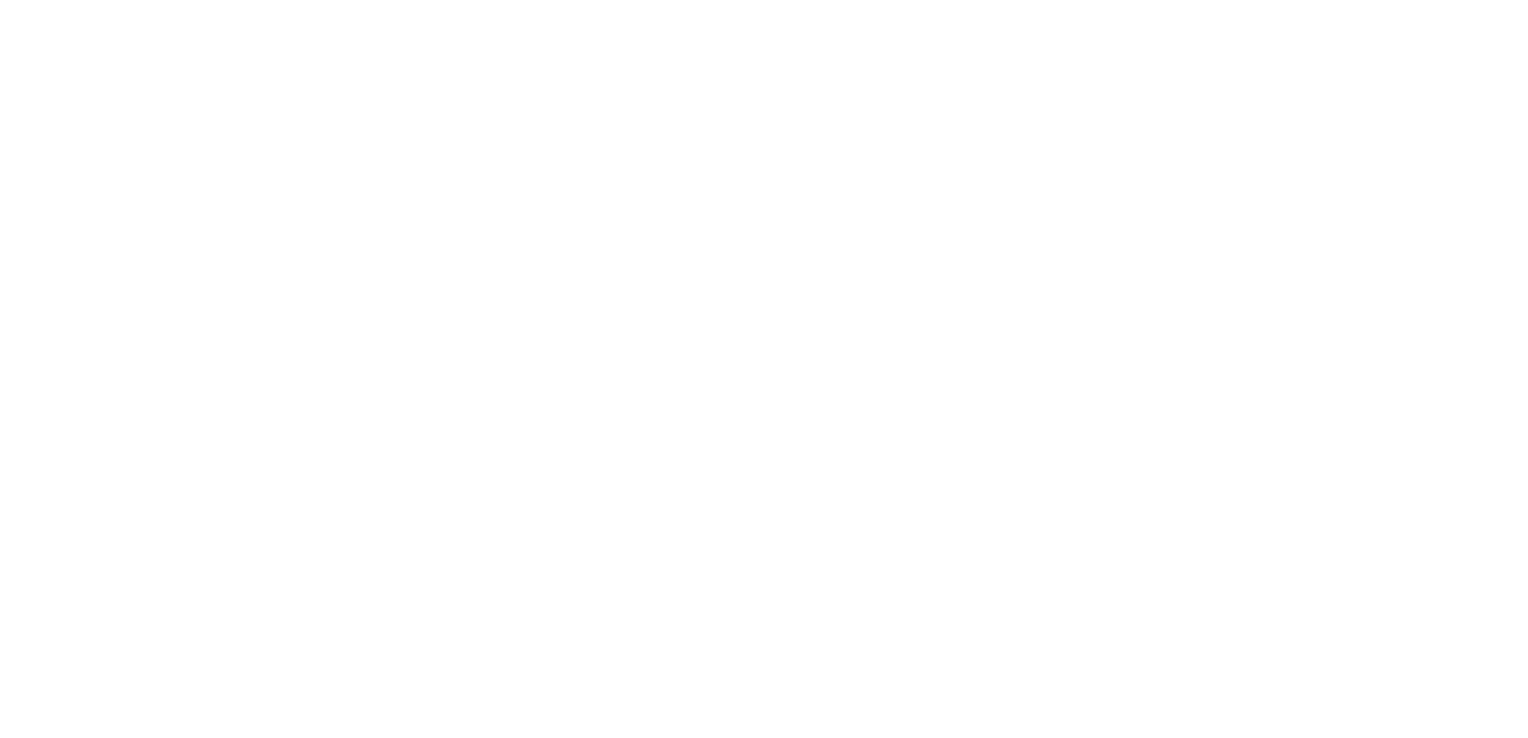 scroll, scrollTop: 0, scrollLeft: 0, axis: both 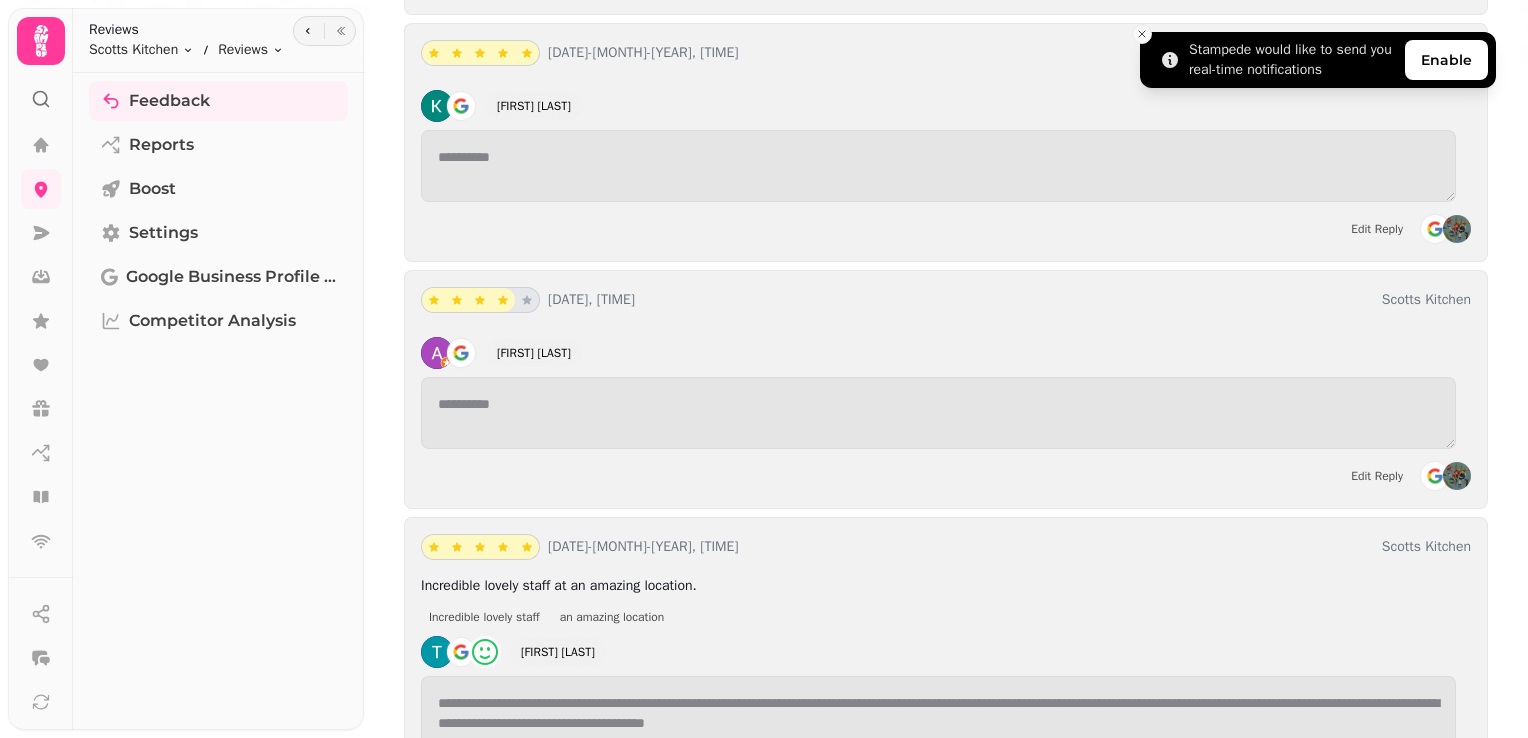 click at bounding box center (1142, 34) 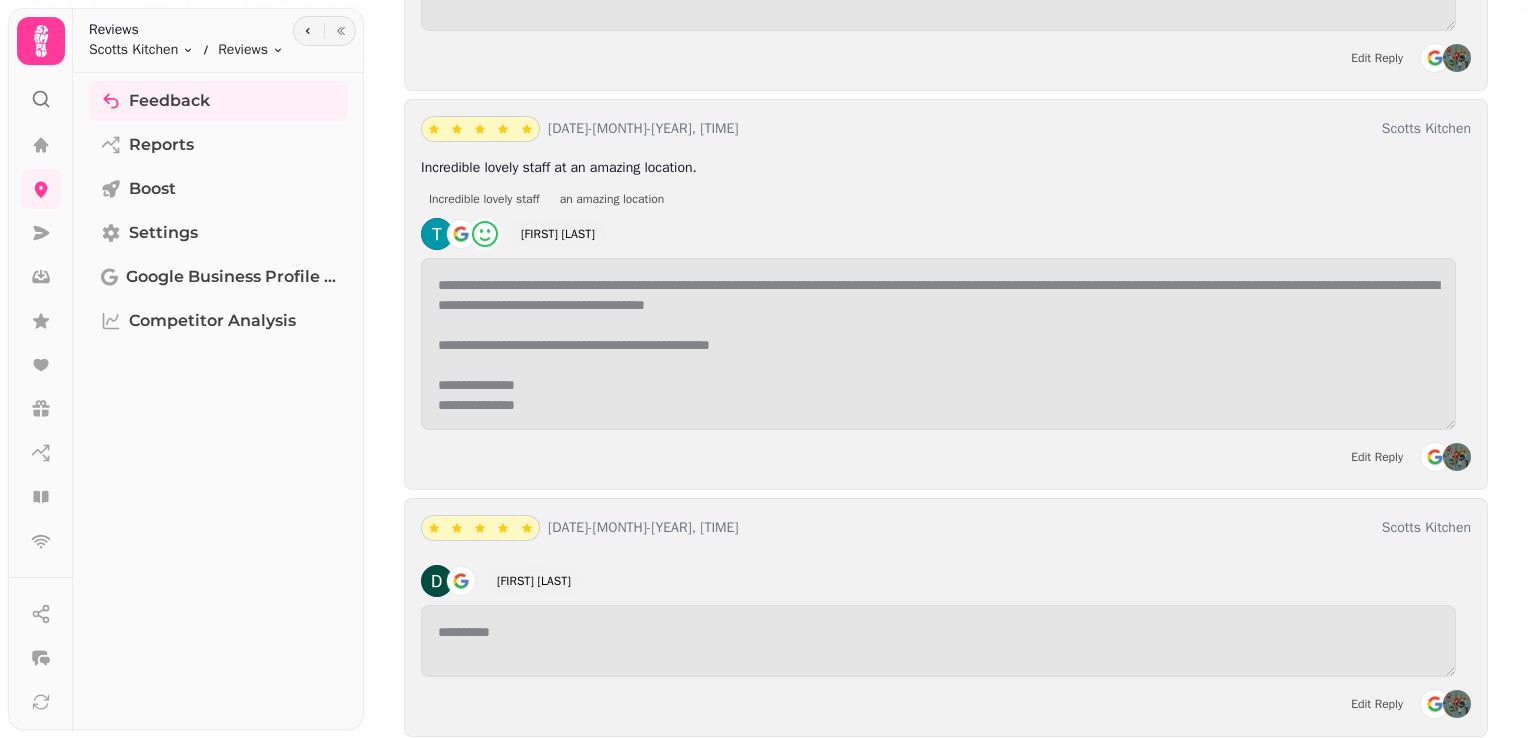 scroll, scrollTop: 6954, scrollLeft: 0, axis: vertical 